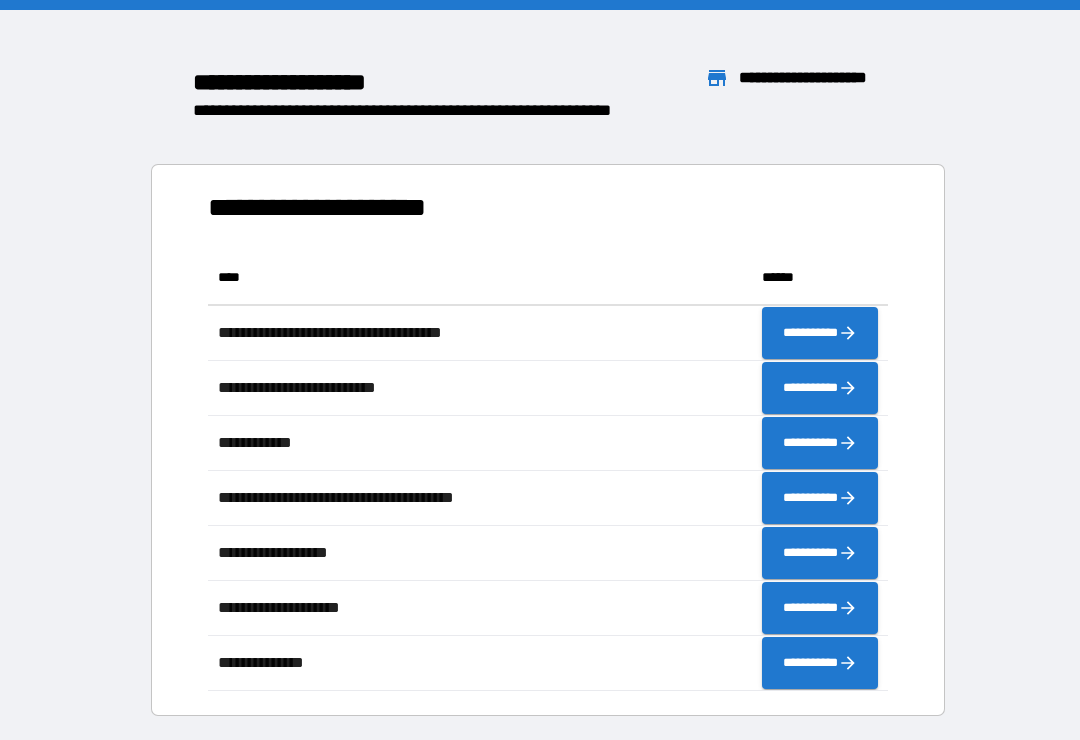 scroll, scrollTop: 0, scrollLeft: 0, axis: both 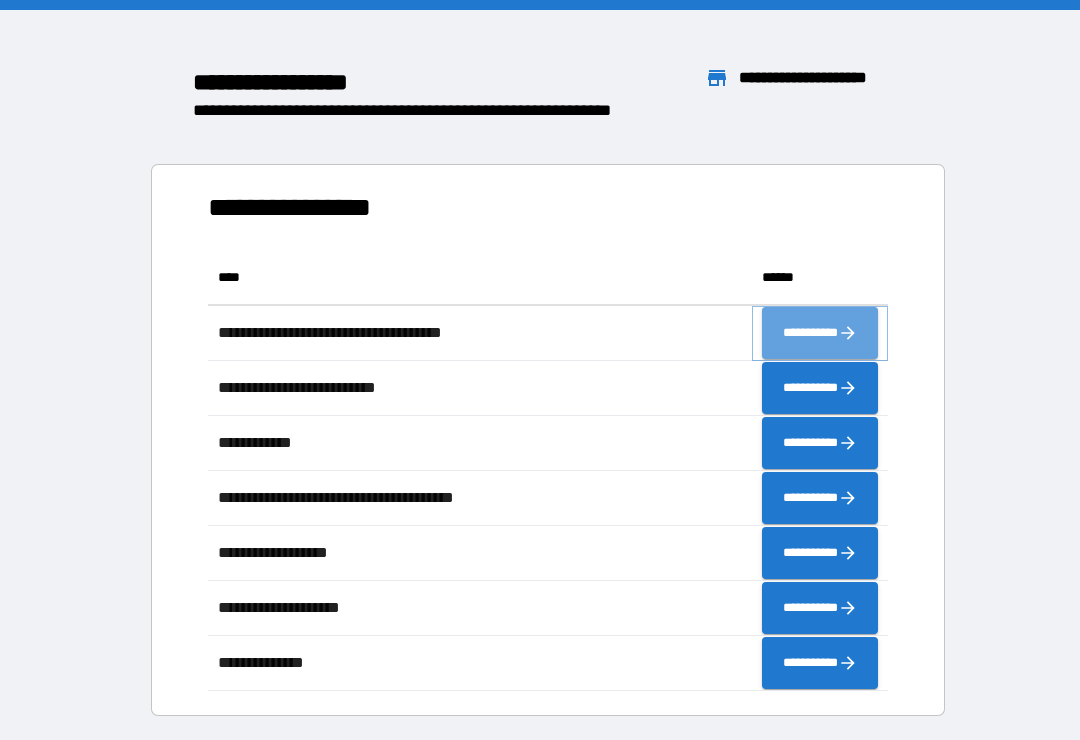 click on "**********" at bounding box center (820, 333) 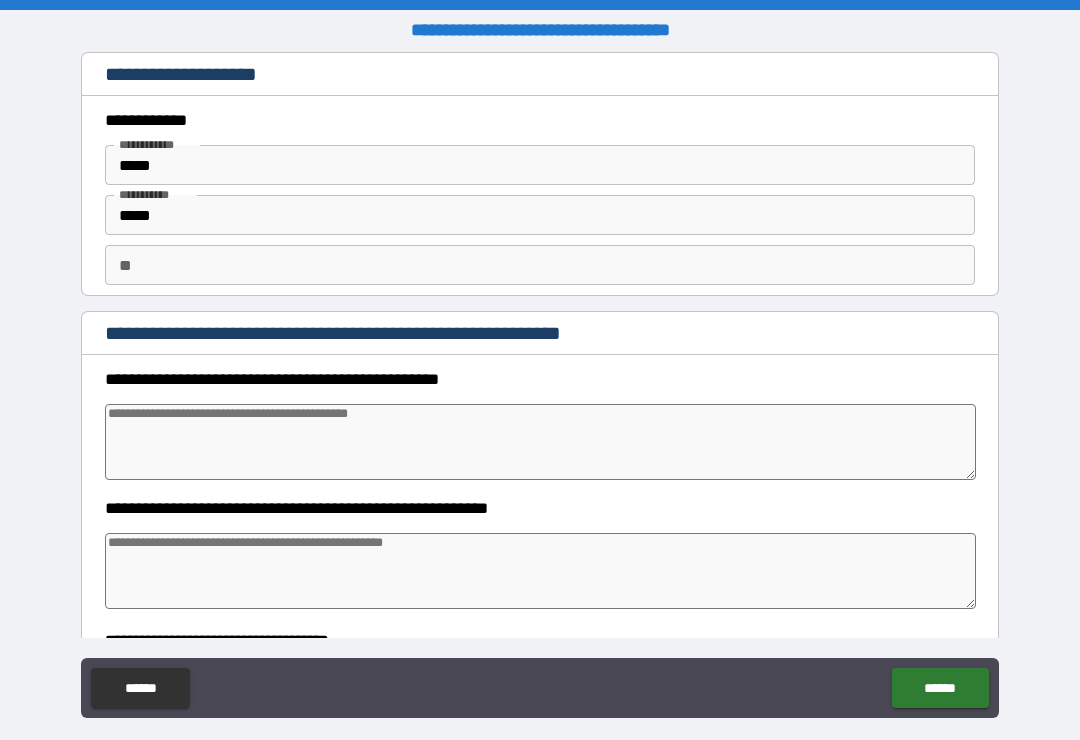 type on "*" 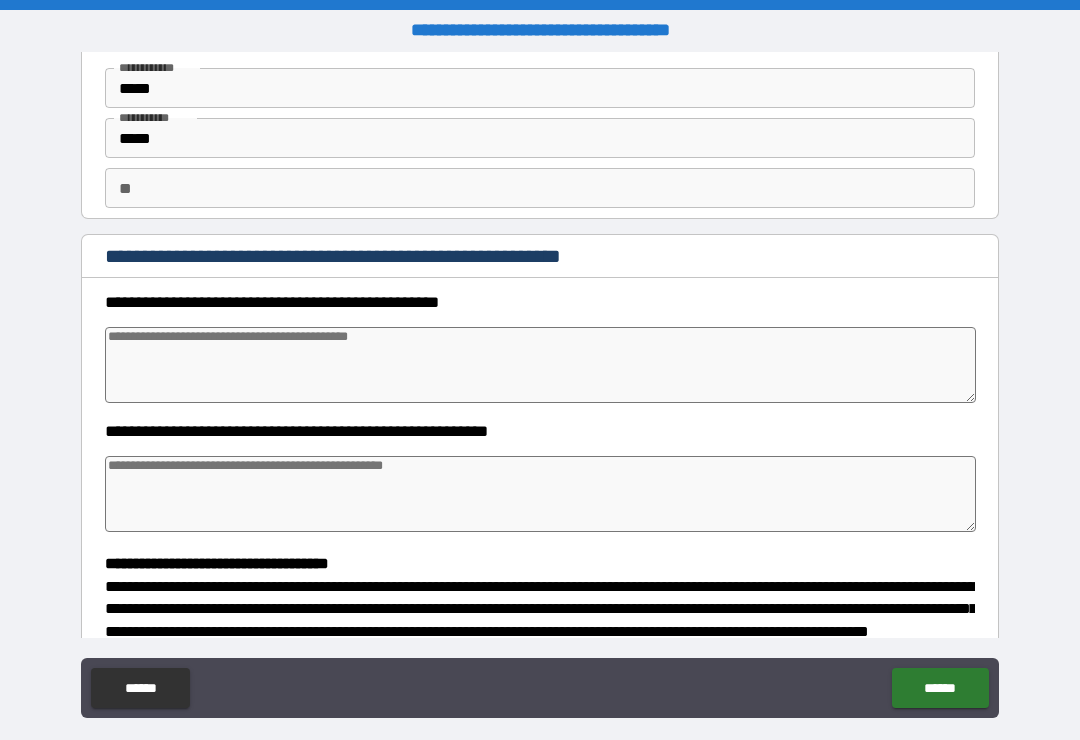 scroll, scrollTop: 99, scrollLeft: 0, axis: vertical 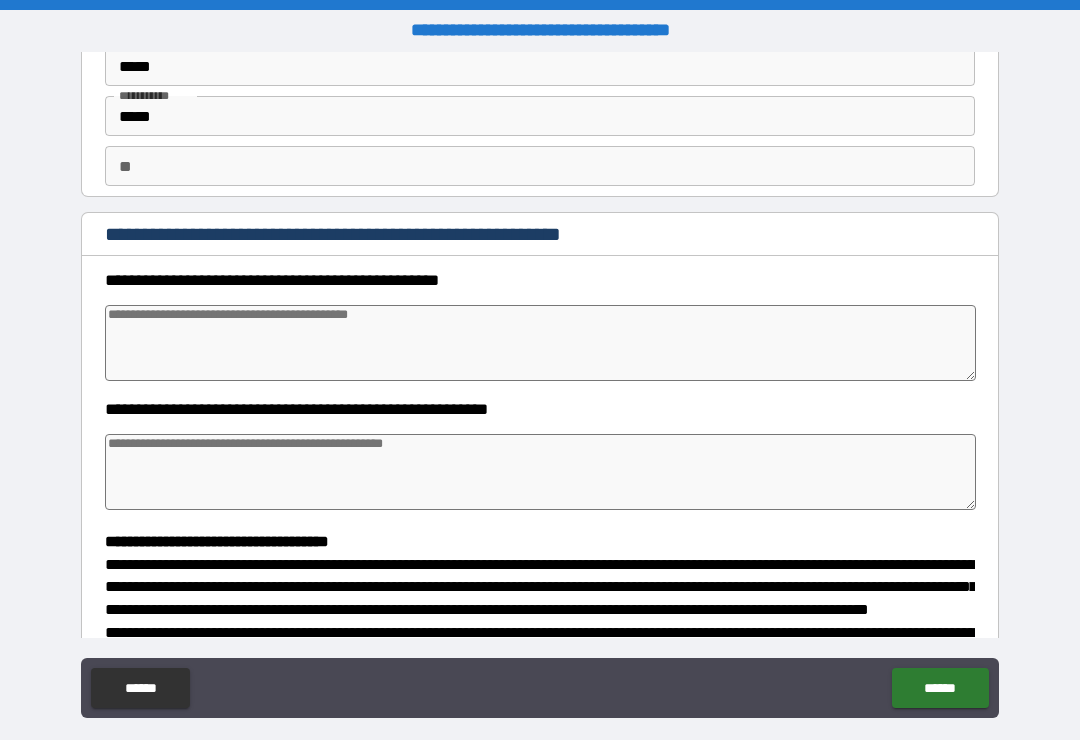 click at bounding box center [540, 343] 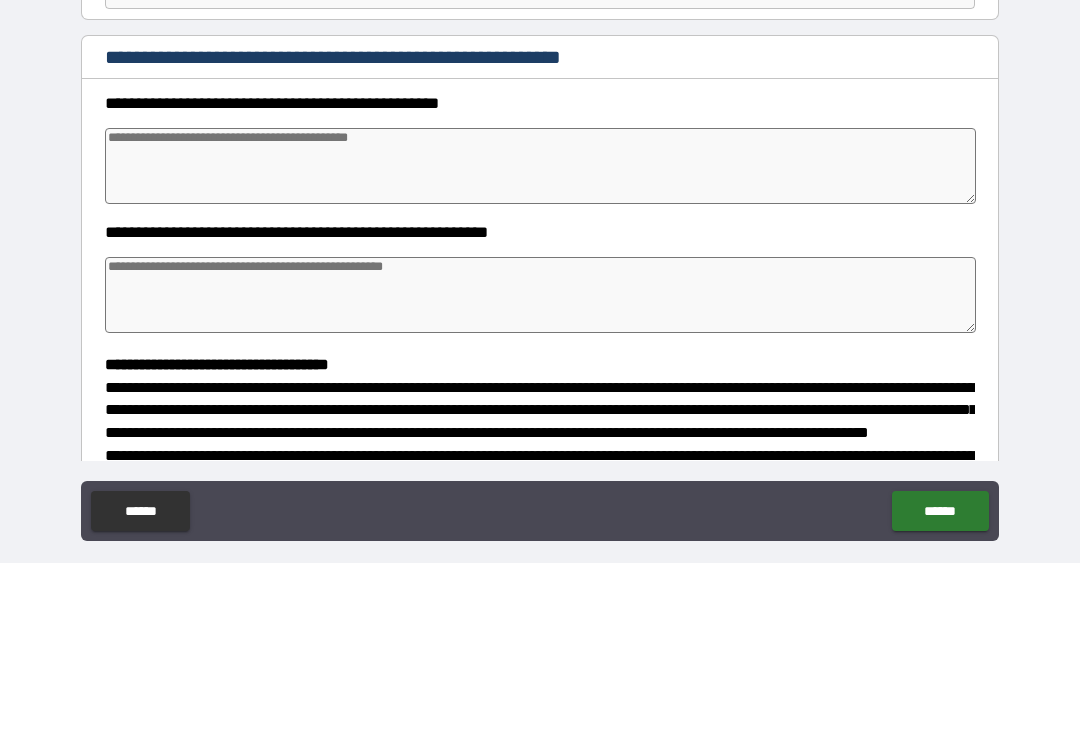 type on "*" 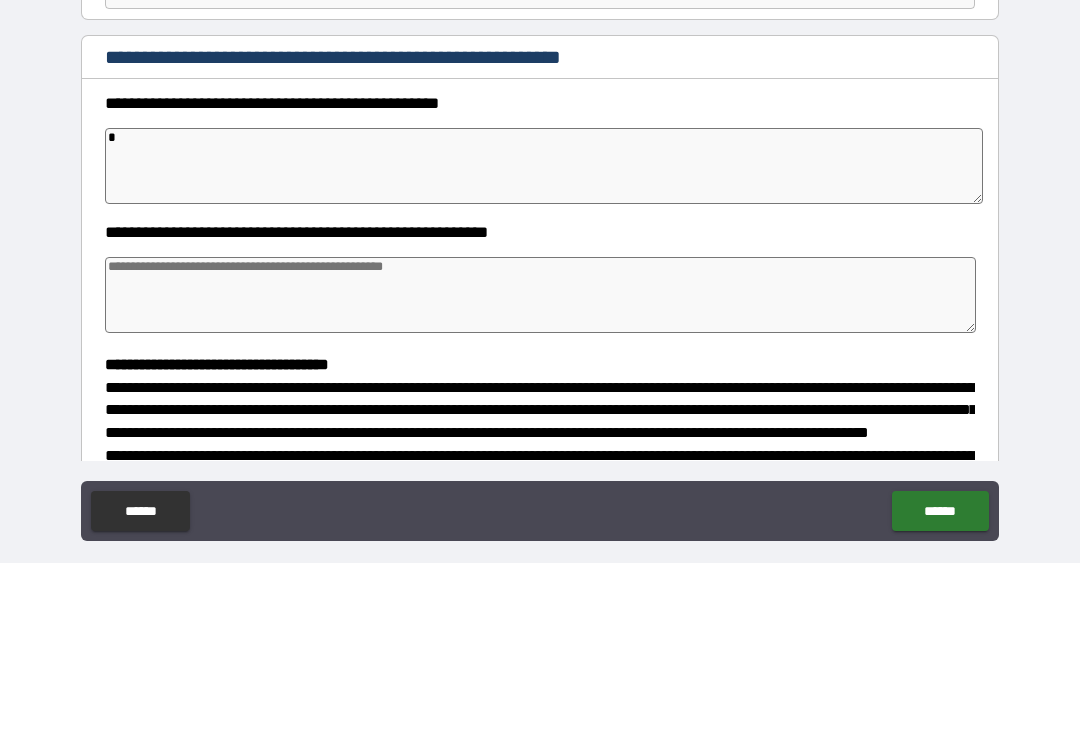 type on "*" 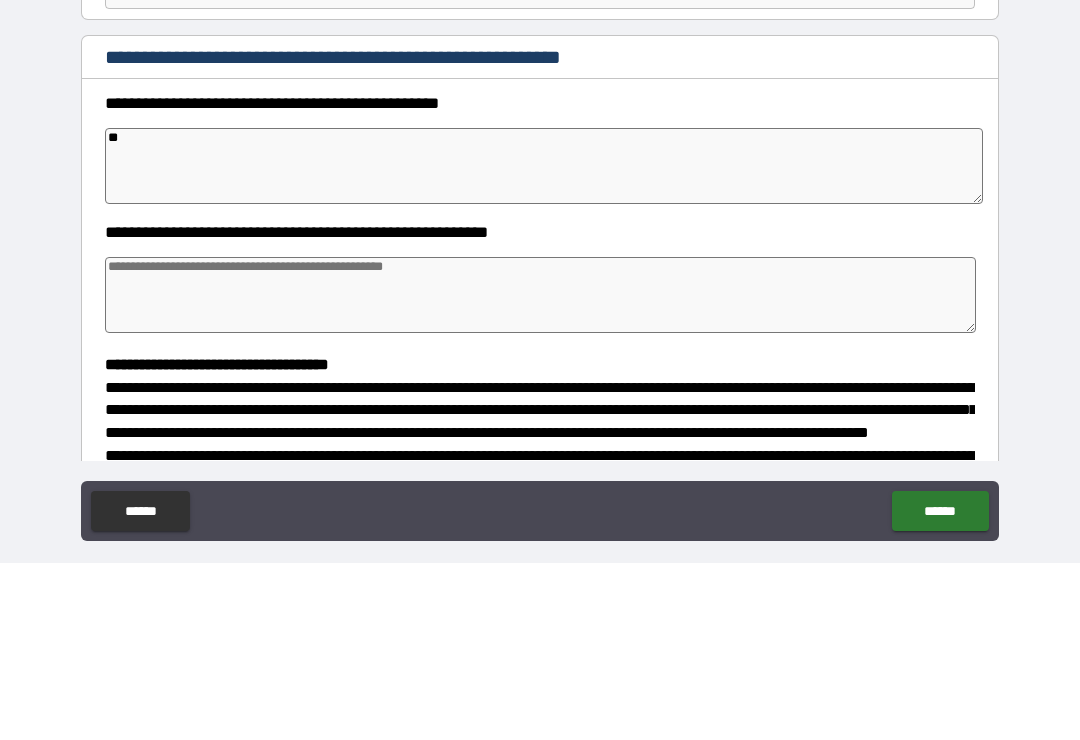 type on "***" 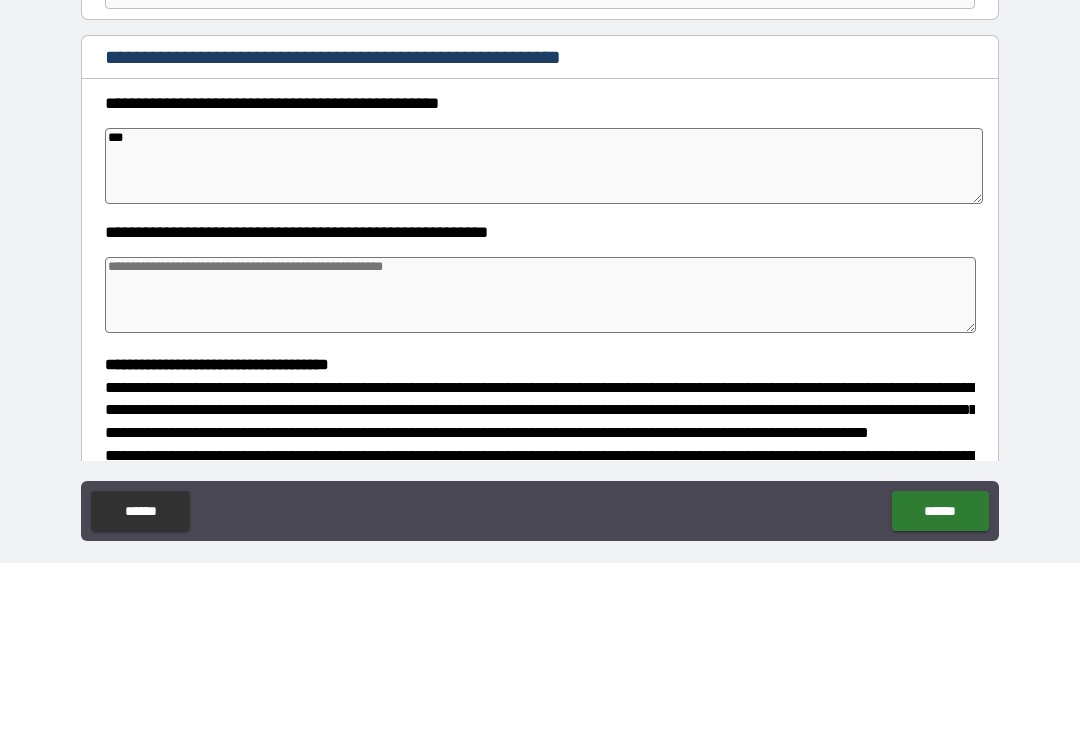 type on "*" 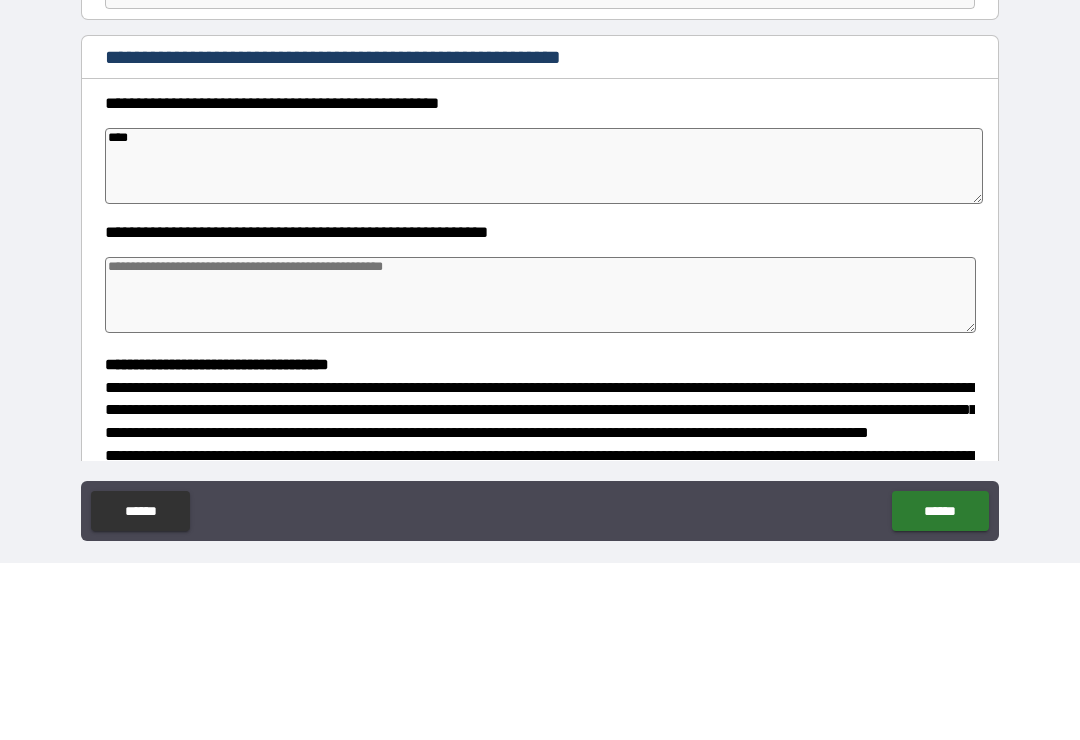 type on "*" 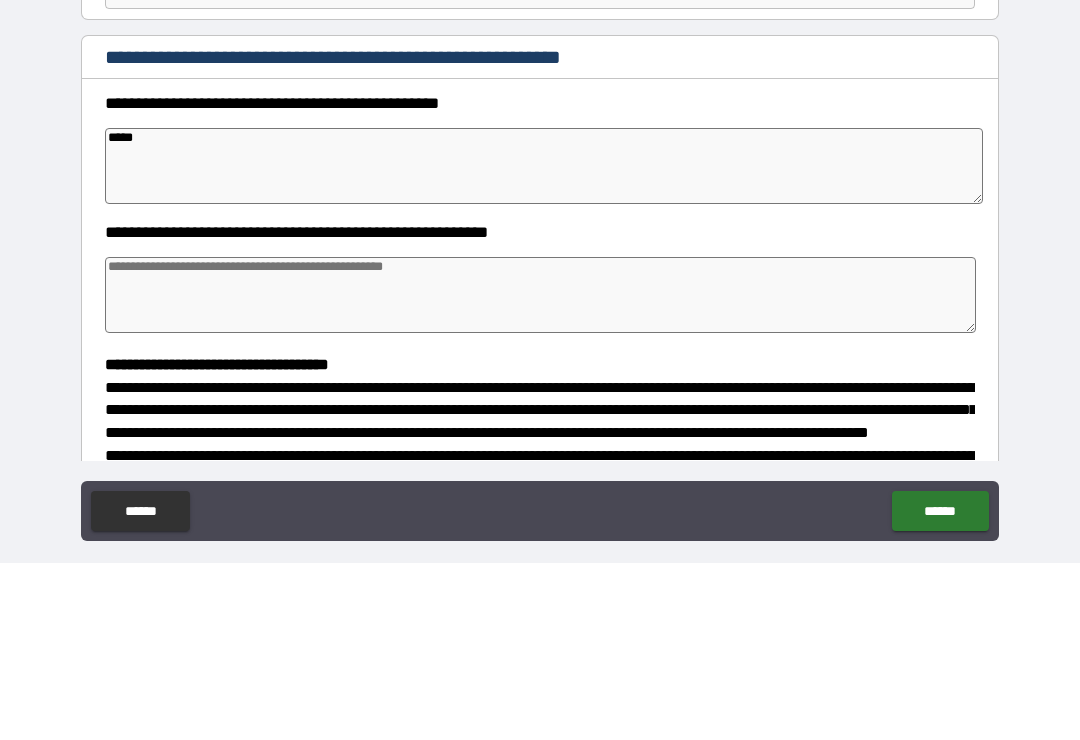 type on "*" 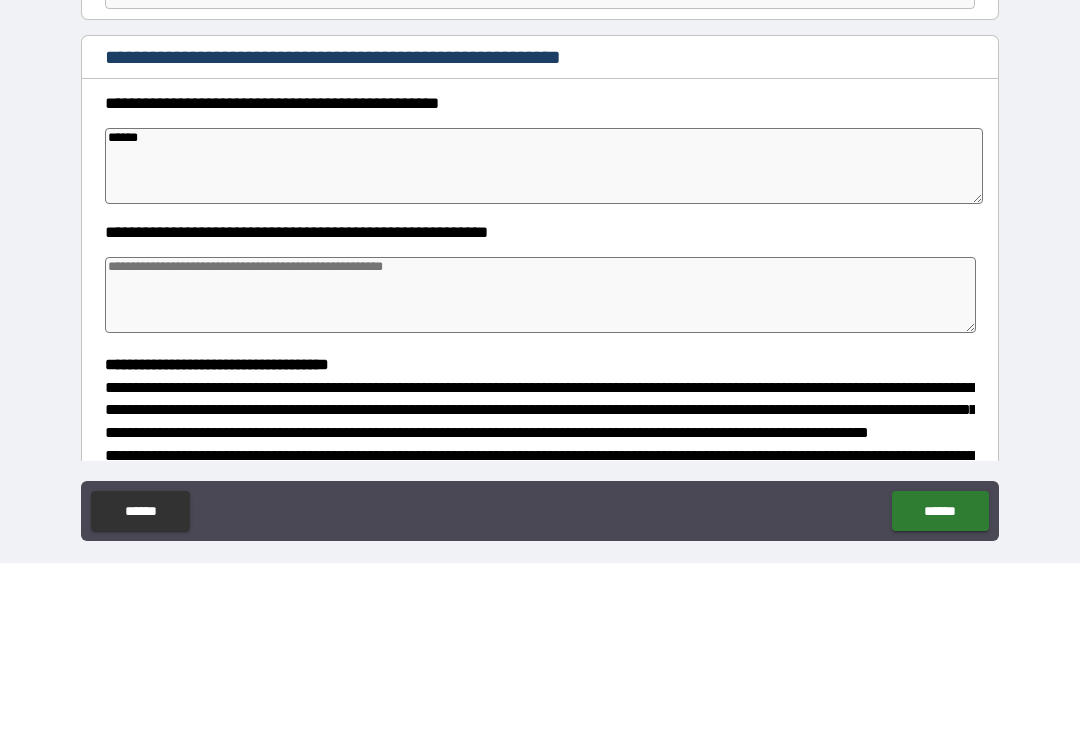 type on "*" 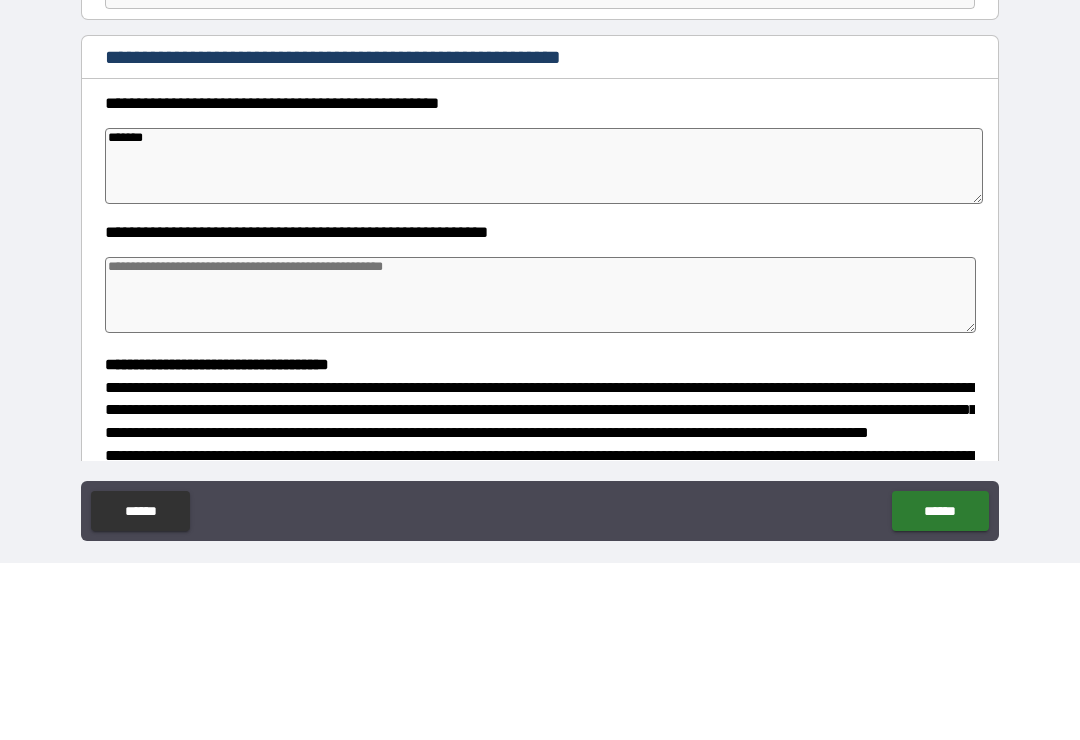 type on "*" 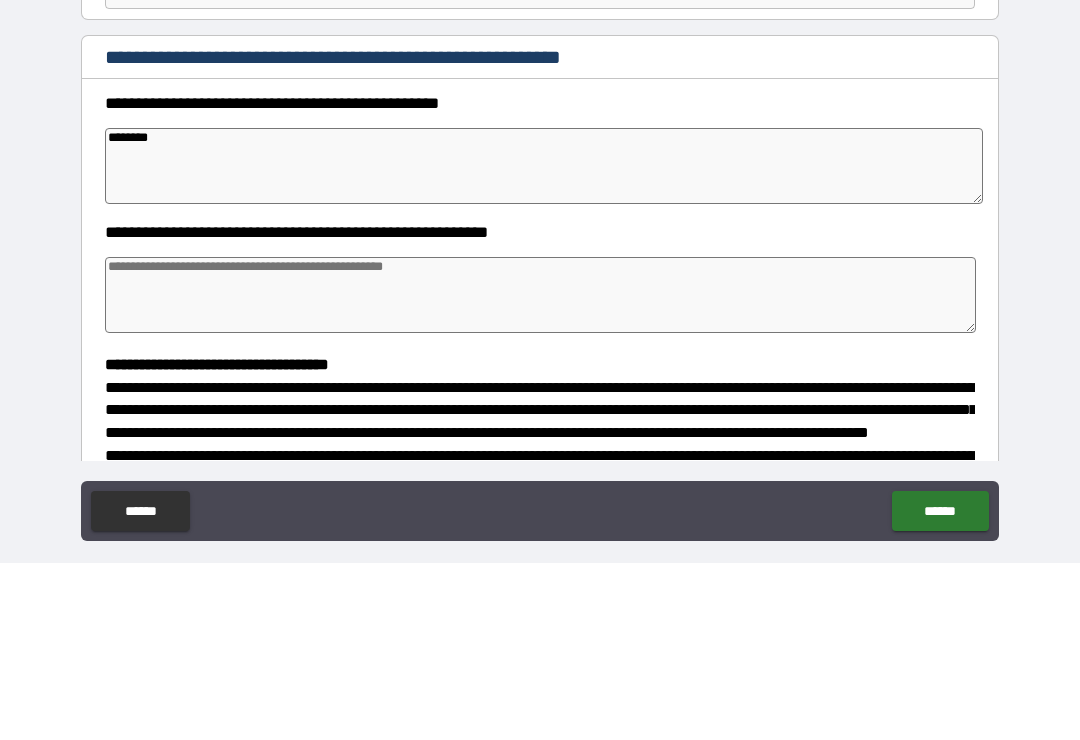 type on "*" 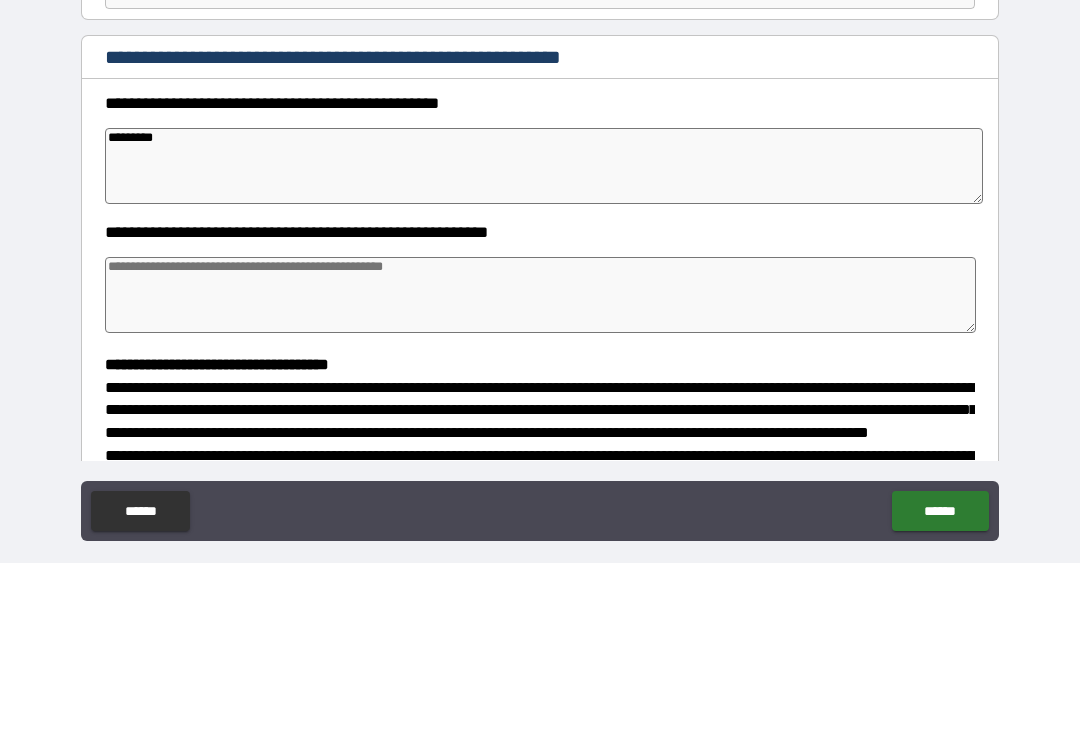 type on "*" 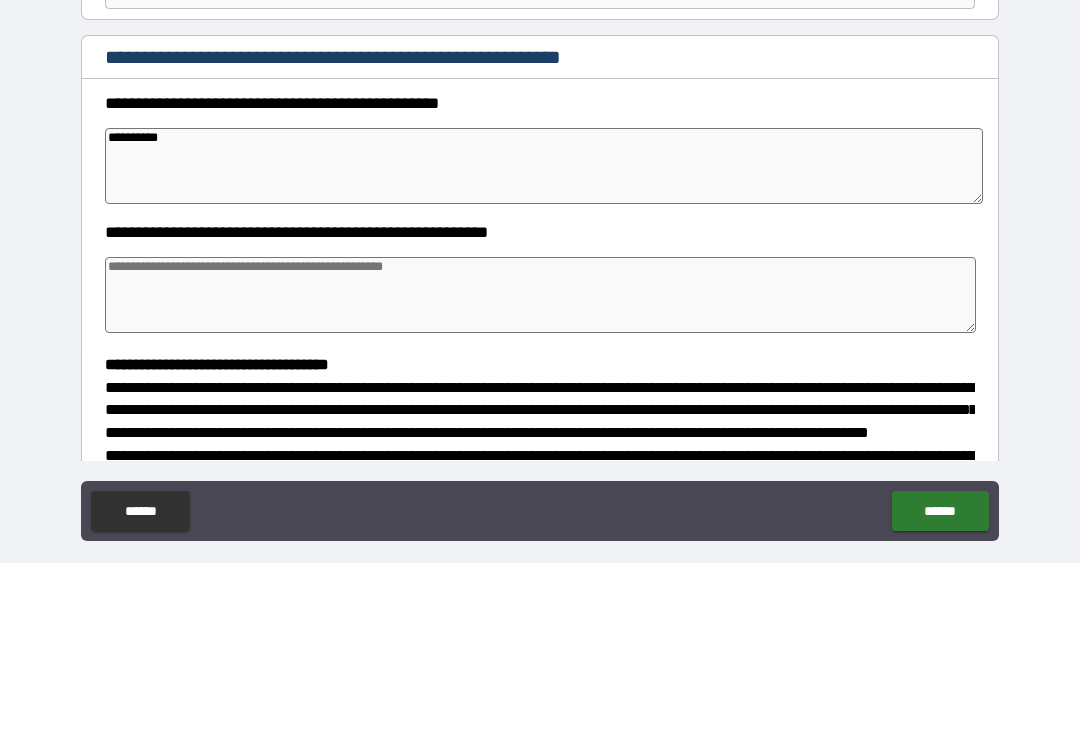 type on "**********" 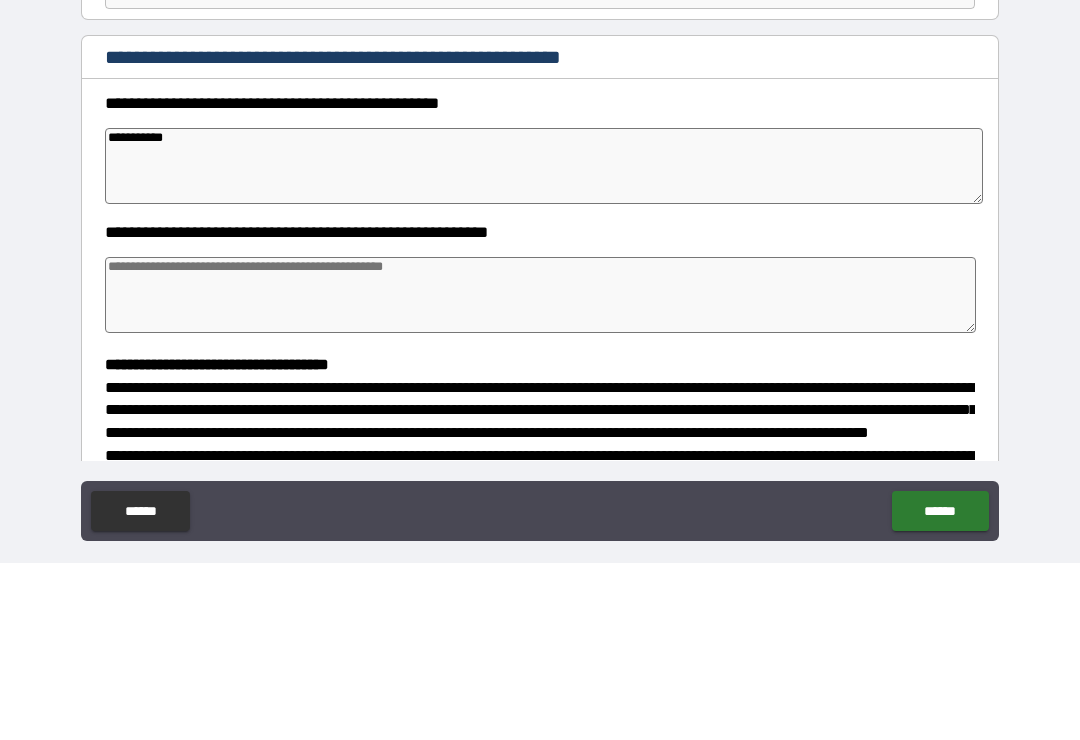 type on "*" 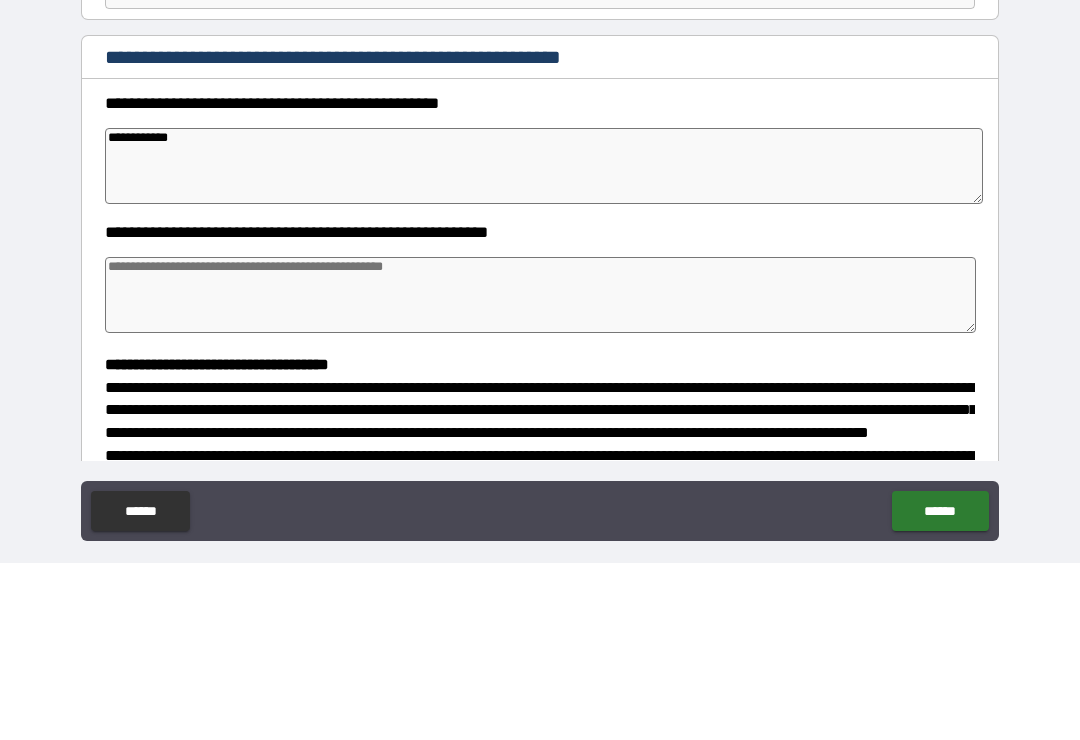 type on "*" 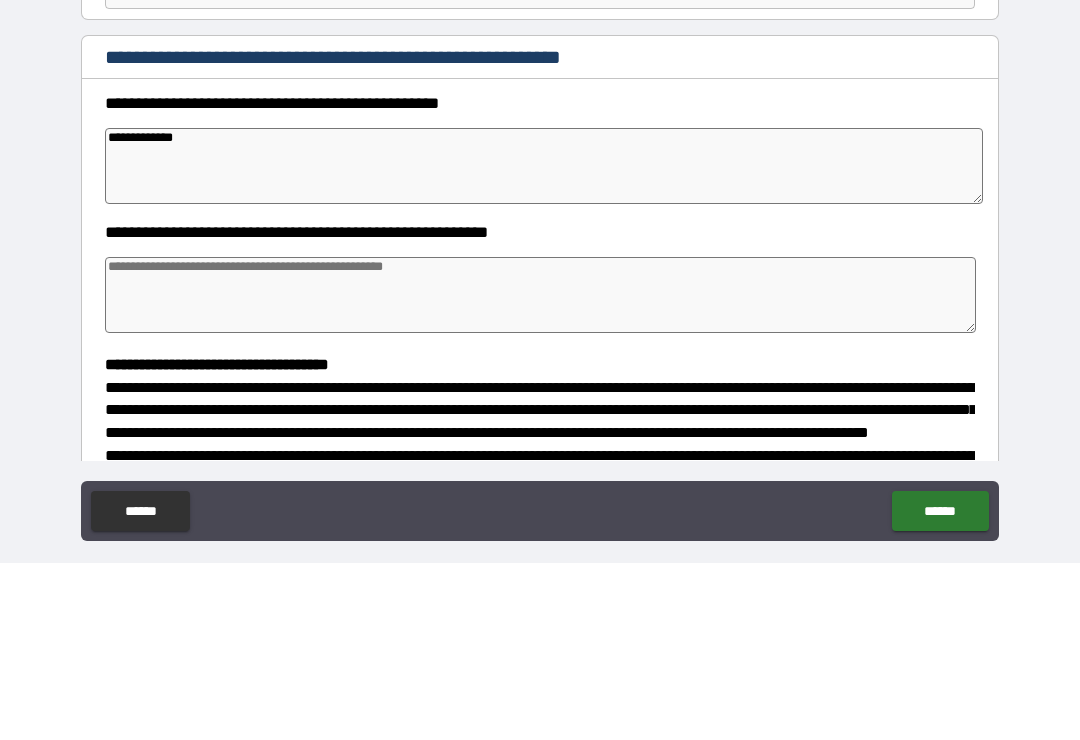 type on "**********" 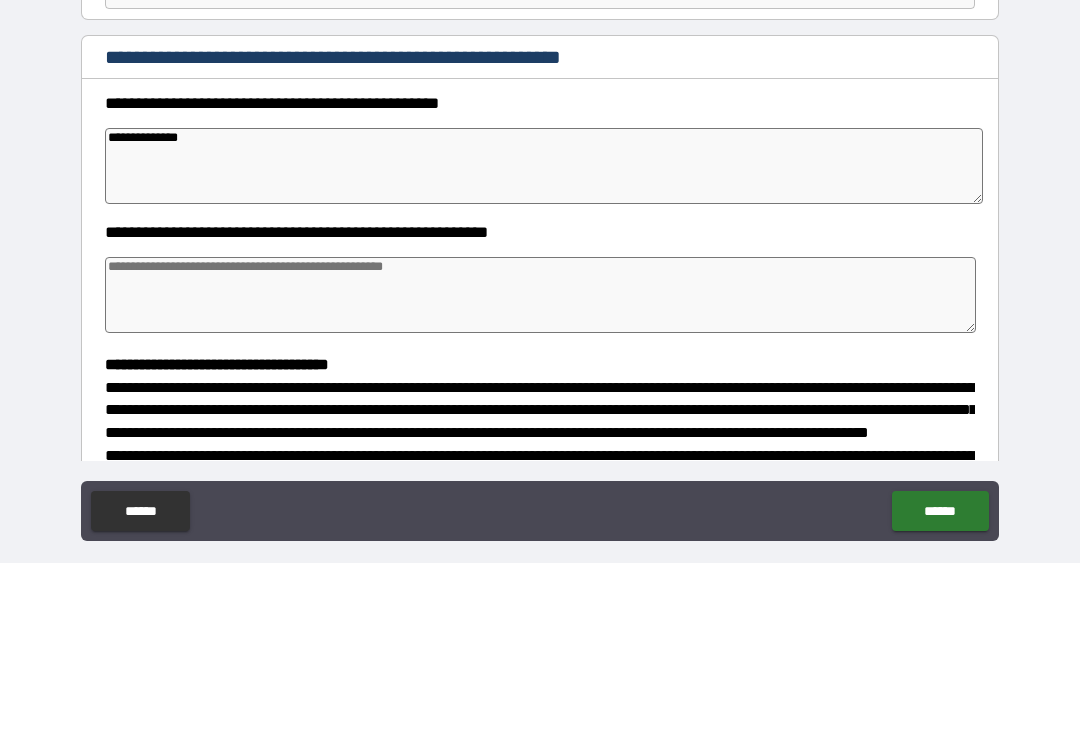 type on "*" 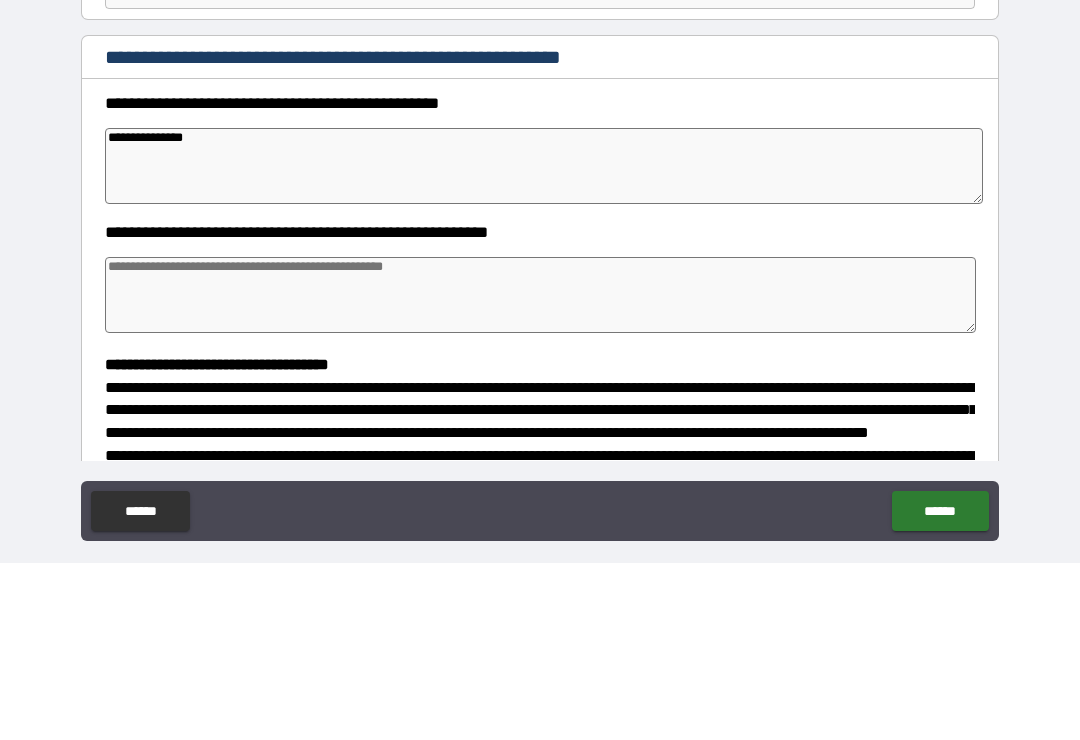 type on "*" 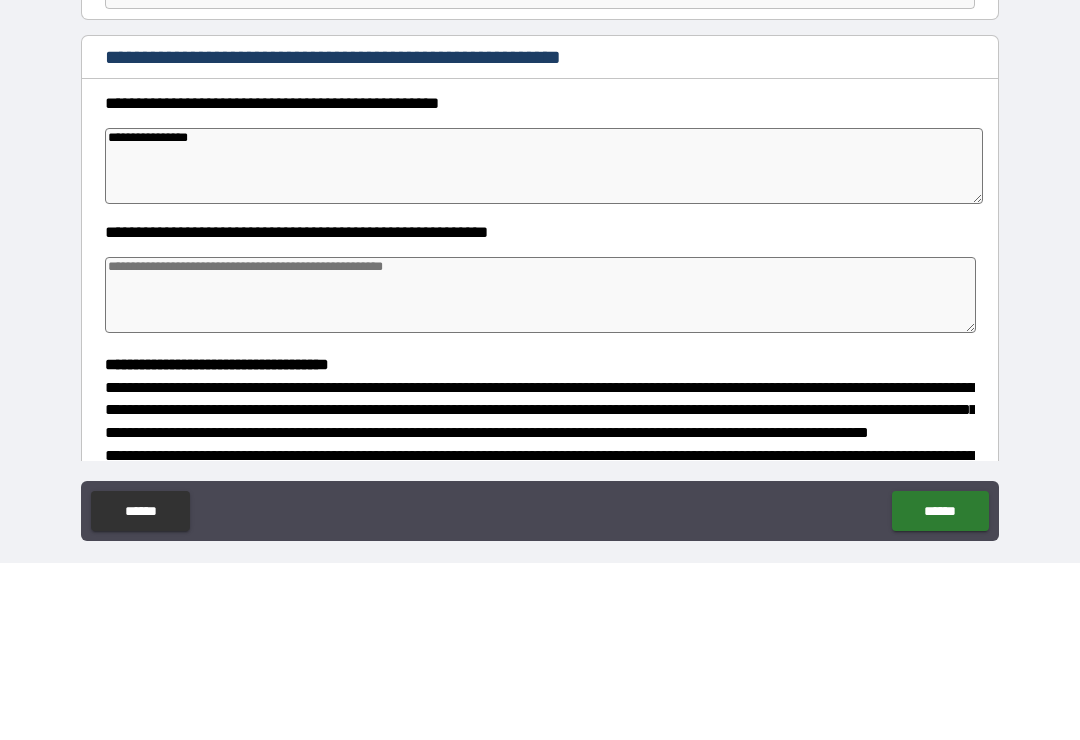 type on "*" 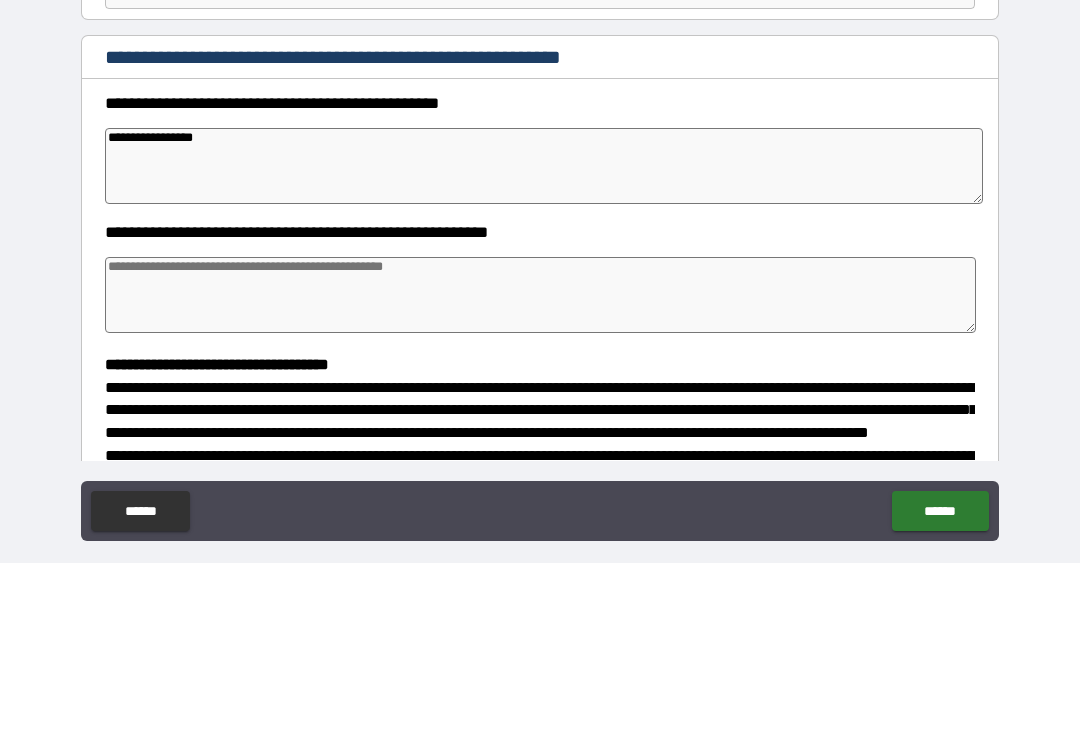 type on "*" 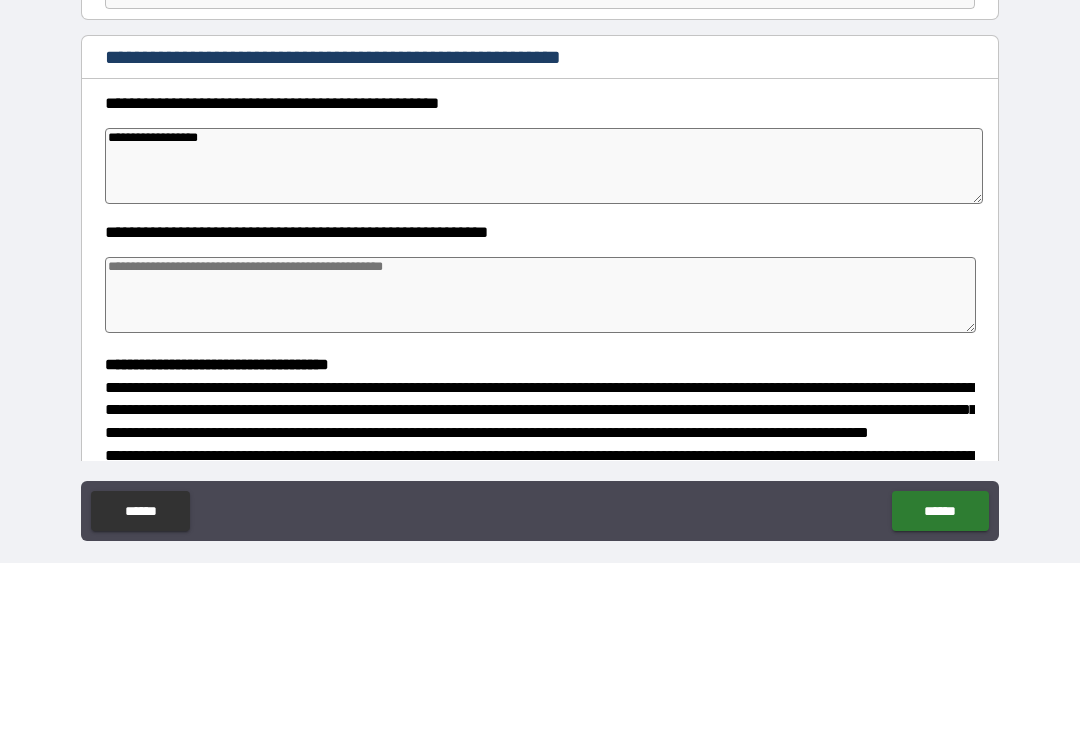 type on "*" 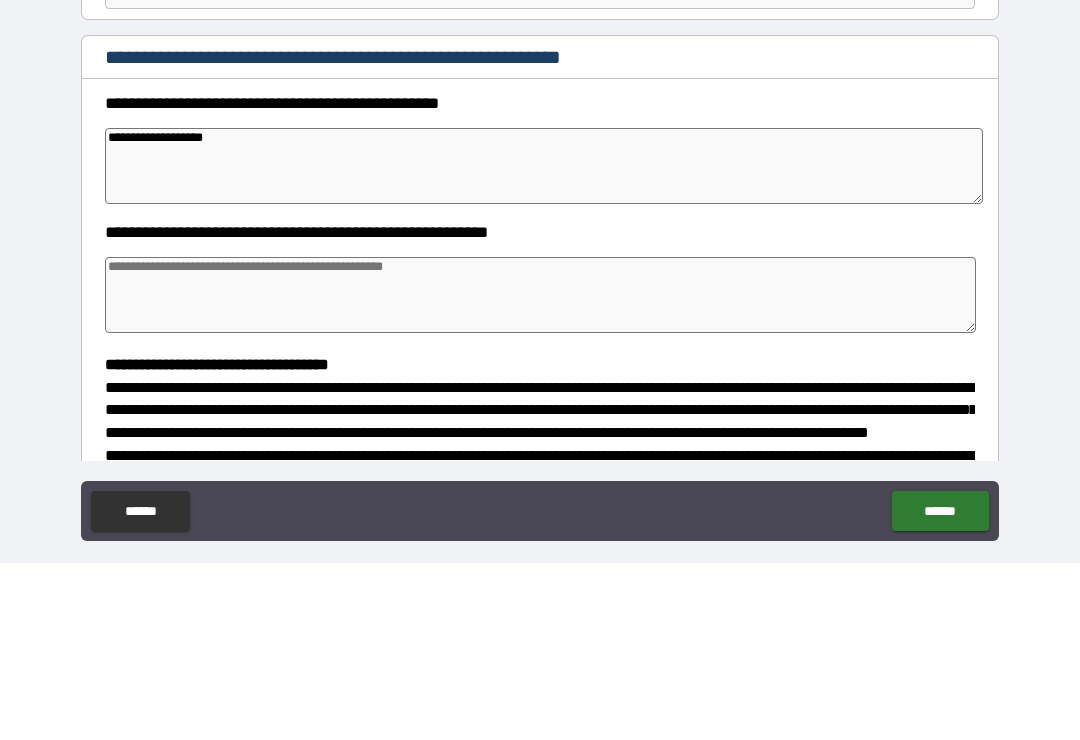 type on "*" 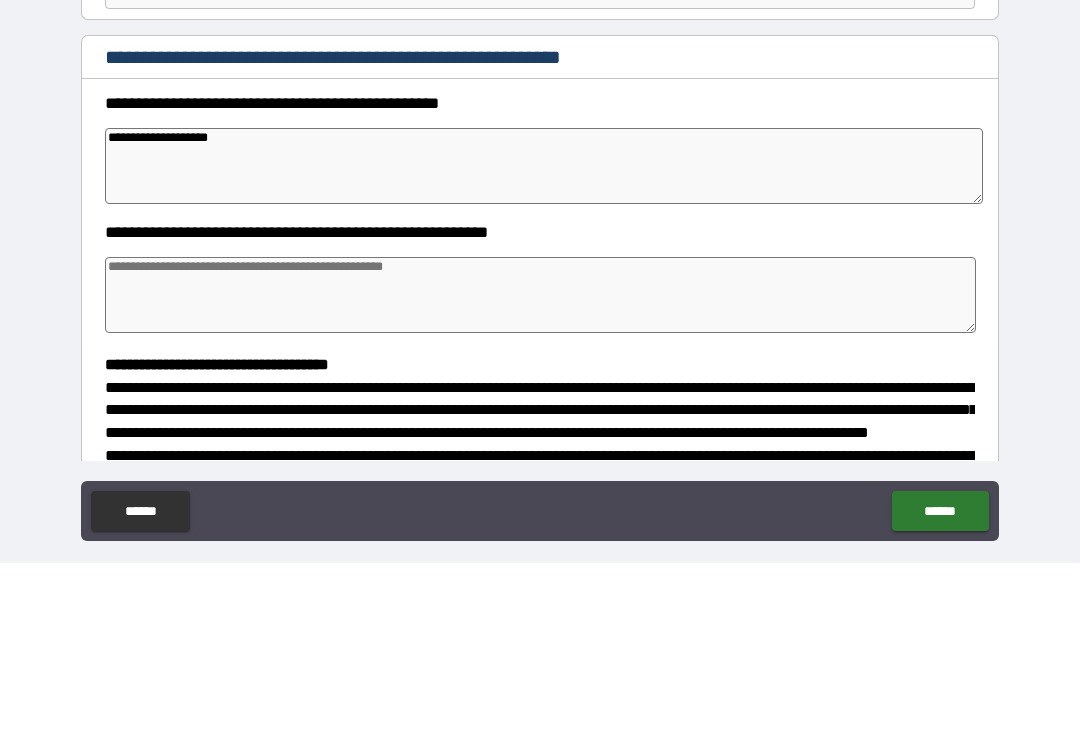 type on "*" 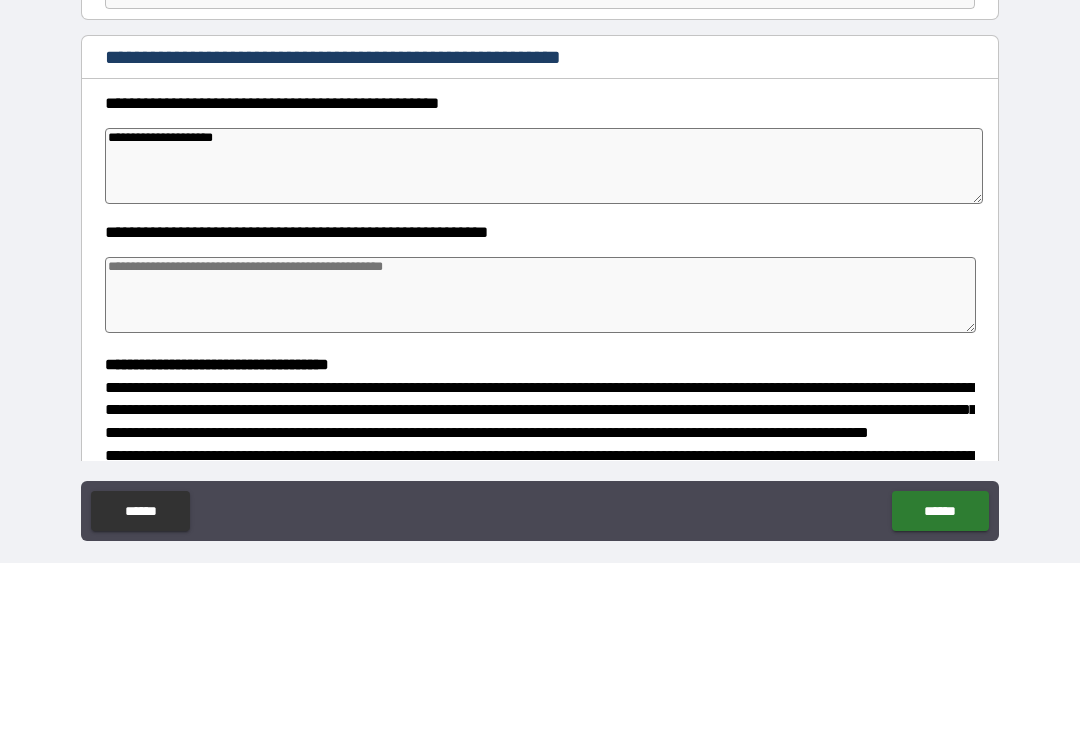 type on "*" 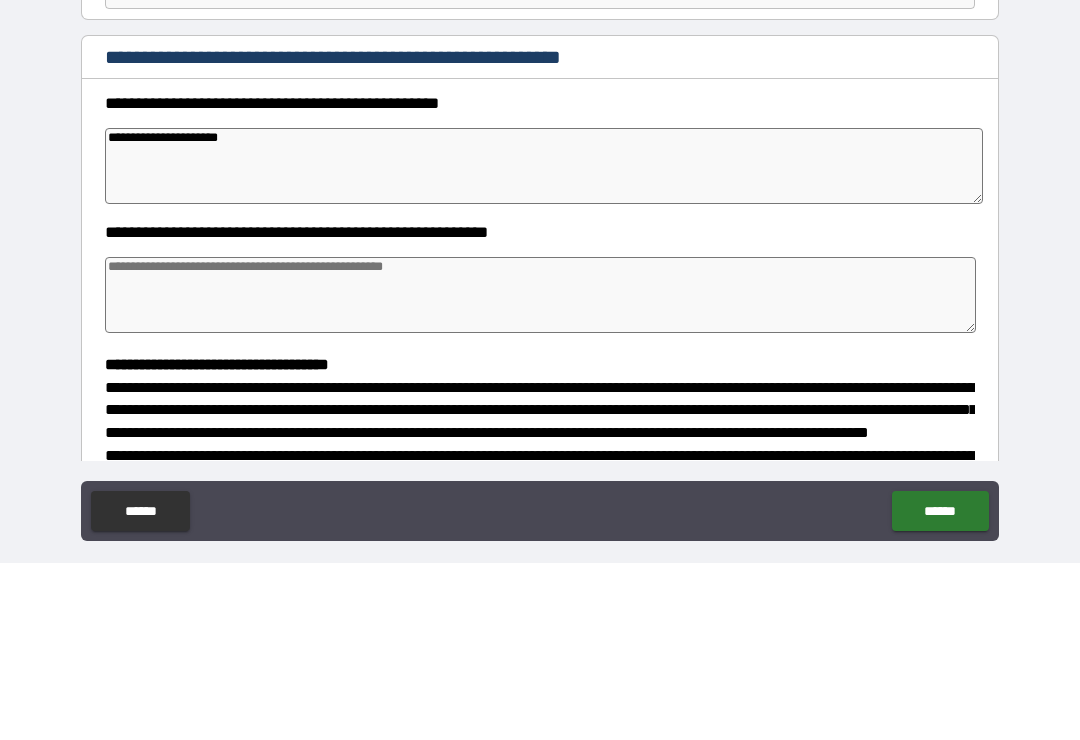 type on "*" 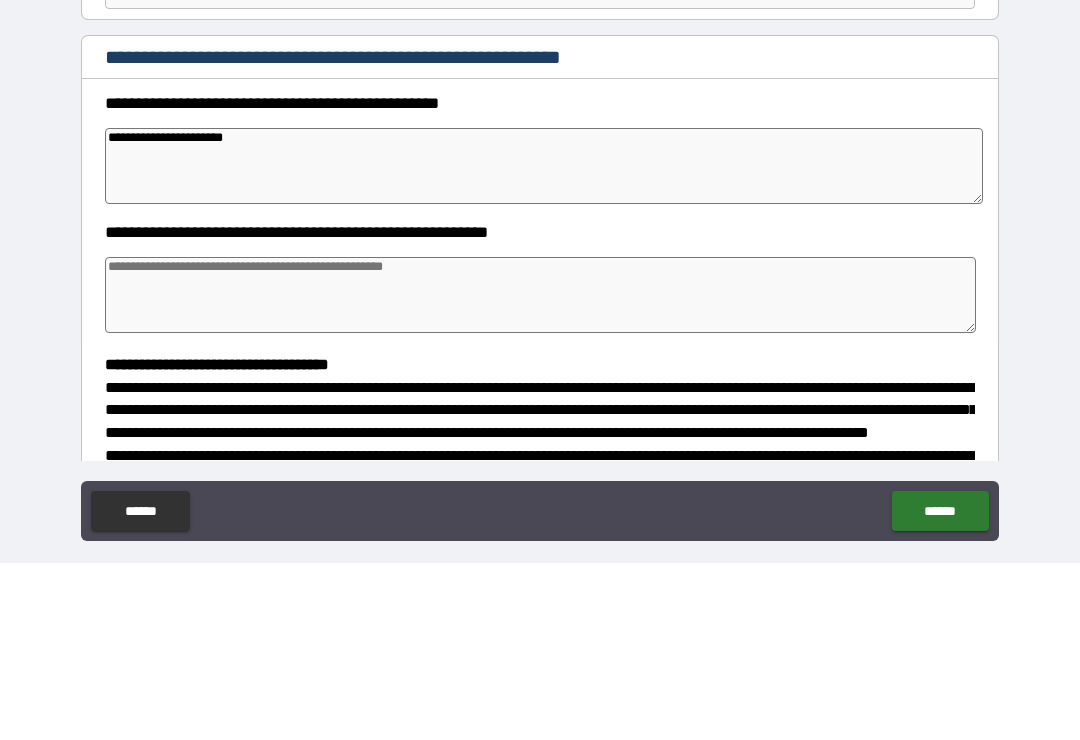 type on "*" 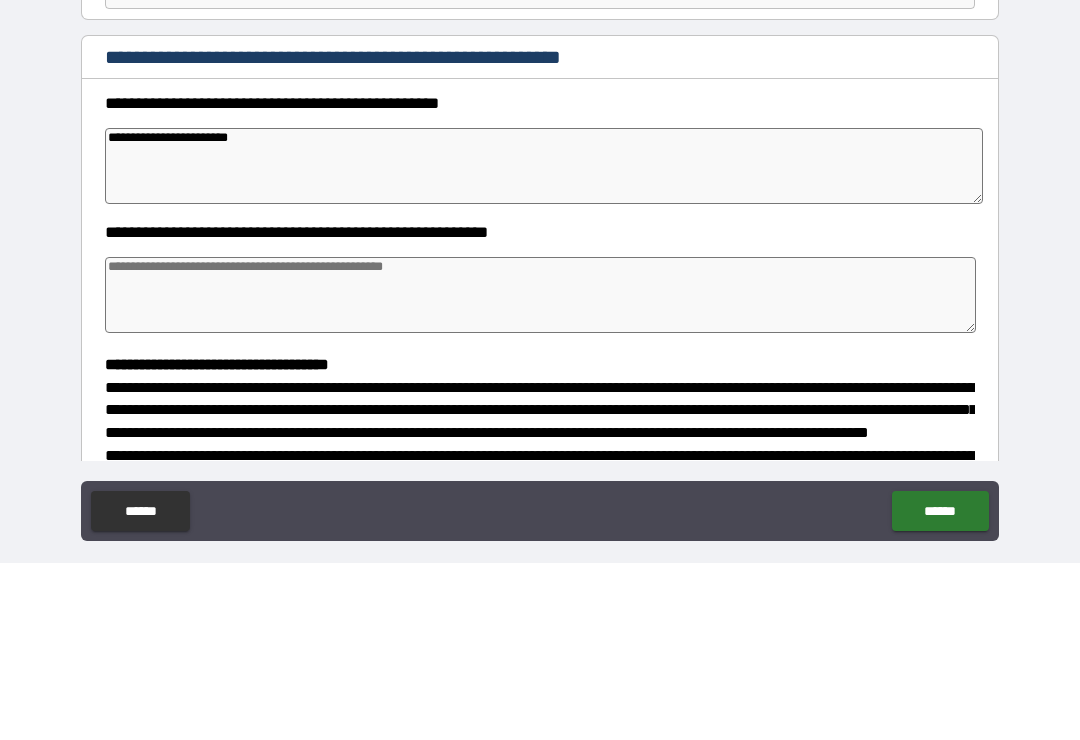 type on "*" 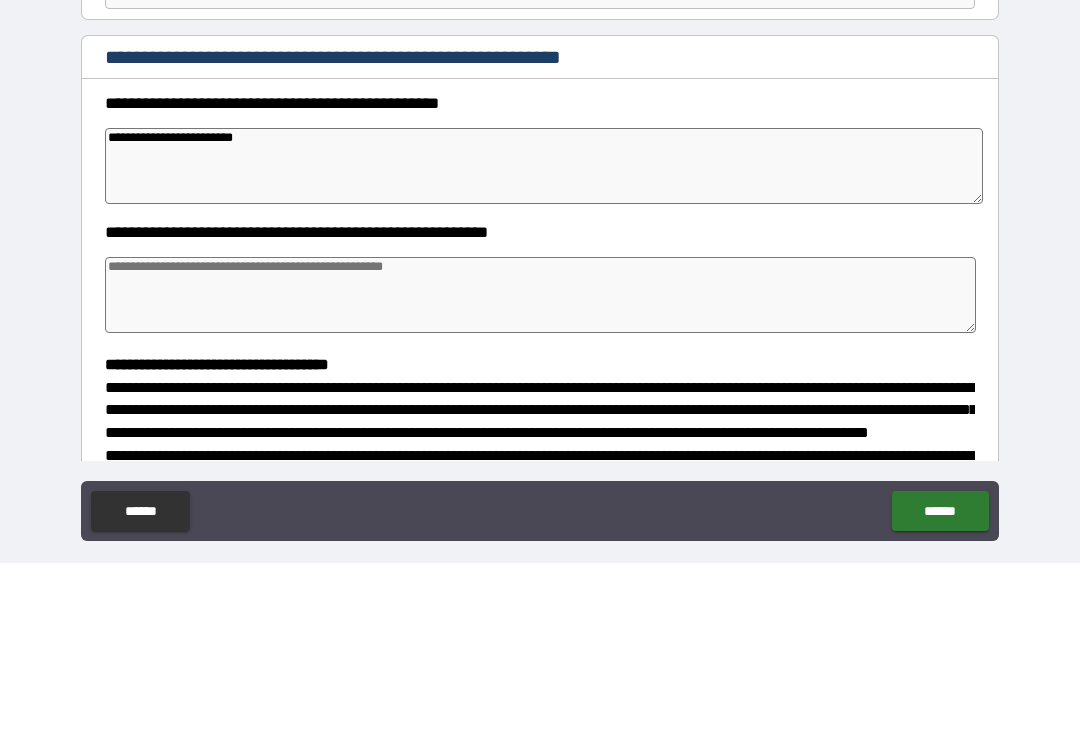 type on "*" 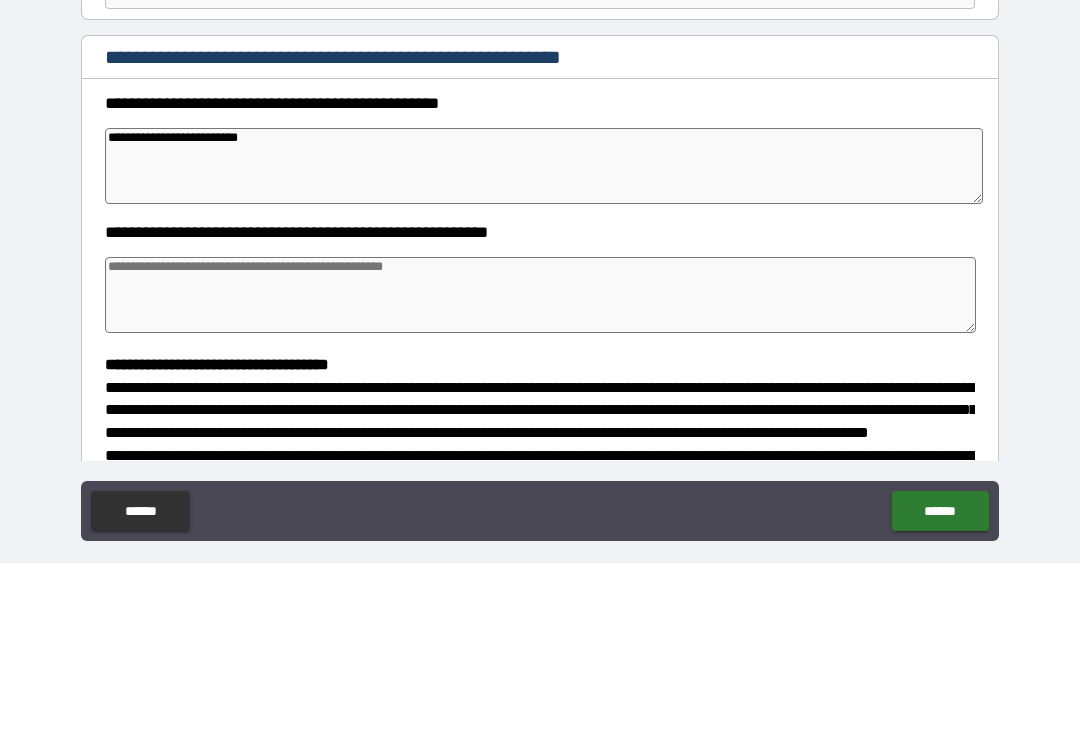 type on "*" 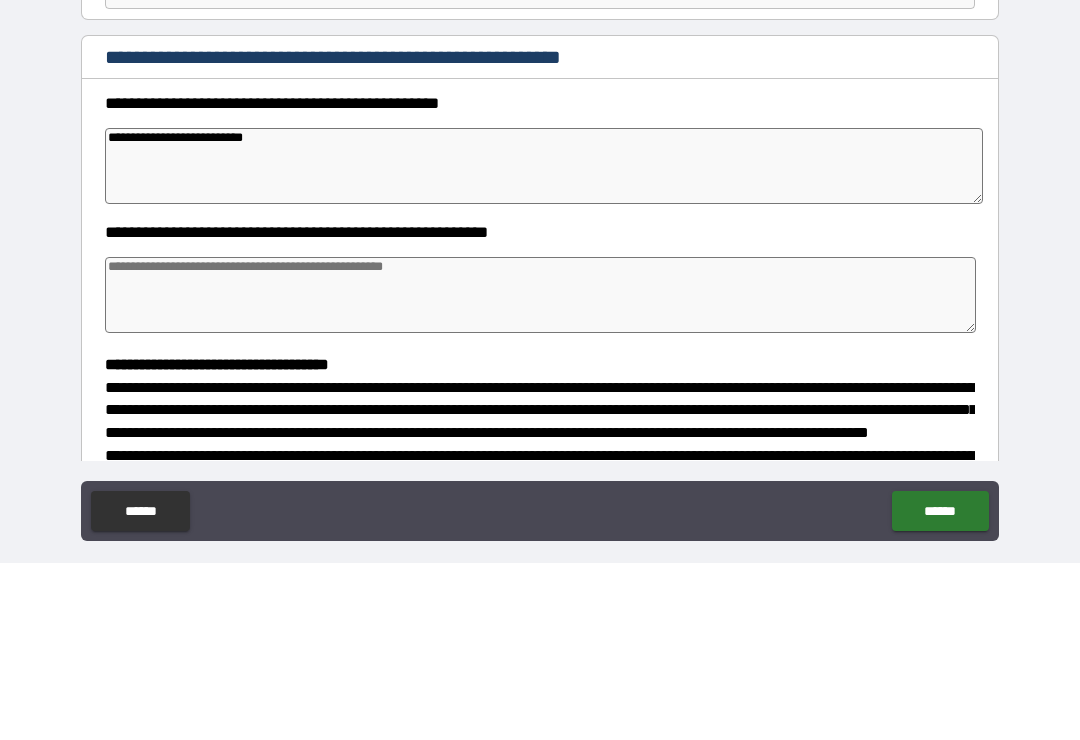 type on "*" 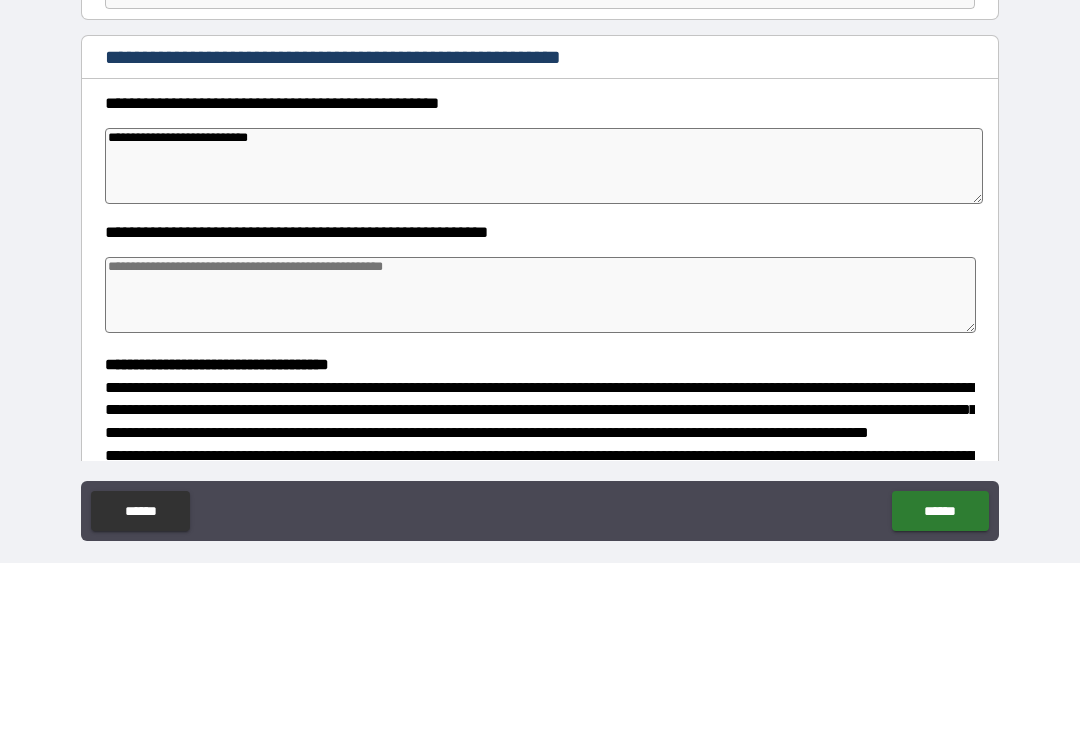 type on "*" 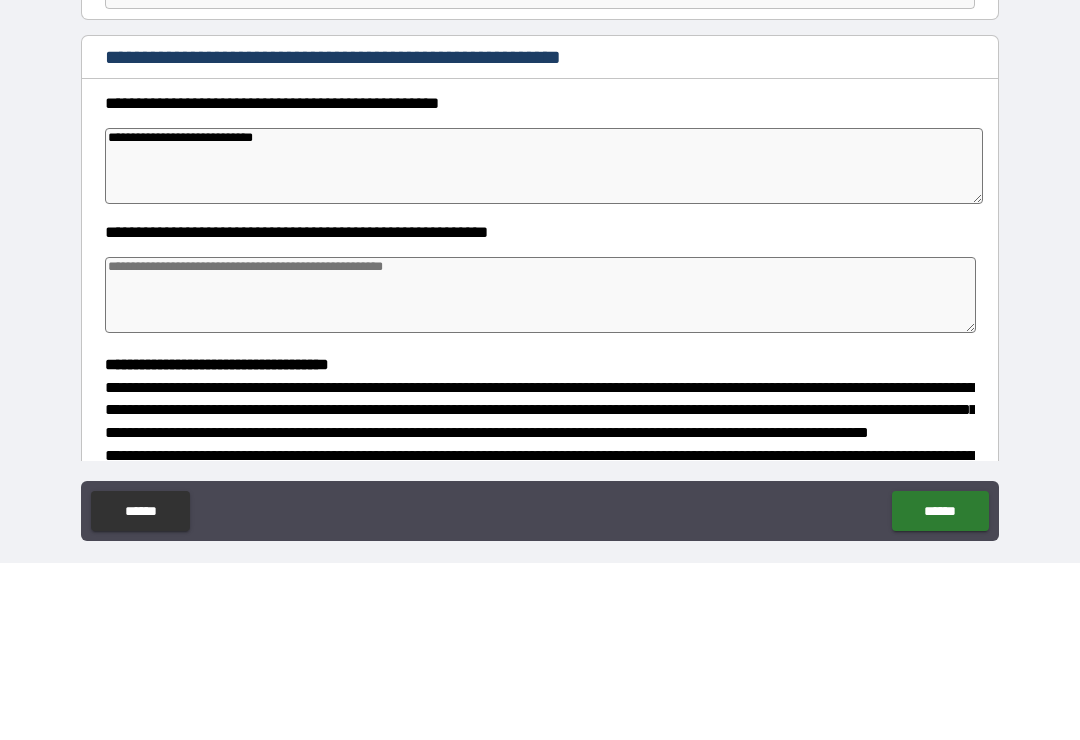 type on "*" 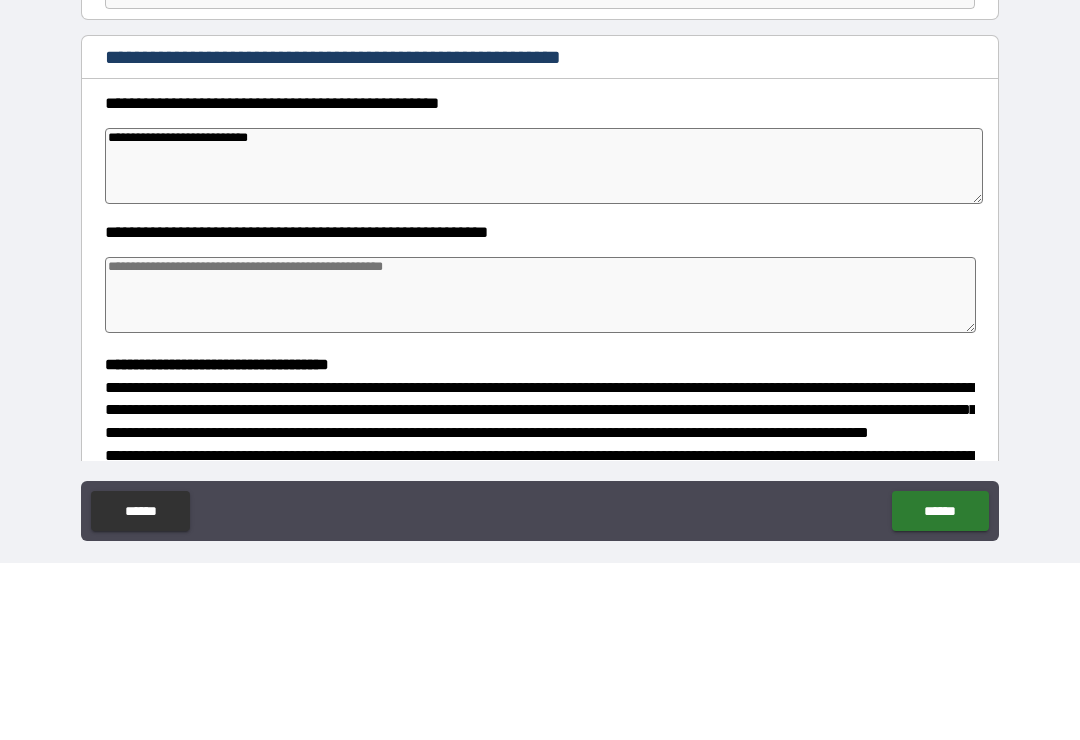 type on "**********" 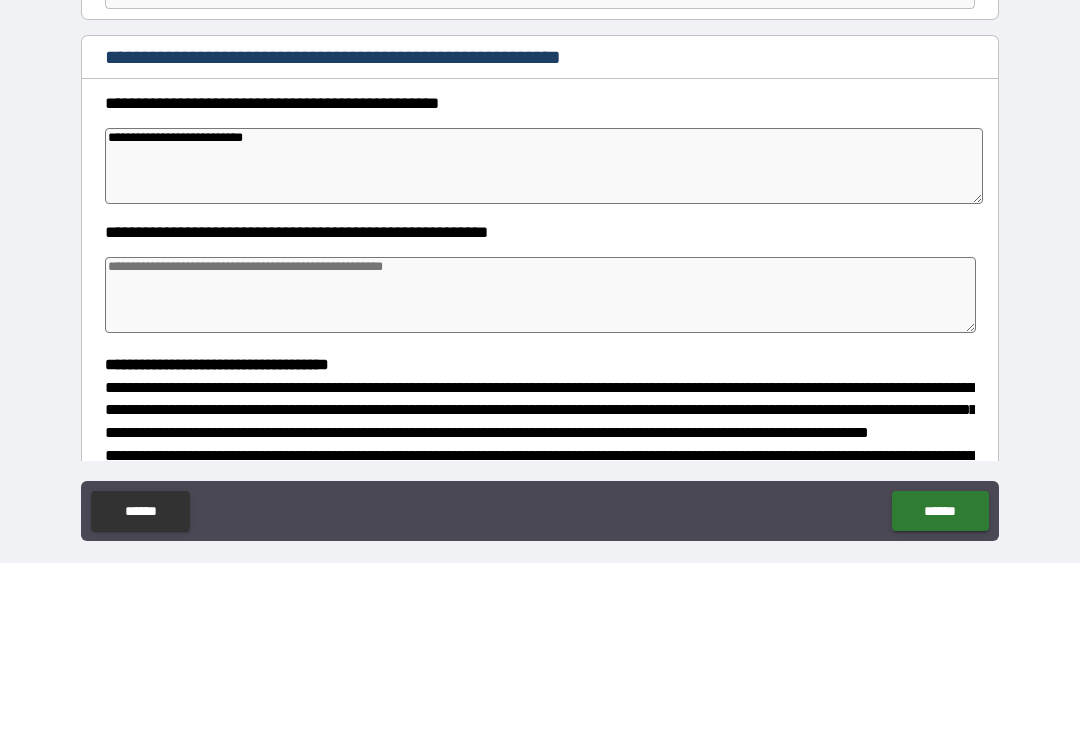 type on "*" 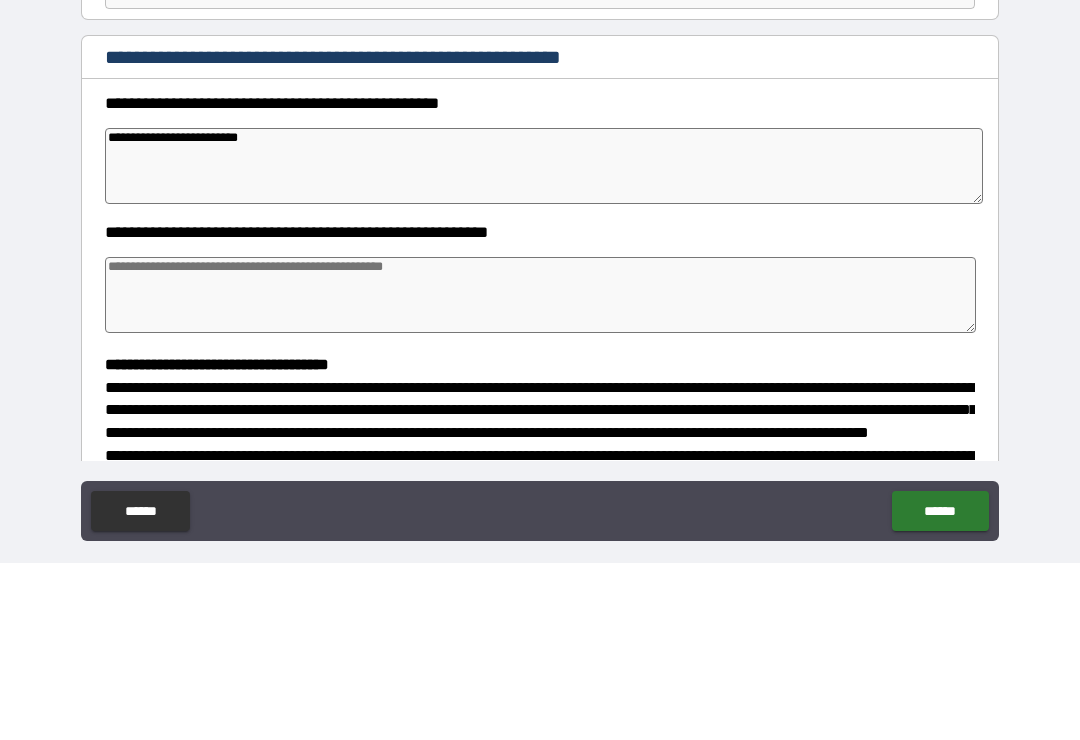 type on "*" 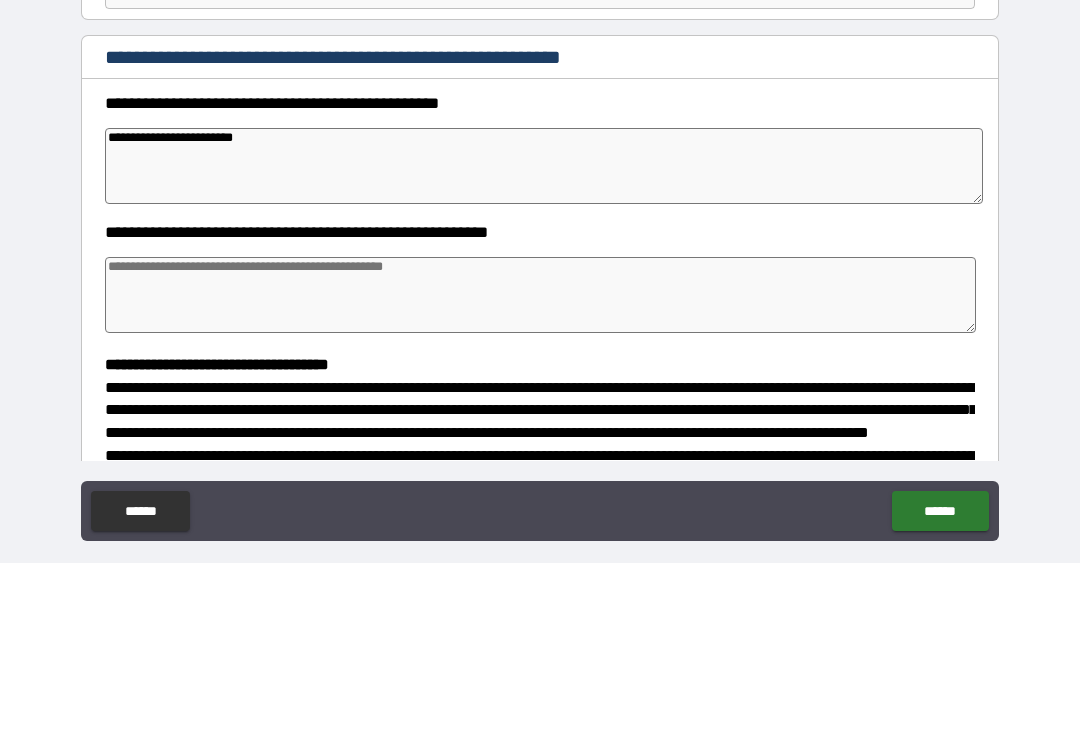 type on "*" 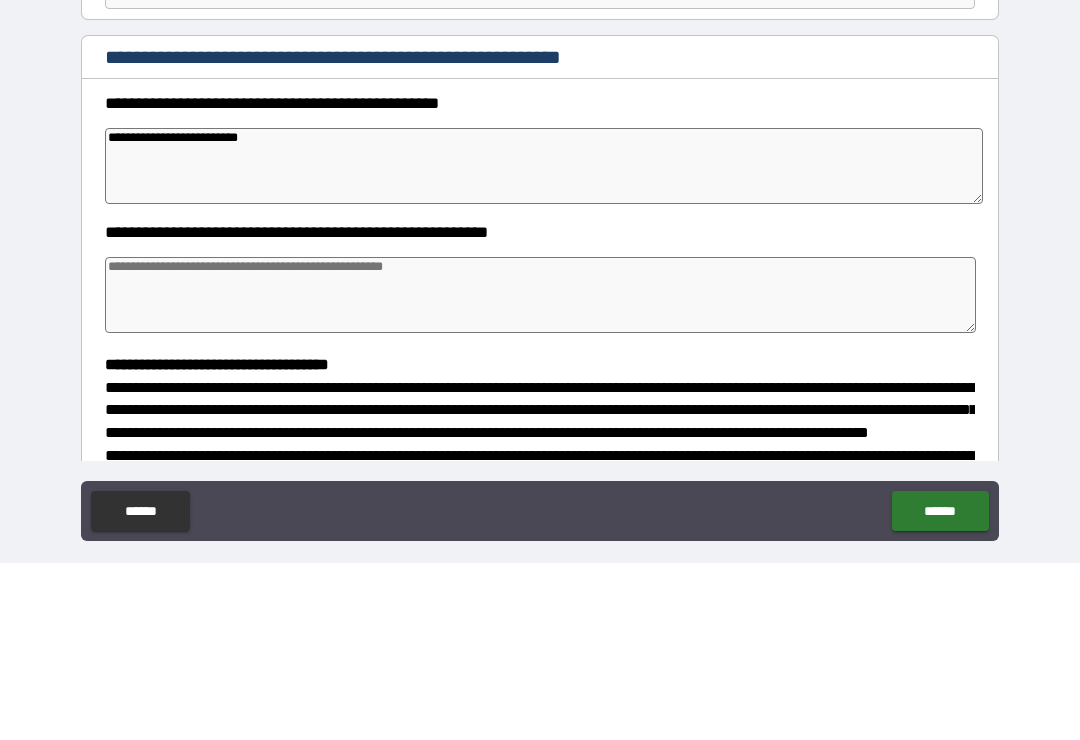 type on "*" 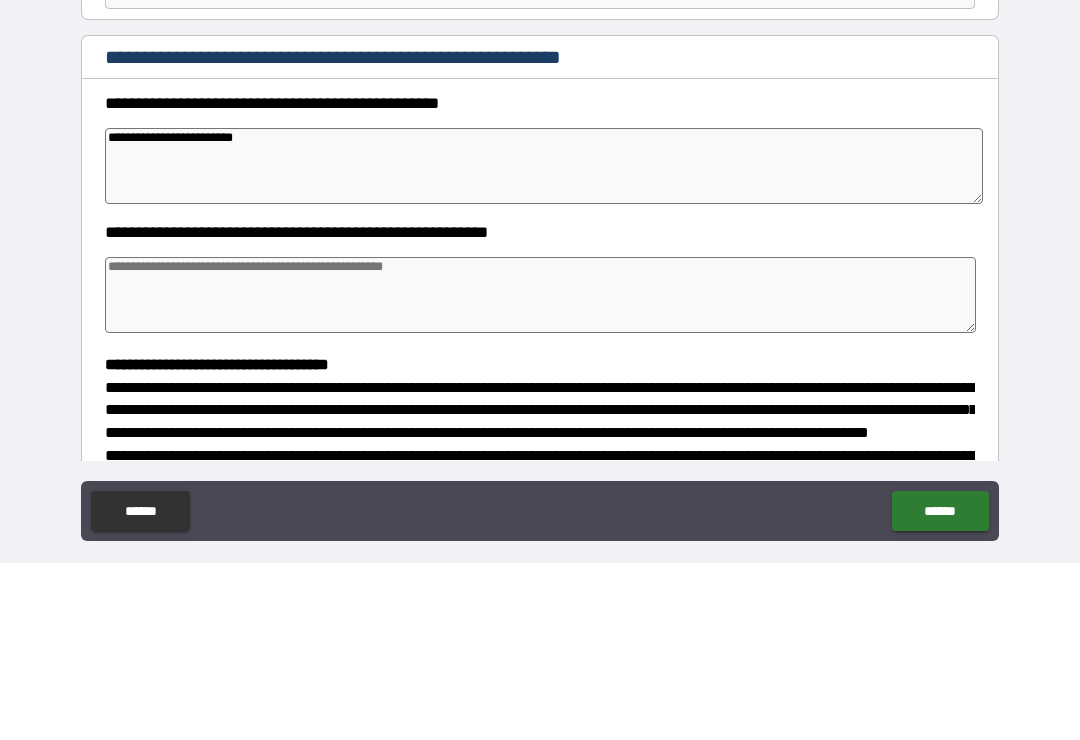 type on "*" 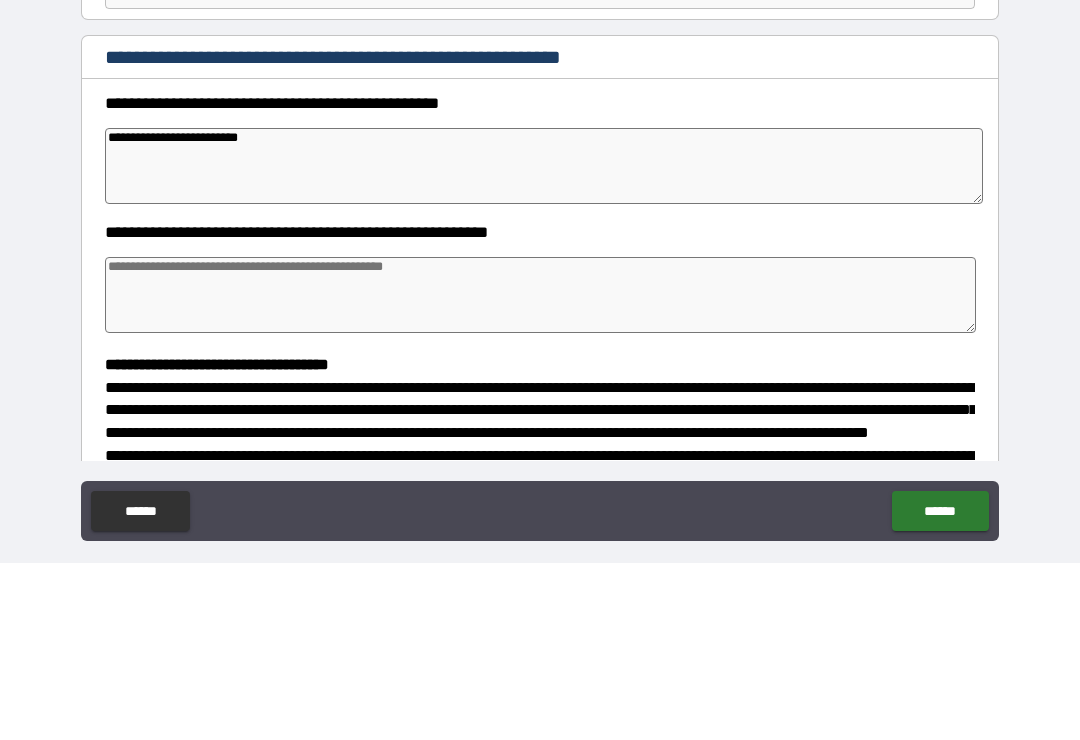 type on "*" 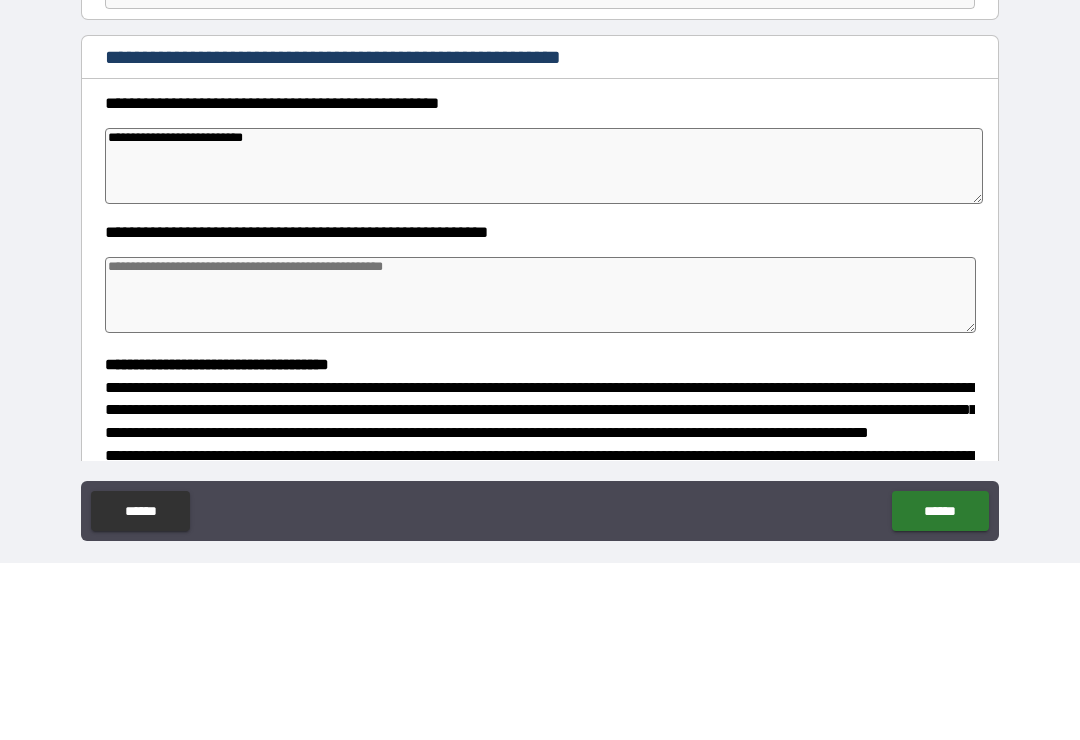 type on "**********" 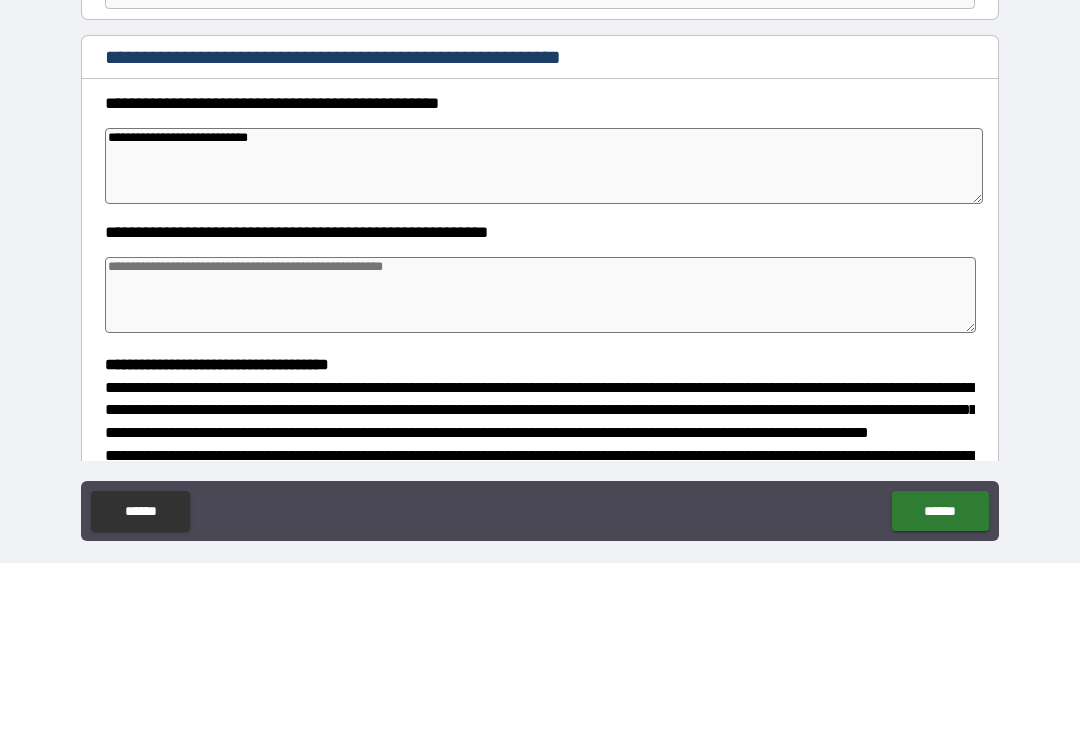 type on "*" 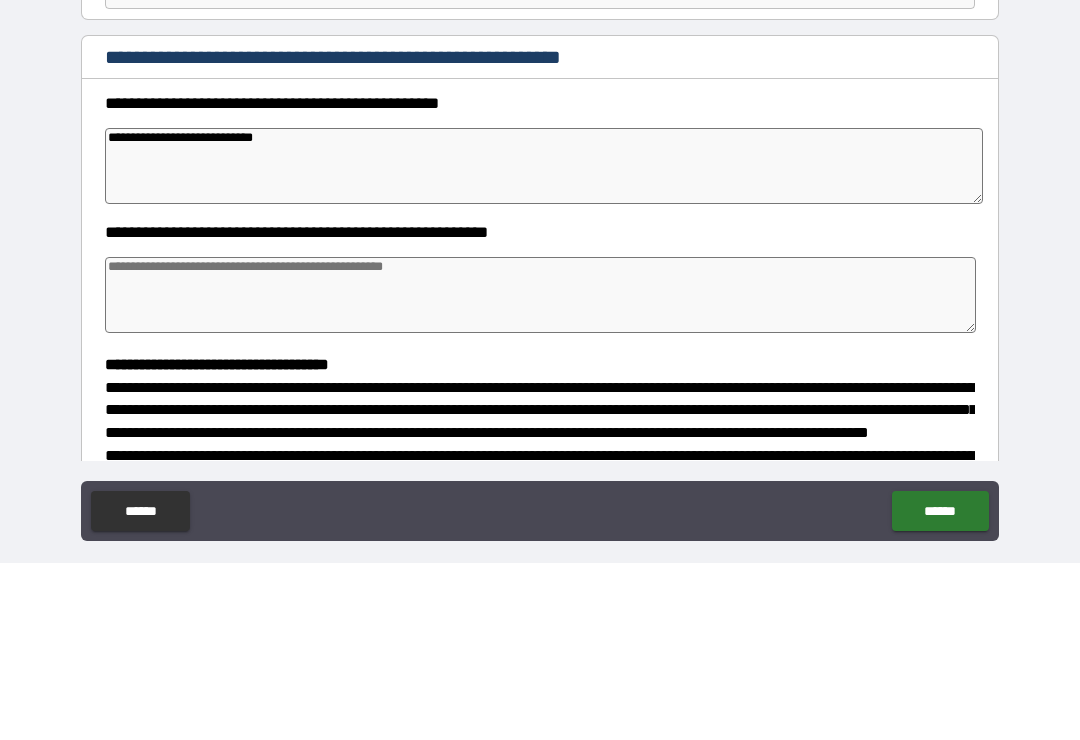type on "*" 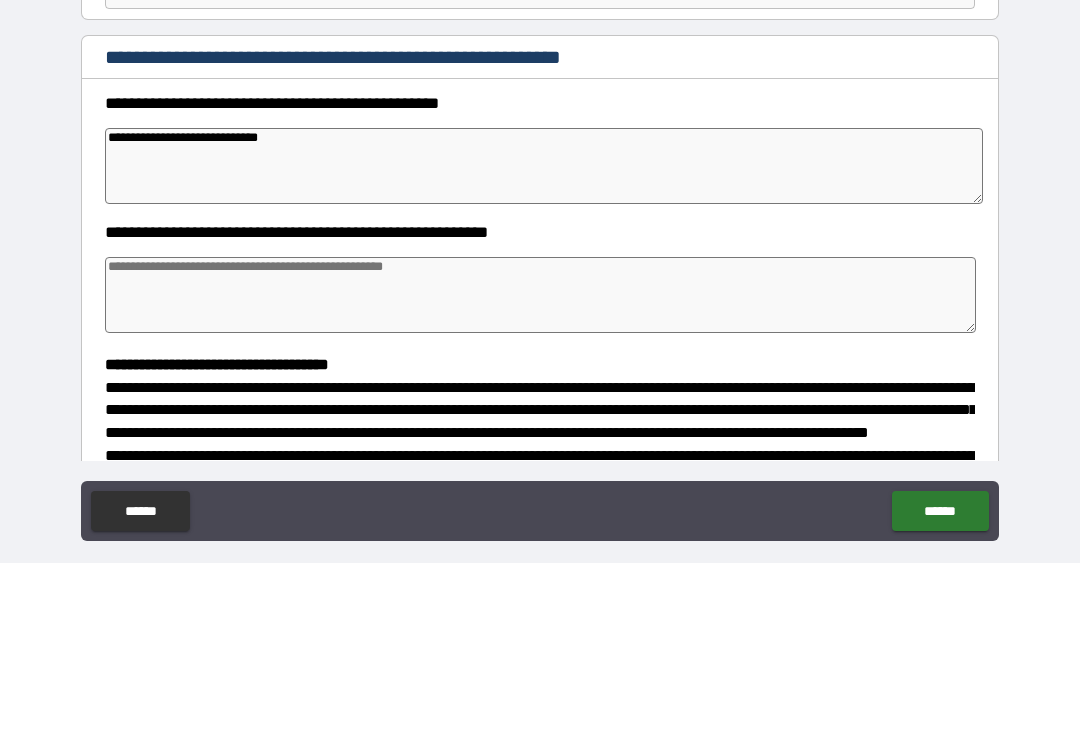 type on "*" 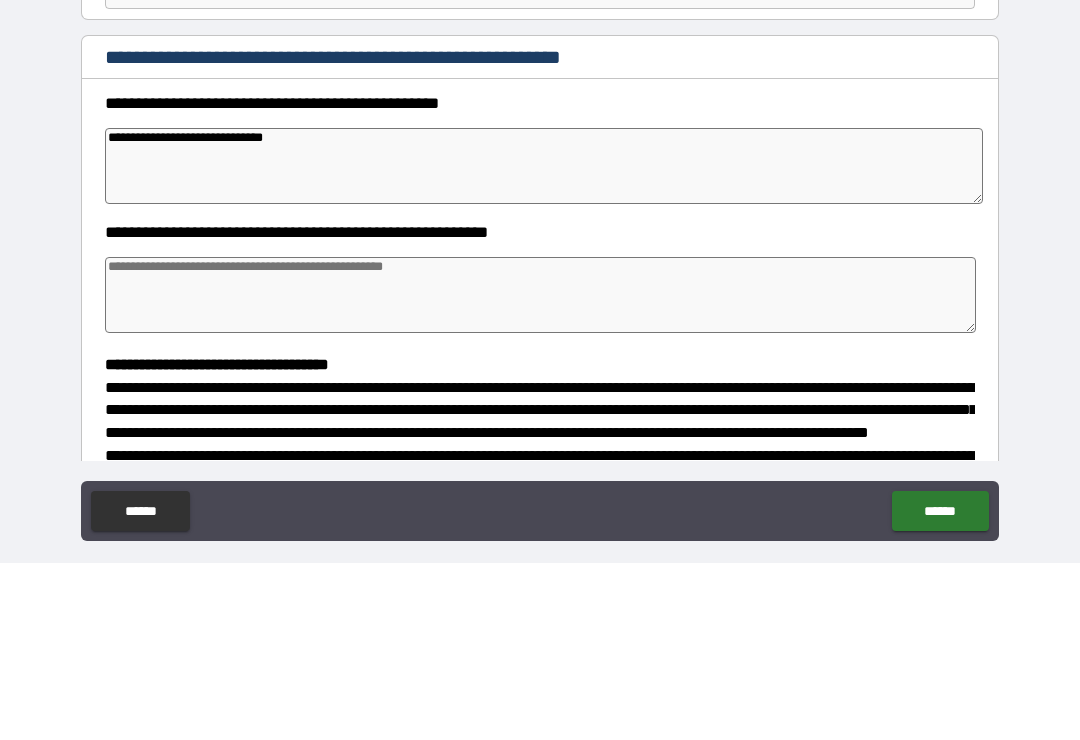 type on "*" 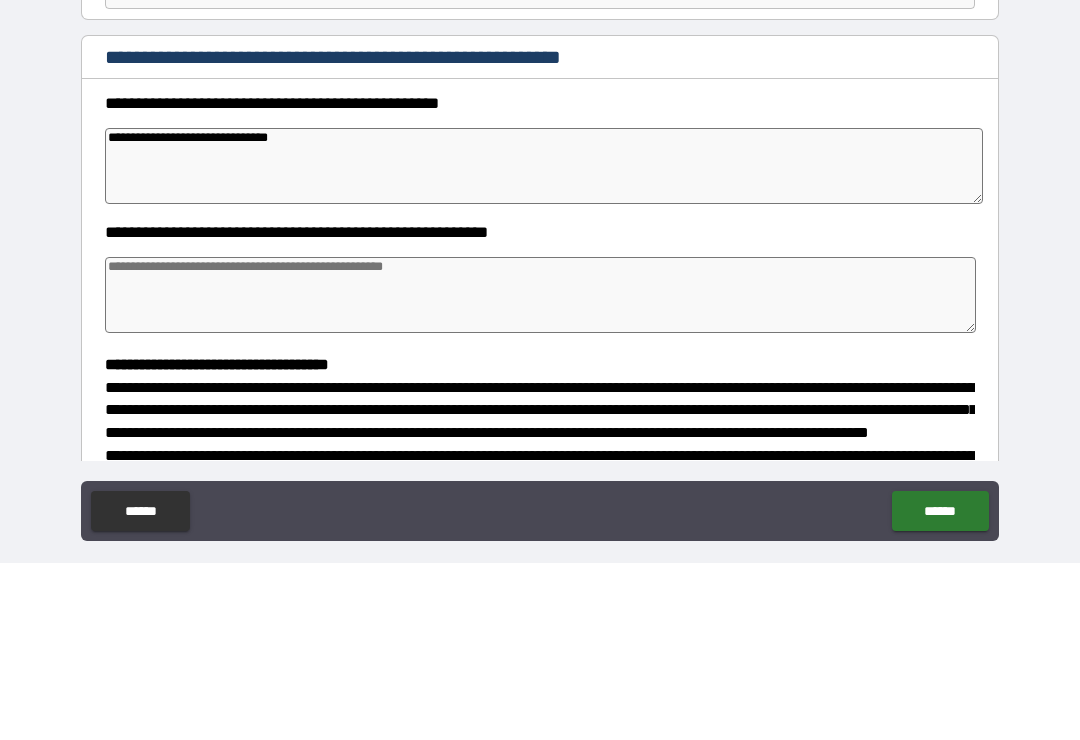 type on "*" 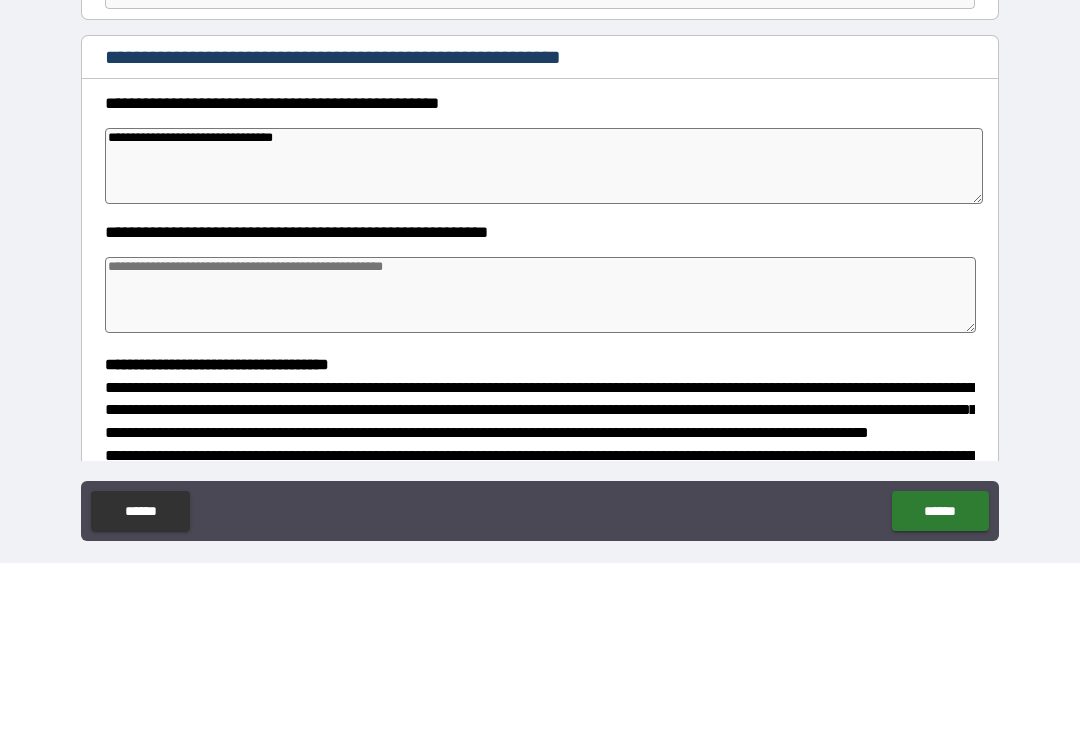 type on "*" 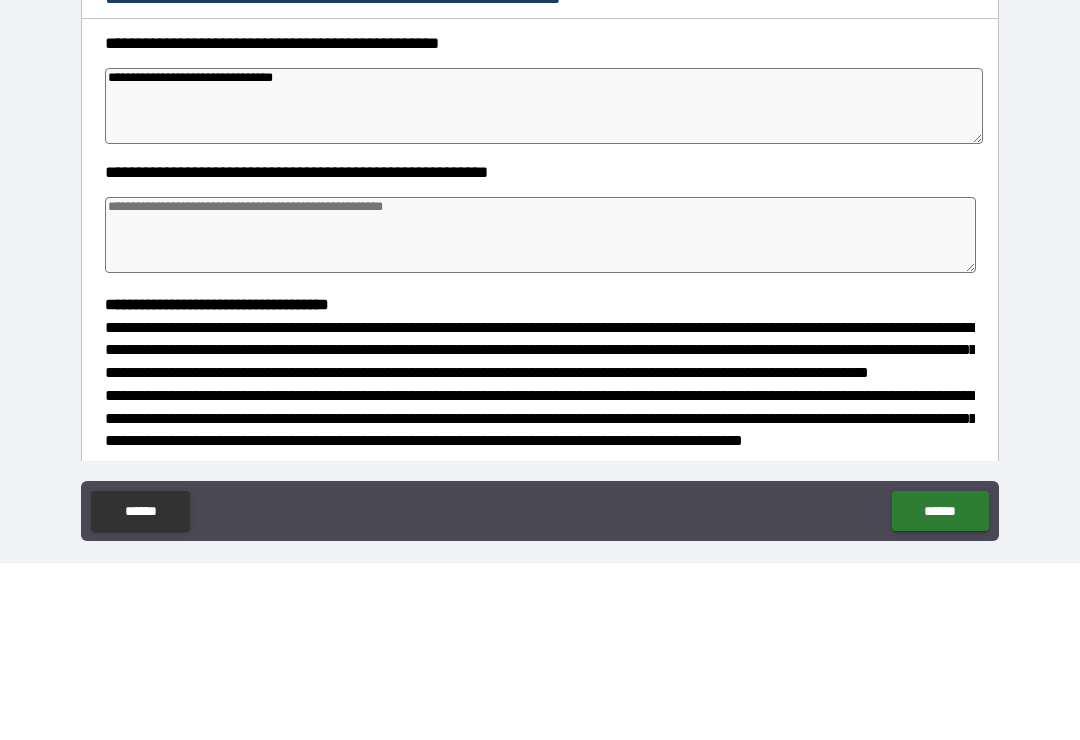 scroll, scrollTop: 160, scrollLeft: 0, axis: vertical 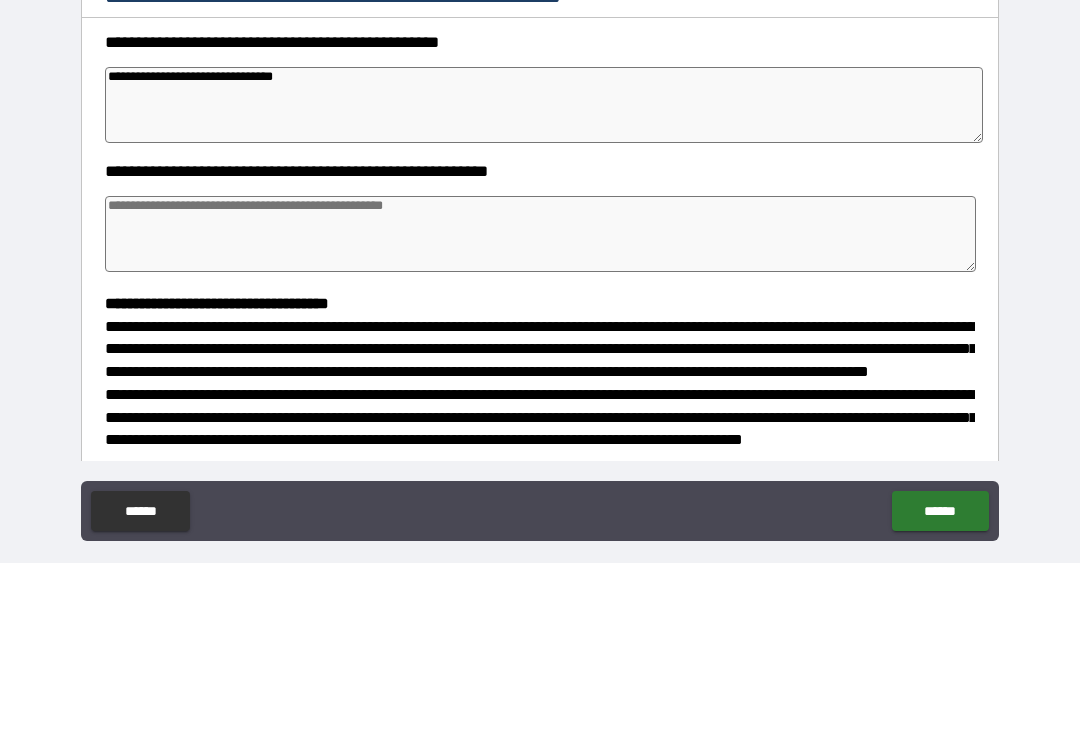 type on "**********" 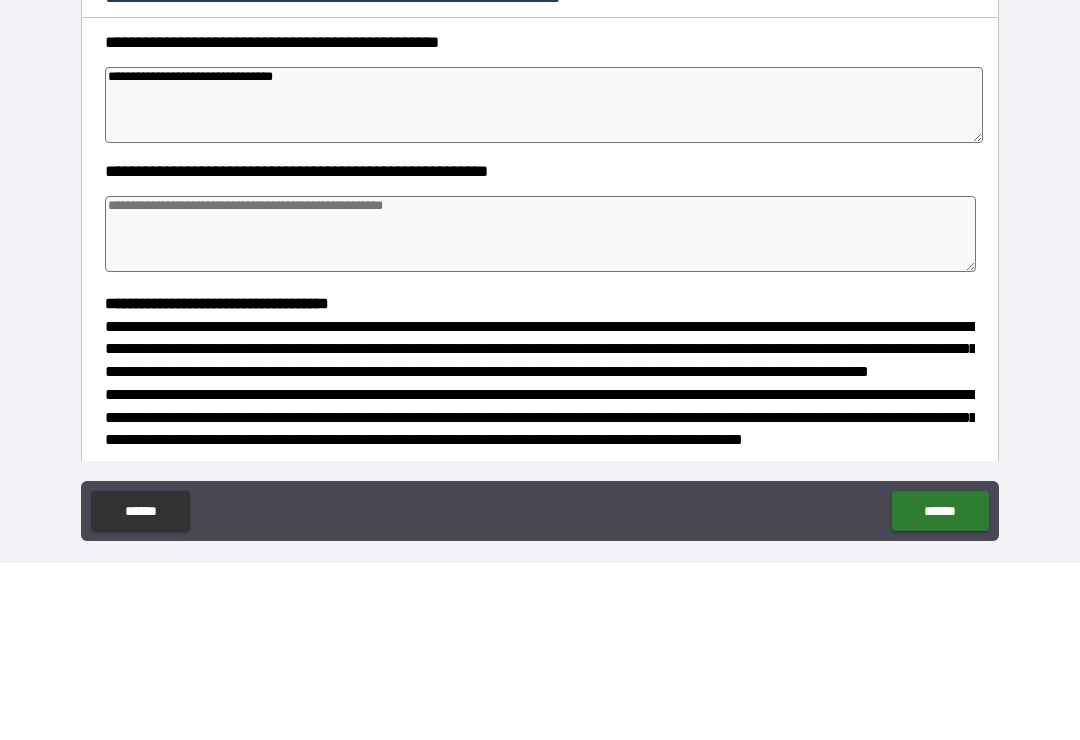 type on "*" 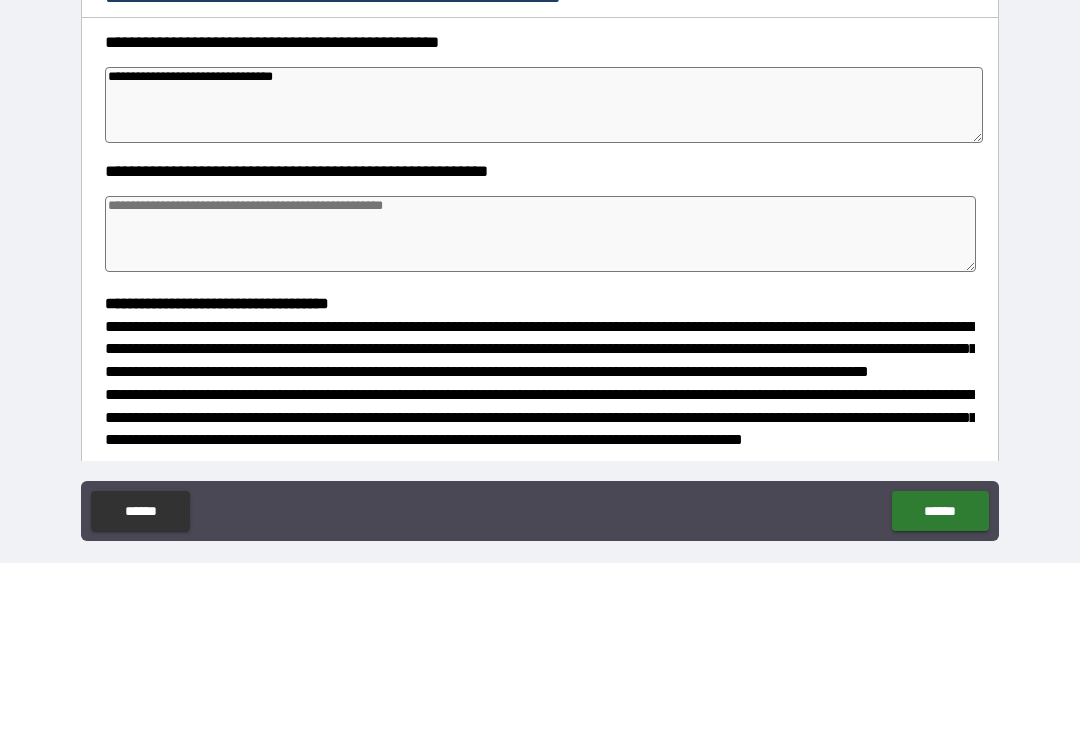 type on "*" 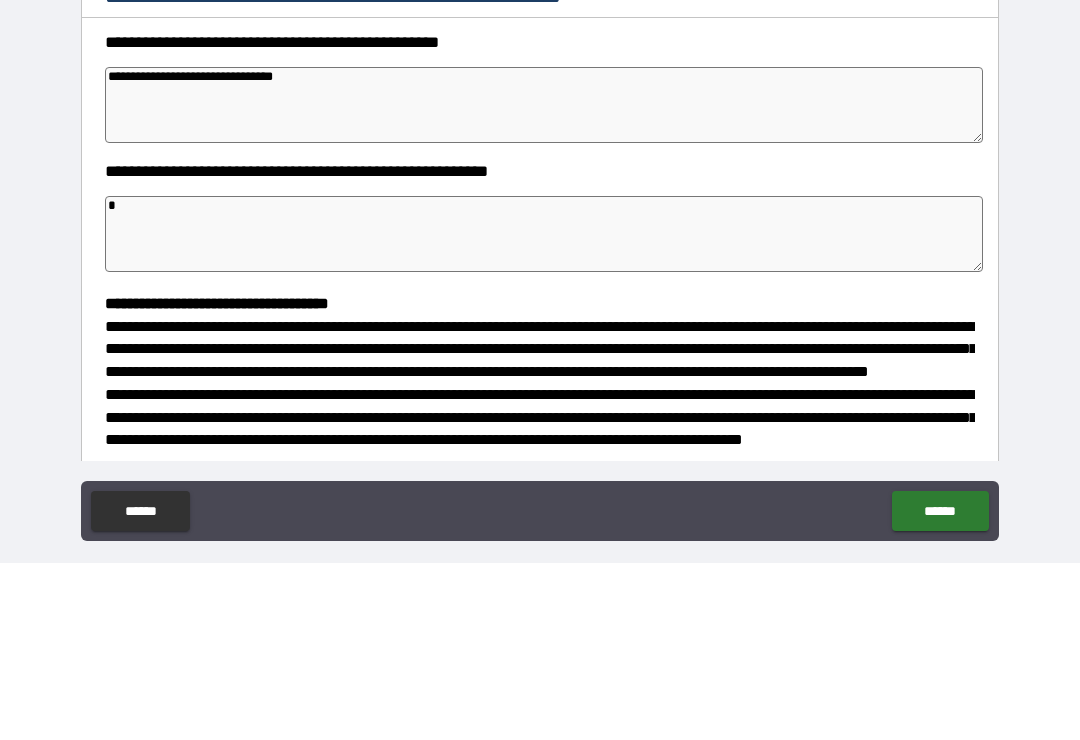 type on "*" 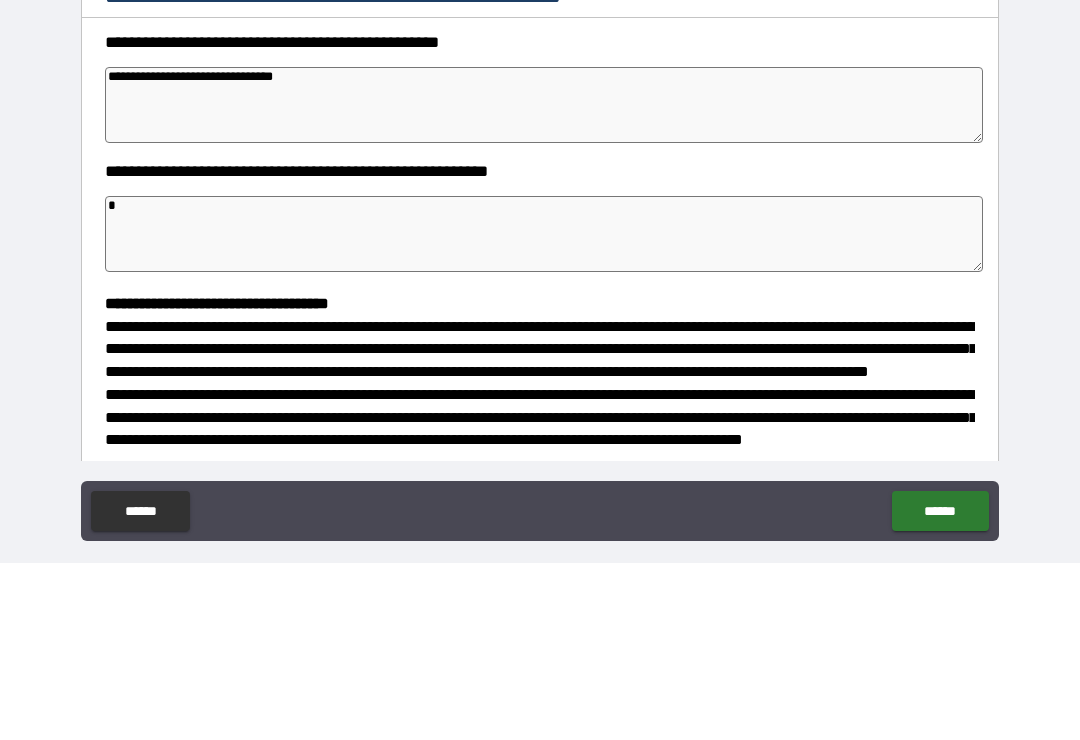 type on "*" 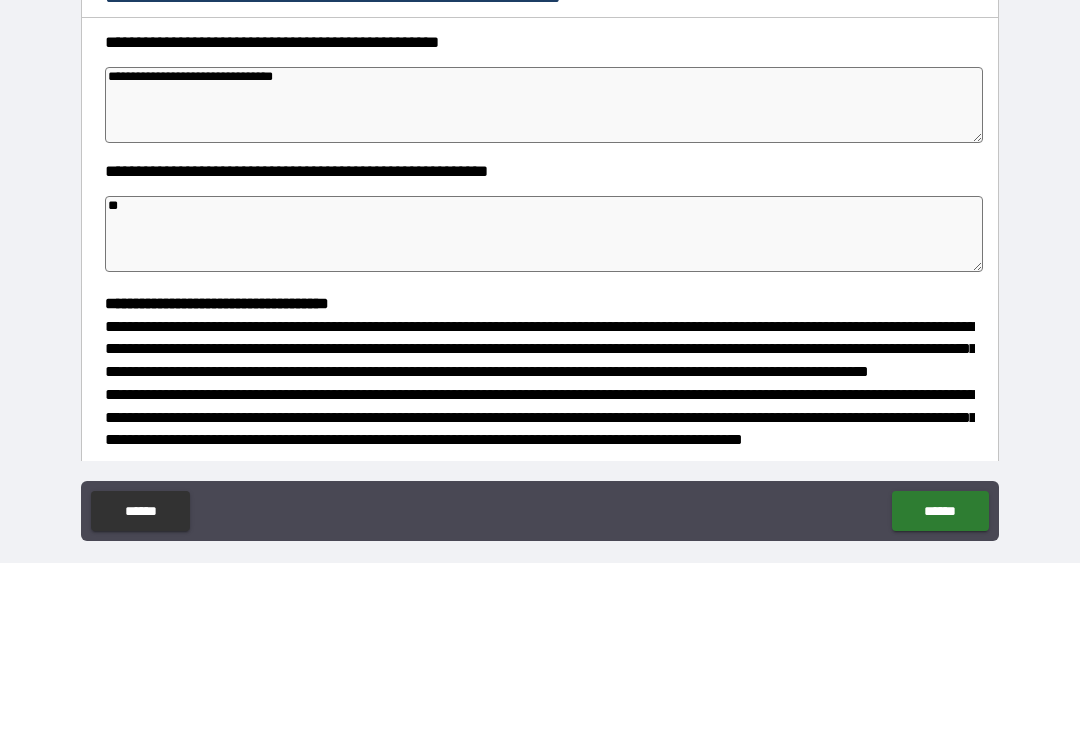 type on "***" 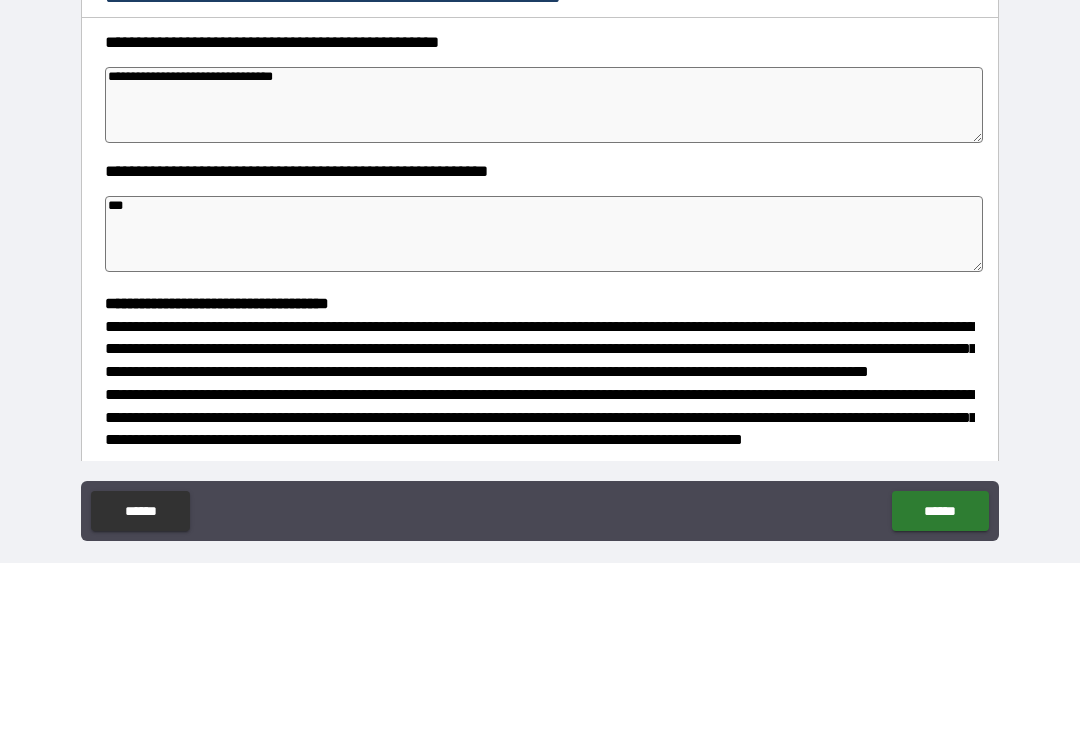 type on "*" 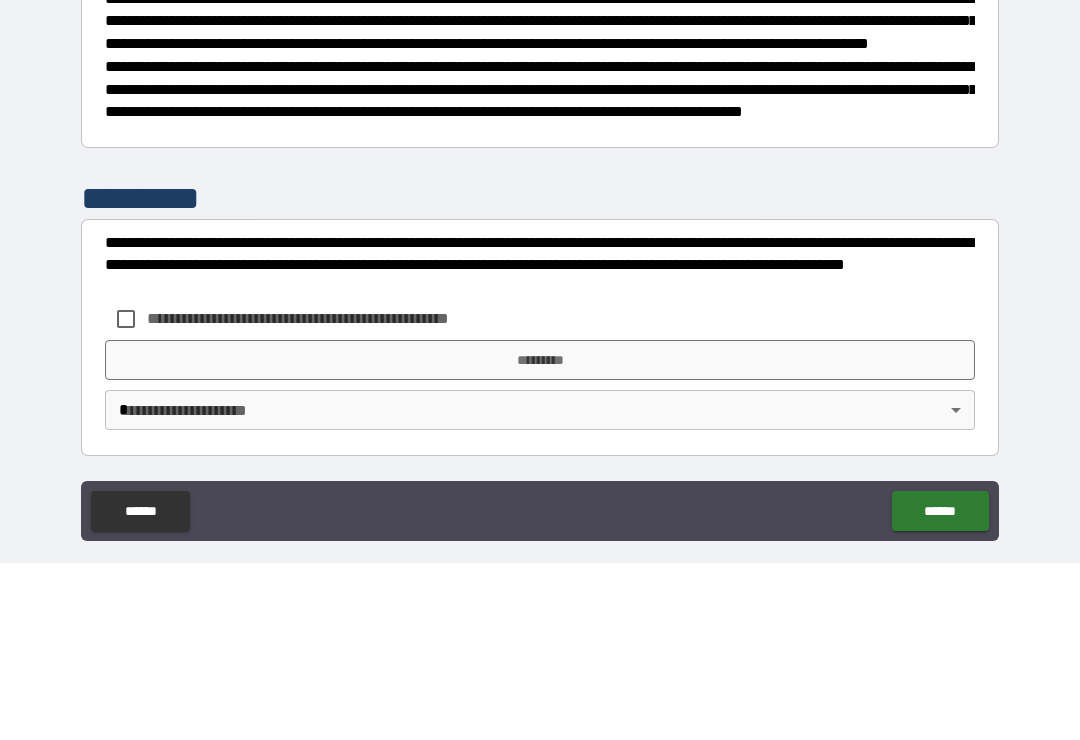 scroll, scrollTop: 526, scrollLeft: 0, axis: vertical 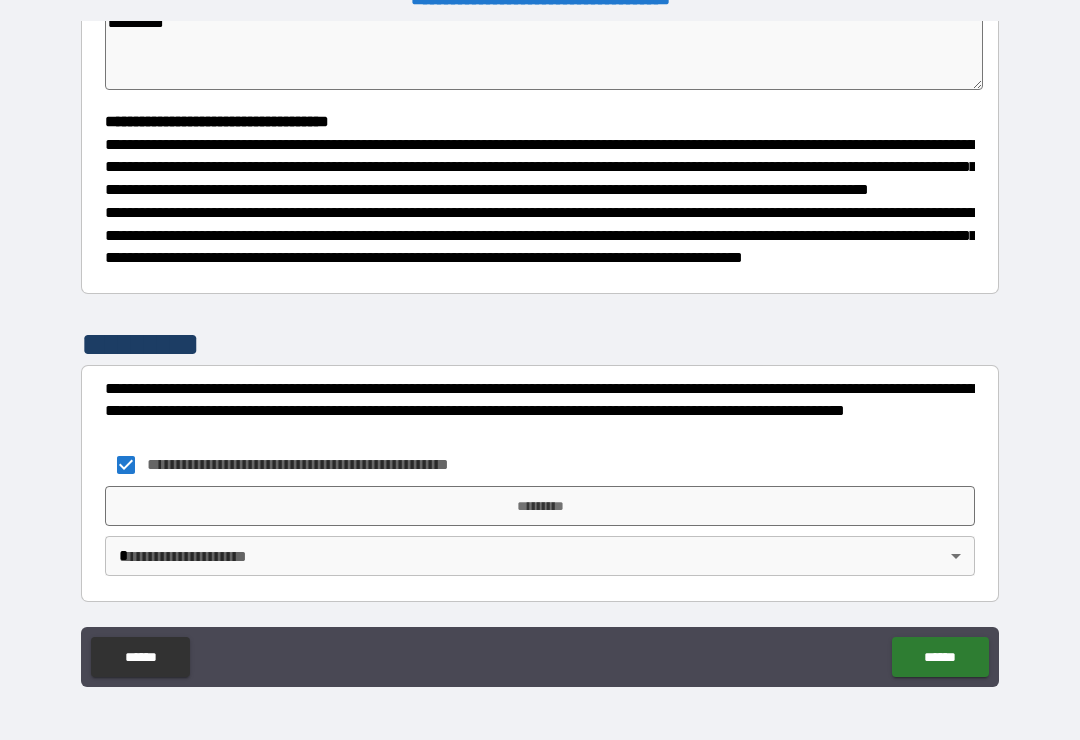 click on "*********" at bounding box center [540, 506] 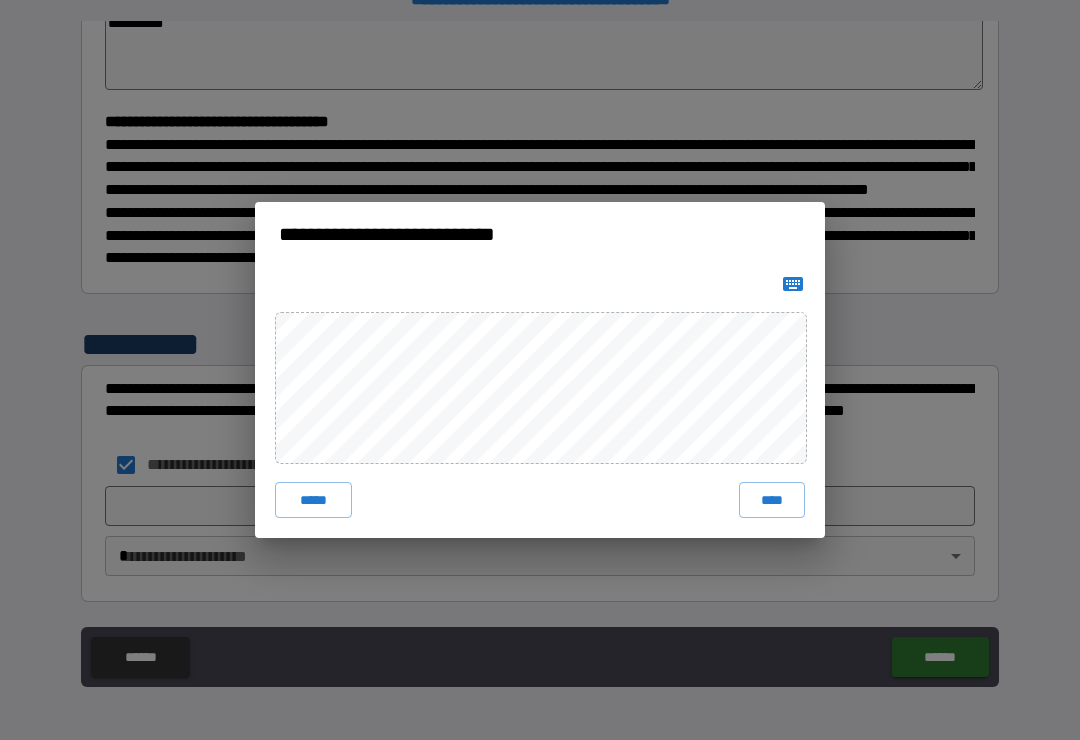 click on "*****" at bounding box center [313, 500] 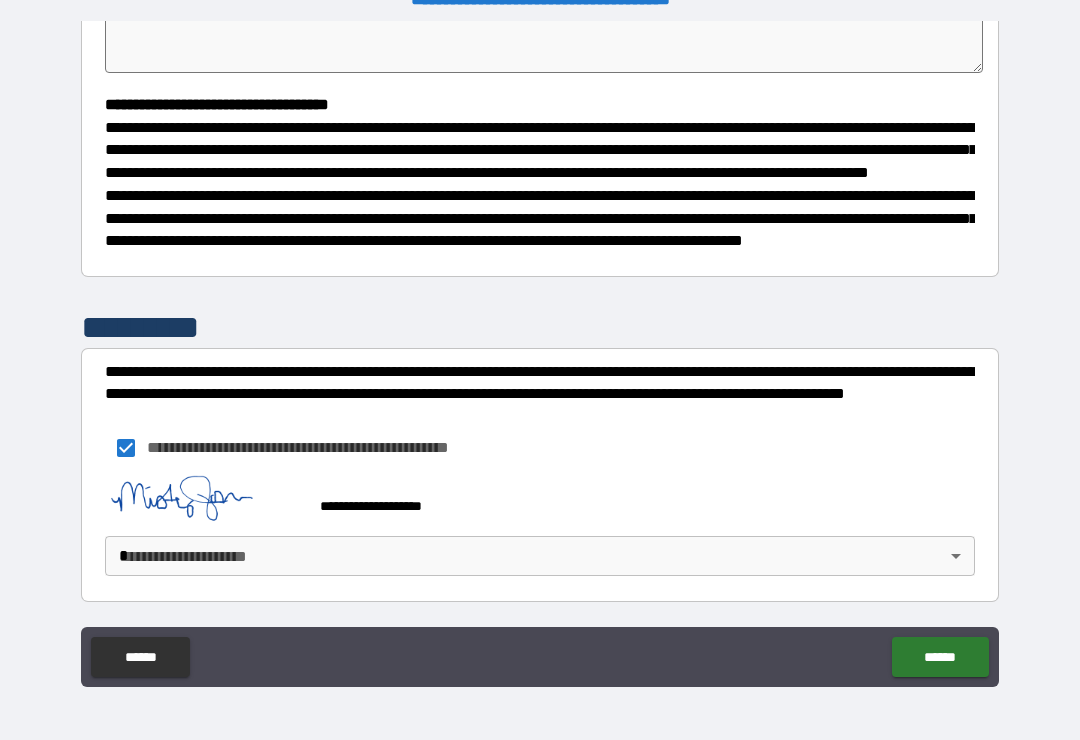 click on "******" at bounding box center [940, 657] 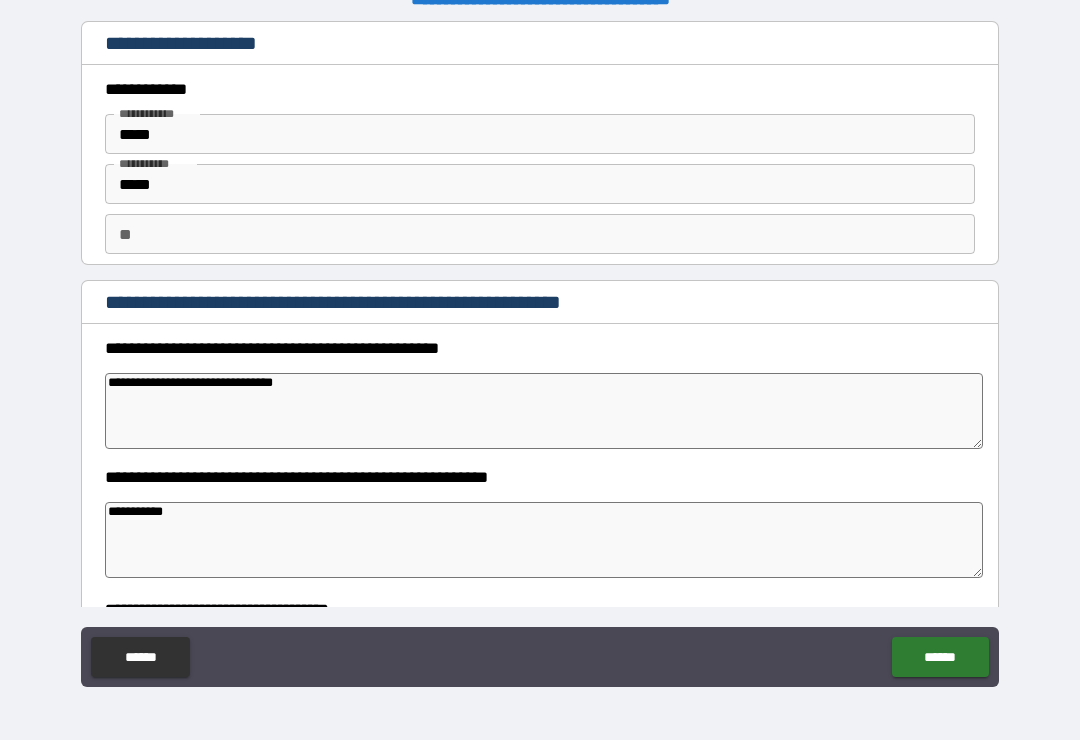 scroll, scrollTop: 0, scrollLeft: 0, axis: both 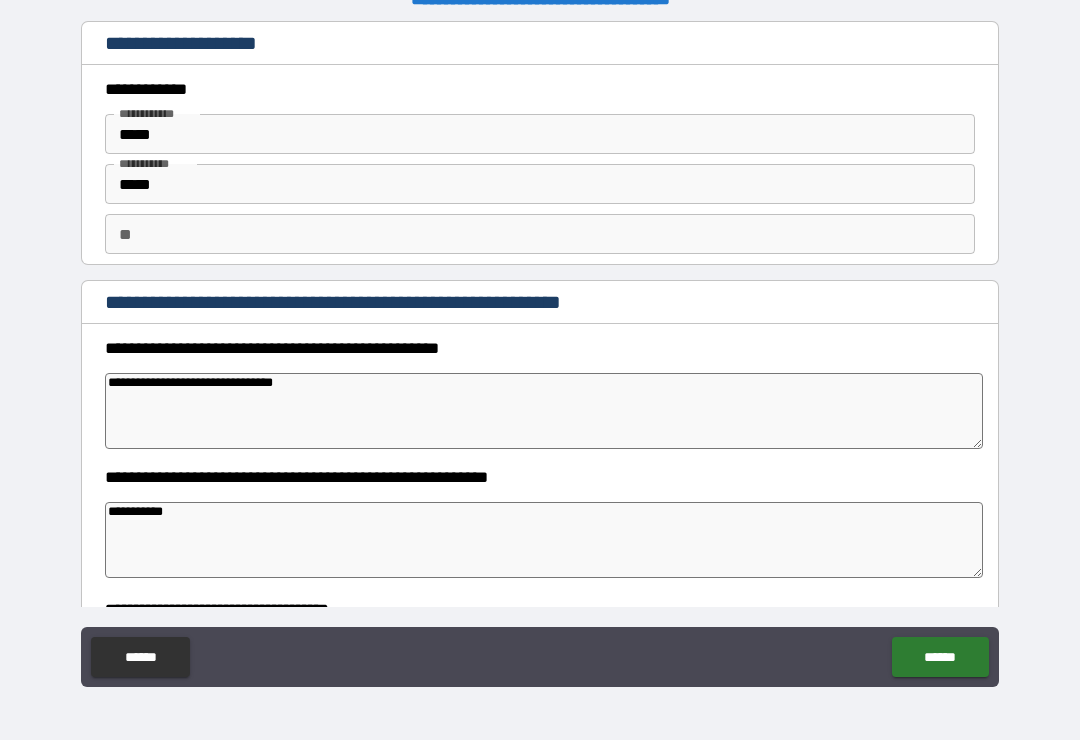 click on "** **" at bounding box center (540, 234) 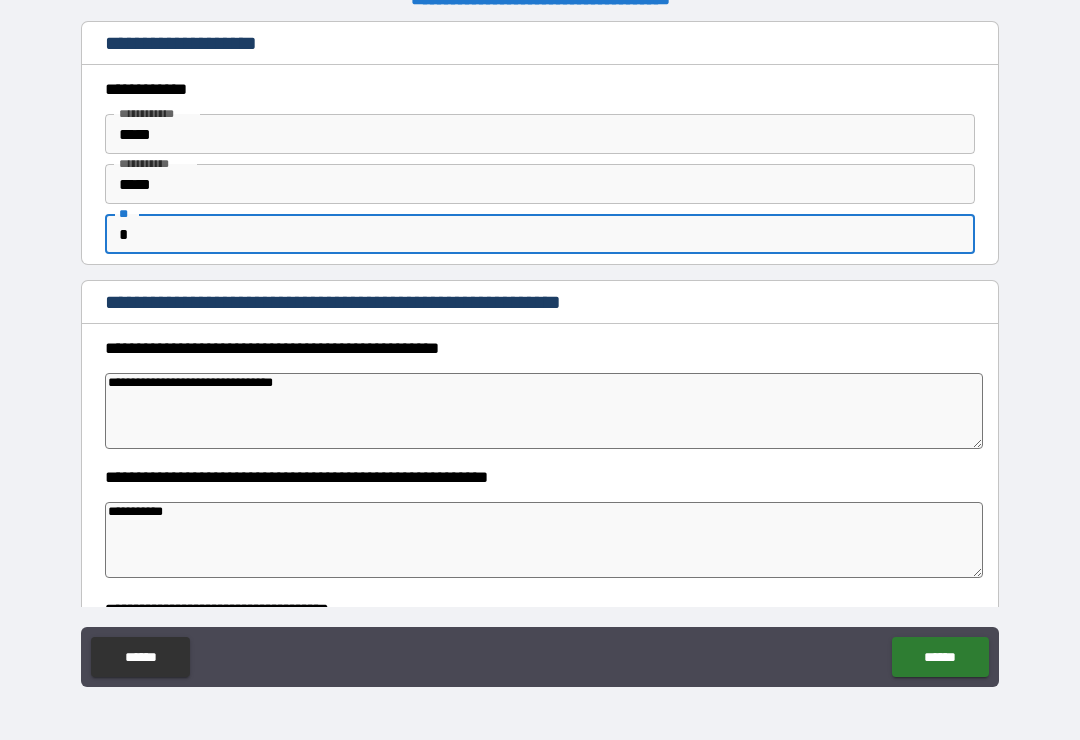 click on "**********" at bounding box center [540, 357] 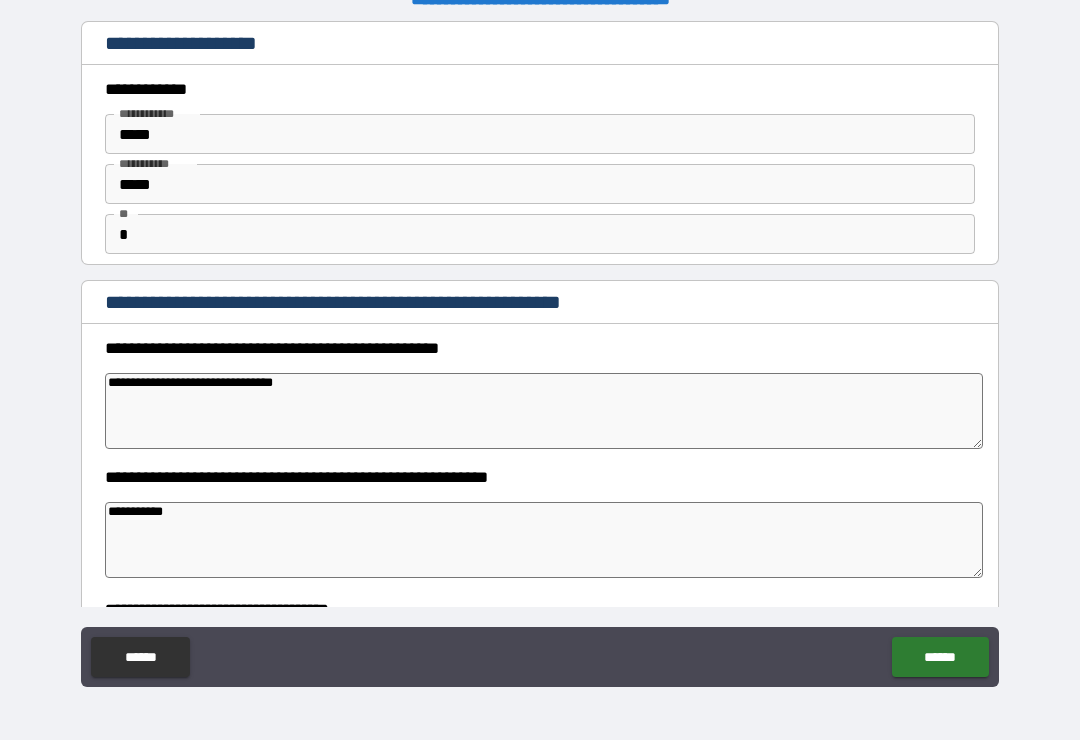 click on "******" at bounding box center [940, 657] 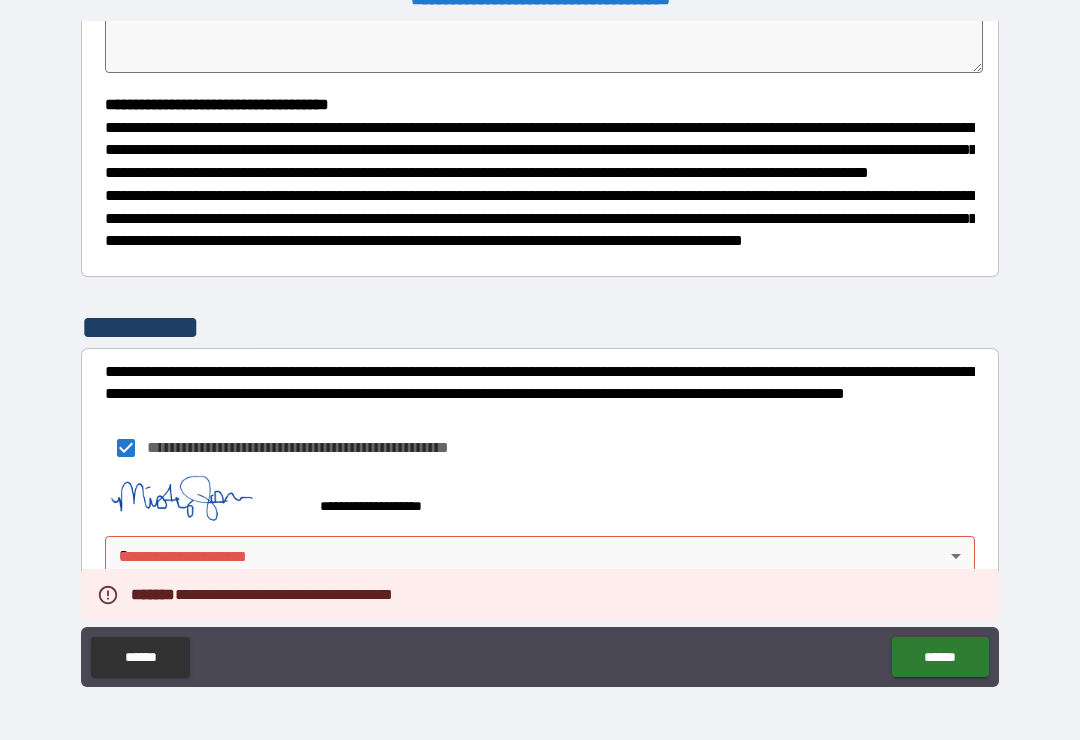 scroll, scrollTop: 543, scrollLeft: 0, axis: vertical 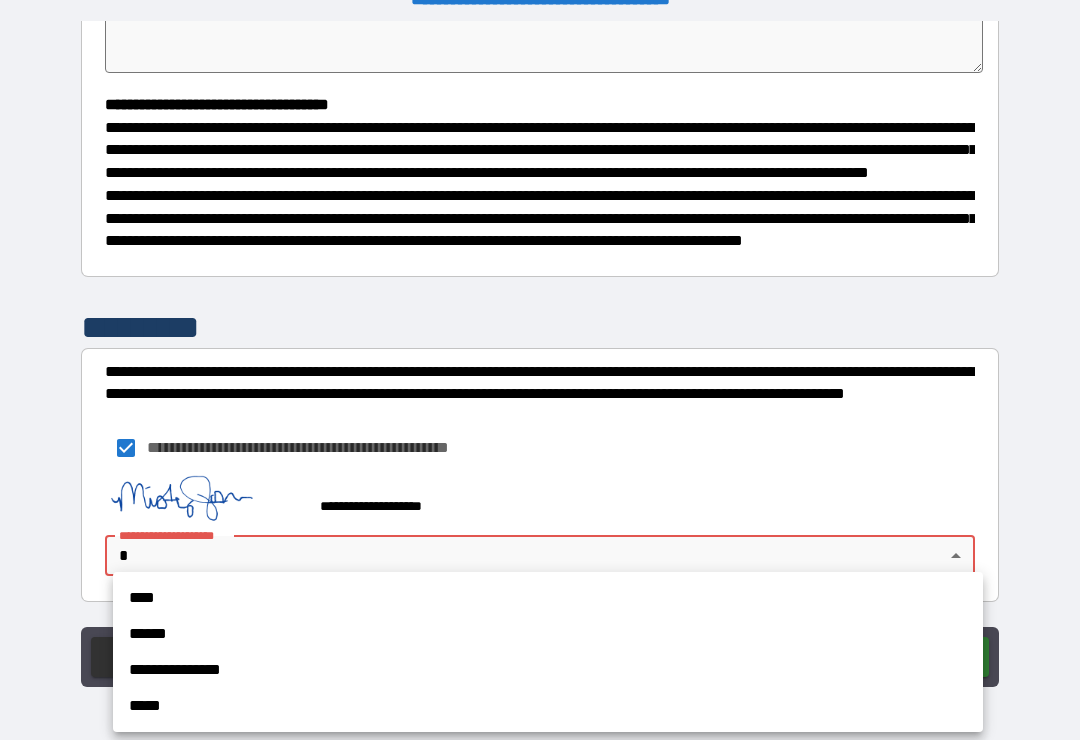 click on "****" at bounding box center (548, 598) 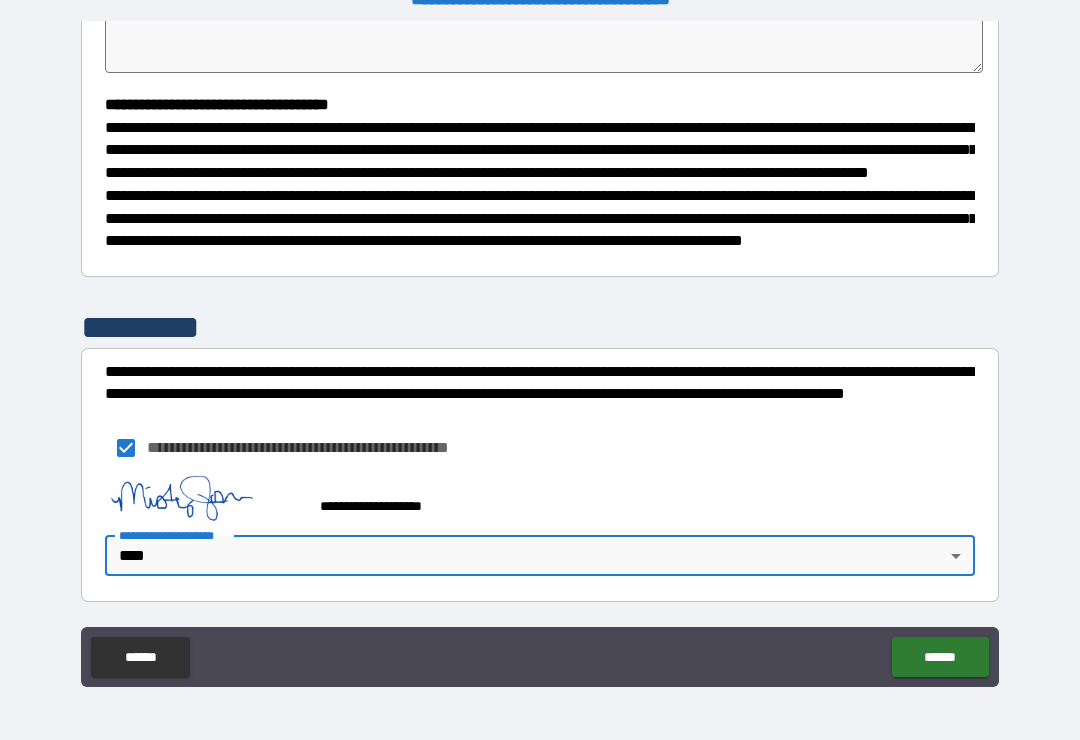 click on "******" at bounding box center (940, 657) 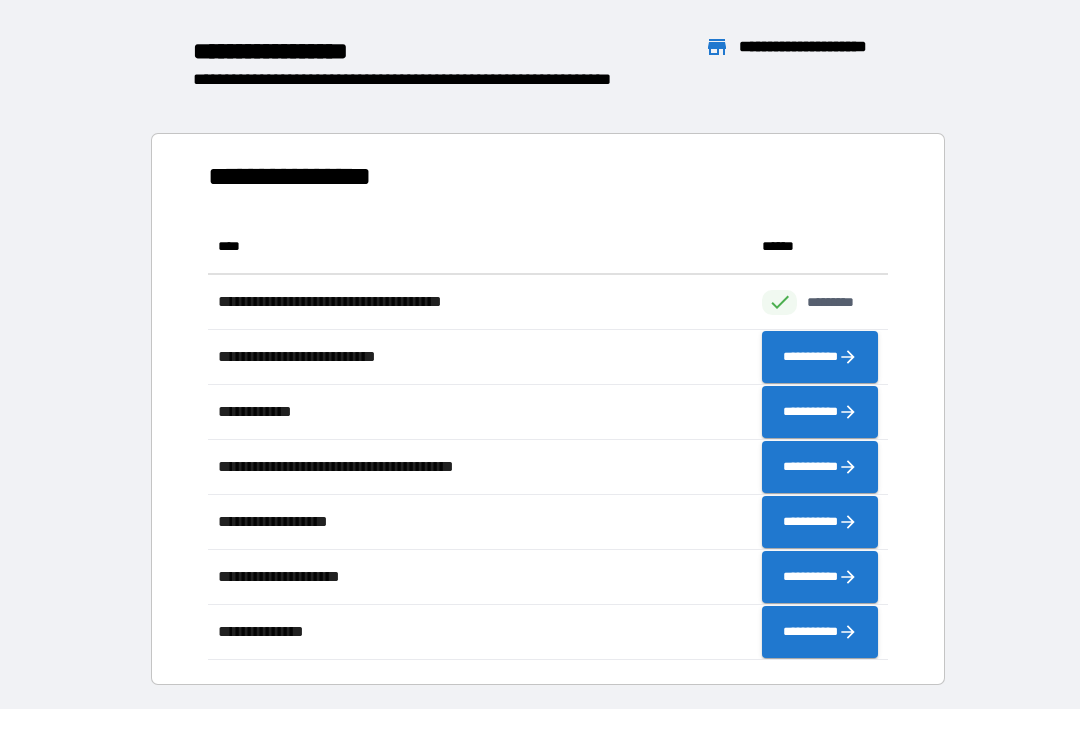 scroll, scrollTop: 1, scrollLeft: 1, axis: both 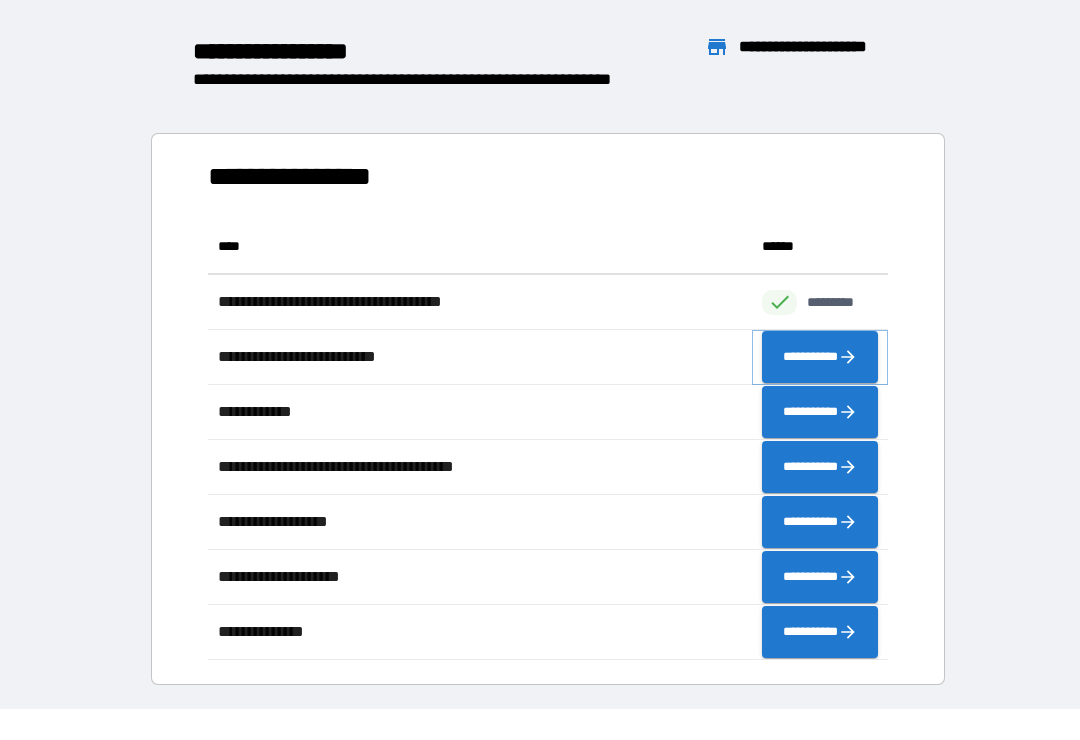 click on "**********" at bounding box center [820, 357] 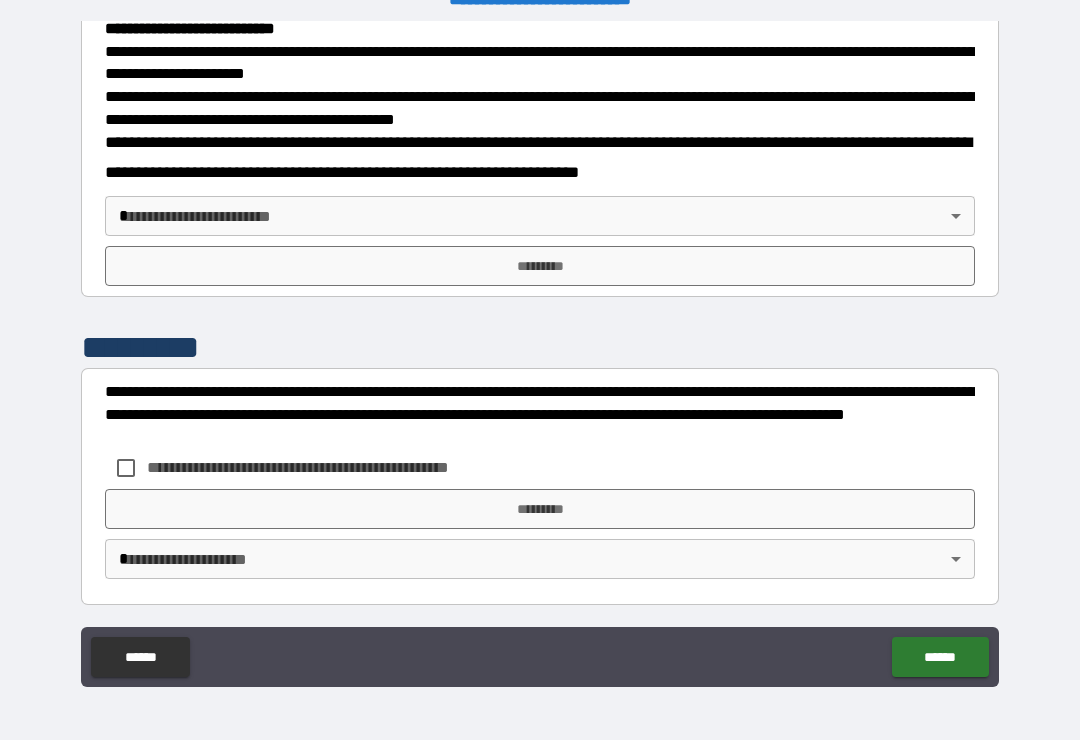 scroll, scrollTop: 677, scrollLeft: 0, axis: vertical 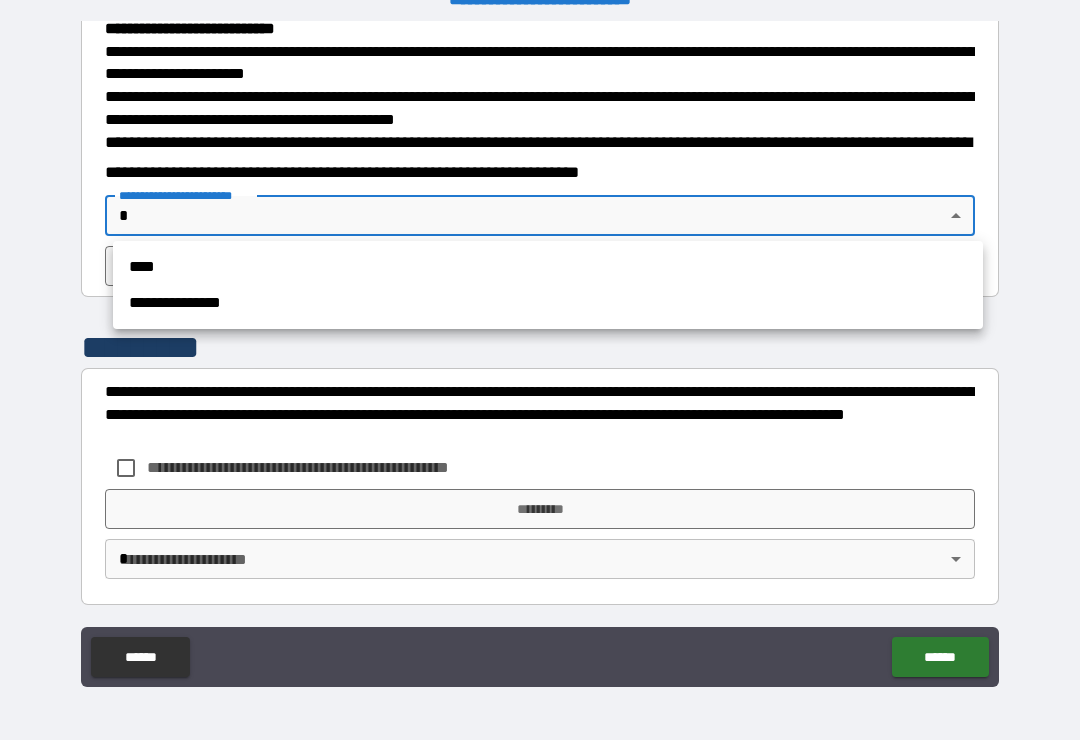 click on "****" at bounding box center [548, 267] 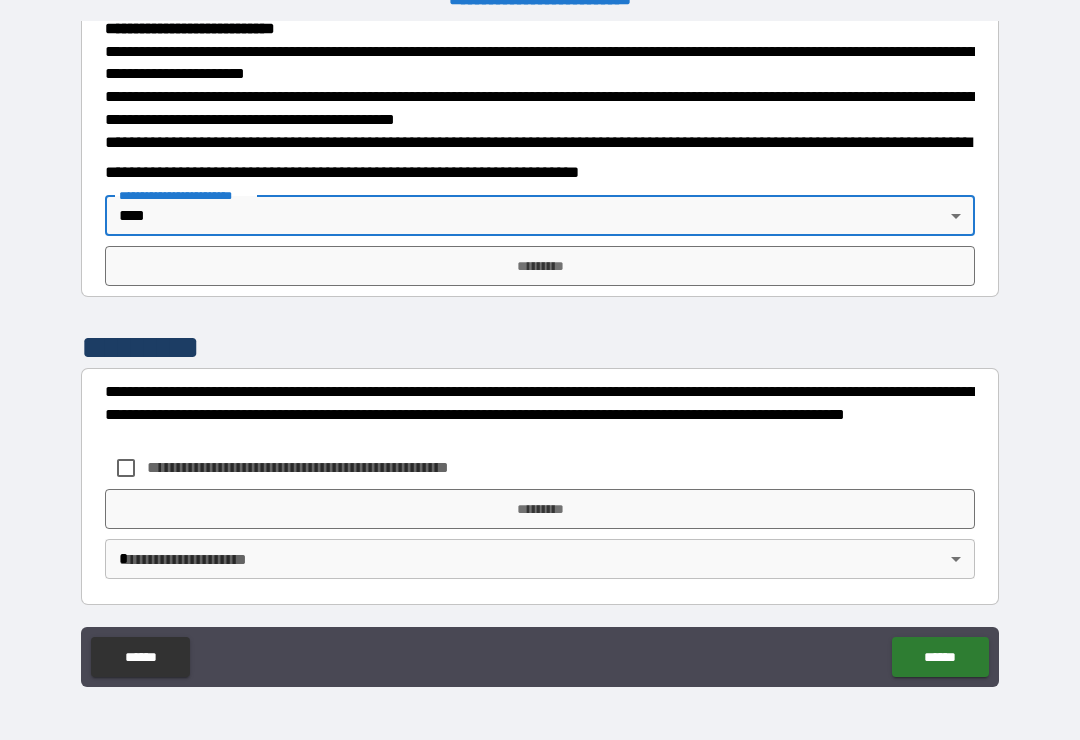 click on "*********" at bounding box center (540, 266) 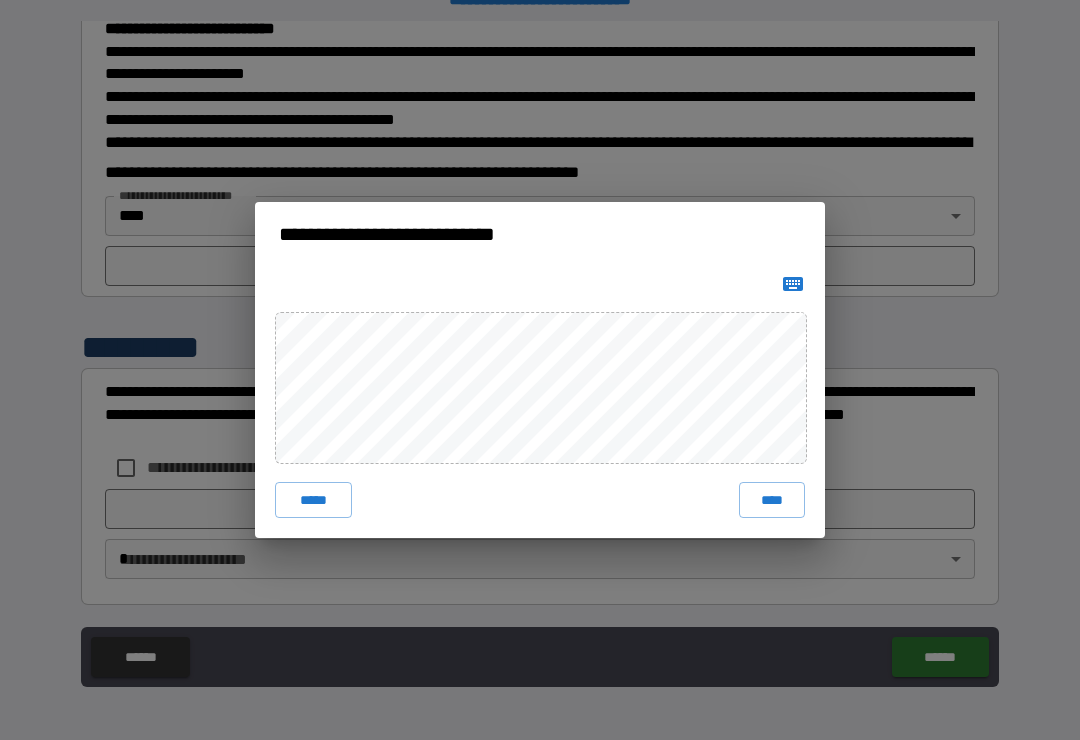 click on "****" at bounding box center (772, 500) 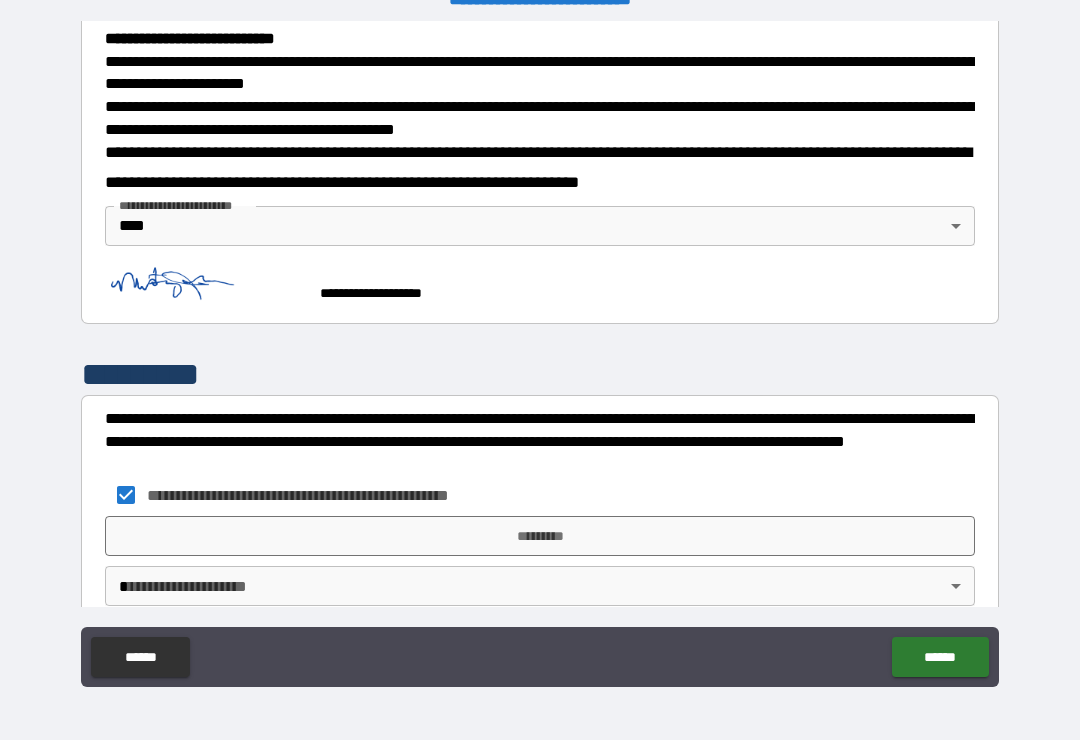 click on "*********" at bounding box center (540, 536) 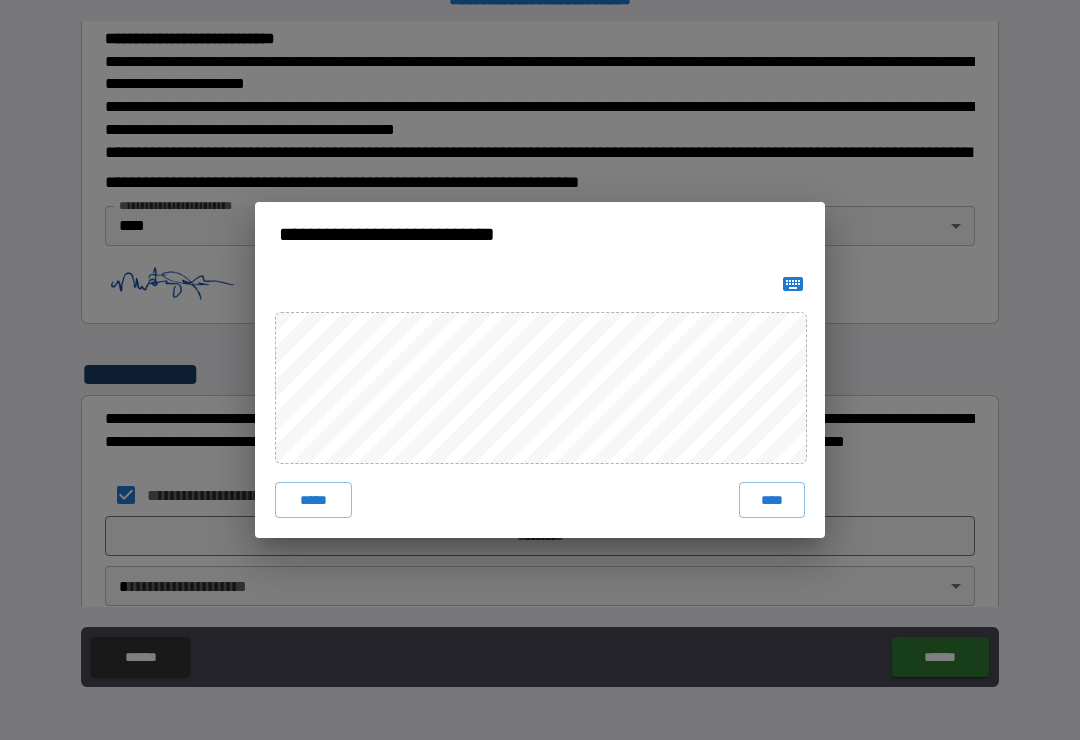 click on "****" at bounding box center [772, 500] 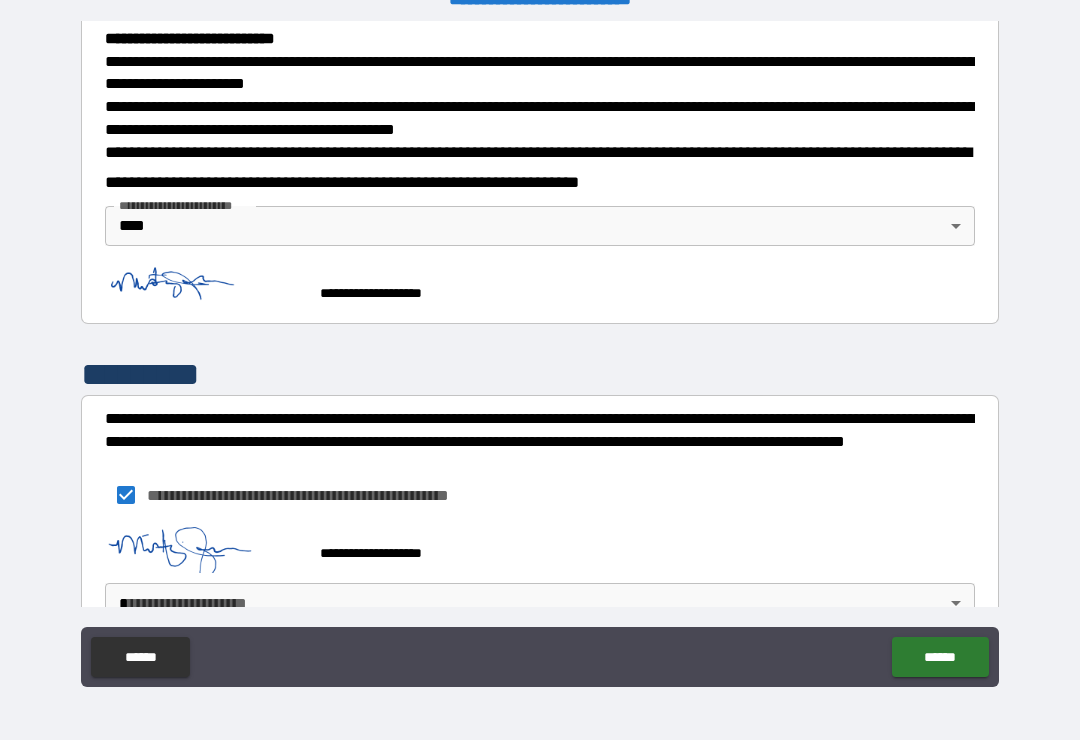 click on "**********" at bounding box center (540, 354) 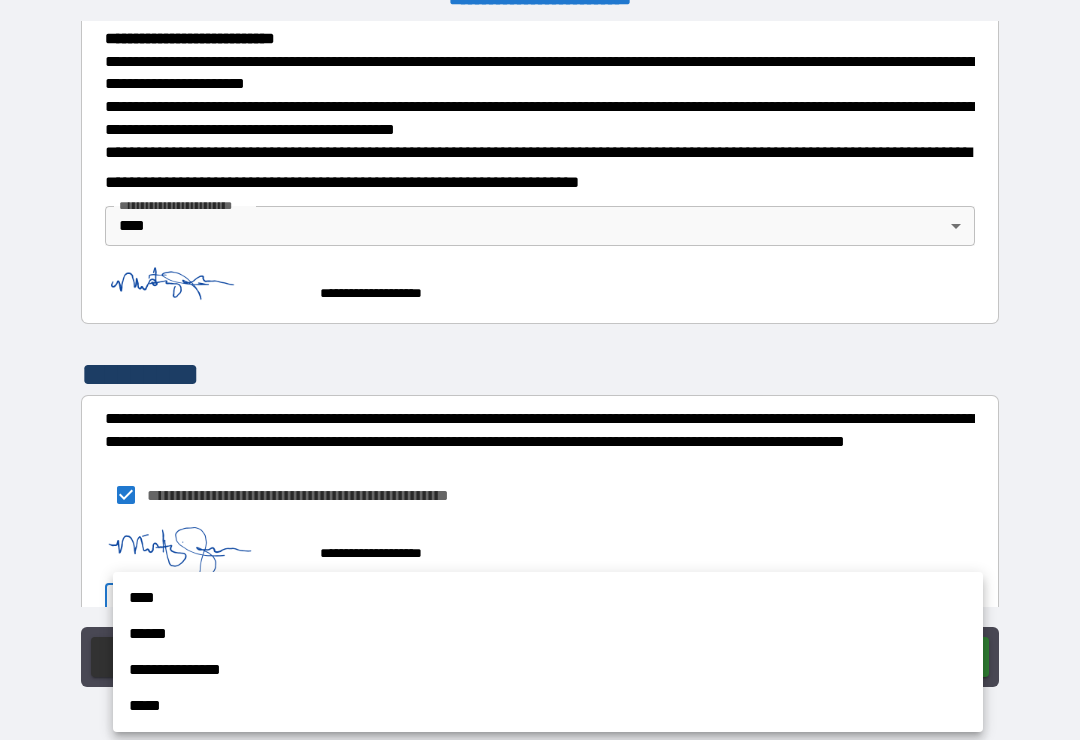 click on "****" at bounding box center [548, 598] 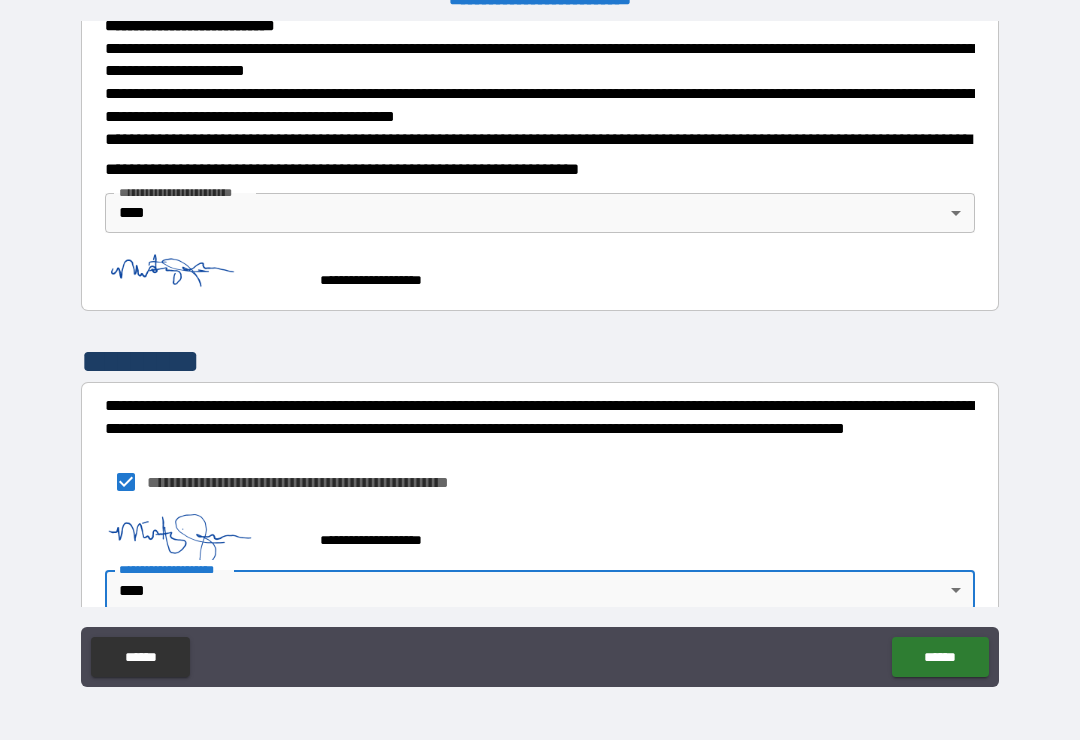 click on "******" at bounding box center [940, 657] 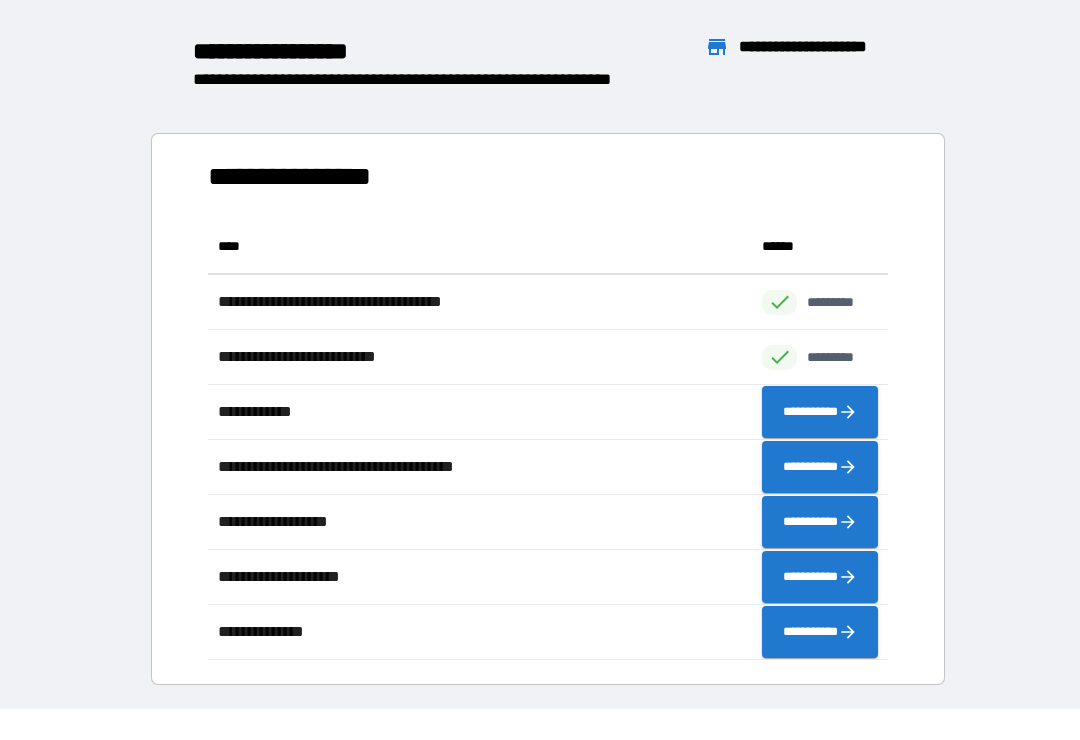 scroll, scrollTop: 441, scrollLeft: 680, axis: both 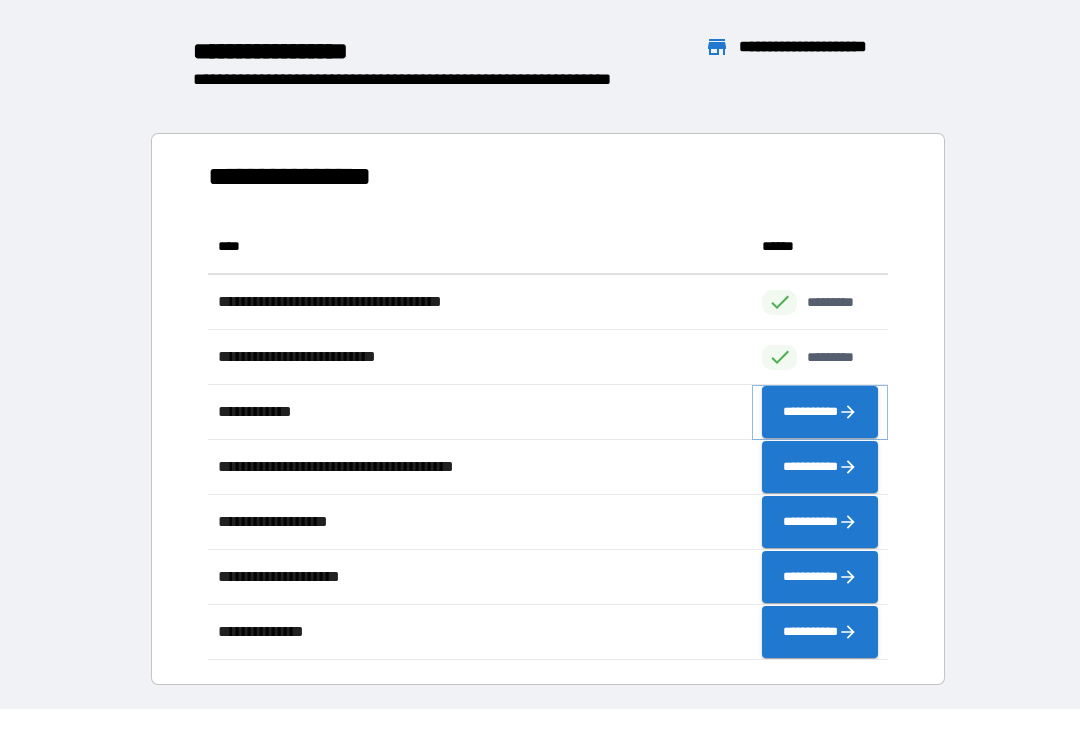 click on "**********" at bounding box center [820, 412] 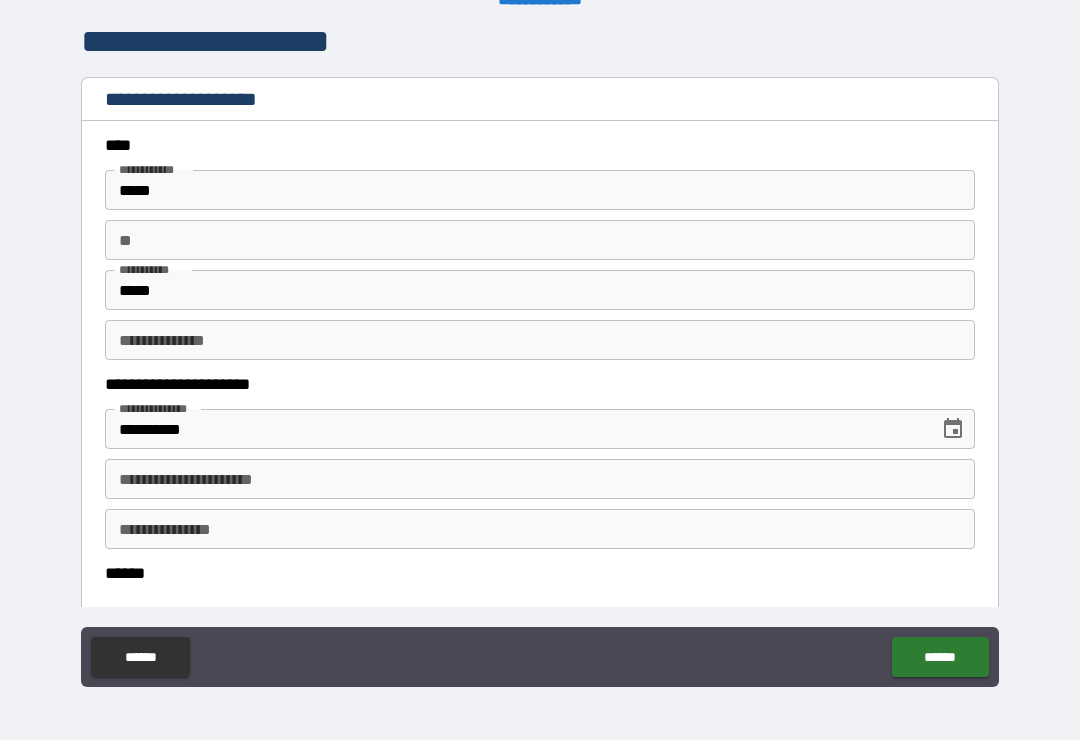 click on "**********" at bounding box center [540, 479] 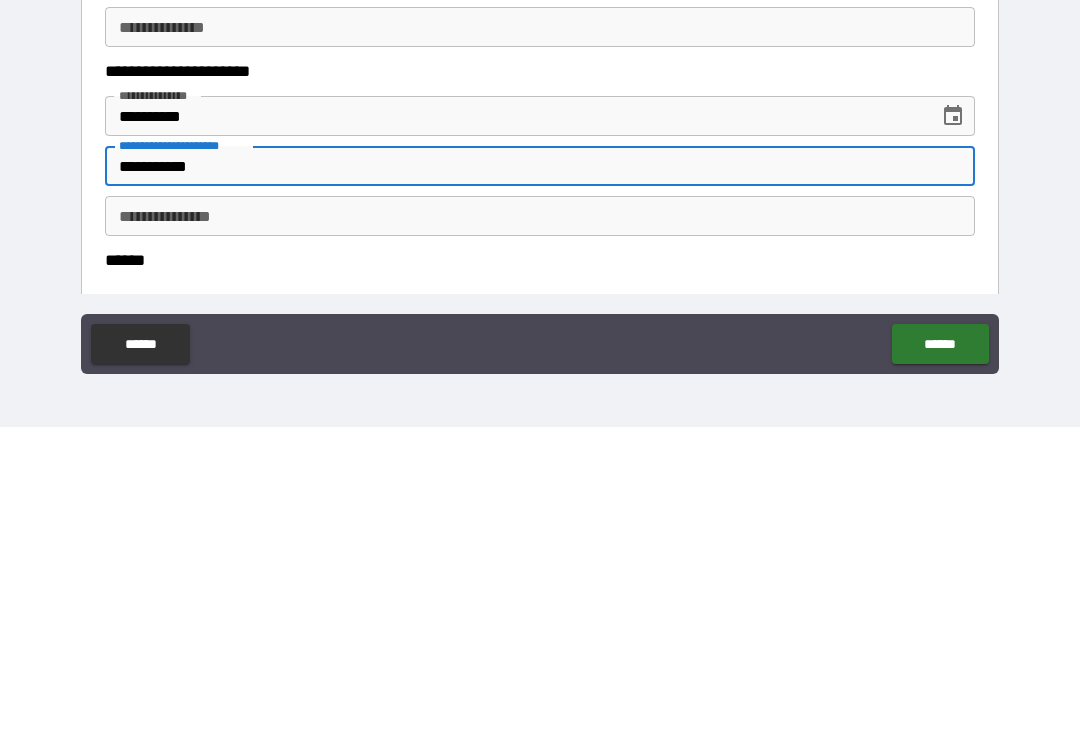 click on "**********" at bounding box center (540, 529) 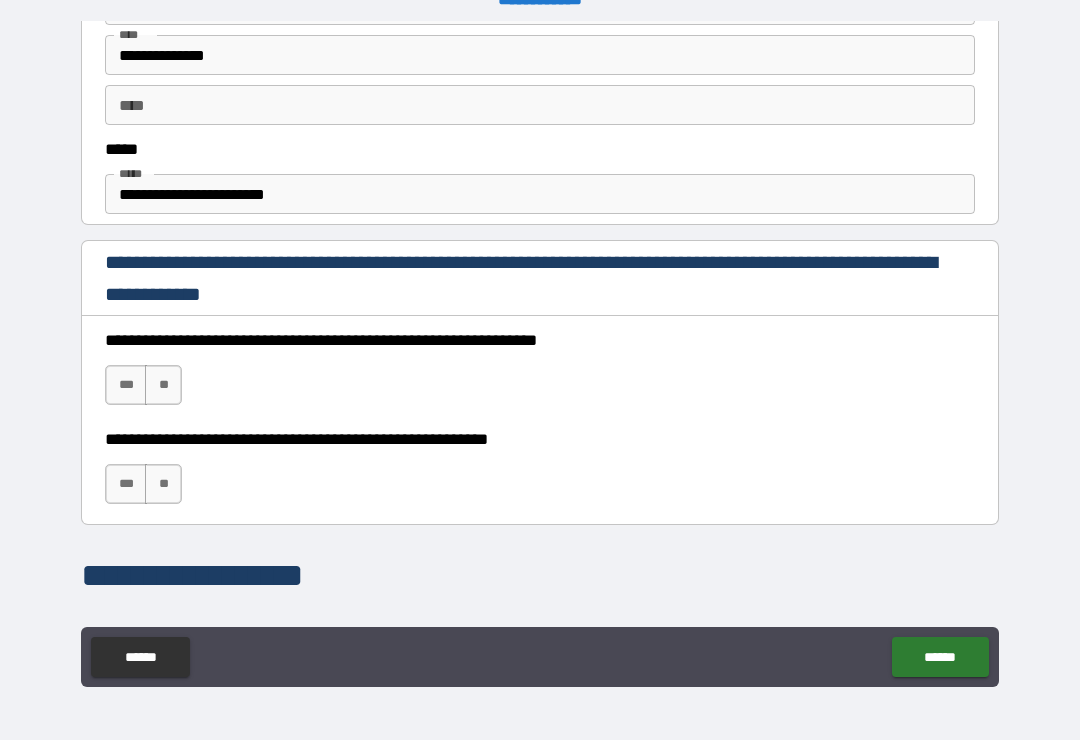 scroll, scrollTop: 1176, scrollLeft: 0, axis: vertical 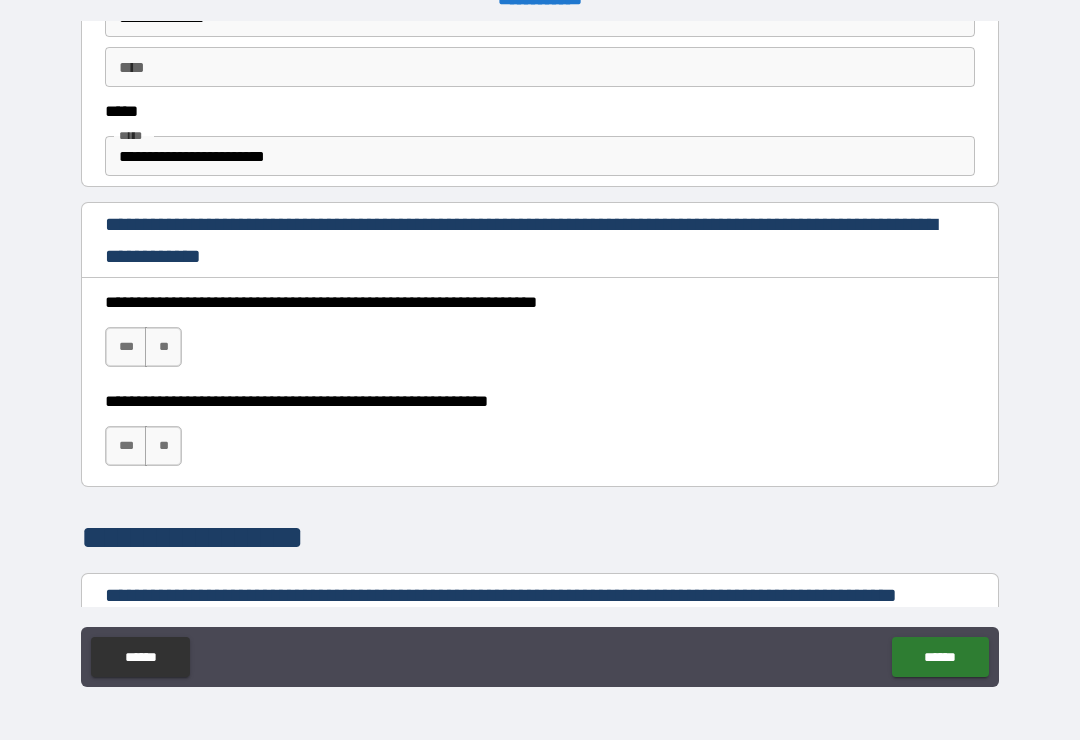 click on "***" at bounding box center [126, 347] 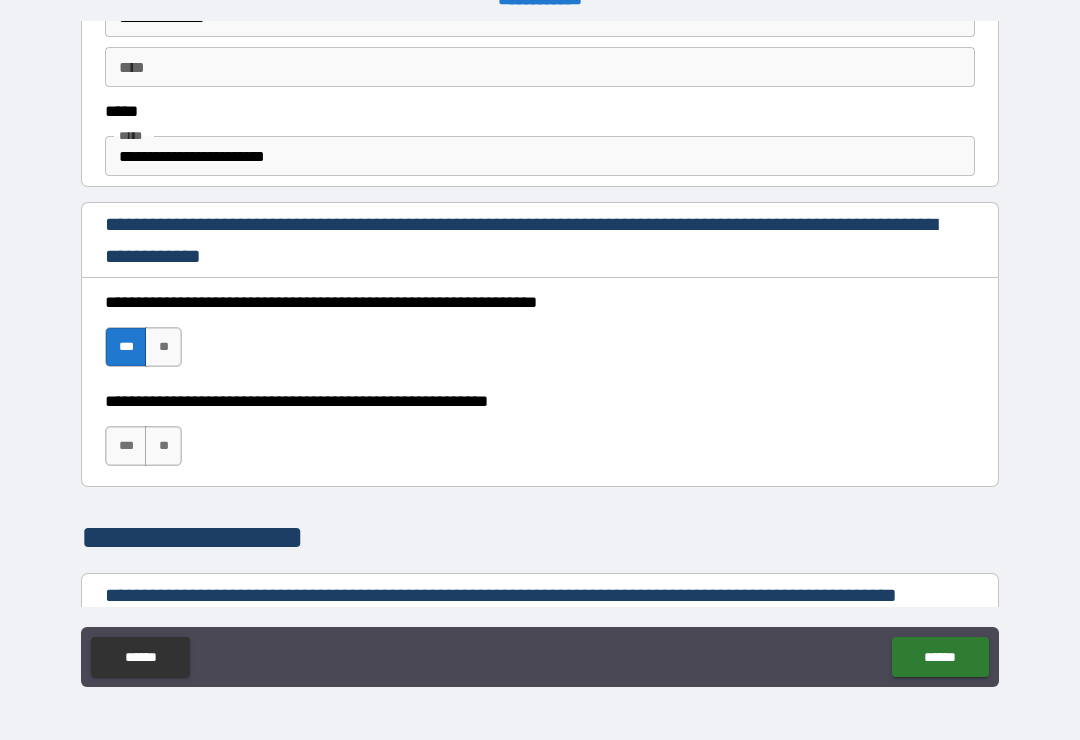 click on "***" at bounding box center (126, 446) 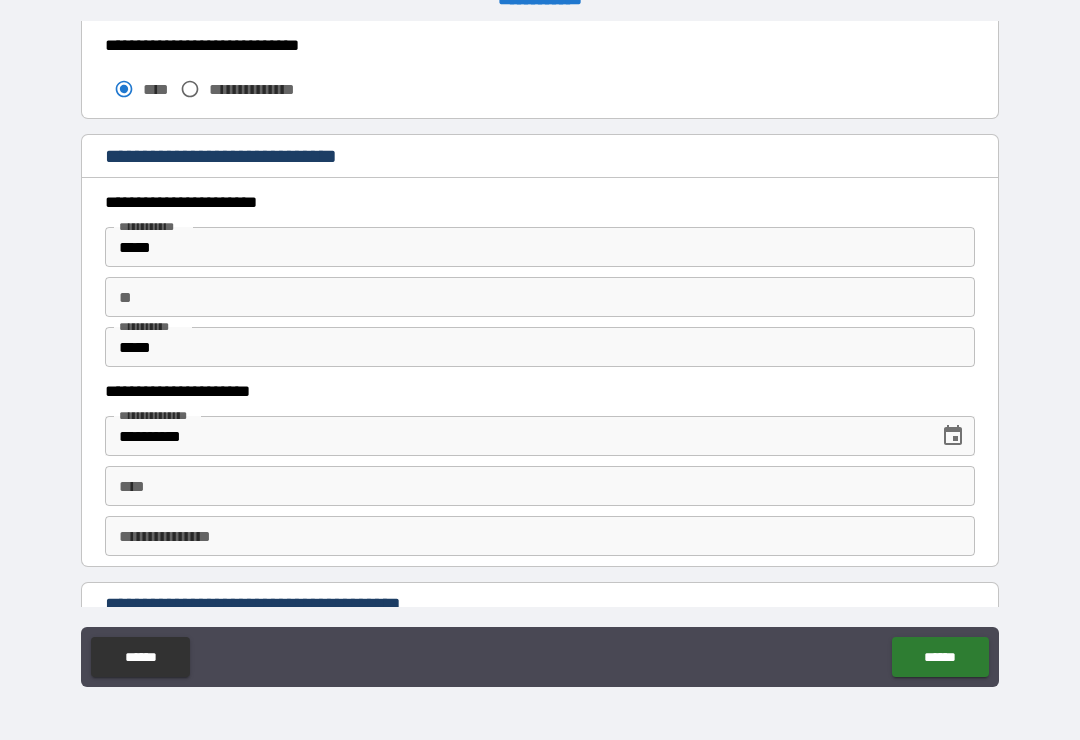 scroll, scrollTop: 1805, scrollLeft: 0, axis: vertical 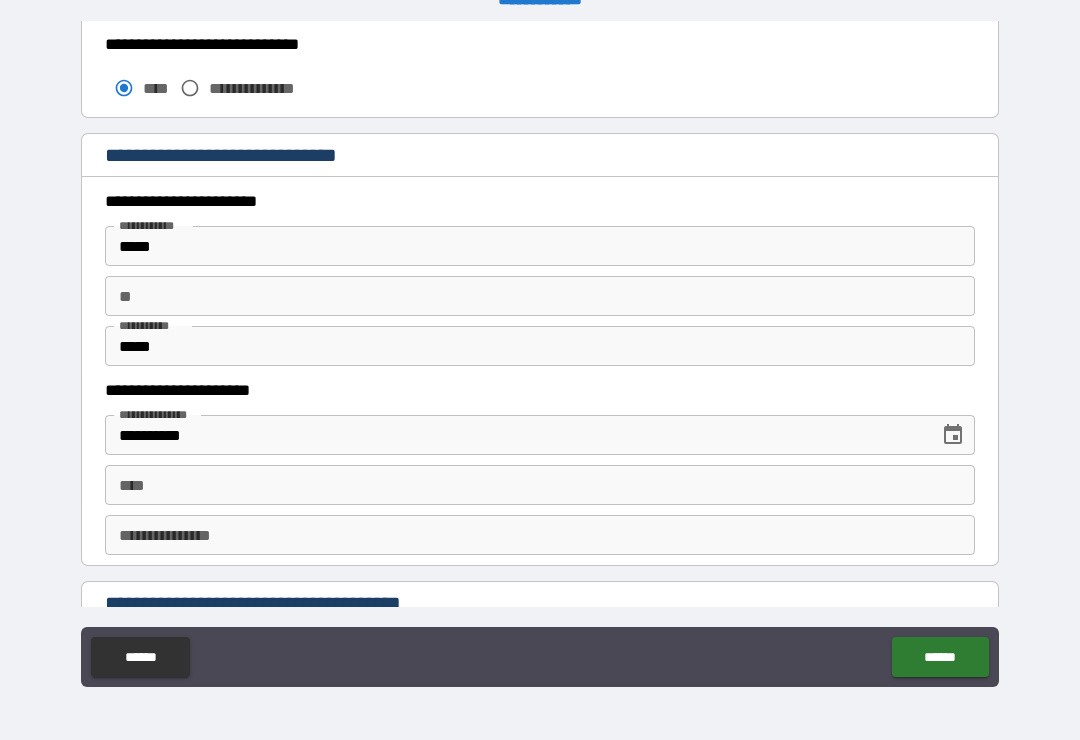 click on "****" at bounding box center [540, 485] 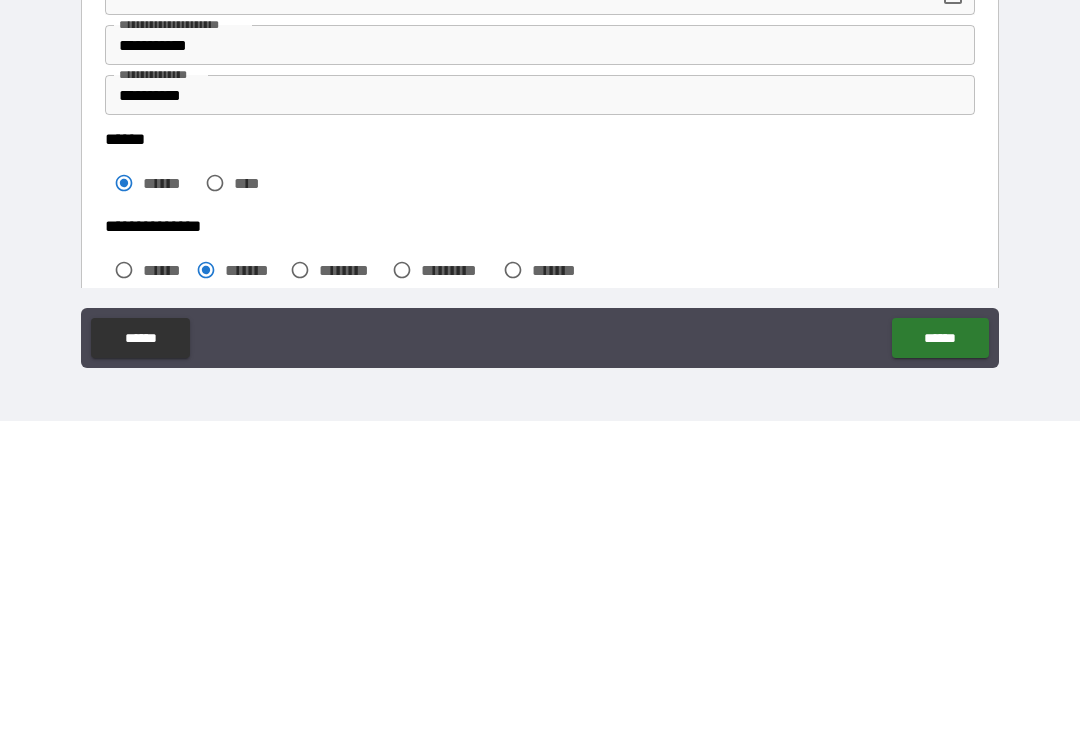 scroll, scrollTop: 107, scrollLeft: 0, axis: vertical 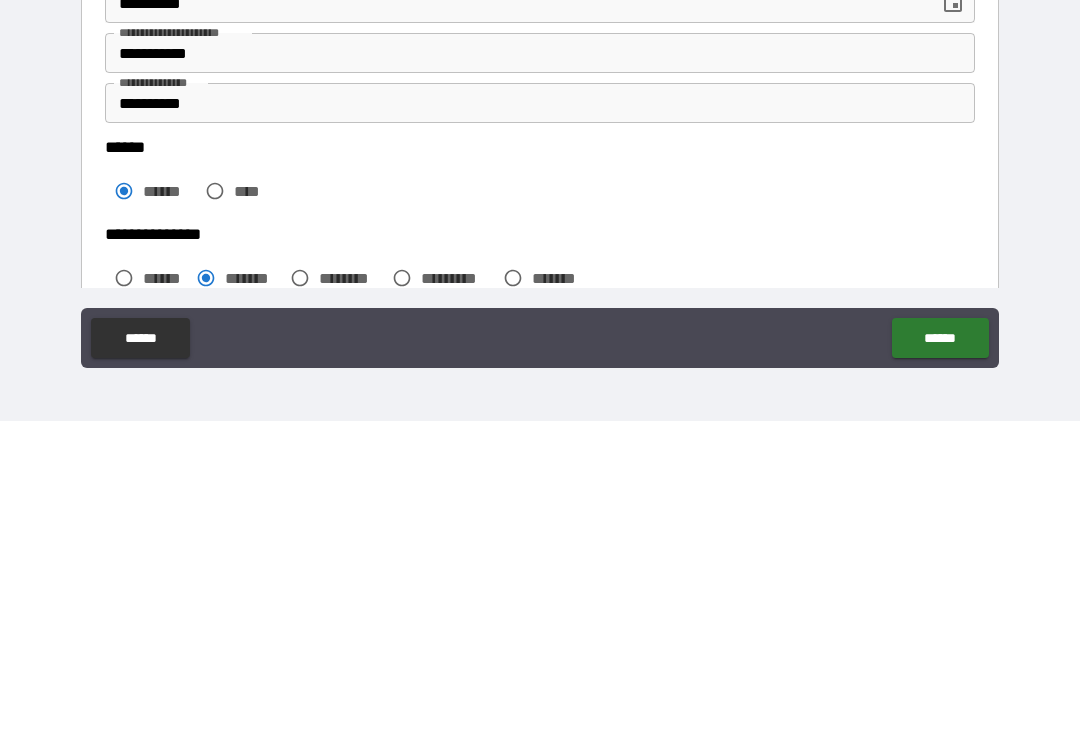 click on "**********" at bounding box center (540, 422) 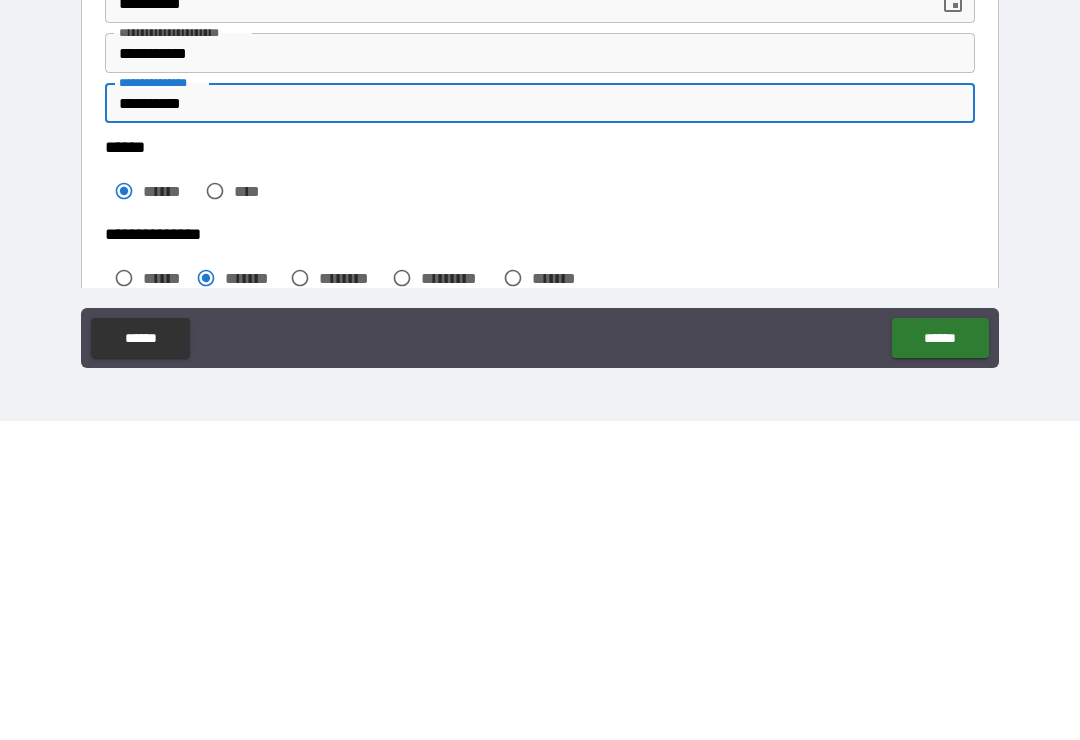 click on "**********" at bounding box center (540, 422) 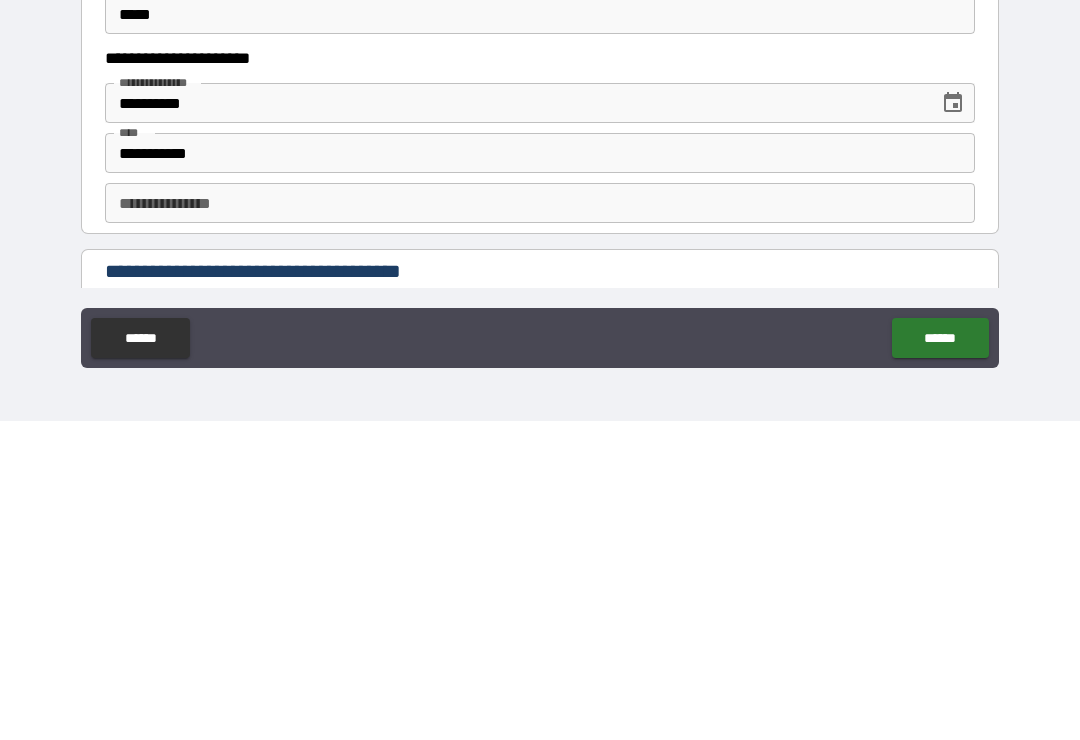 scroll, scrollTop: 1830, scrollLeft: 0, axis: vertical 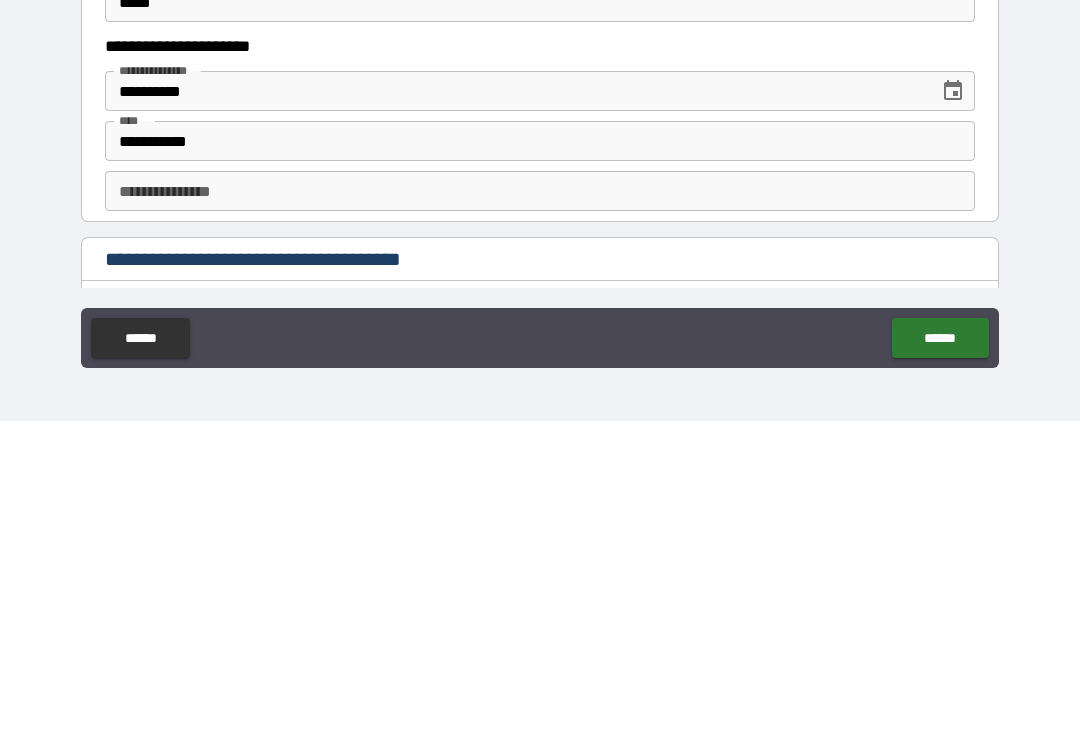 click on "**********" at bounding box center (540, 510) 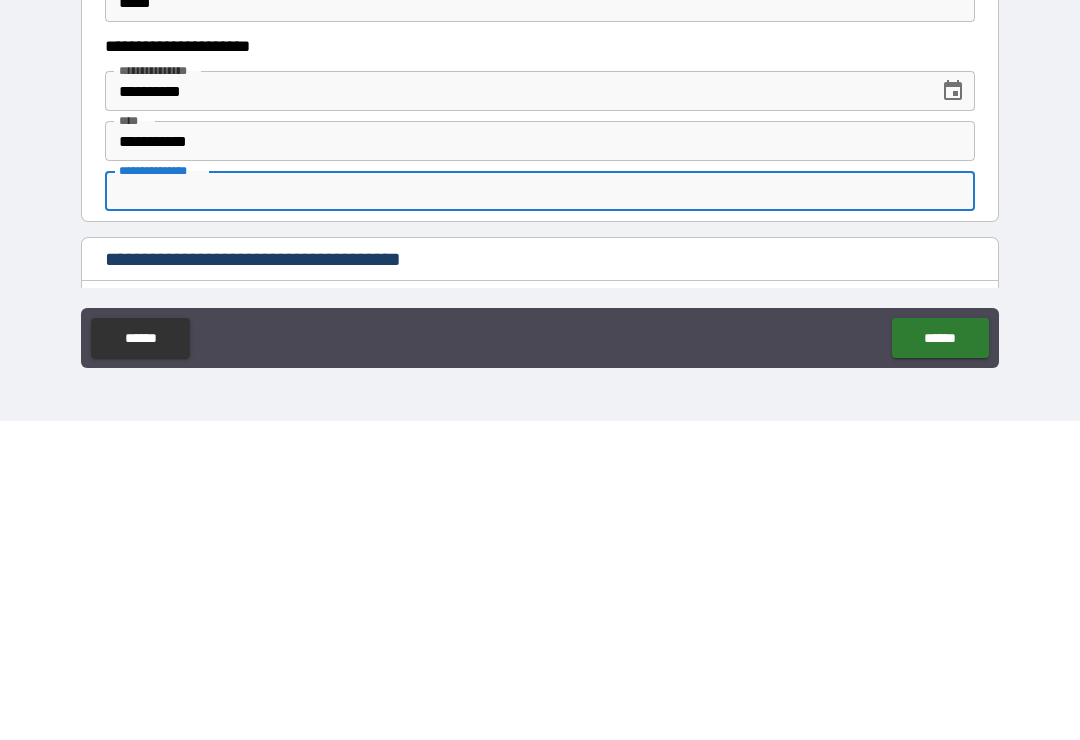 click on "**********" at bounding box center (540, 510) 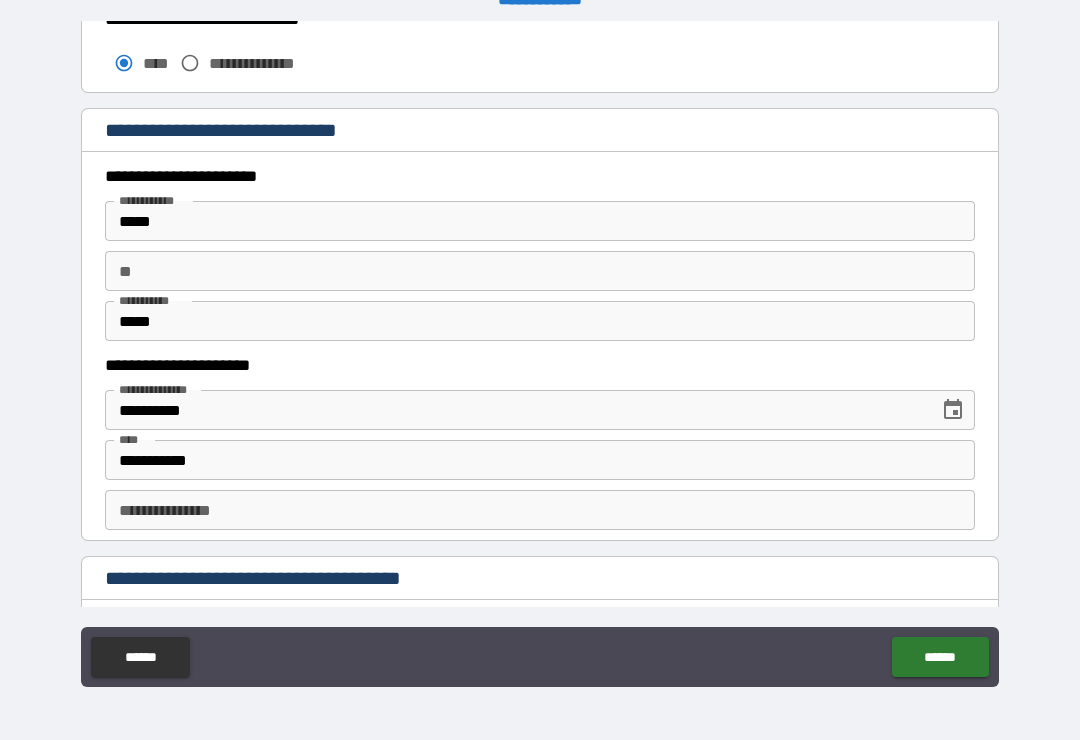 click on "**********" at bounding box center [540, 510] 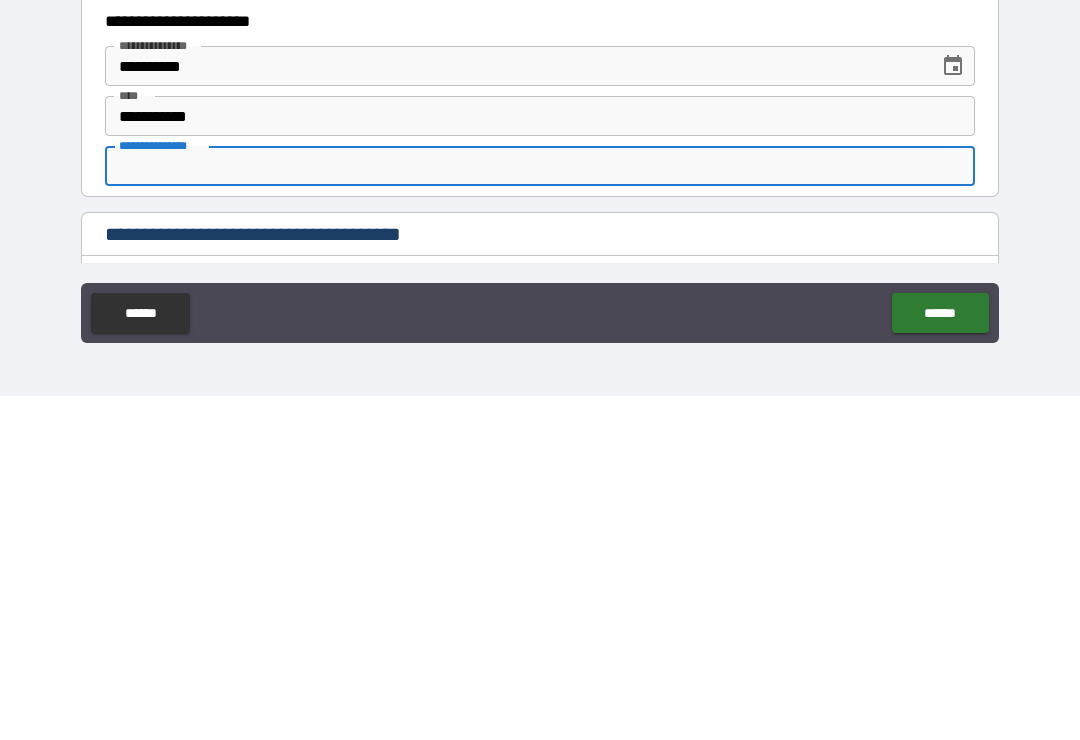 click on "**********" at bounding box center (540, 510) 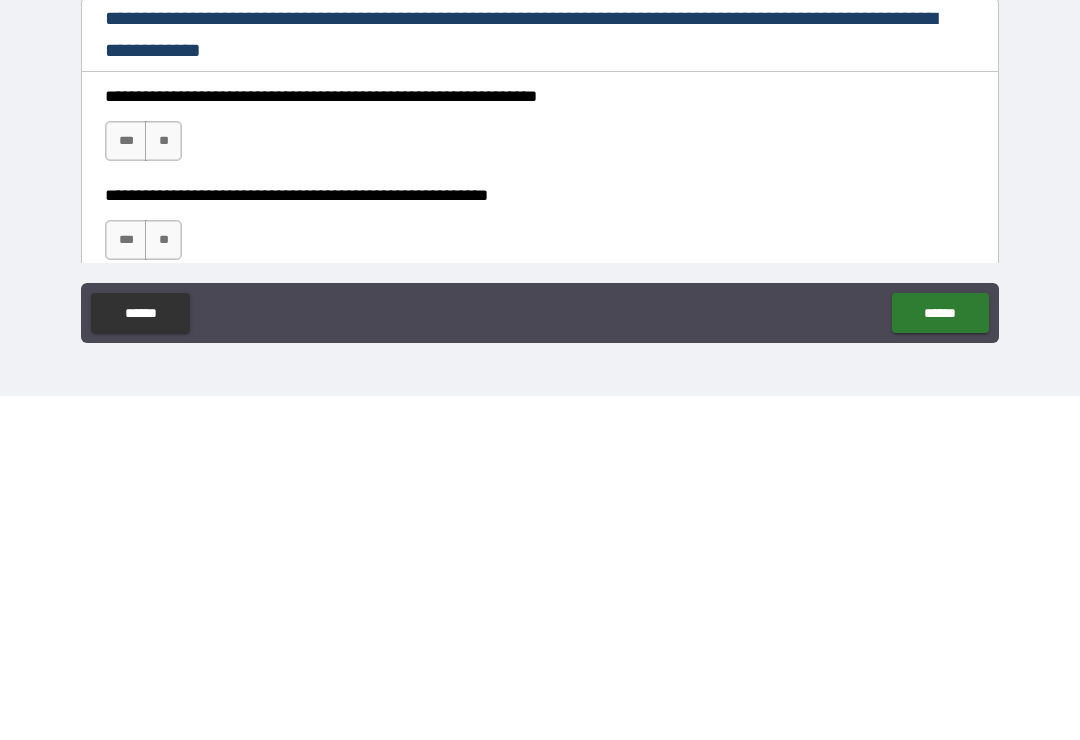 scroll, scrollTop: 2677, scrollLeft: 0, axis: vertical 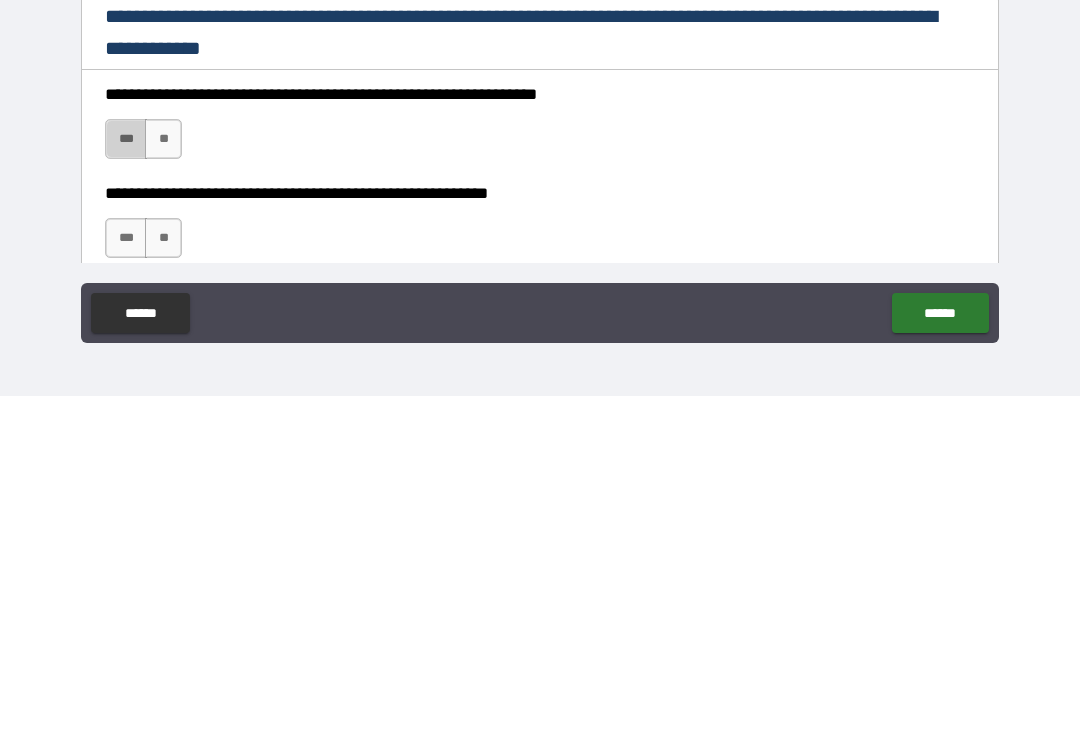 click on "***" at bounding box center [126, 483] 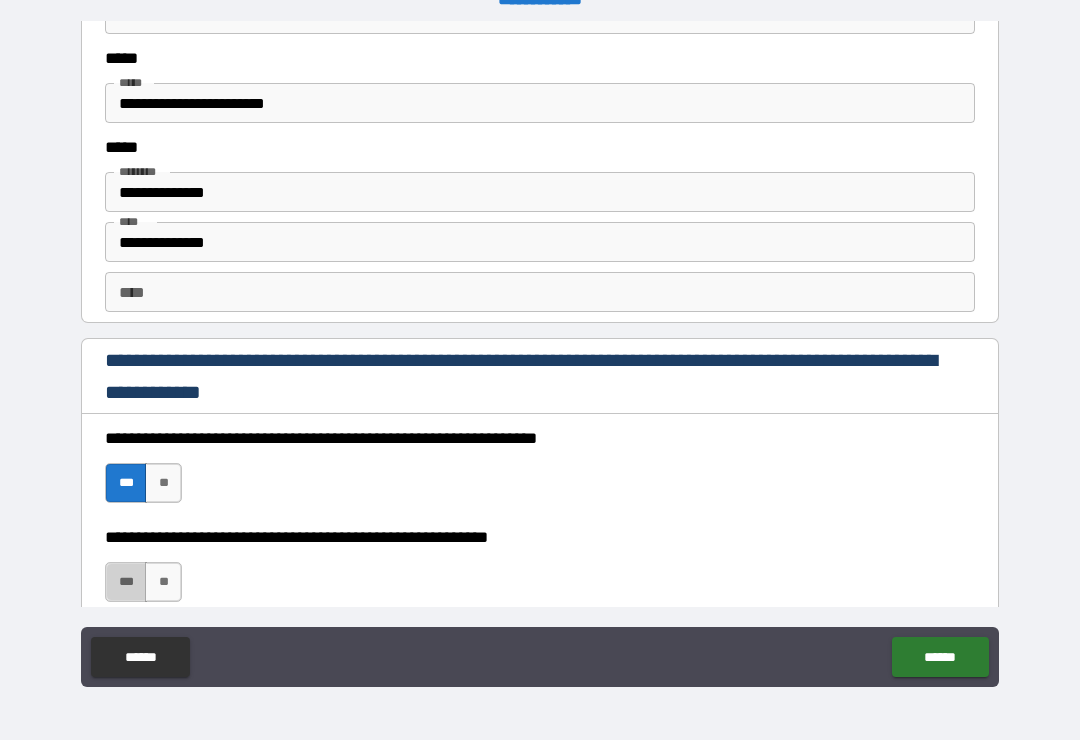 click on "***" at bounding box center [126, 582] 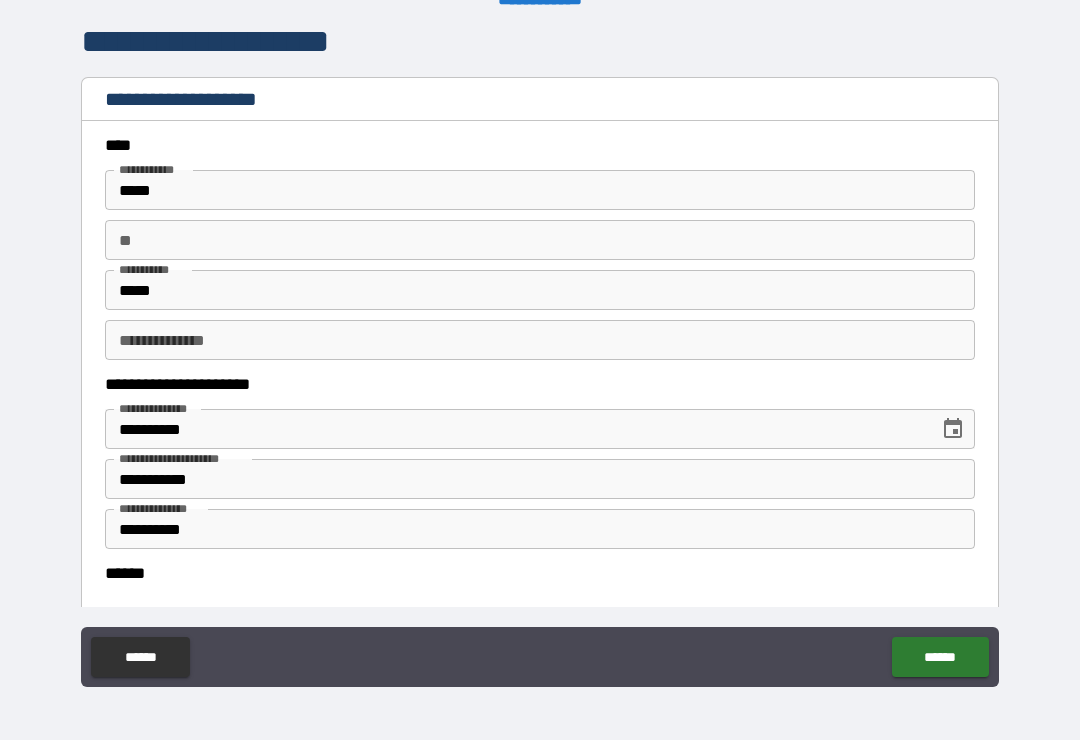 scroll, scrollTop: 0, scrollLeft: 0, axis: both 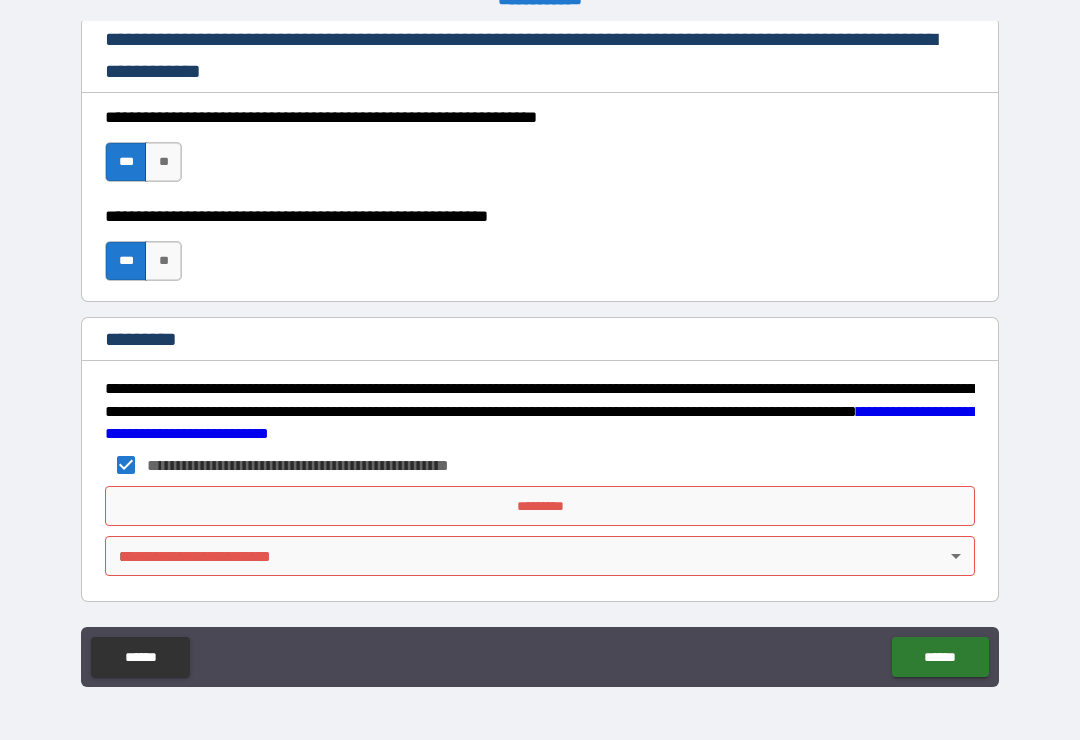 click on "**********" at bounding box center (540, 354) 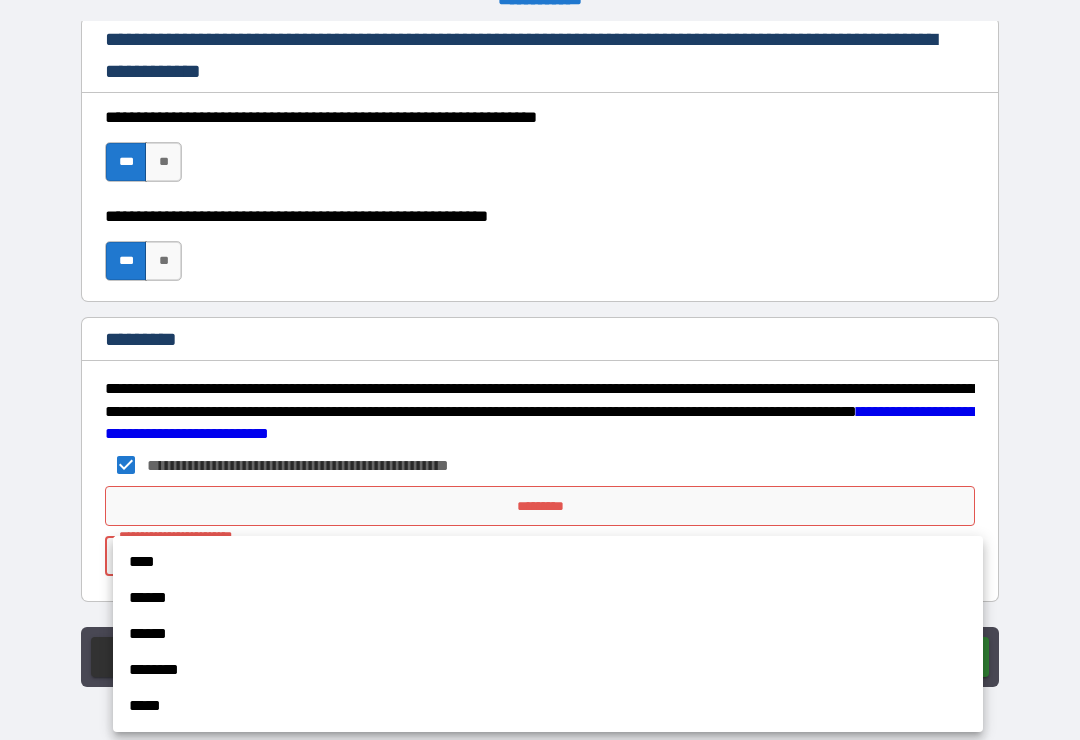 click on "****" at bounding box center (548, 562) 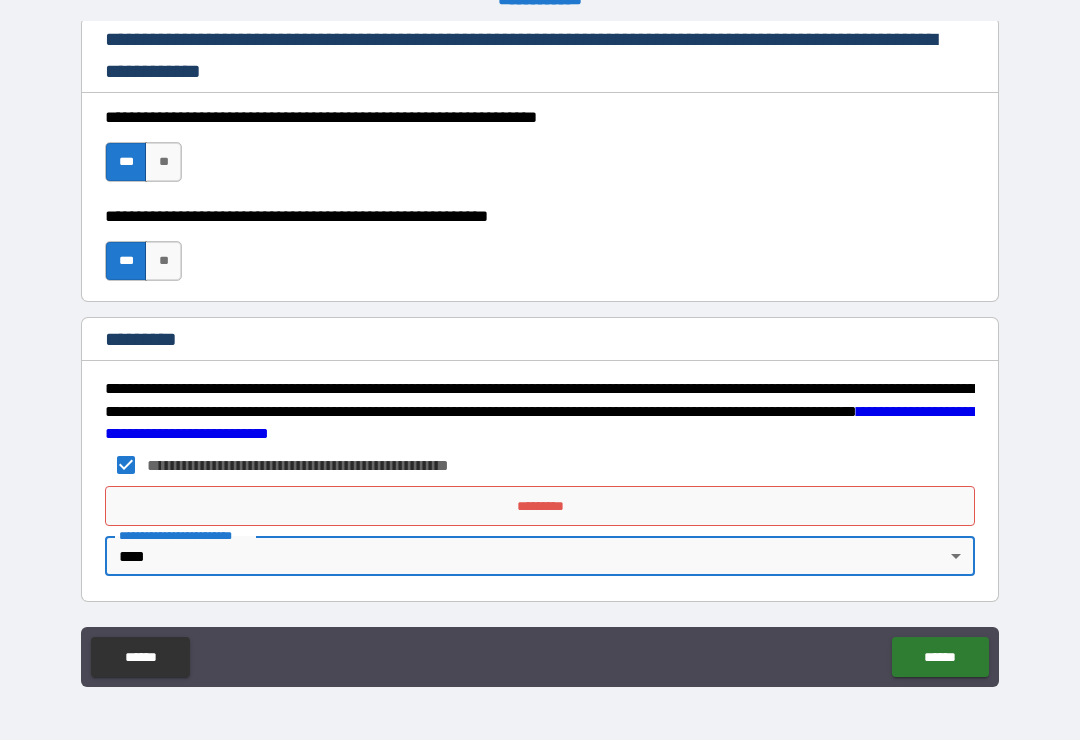 click on "*********" at bounding box center [540, 506] 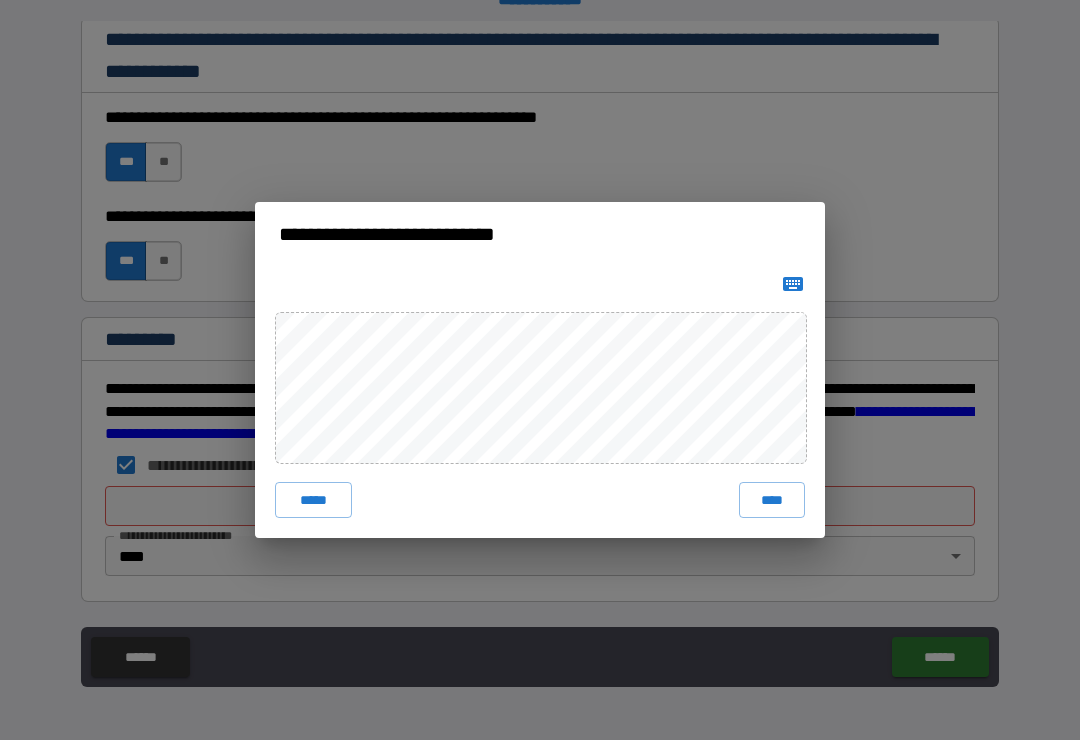 click on "****" at bounding box center (772, 500) 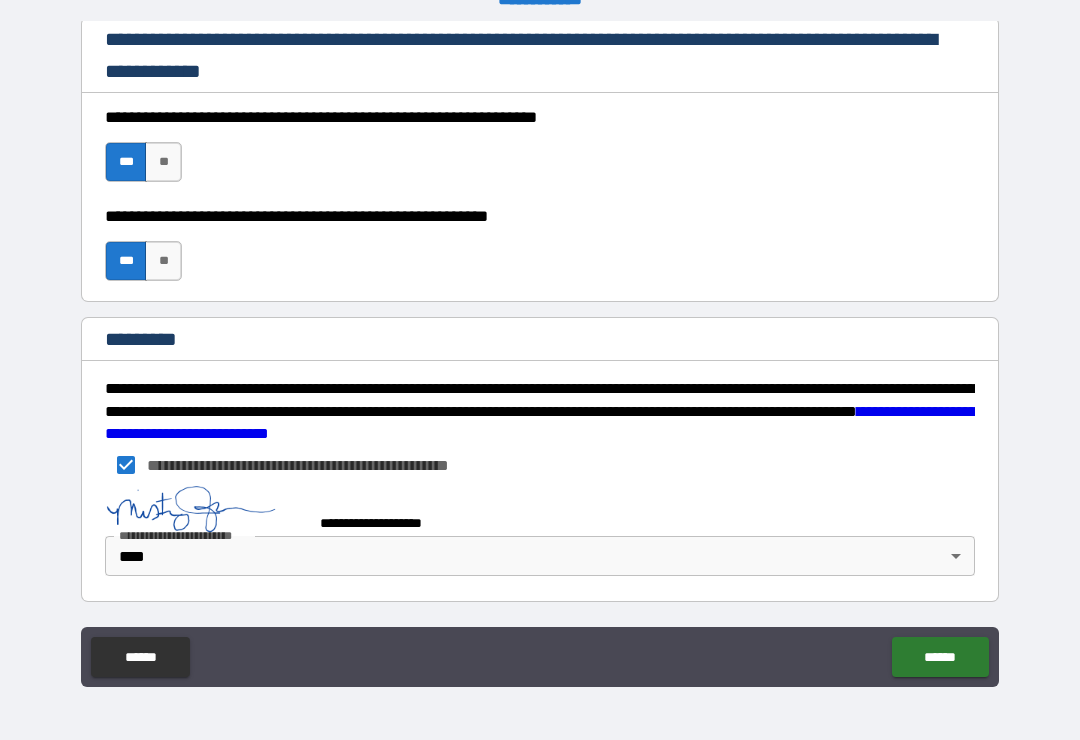 scroll, scrollTop: 2988, scrollLeft: 0, axis: vertical 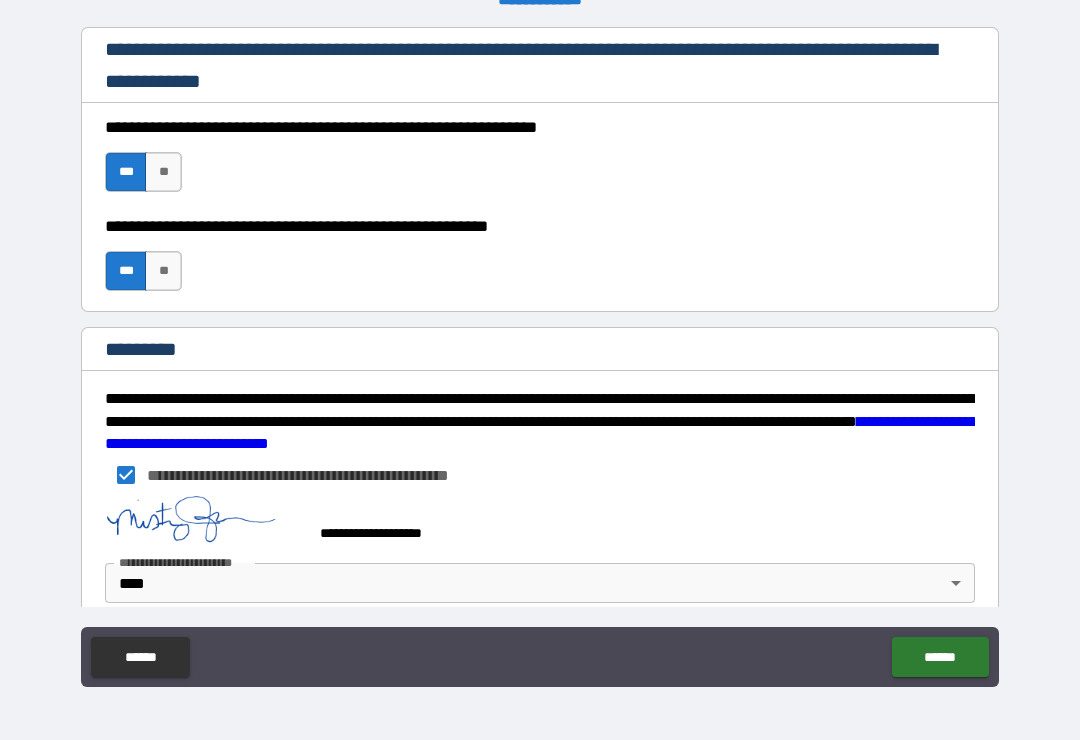 click on "******" at bounding box center (940, 657) 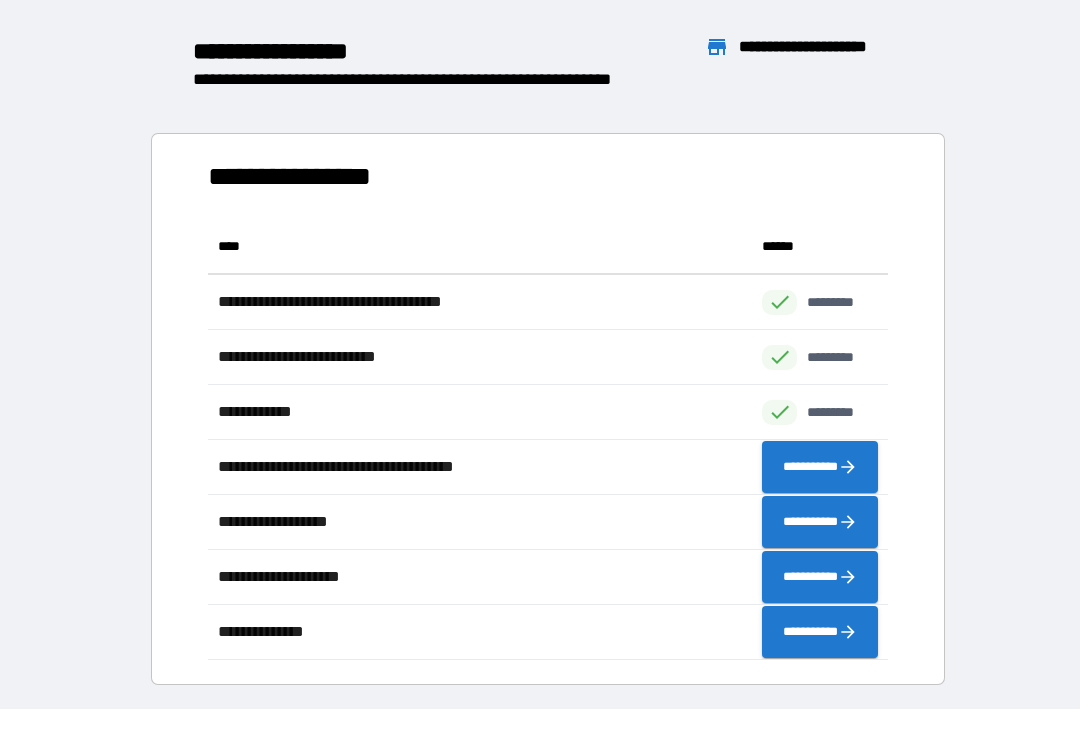 scroll, scrollTop: 441, scrollLeft: 680, axis: both 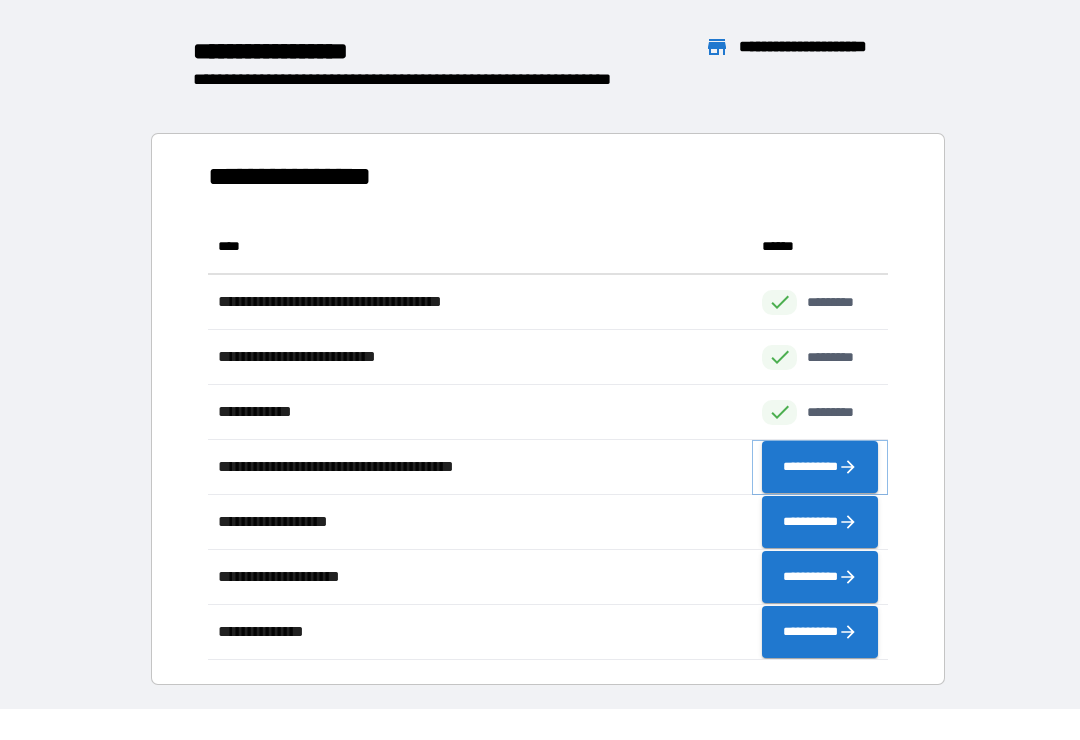 click on "**********" at bounding box center (820, 467) 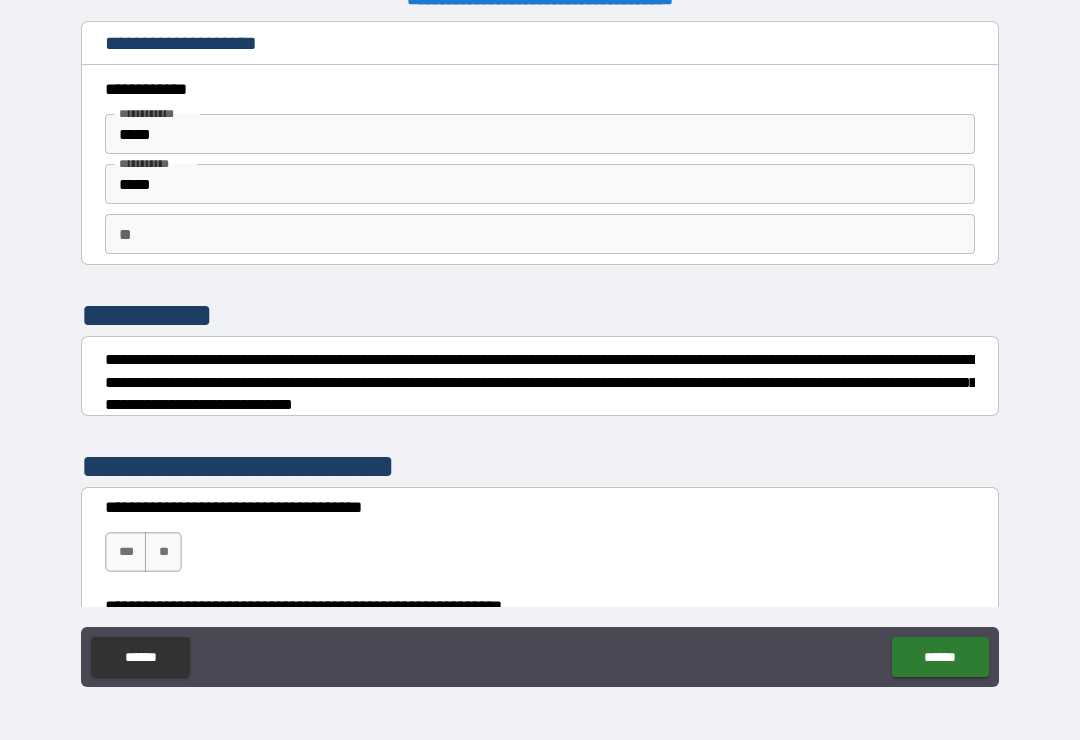 click on "** **" at bounding box center [540, 234] 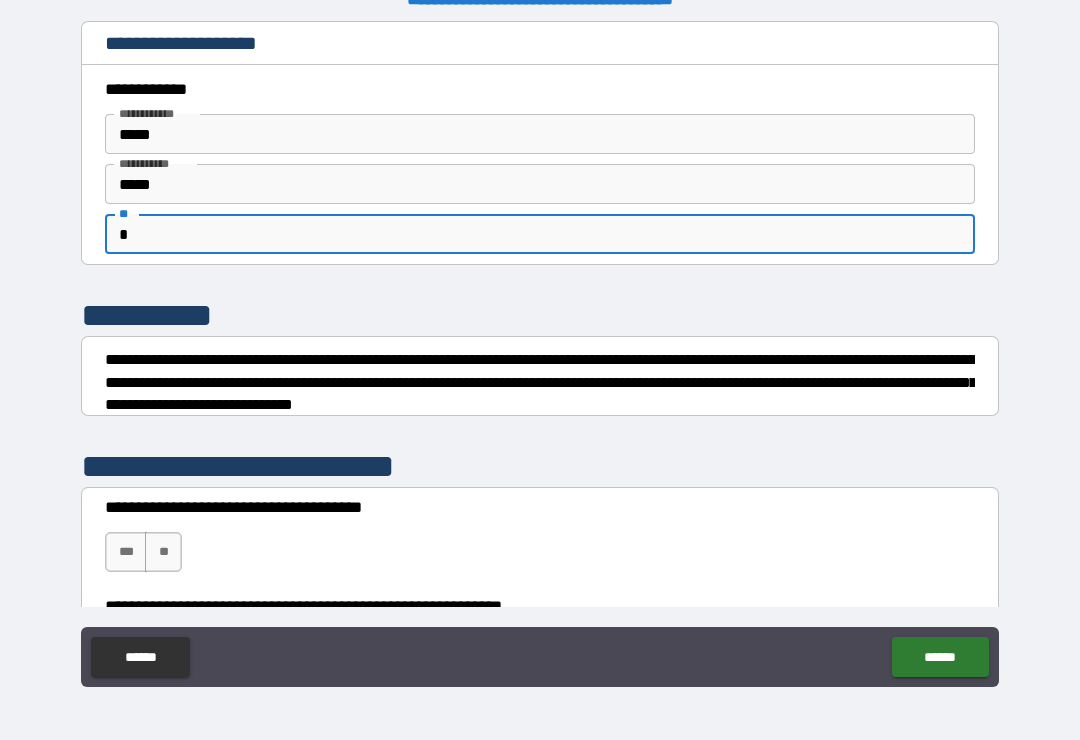 click on "**********" at bounding box center [540, 357] 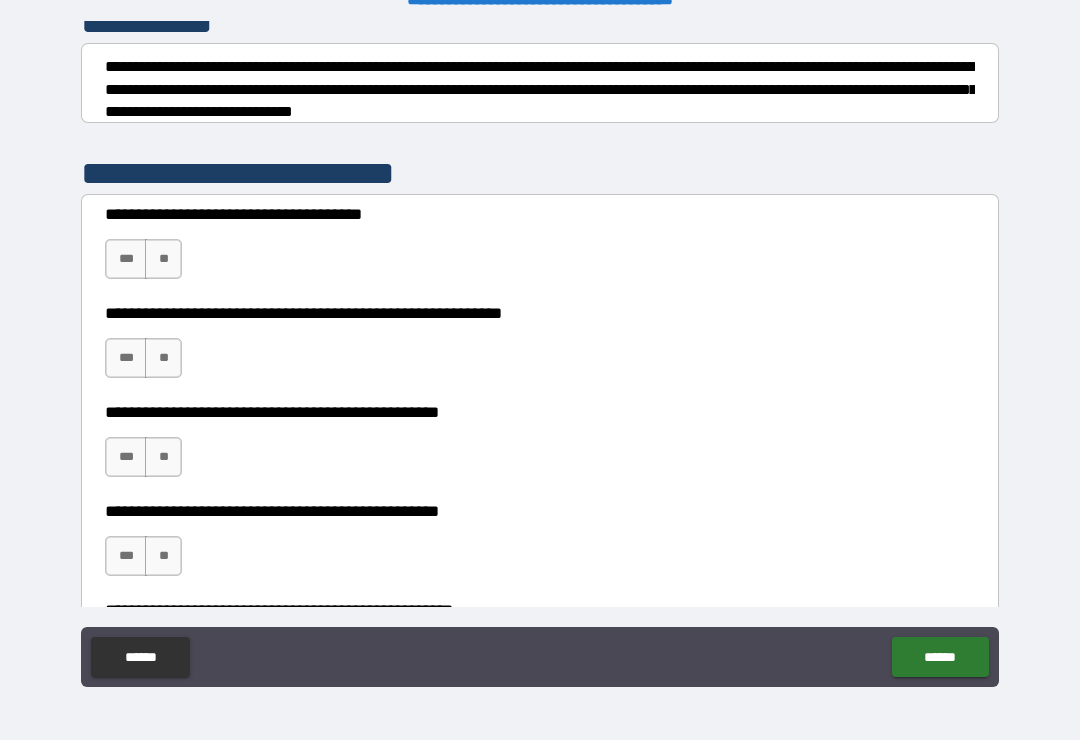 click on "**********" at bounding box center (540, 357) 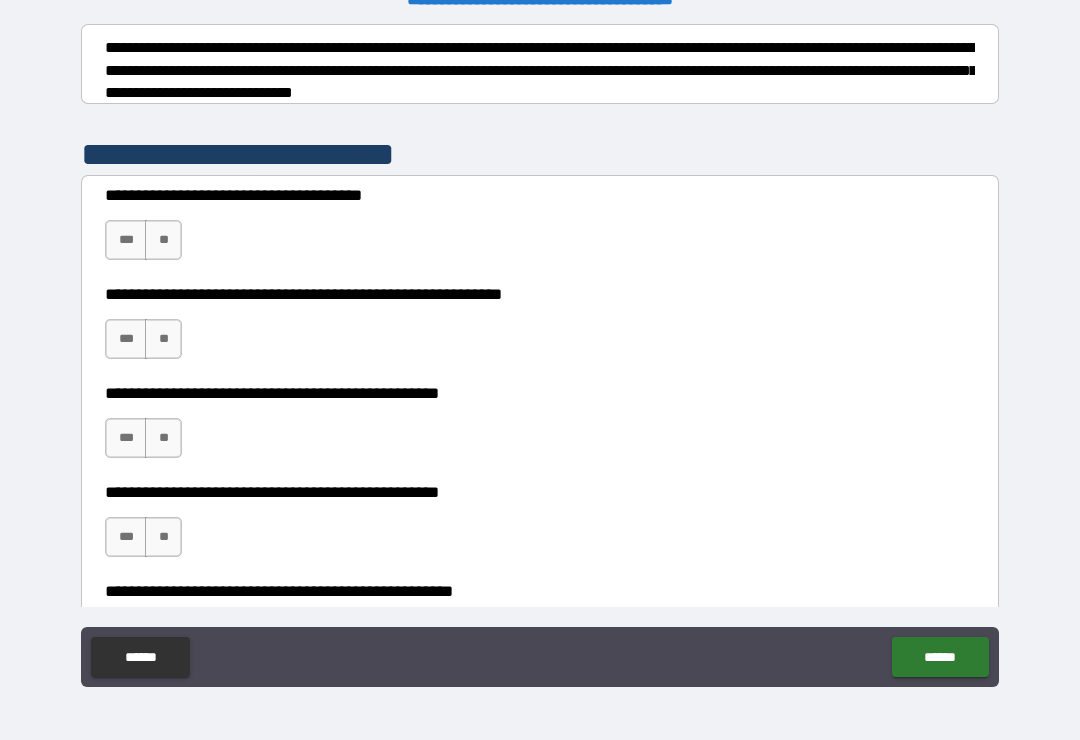 scroll, scrollTop: 314, scrollLeft: 0, axis: vertical 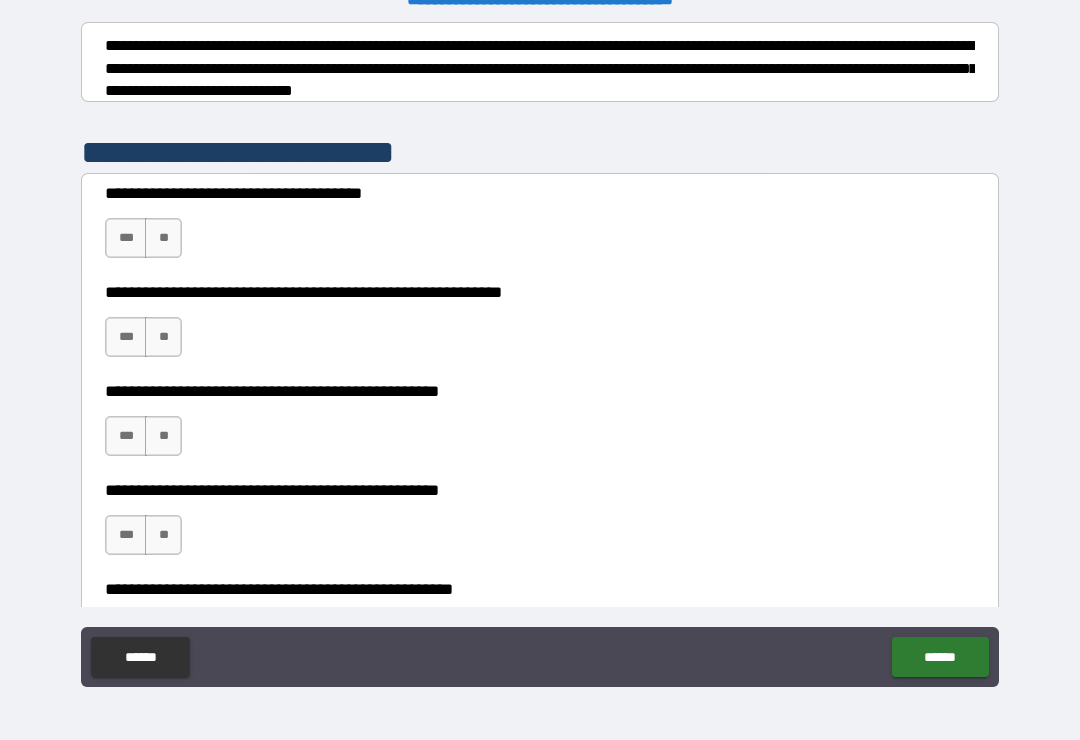 click on "**" at bounding box center (163, 238) 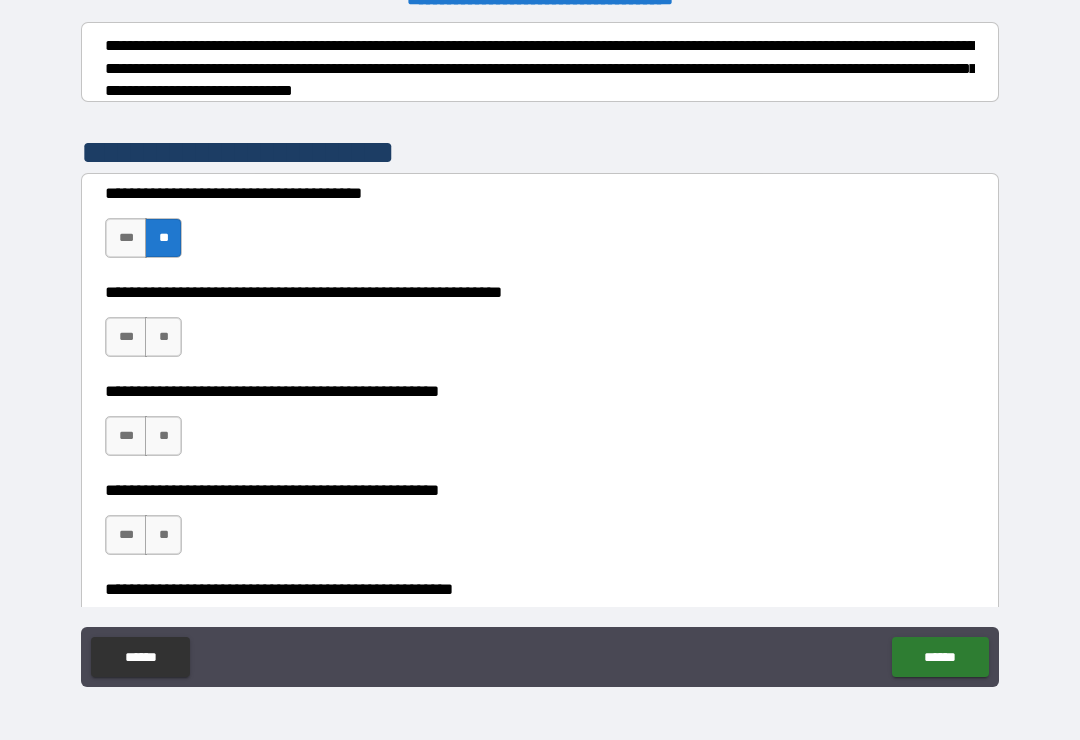 click on "***" at bounding box center [126, 337] 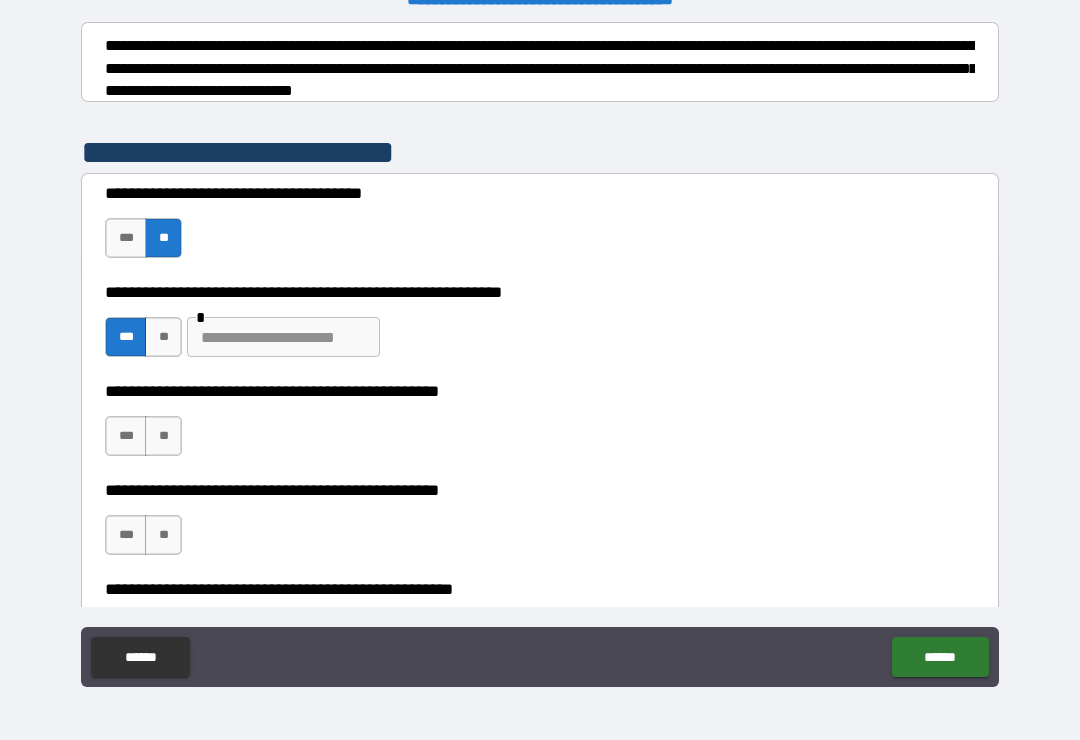 click on "**" at bounding box center [163, 337] 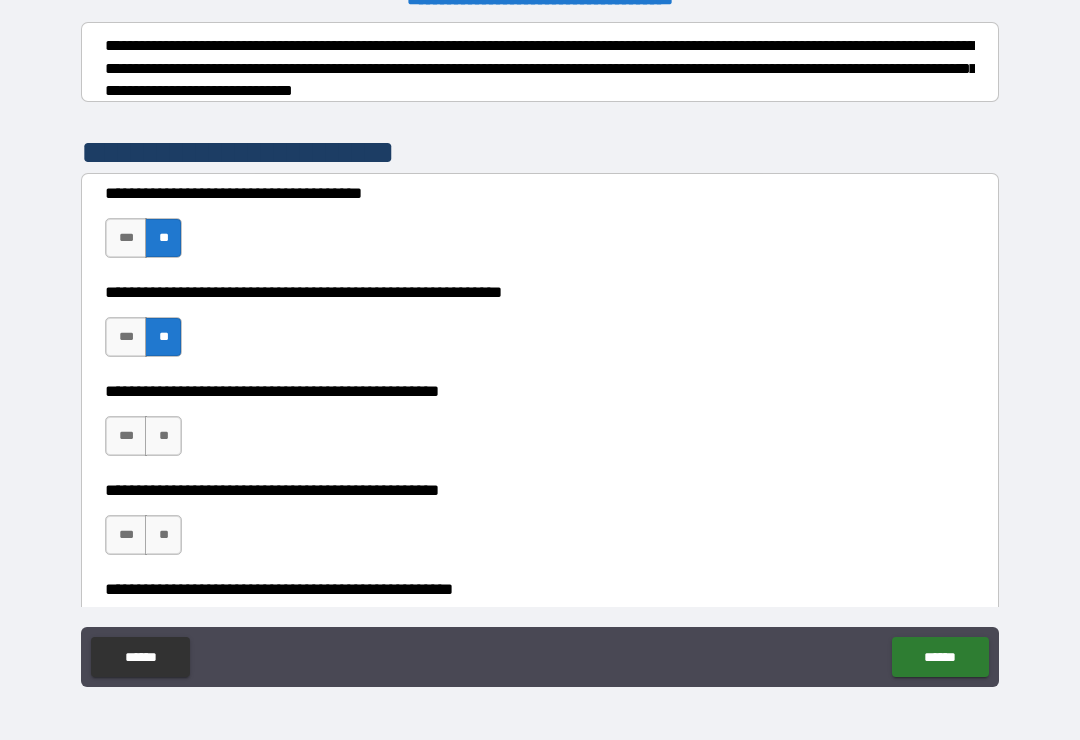 click on "**" at bounding box center (163, 436) 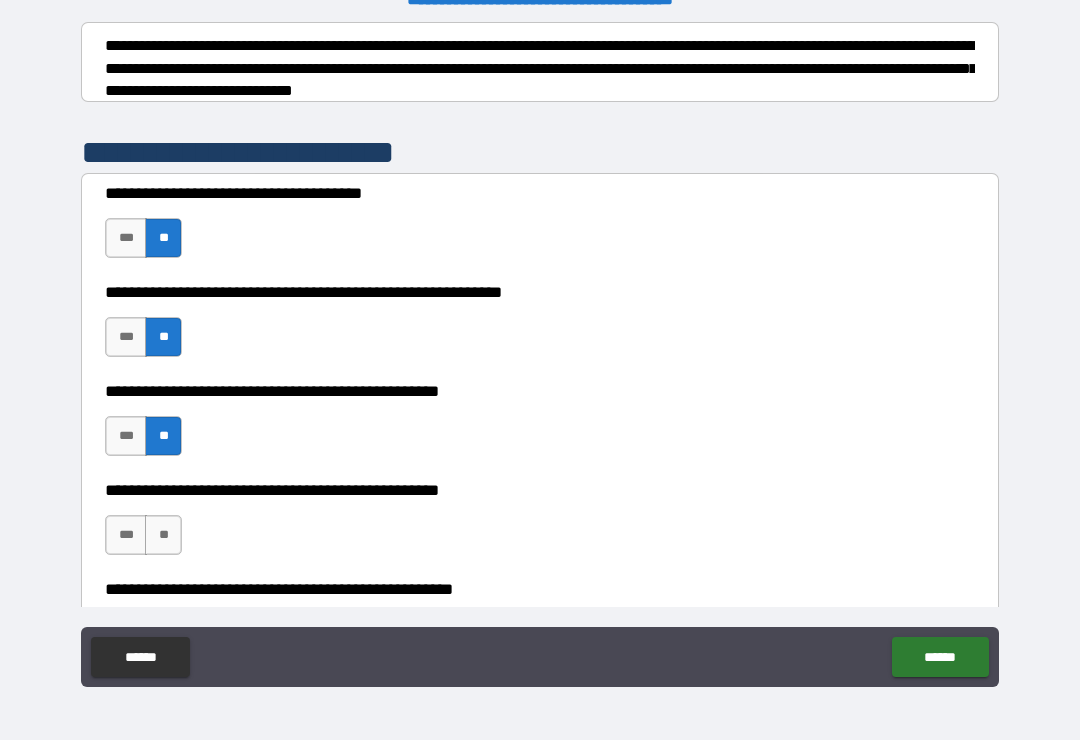 click on "***" at bounding box center (126, 535) 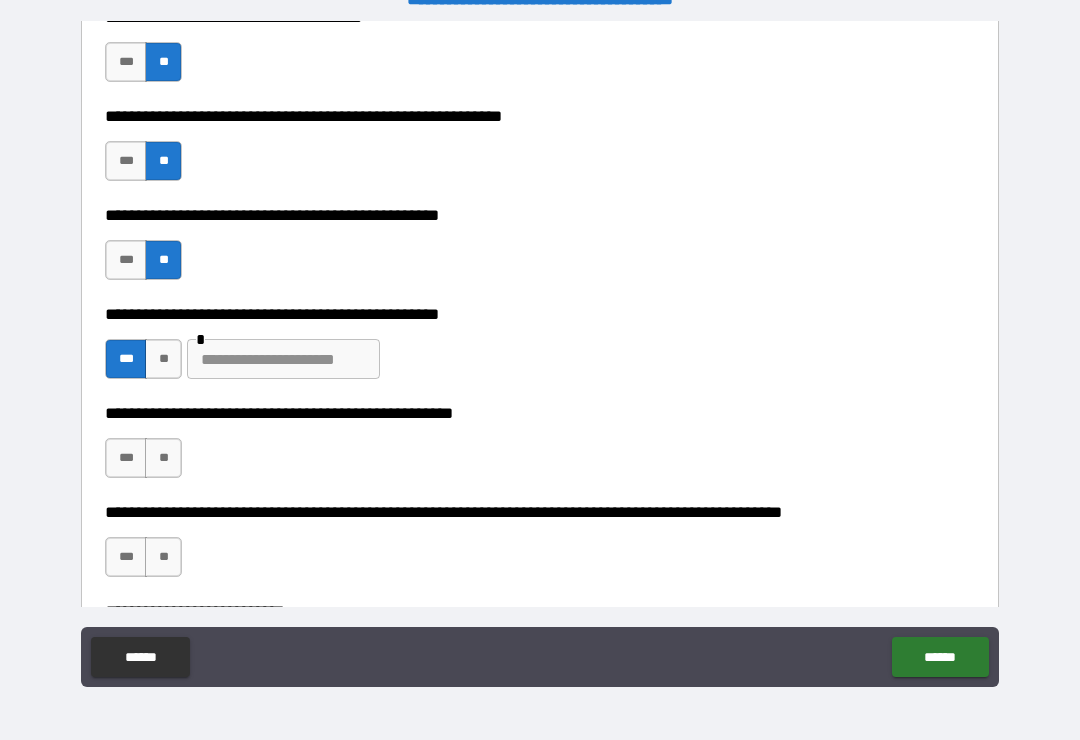scroll, scrollTop: 486, scrollLeft: 0, axis: vertical 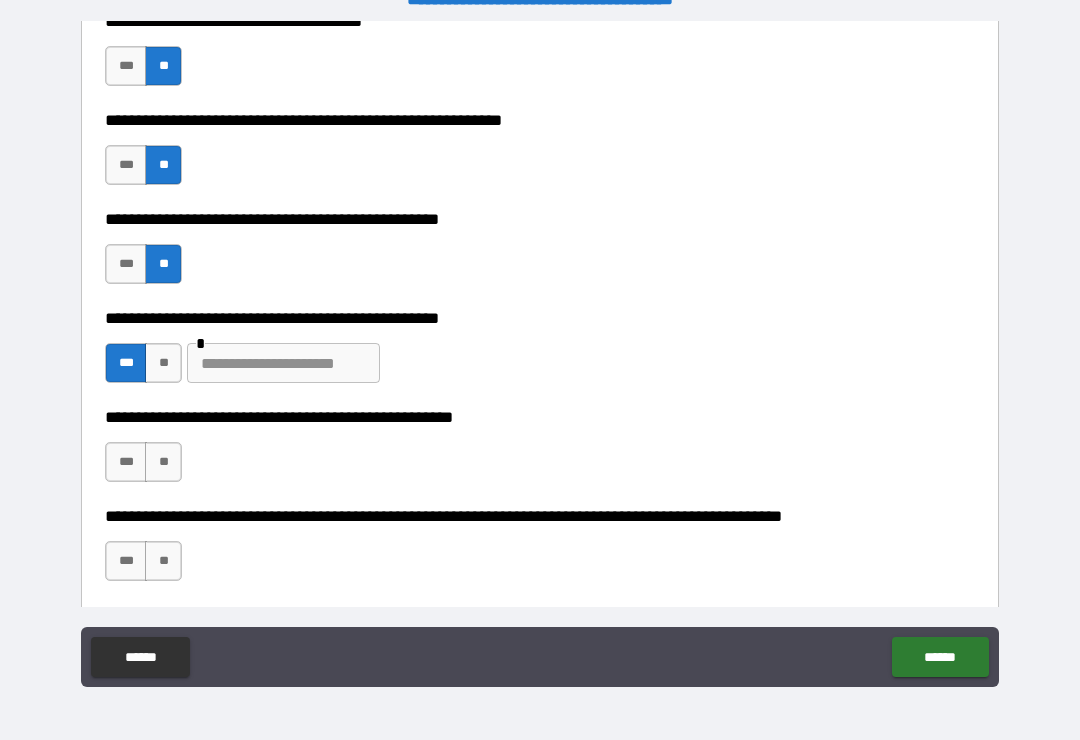 click on "**" at bounding box center [163, 462] 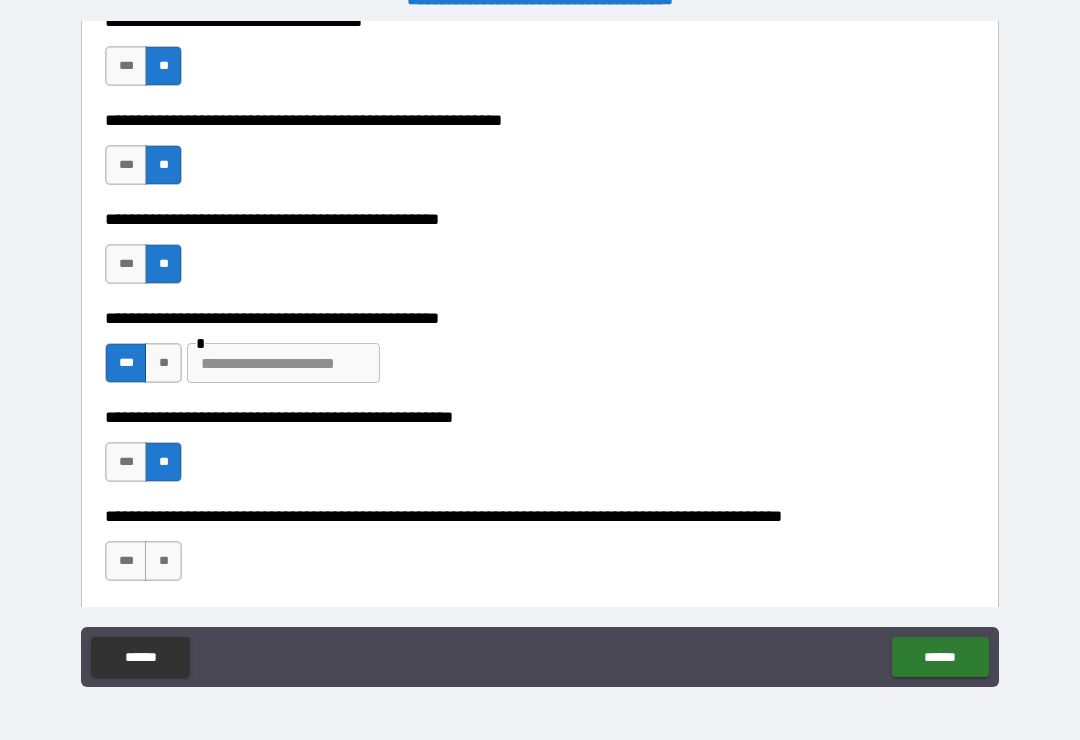 click on "**" at bounding box center (163, 561) 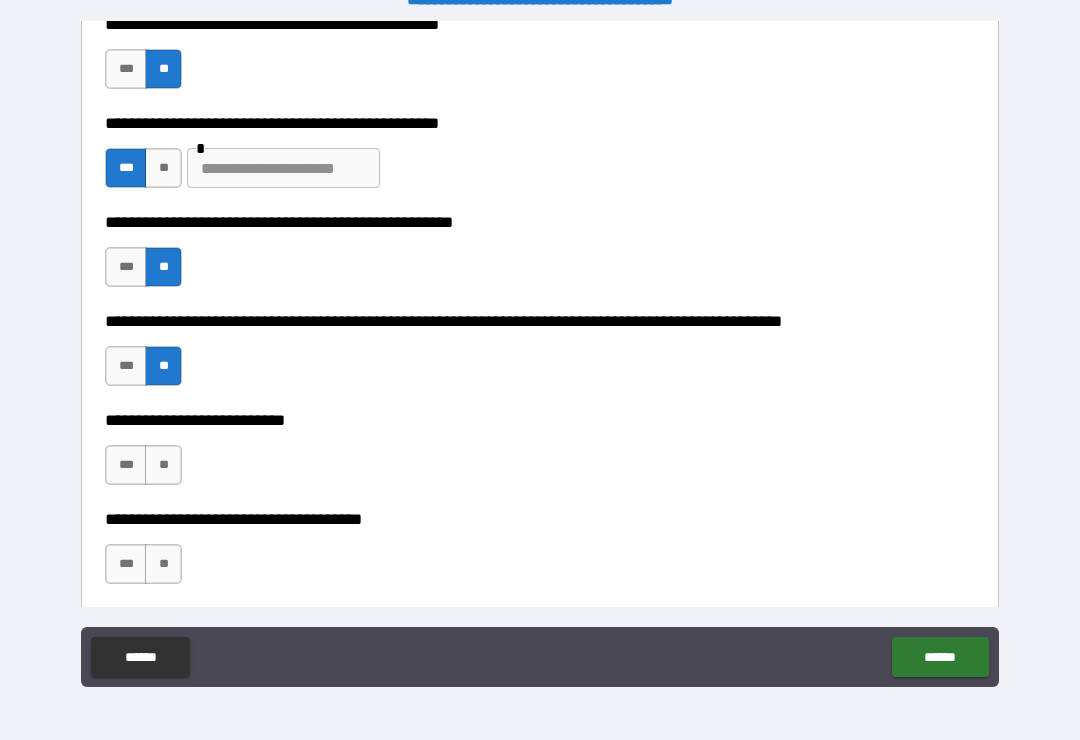 scroll, scrollTop: 691, scrollLeft: 0, axis: vertical 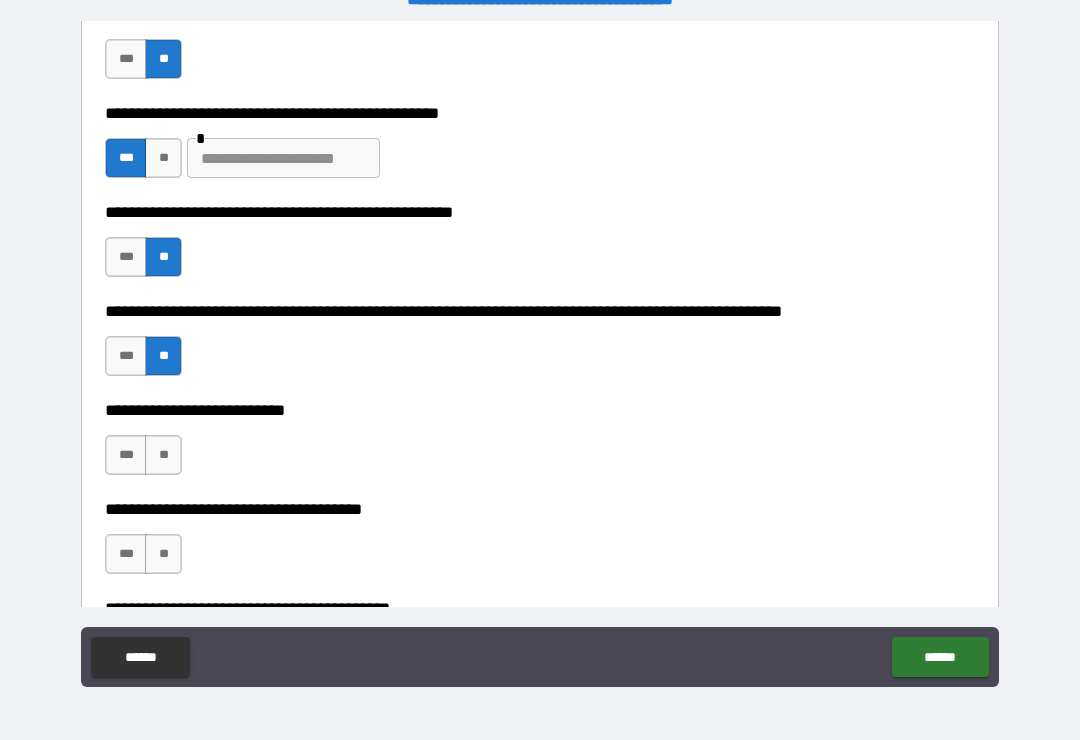 click on "**" at bounding box center [163, 455] 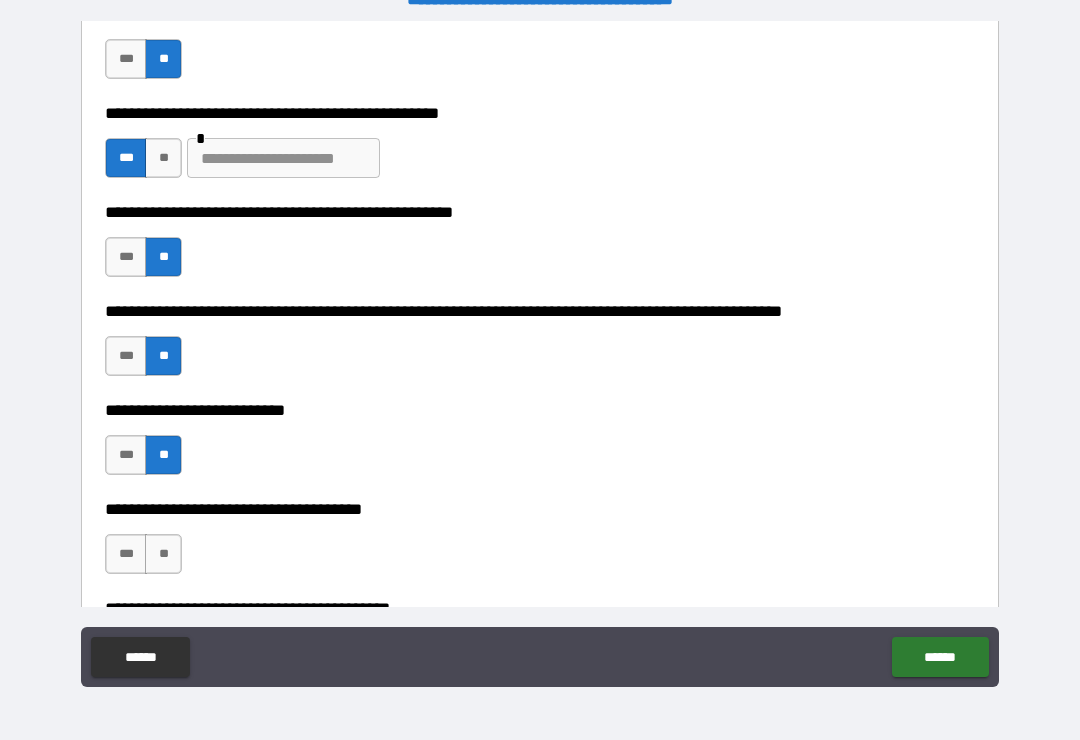 click on "**" at bounding box center (163, 554) 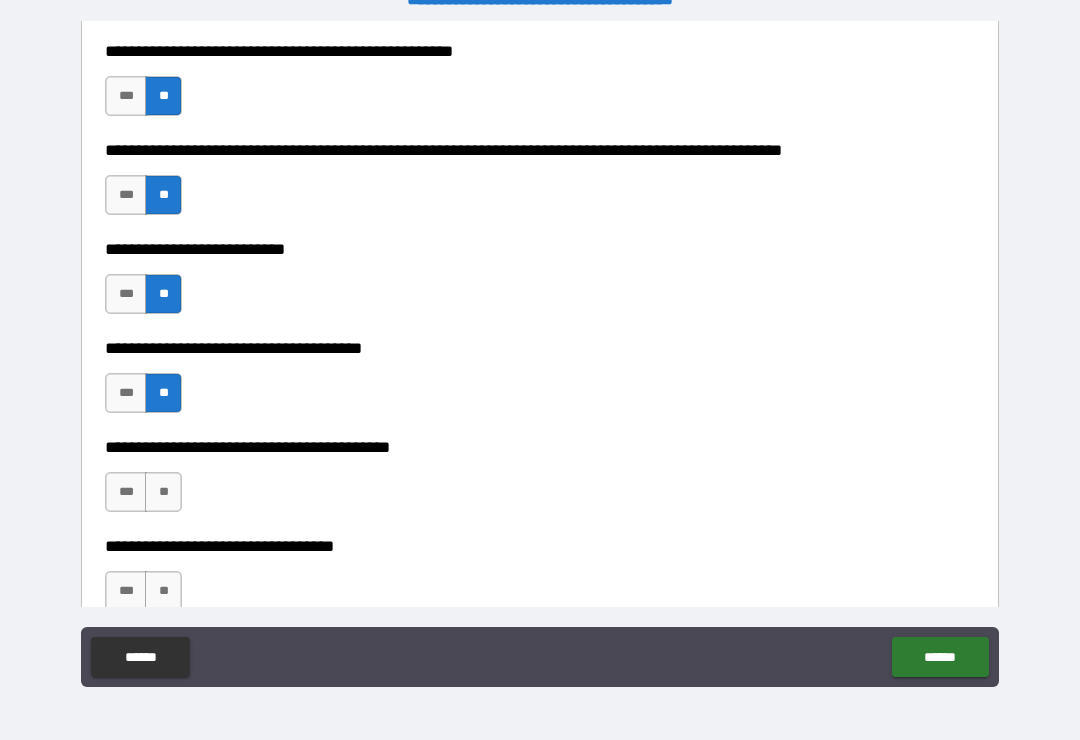 scroll, scrollTop: 853, scrollLeft: 0, axis: vertical 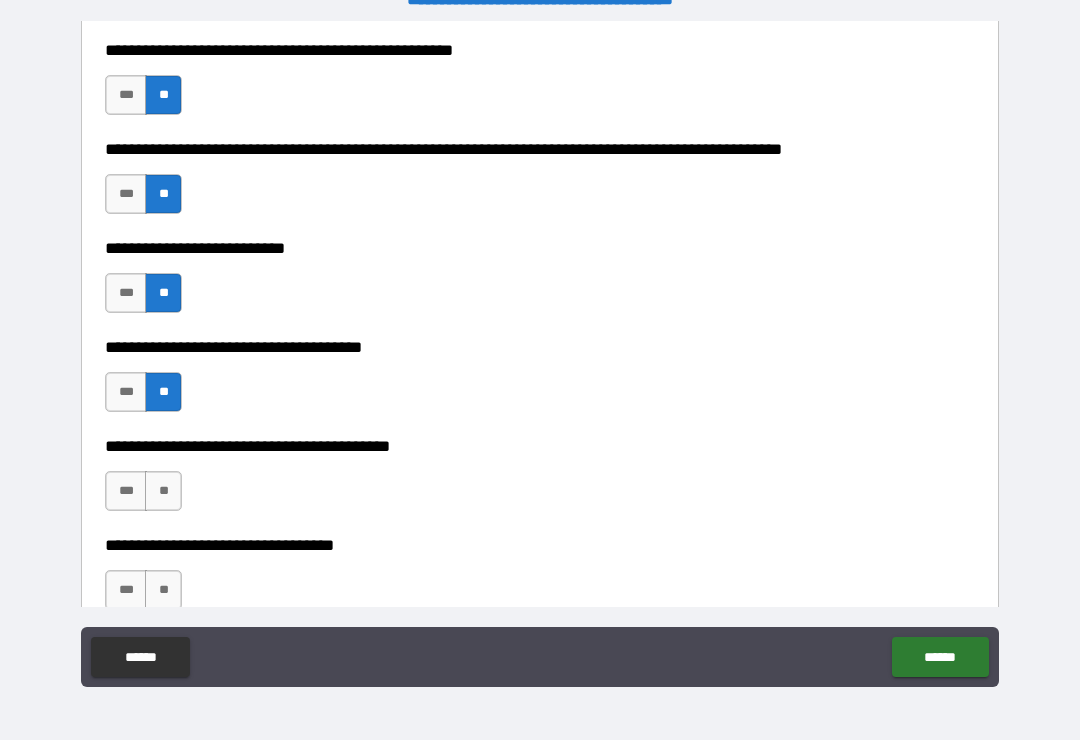 click on "**" at bounding box center [163, 491] 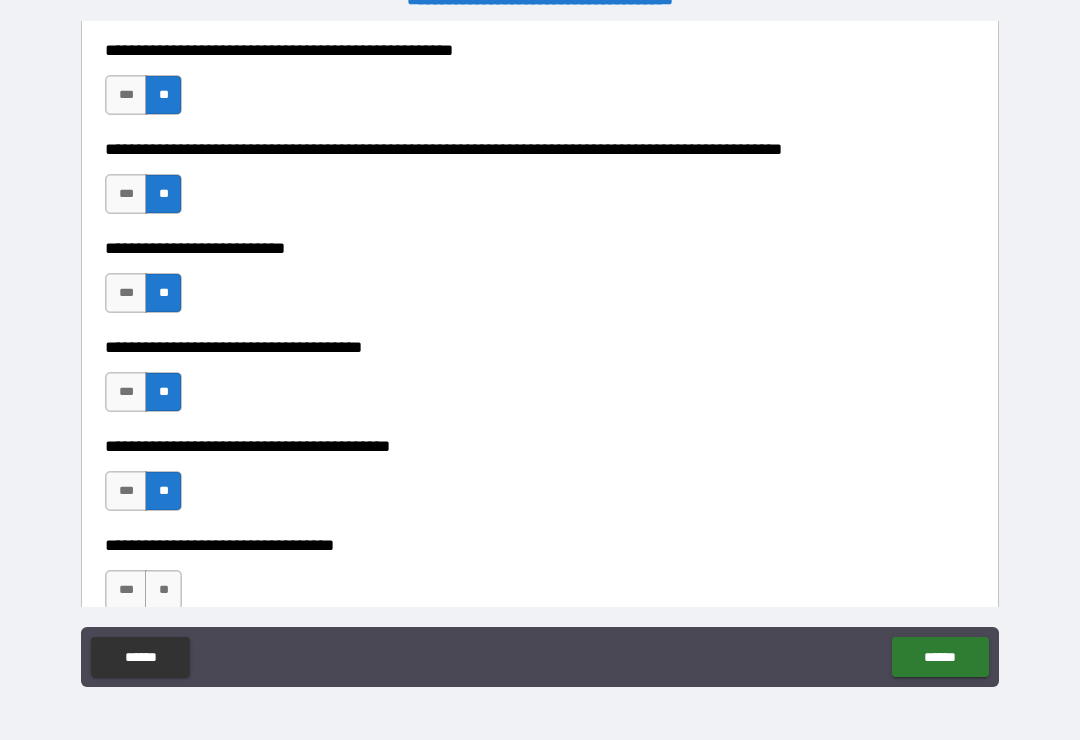 click on "***" at bounding box center [126, 491] 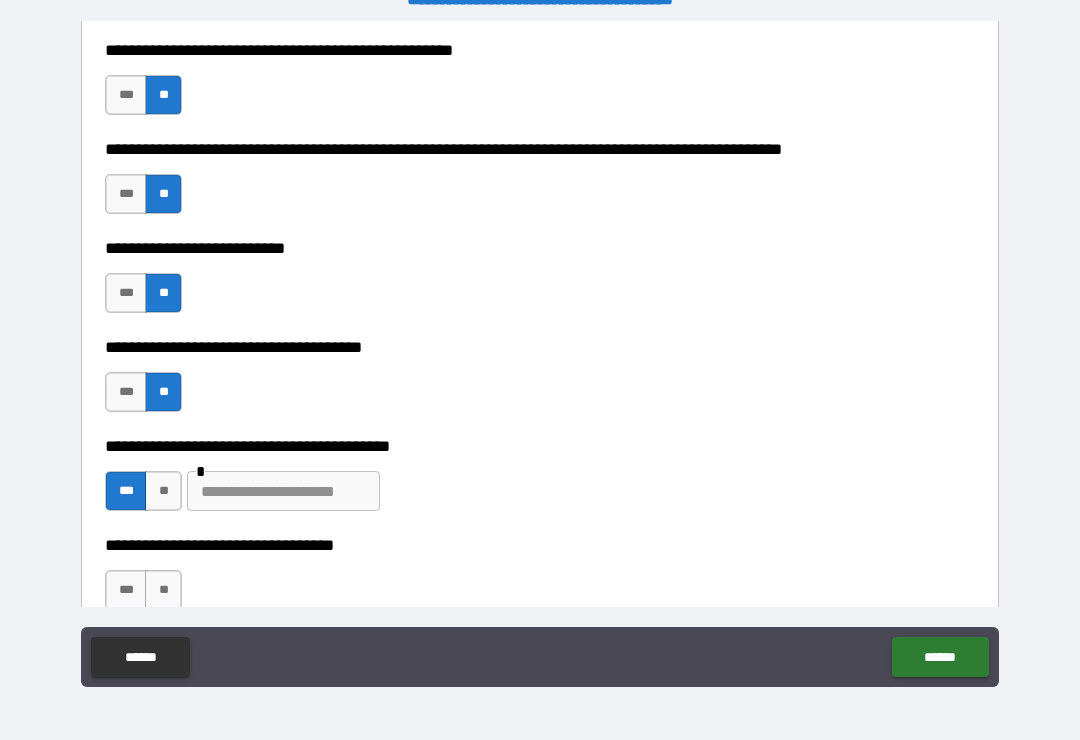 click at bounding box center [283, 491] 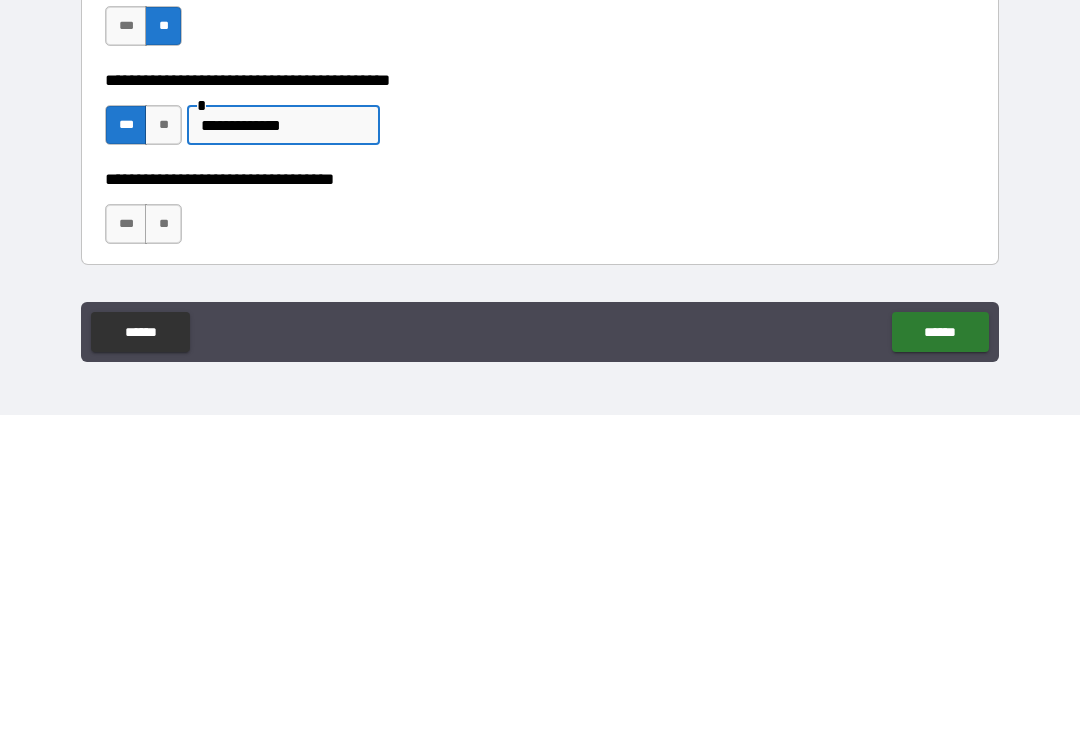 scroll, scrollTop: 959, scrollLeft: 0, axis: vertical 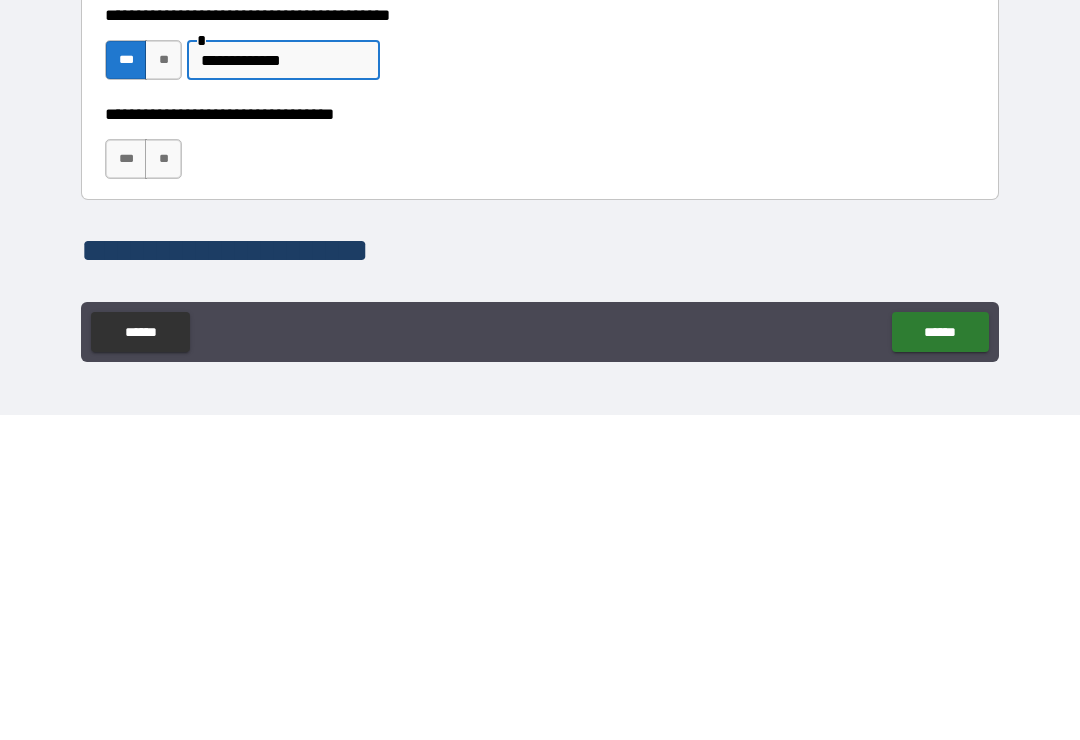 click on "**" at bounding box center [163, 484] 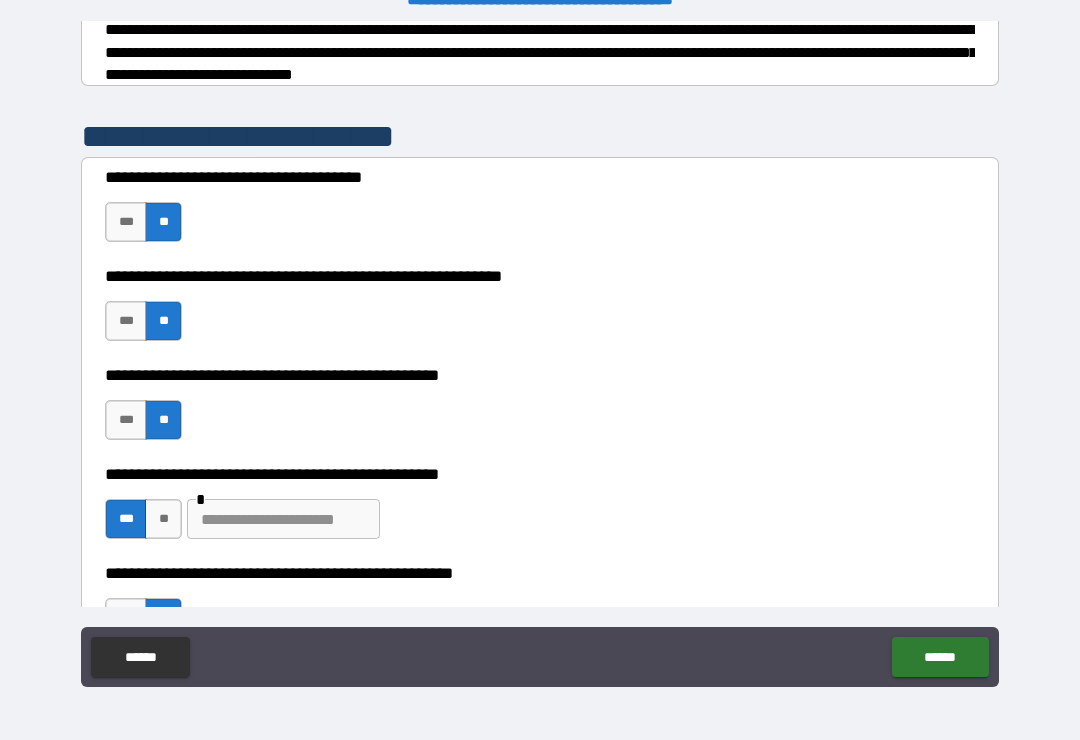 scroll, scrollTop: 293, scrollLeft: 0, axis: vertical 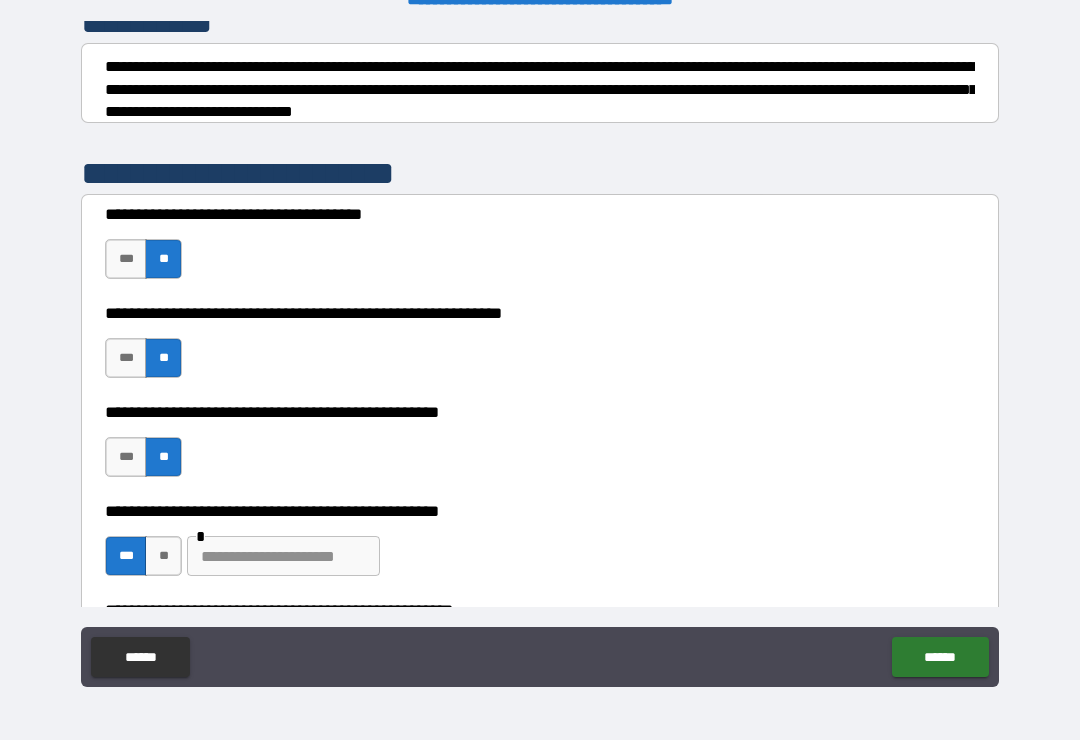 click at bounding box center (283, 556) 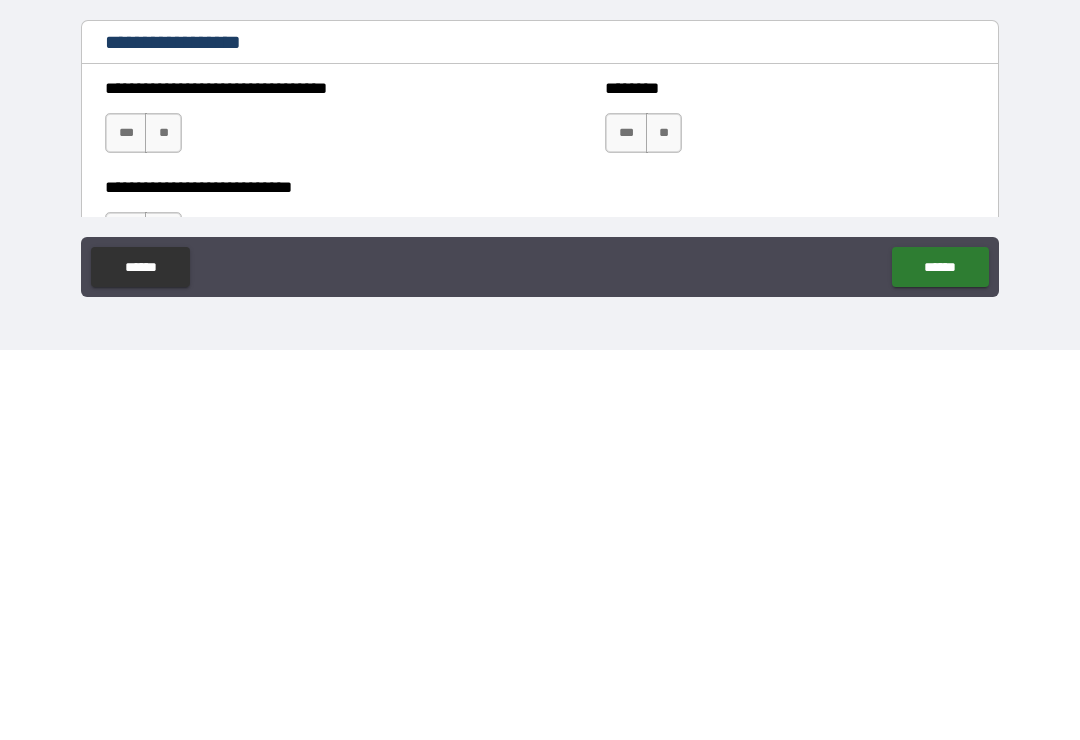 scroll, scrollTop: 1150, scrollLeft: 0, axis: vertical 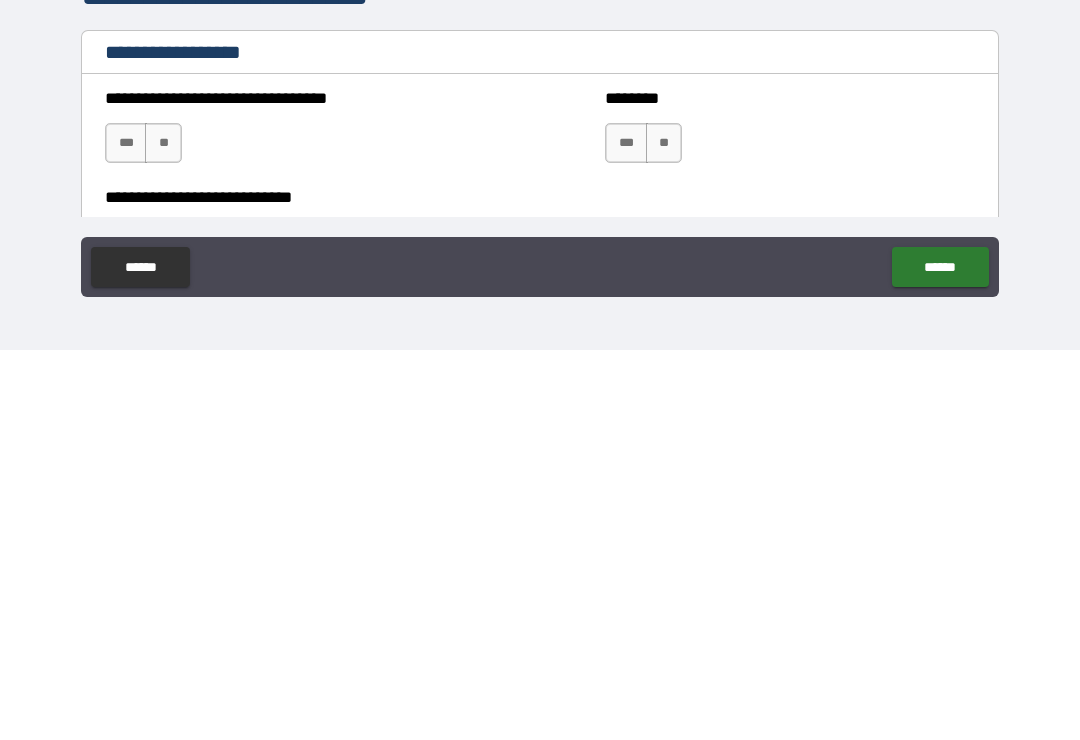 click on "**" at bounding box center [163, 533] 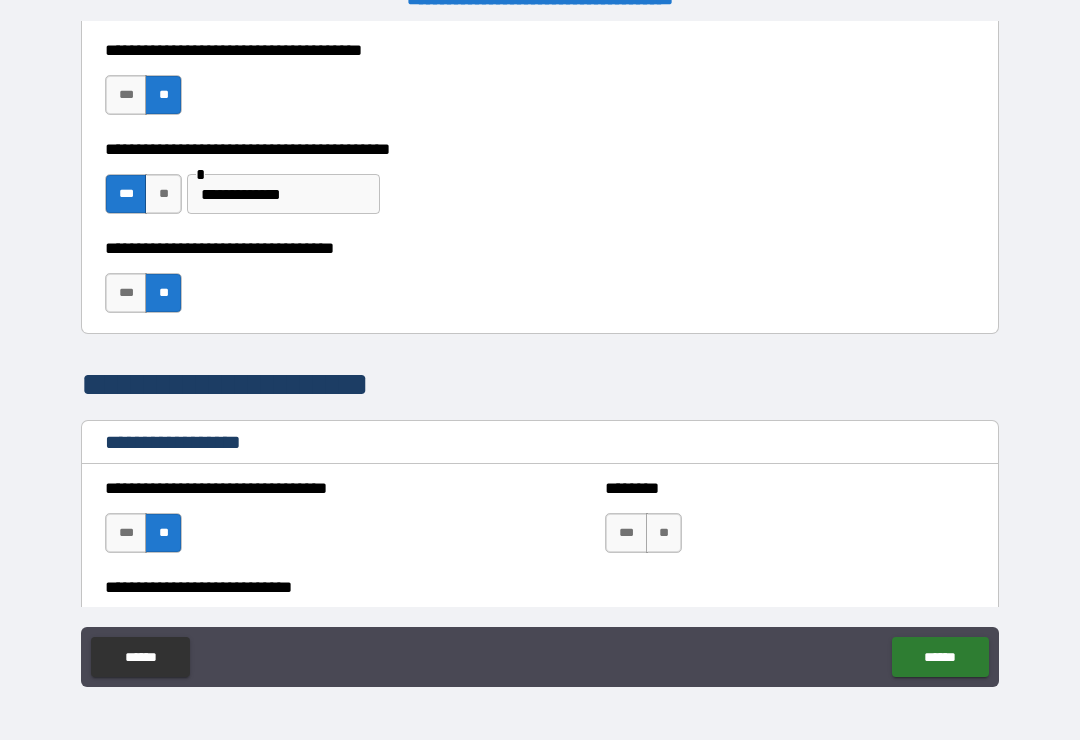click on "**" at bounding box center [664, 533] 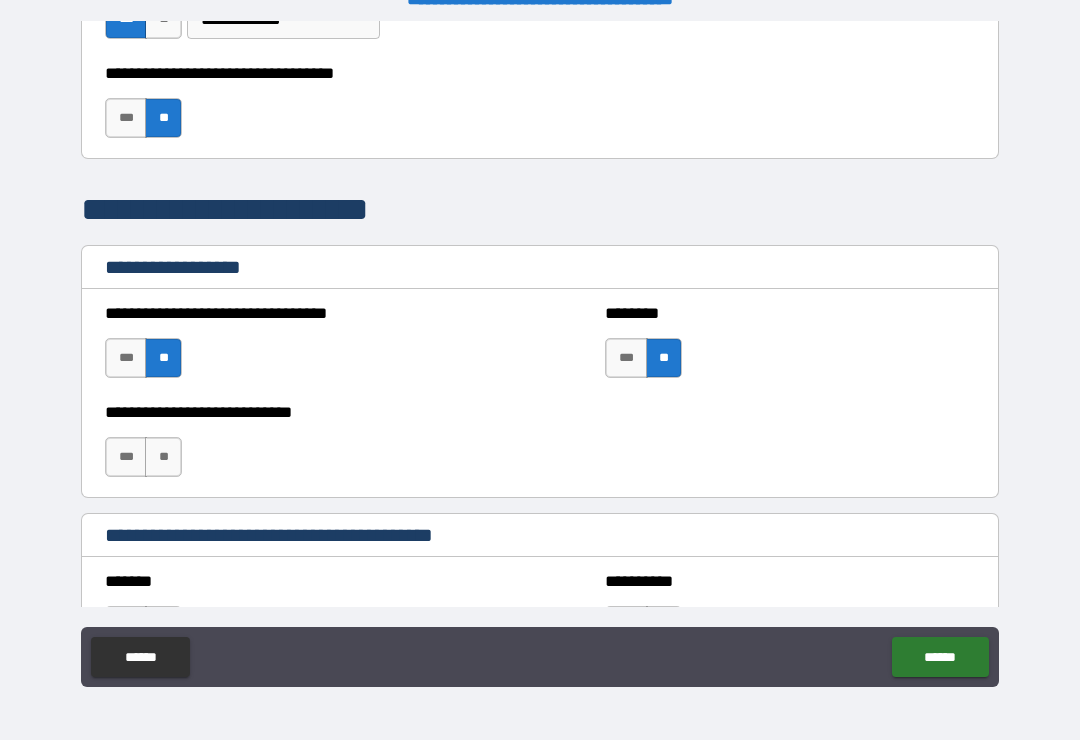 scroll, scrollTop: 1321, scrollLeft: 0, axis: vertical 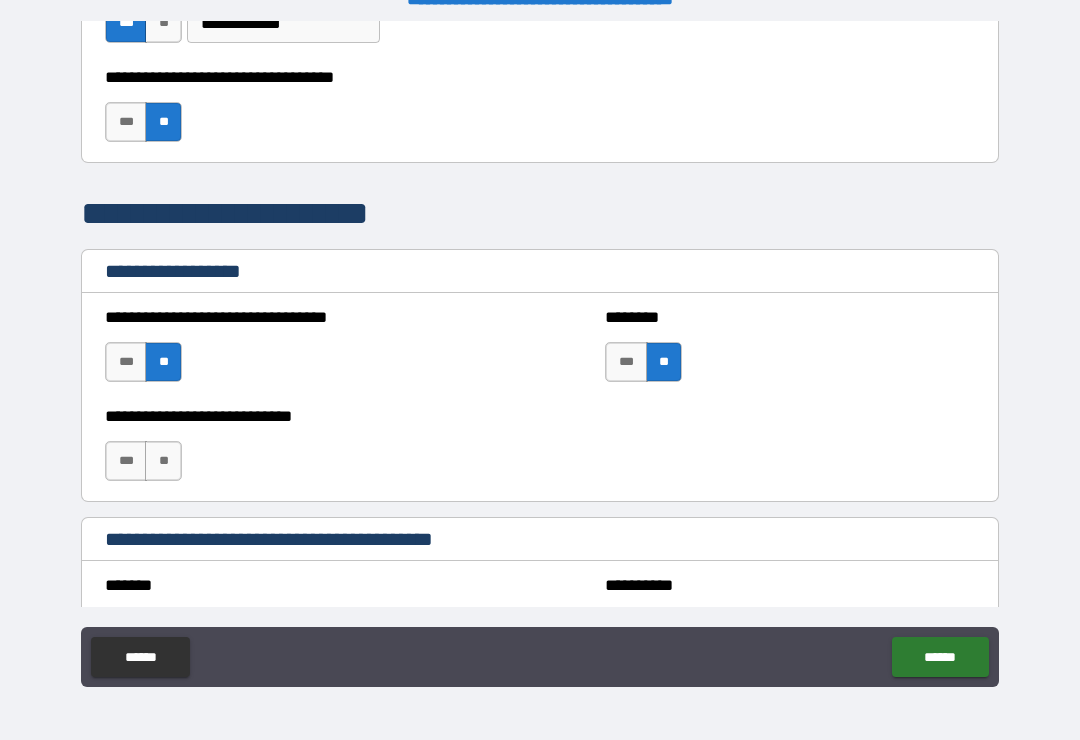 click on "**" at bounding box center [163, 461] 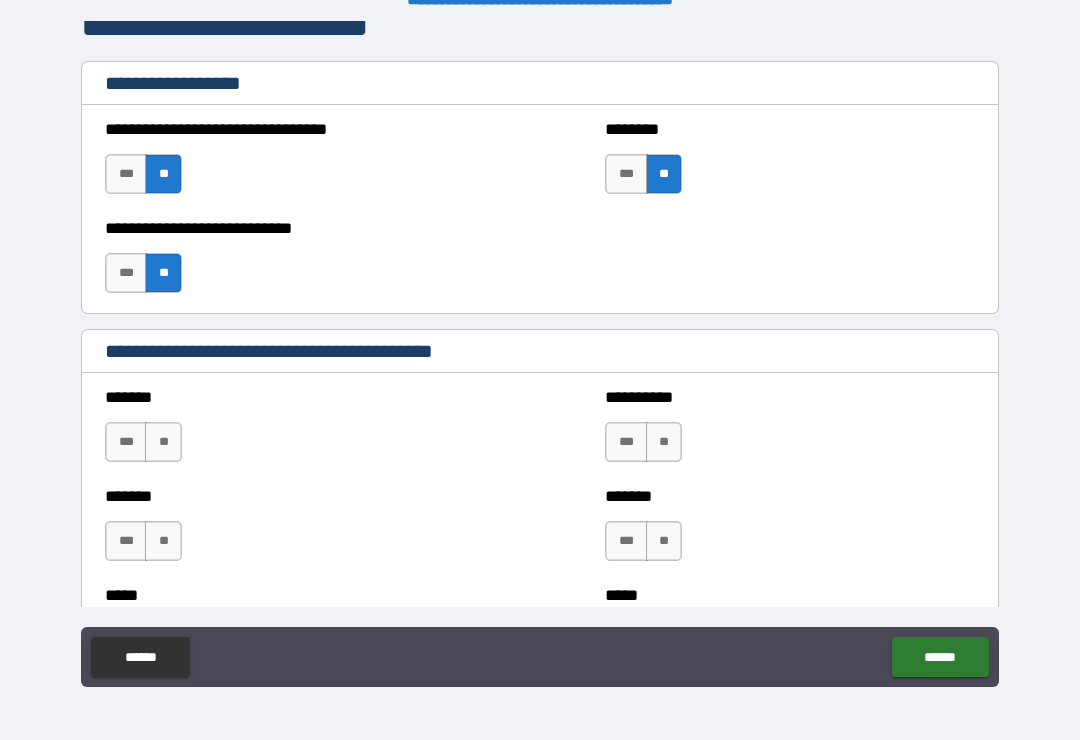 scroll, scrollTop: 1520, scrollLeft: 0, axis: vertical 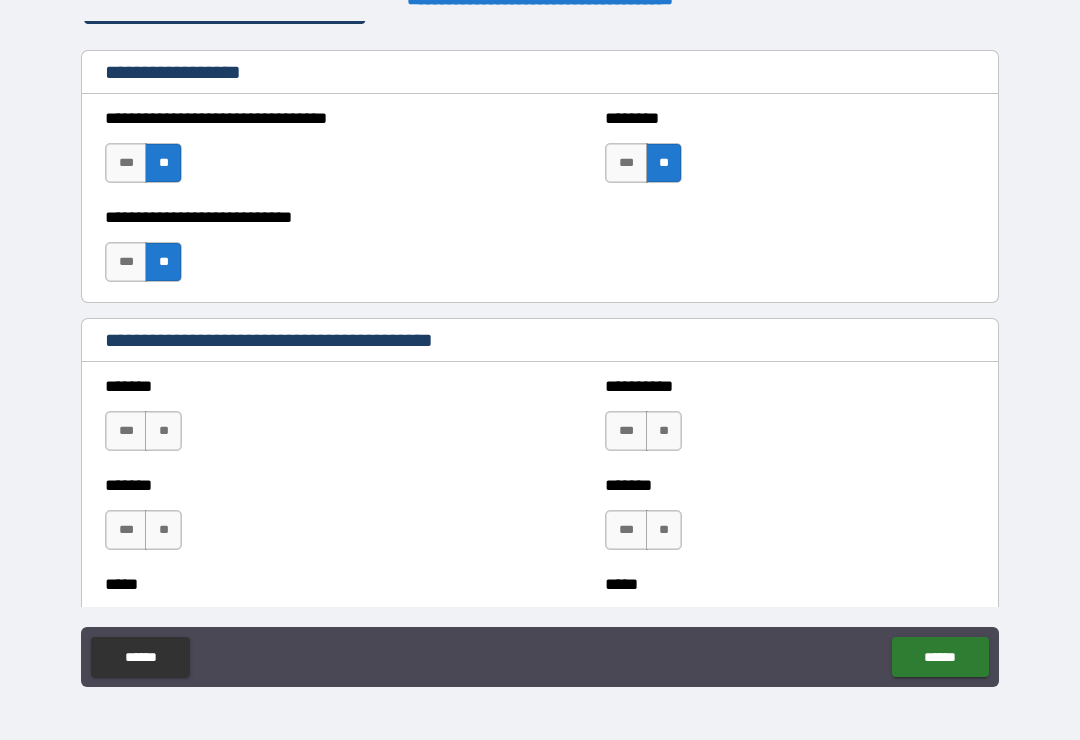 click on "**" at bounding box center (163, 431) 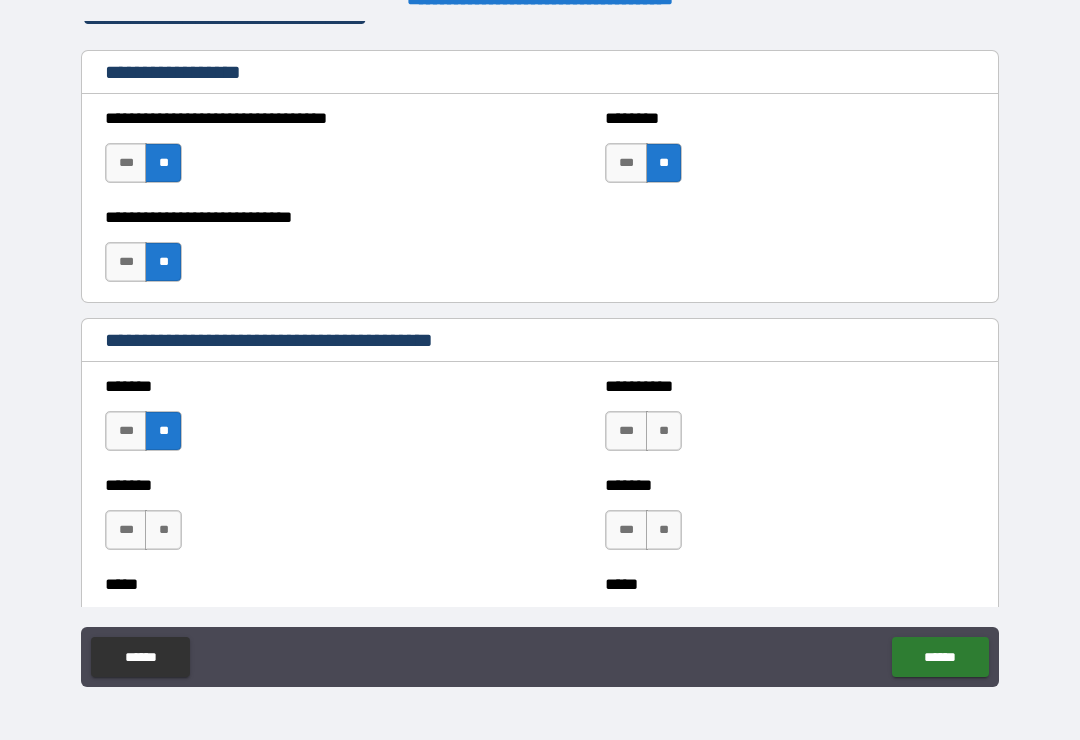 click on "**" at bounding box center [163, 530] 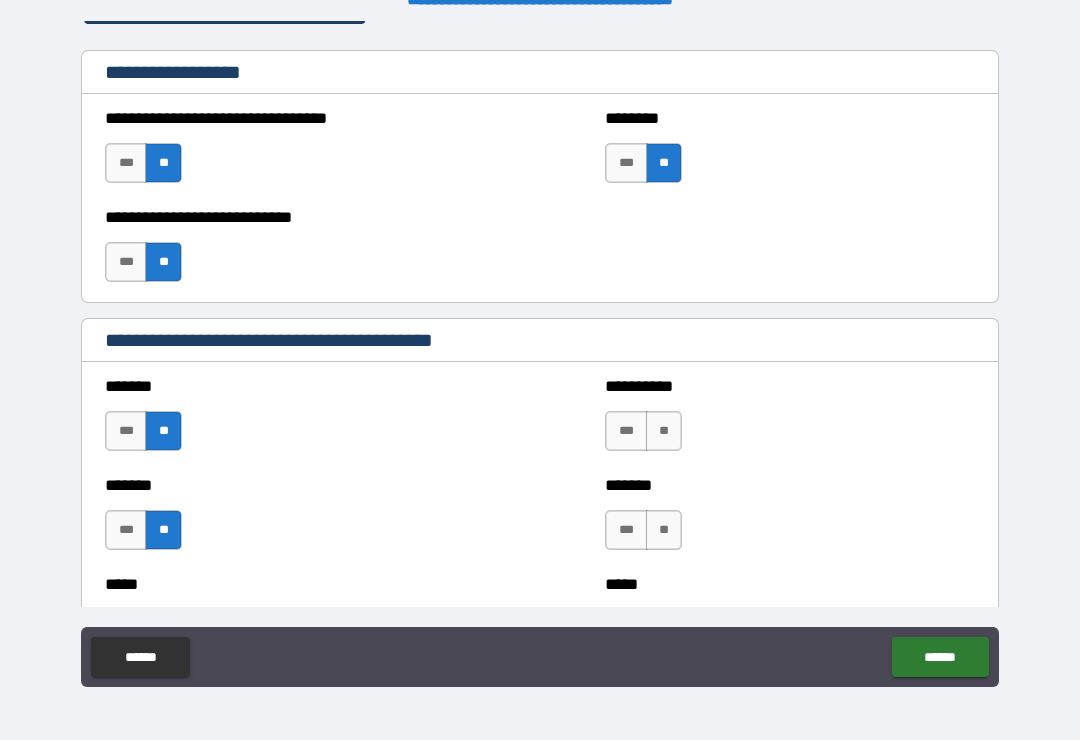 click on "**" at bounding box center [664, 431] 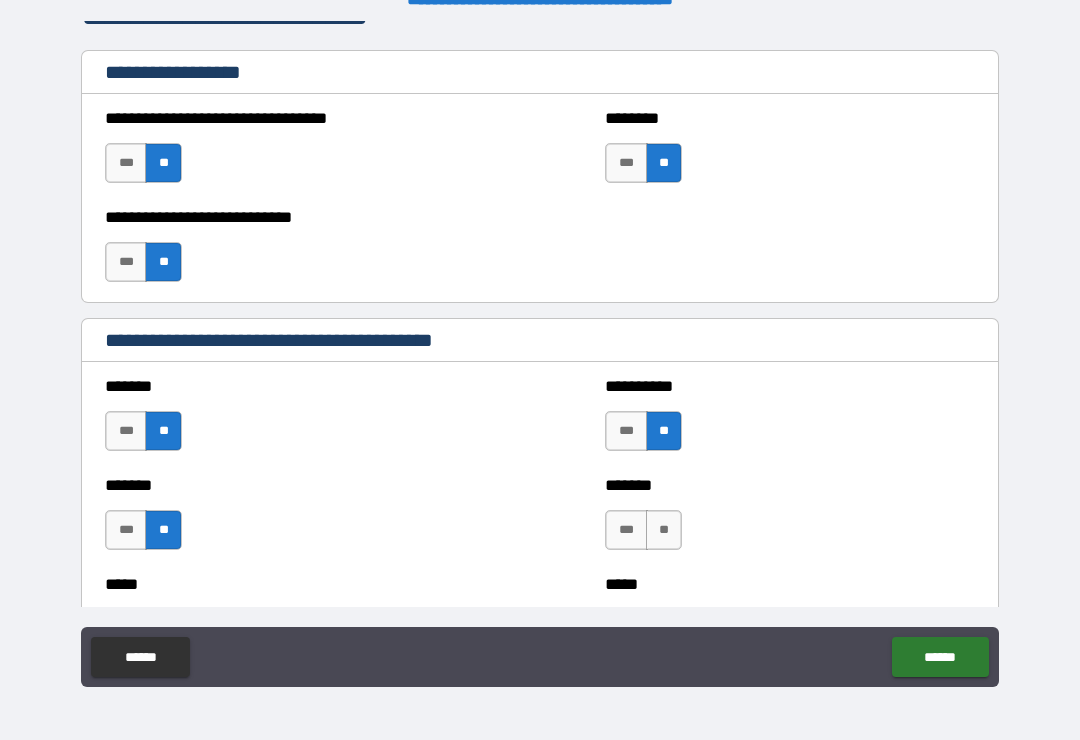 click on "**" at bounding box center [664, 530] 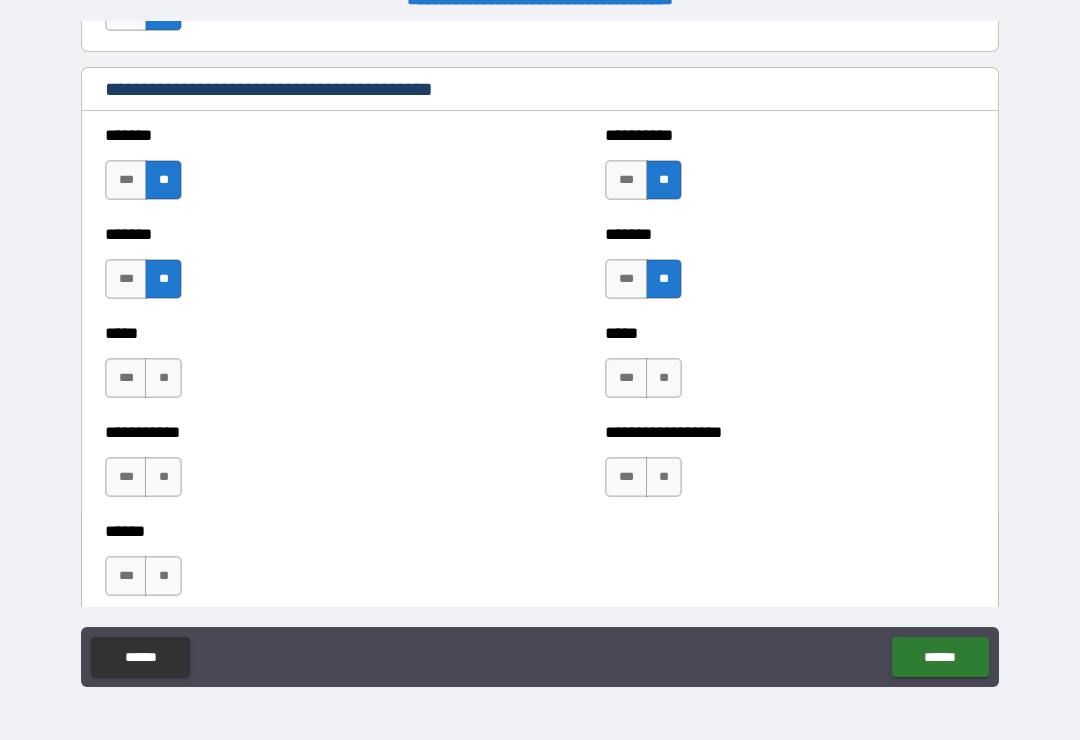 scroll, scrollTop: 1794, scrollLeft: 0, axis: vertical 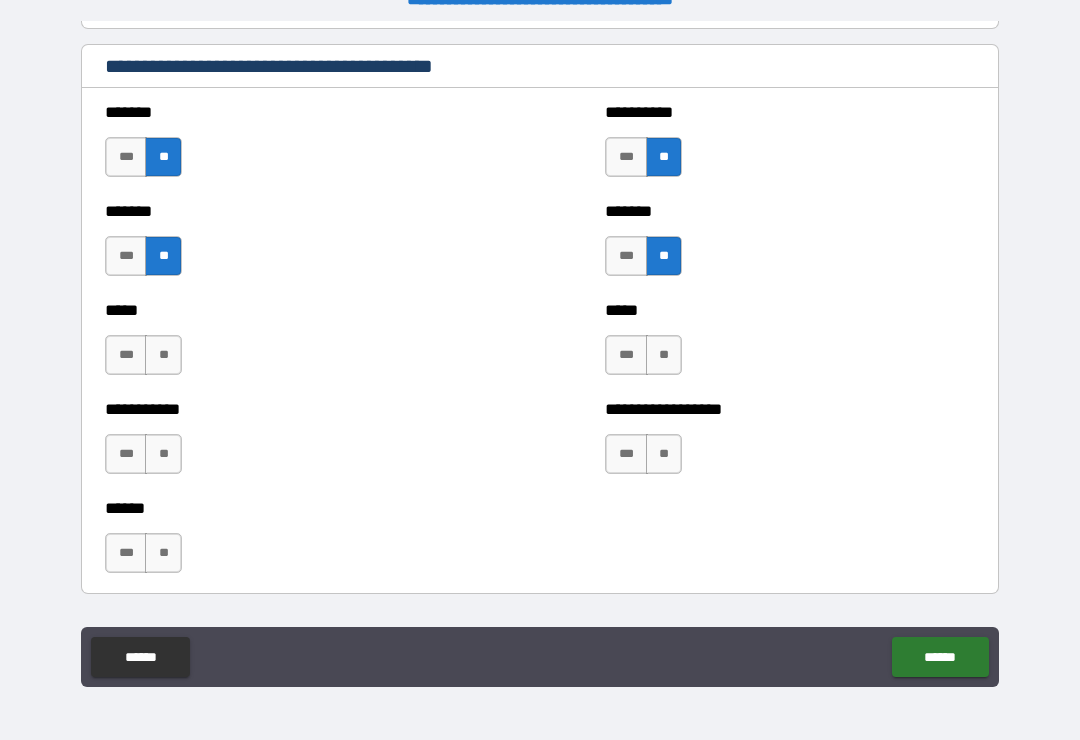 click on "**" at bounding box center (163, 355) 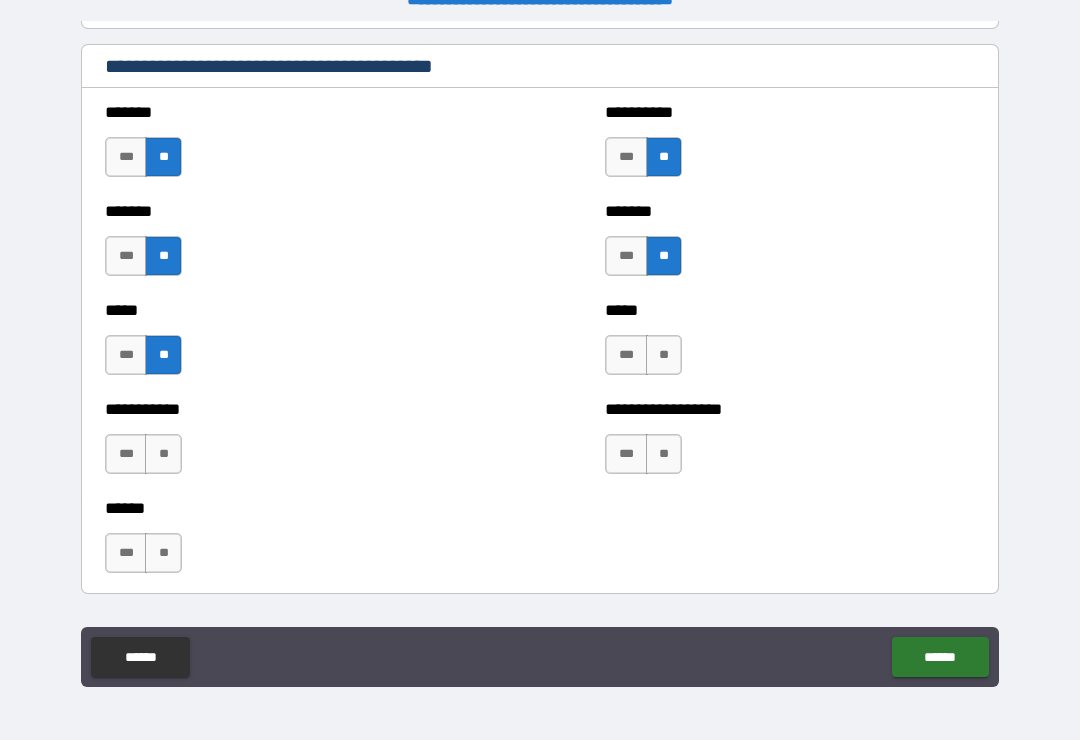 click on "**" at bounding box center [163, 454] 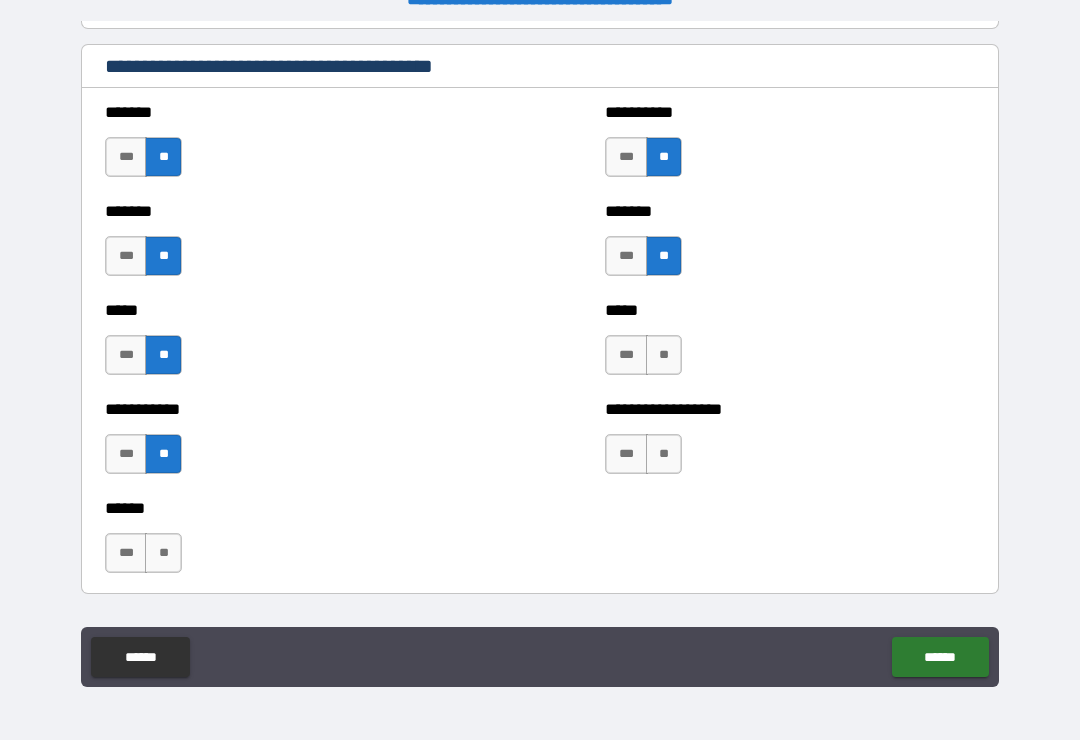 click on "**" at bounding box center (163, 553) 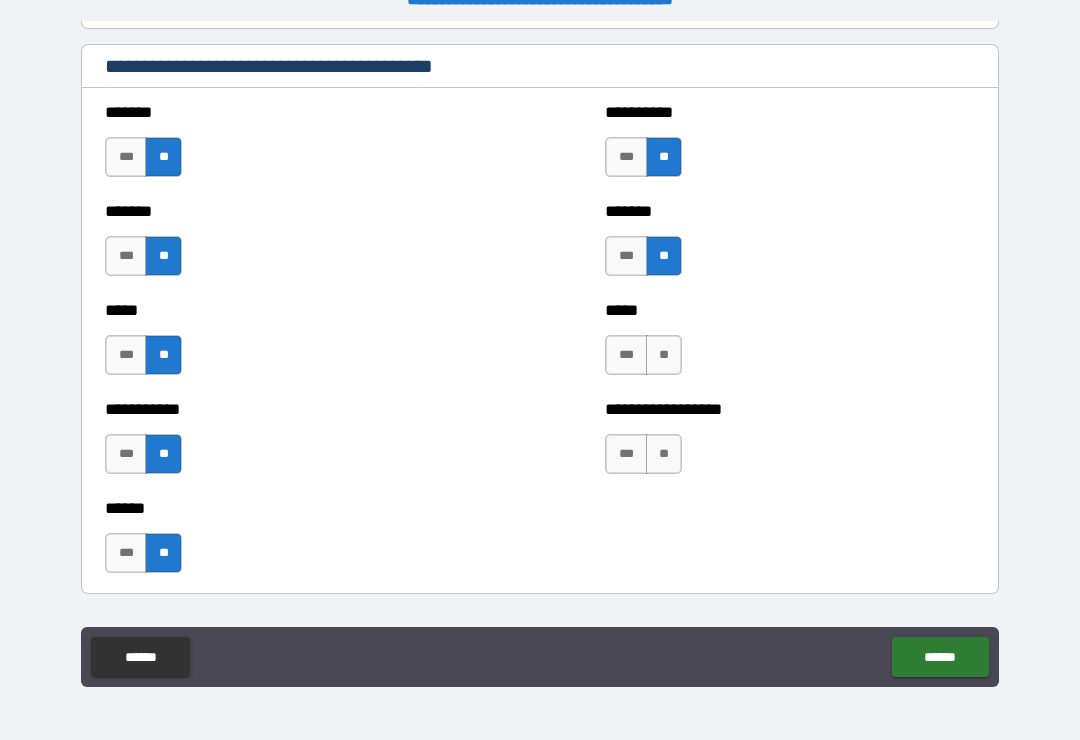 click on "**" at bounding box center [664, 355] 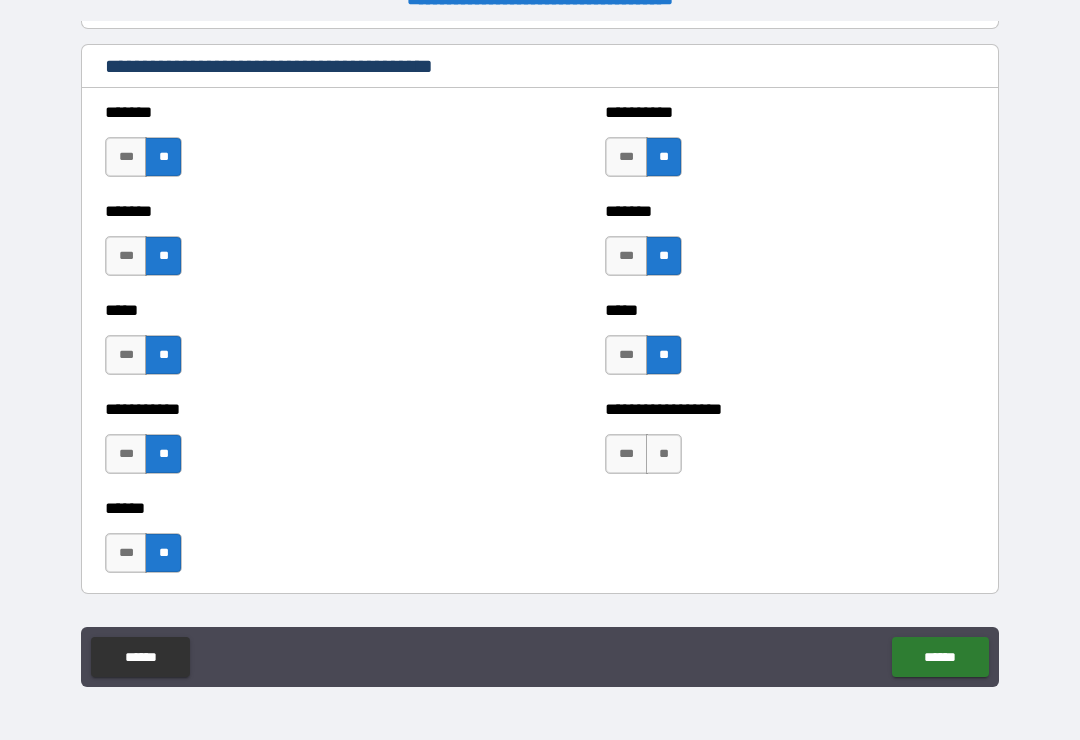 click on "**" at bounding box center [664, 454] 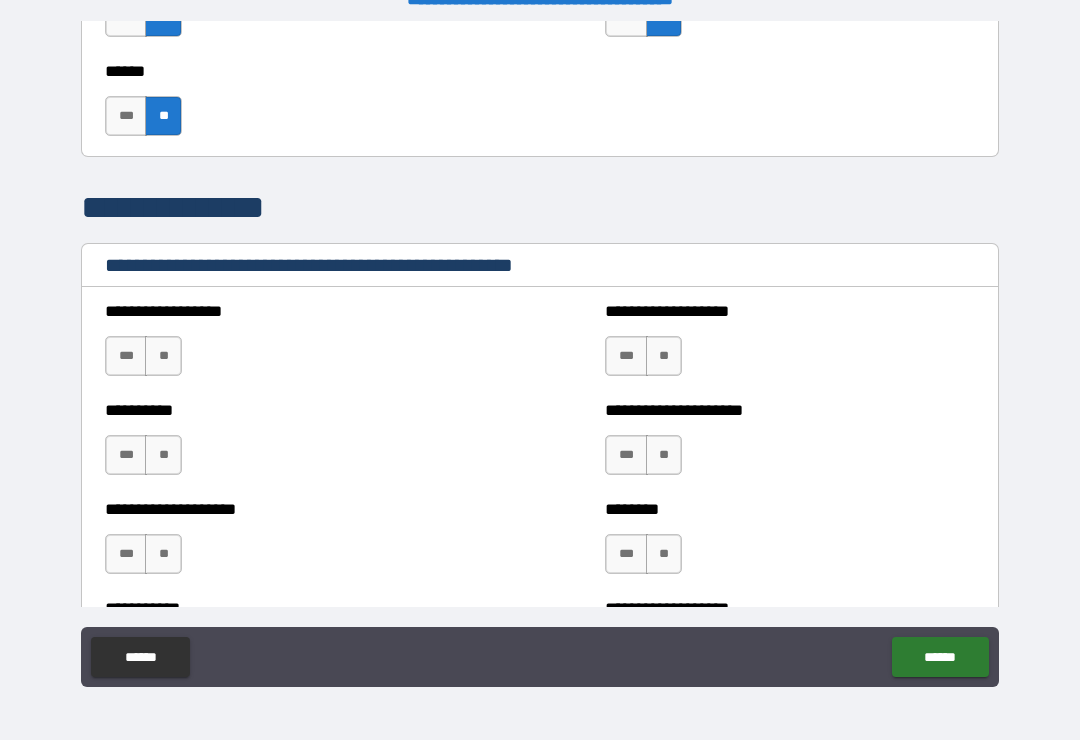 scroll, scrollTop: 2233, scrollLeft: 0, axis: vertical 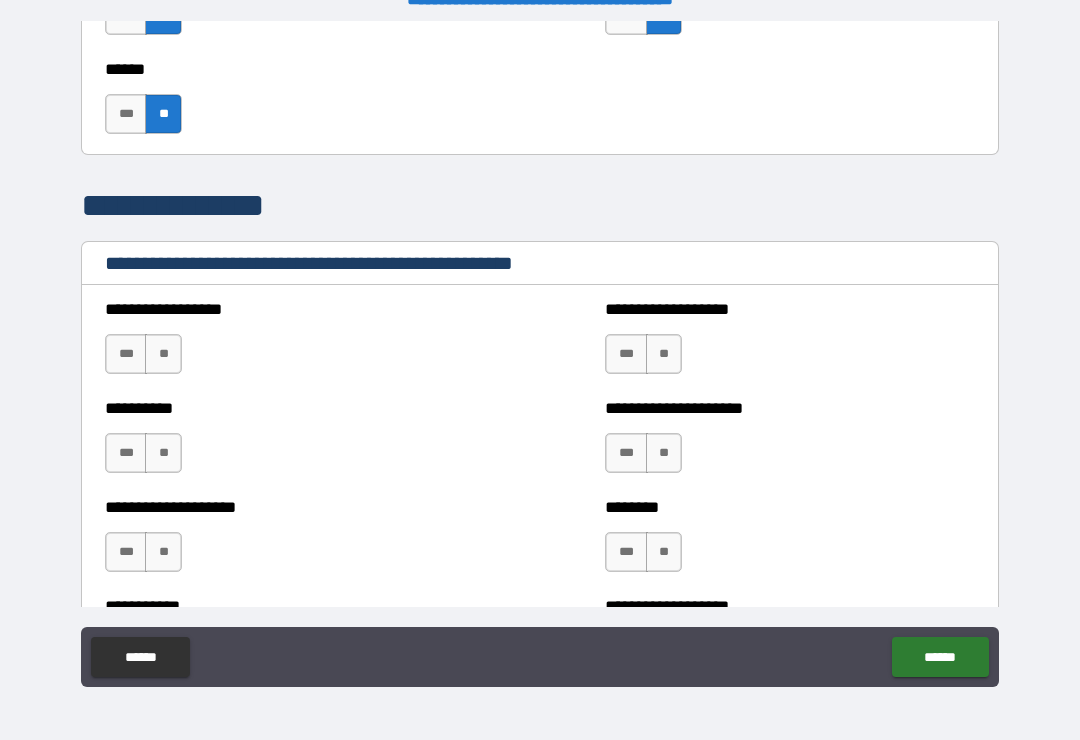 click on "**" at bounding box center (163, 354) 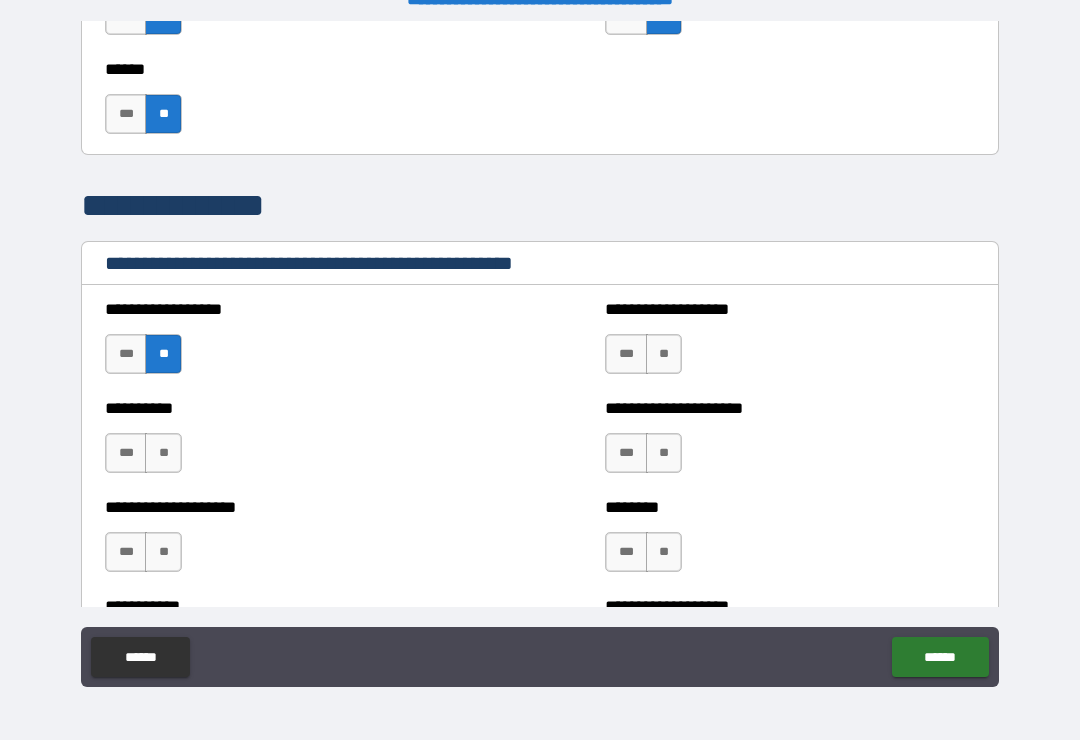 click on "**" at bounding box center (163, 453) 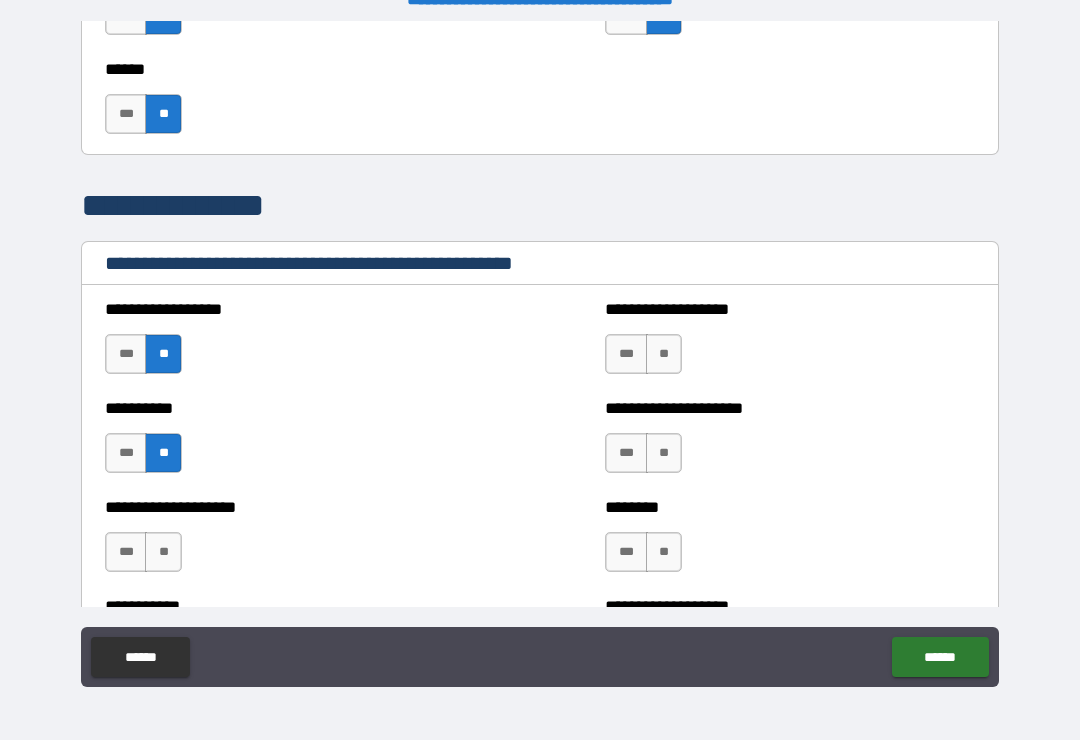 click on "**" at bounding box center [163, 552] 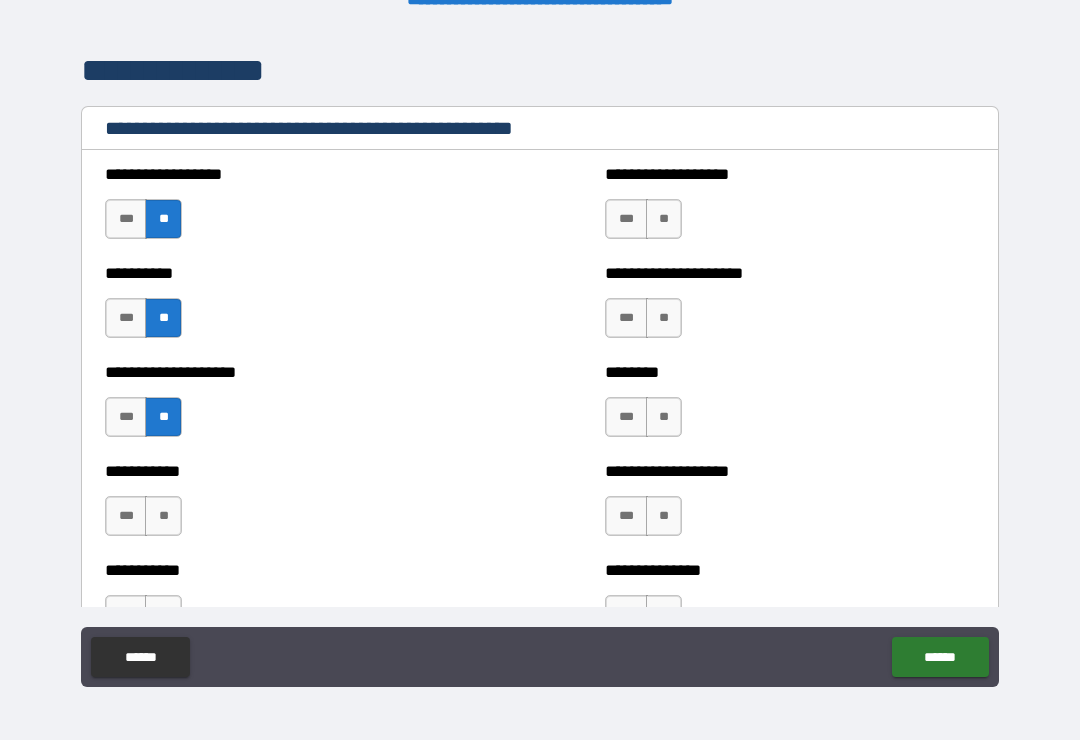 scroll, scrollTop: 2409, scrollLeft: 0, axis: vertical 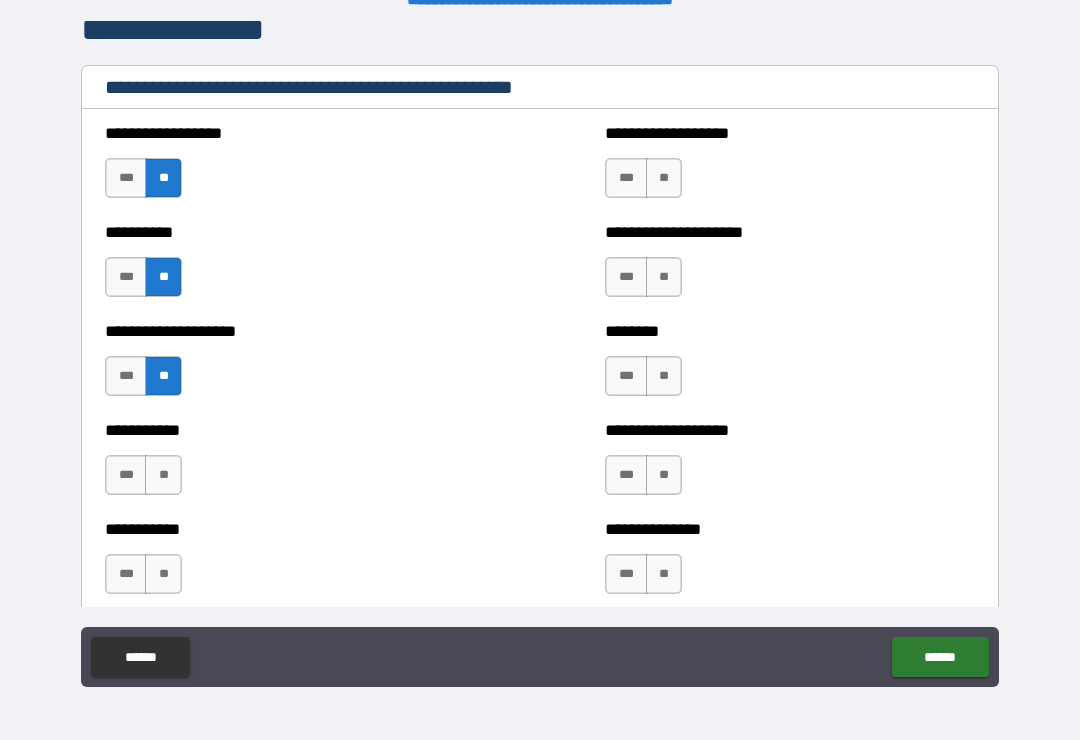 click on "**" at bounding box center (163, 475) 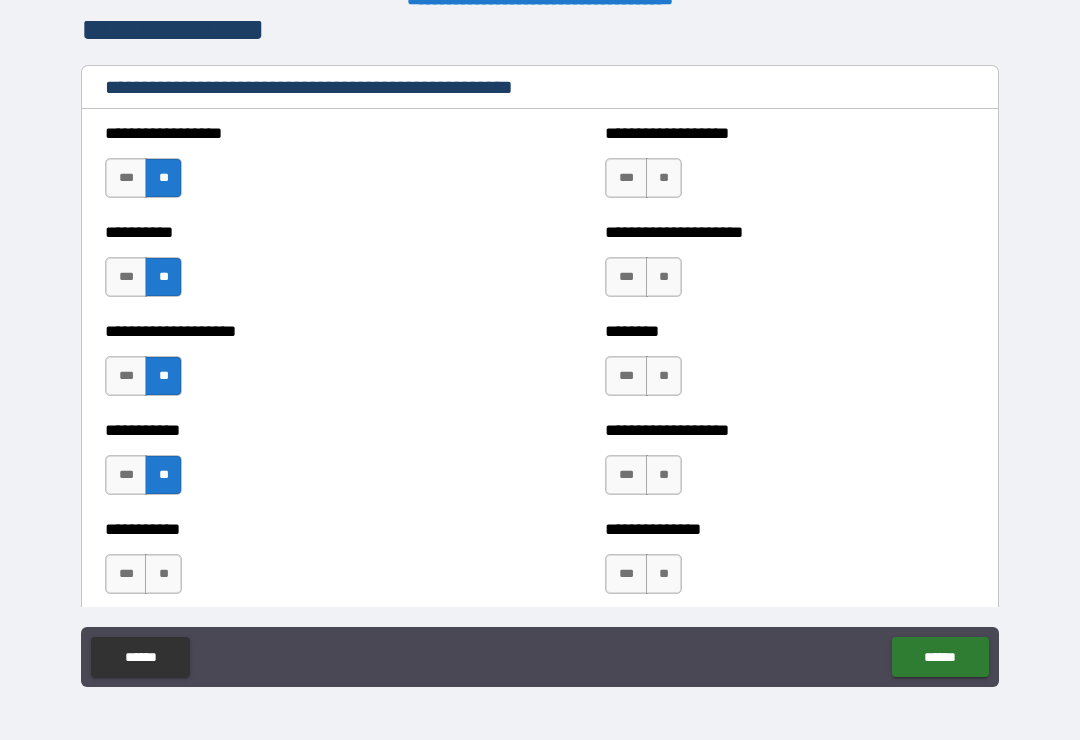 click on "**" at bounding box center (163, 574) 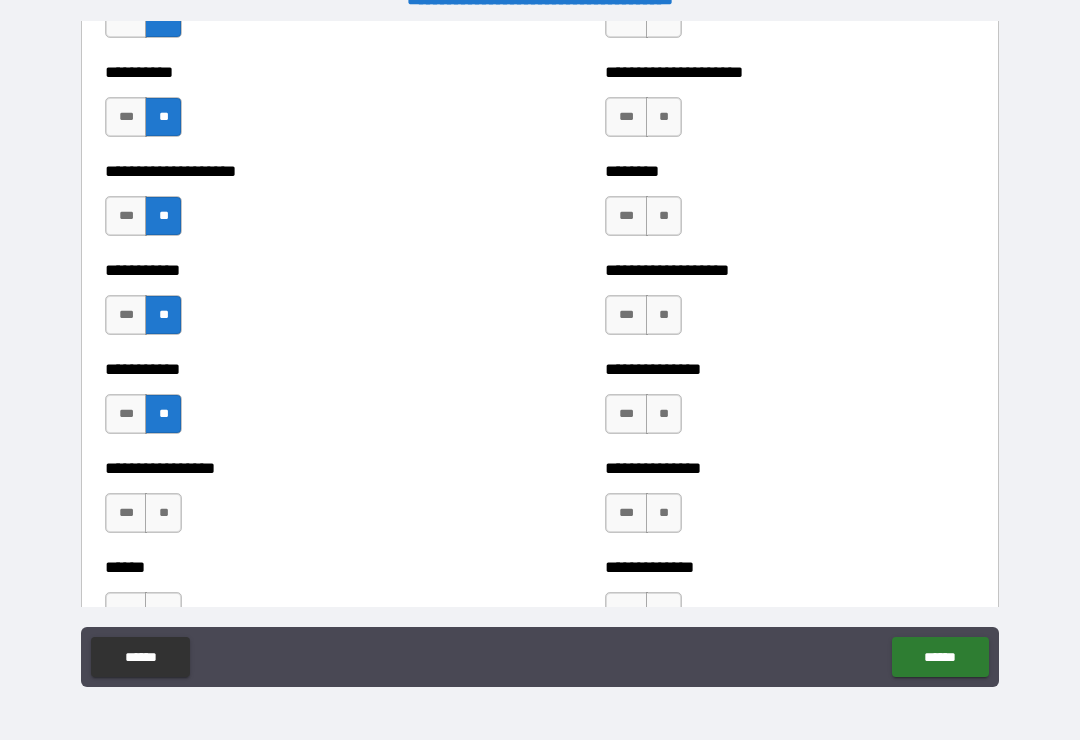 scroll, scrollTop: 2585, scrollLeft: 0, axis: vertical 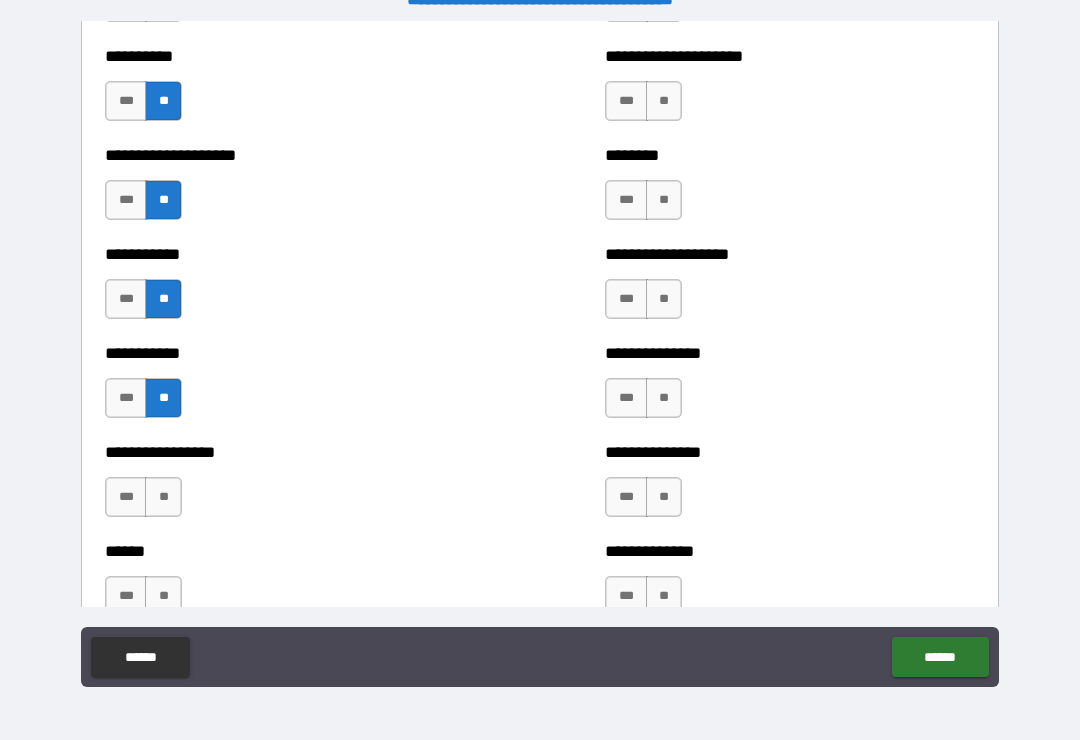 click on "**" at bounding box center [163, 497] 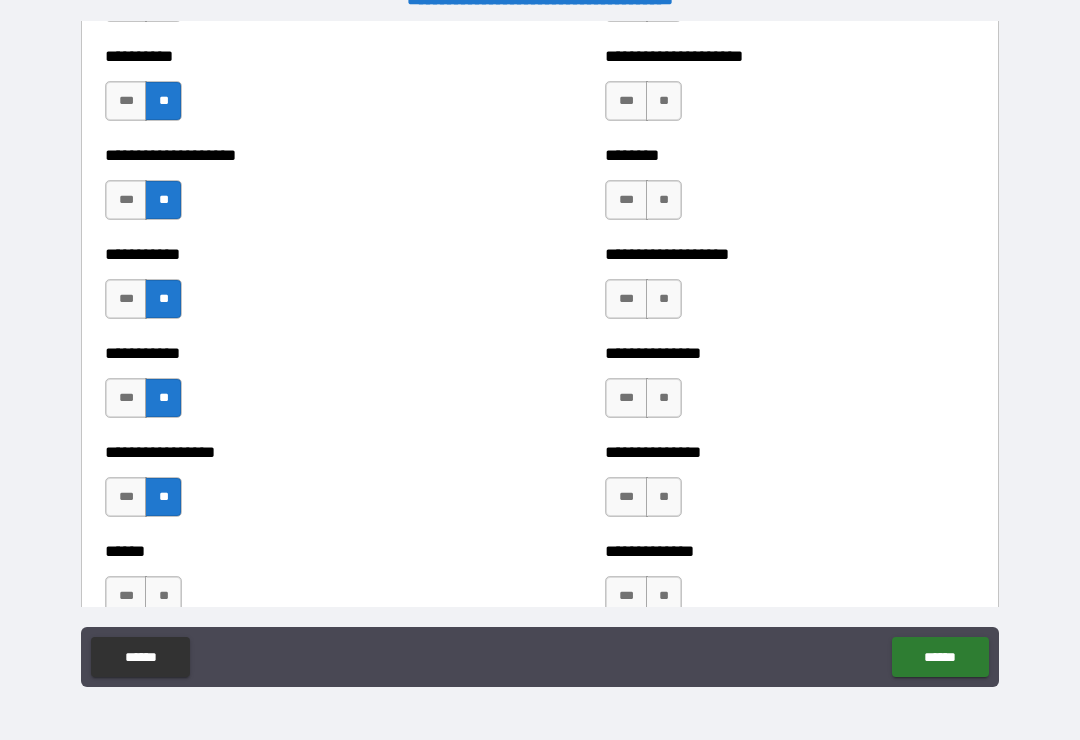 click on "**" at bounding box center (163, 596) 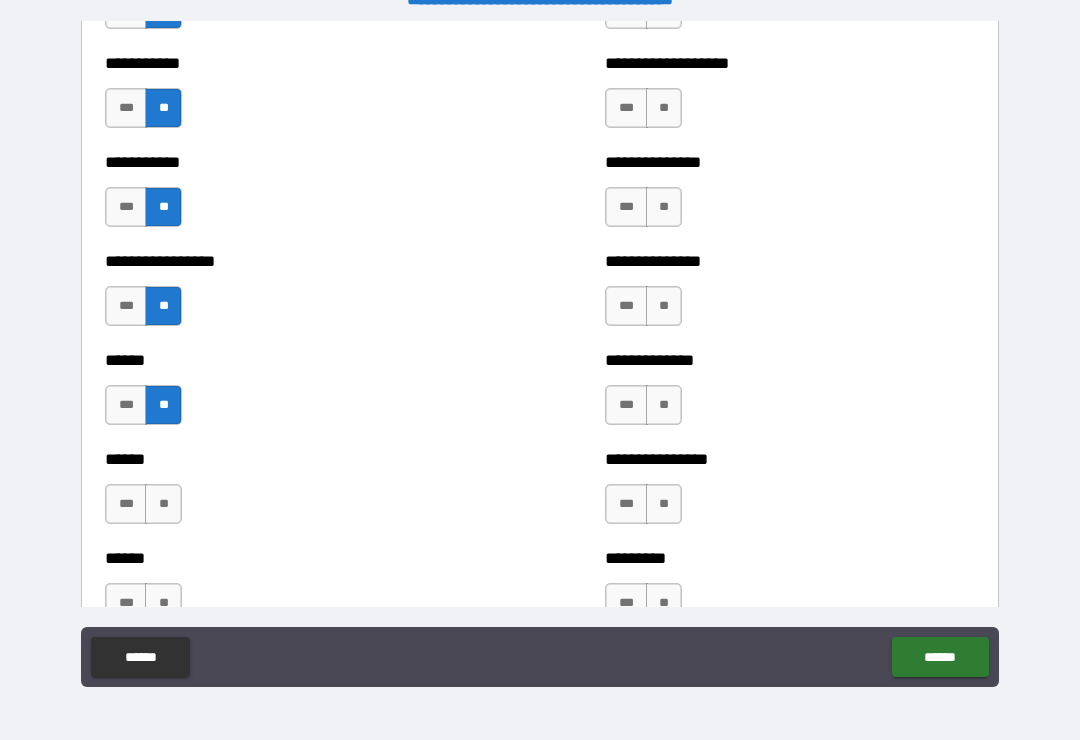 scroll, scrollTop: 2811, scrollLeft: 0, axis: vertical 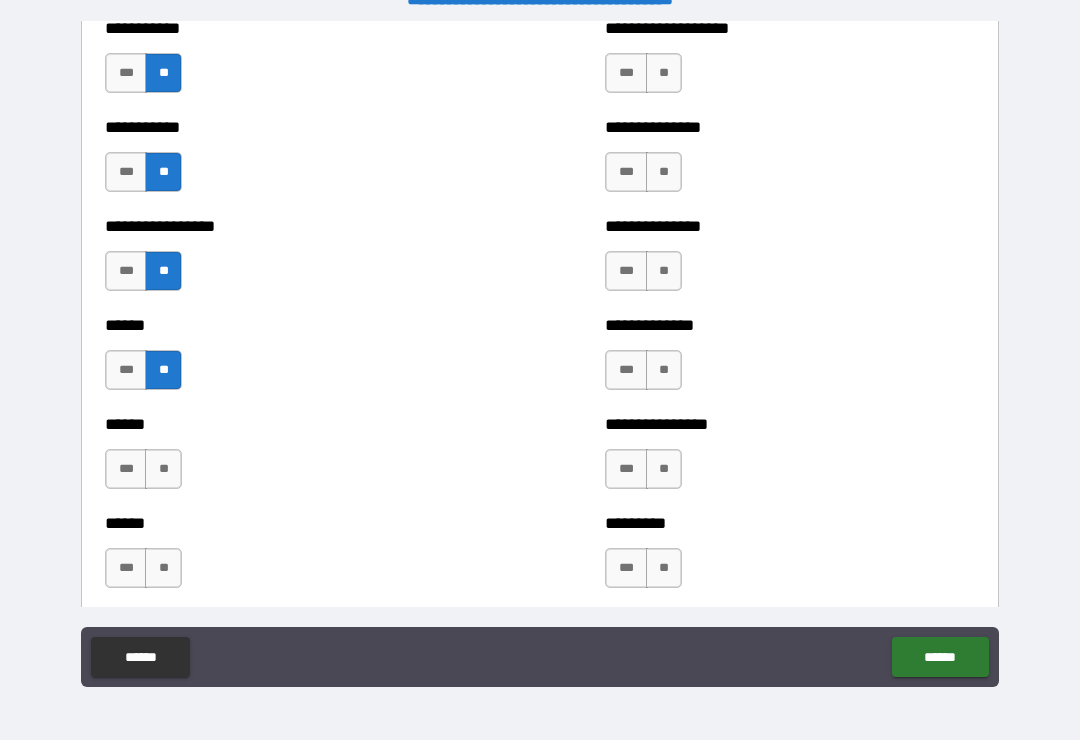 click on "**" at bounding box center (163, 469) 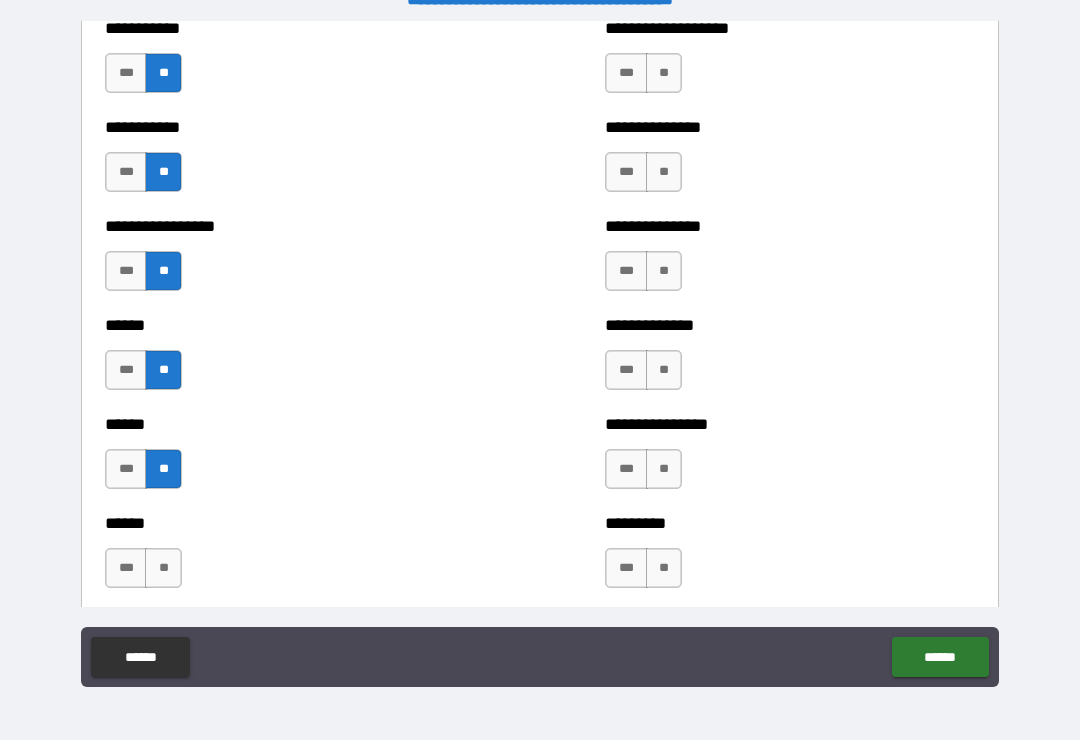 click on "**" at bounding box center [163, 568] 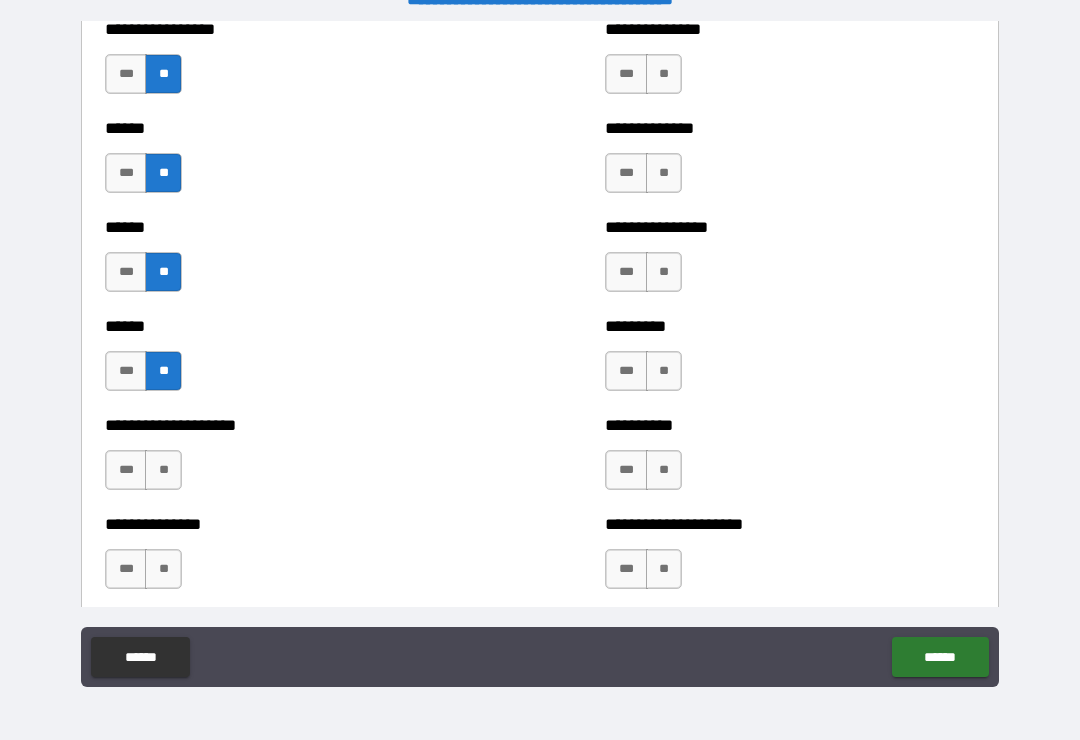 scroll, scrollTop: 3011, scrollLeft: 0, axis: vertical 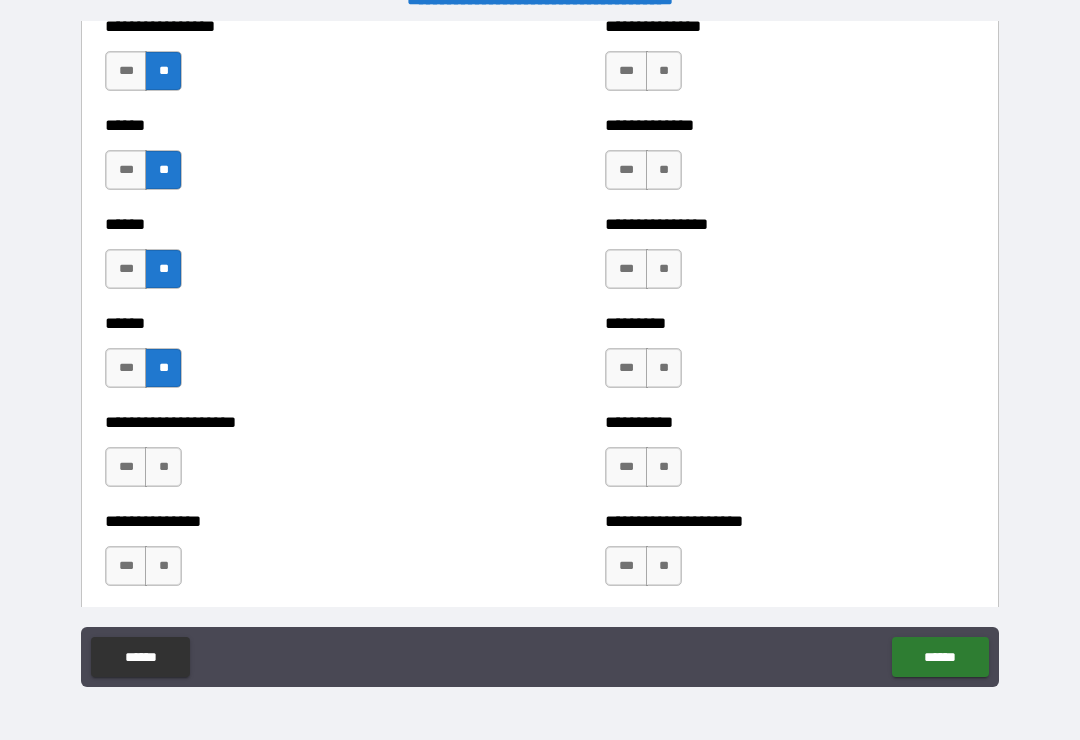 click on "***" at bounding box center (126, 467) 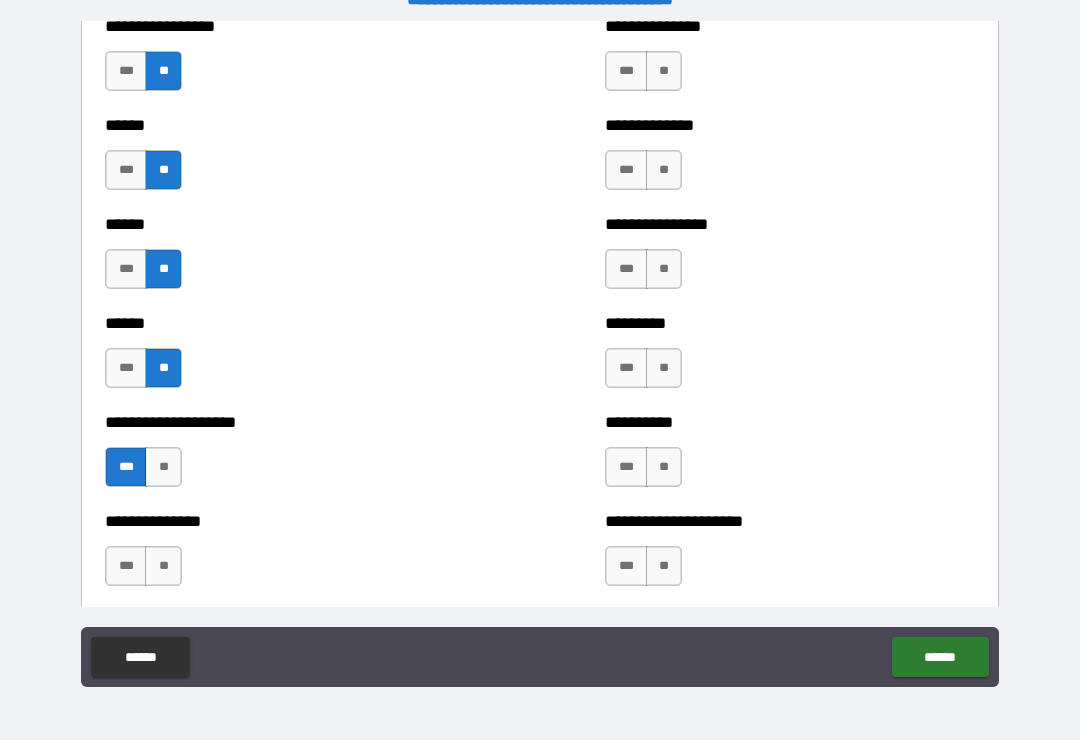 click on "**" at bounding box center (163, 566) 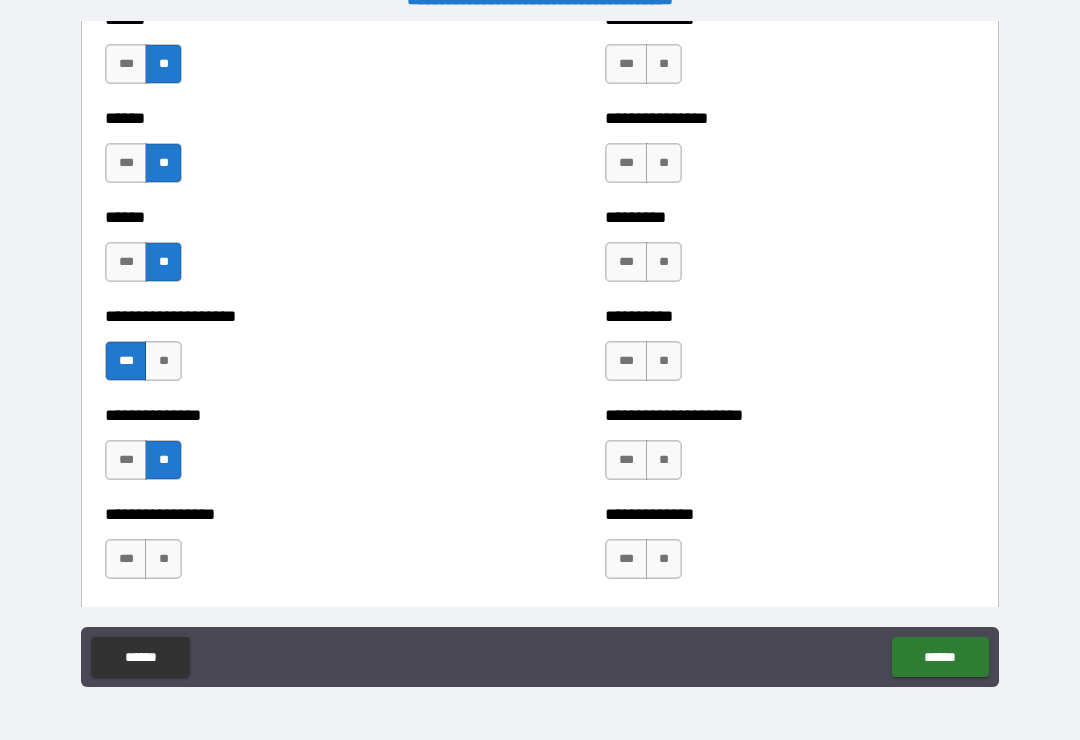 scroll, scrollTop: 3157, scrollLeft: 0, axis: vertical 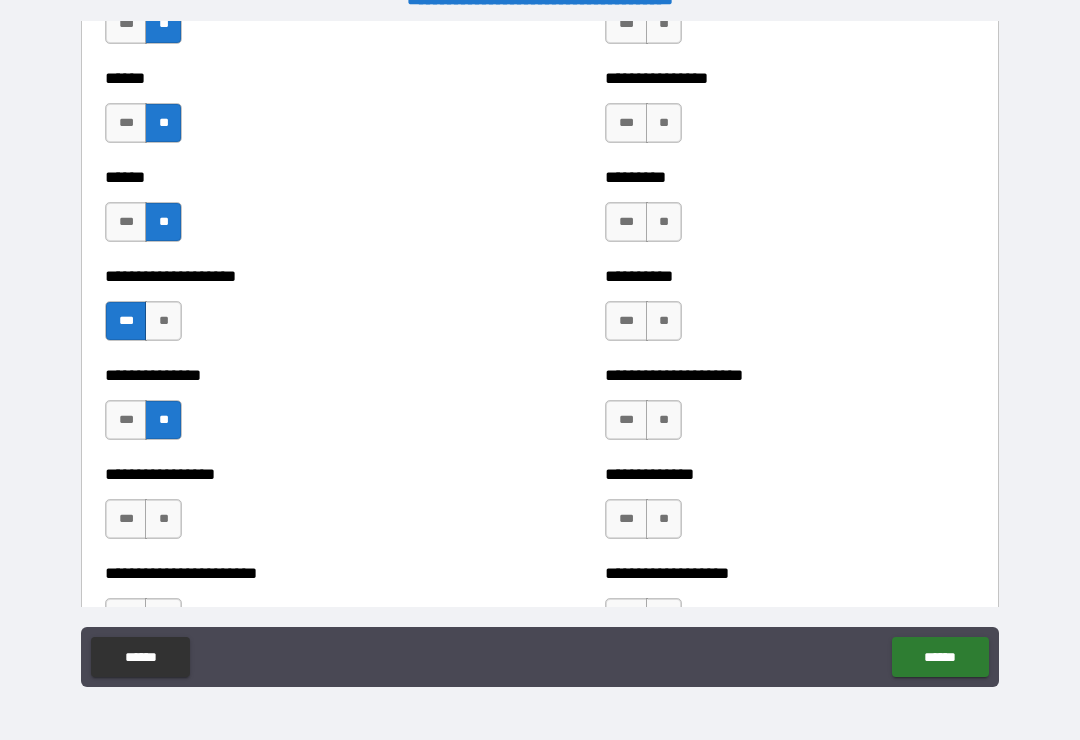 click on "***" at bounding box center [126, 420] 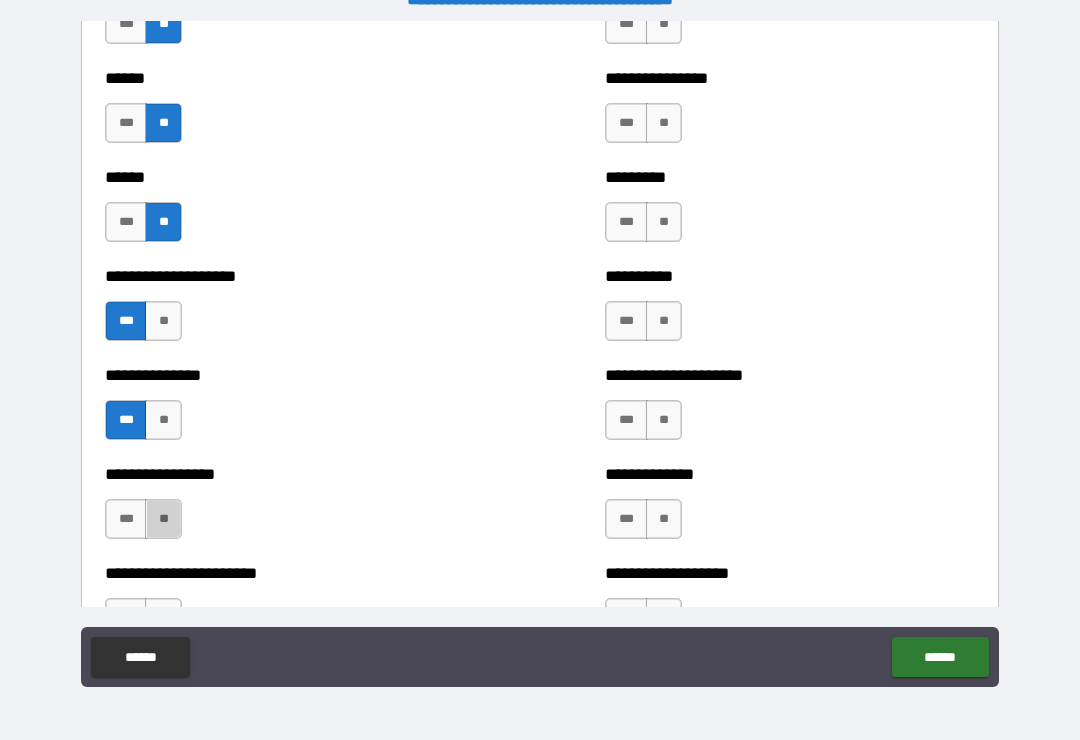 click on "**" at bounding box center (163, 519) 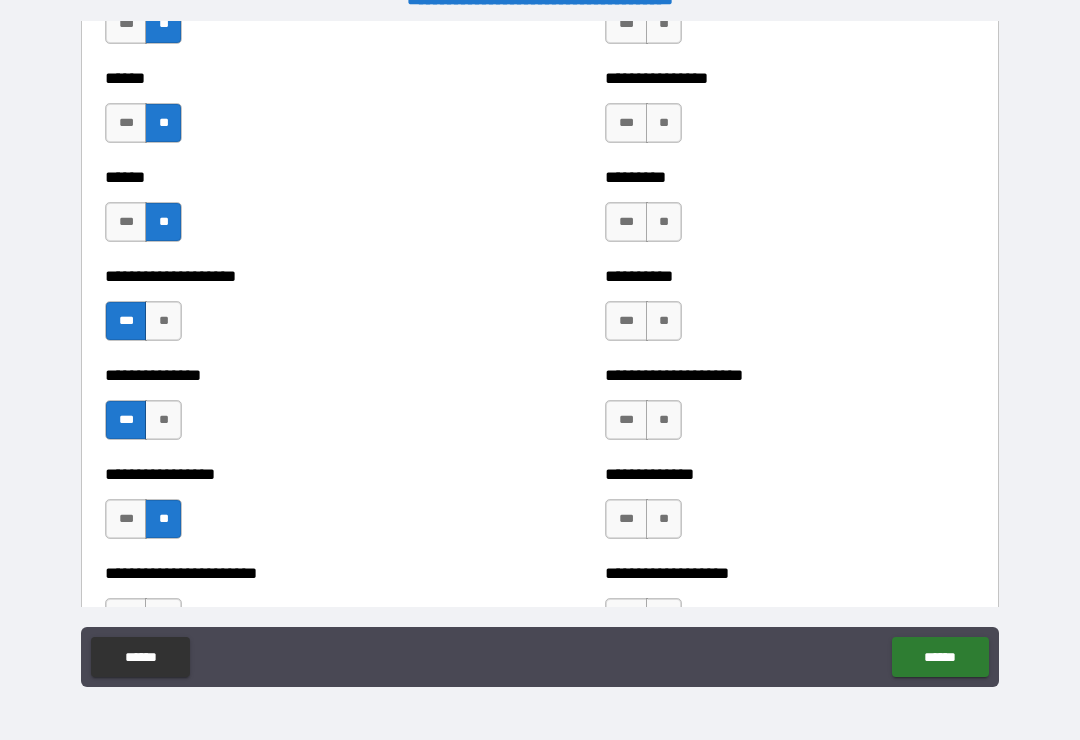 scroll, scrollTop: 3287, scrollLeft: 0, axis: vertical 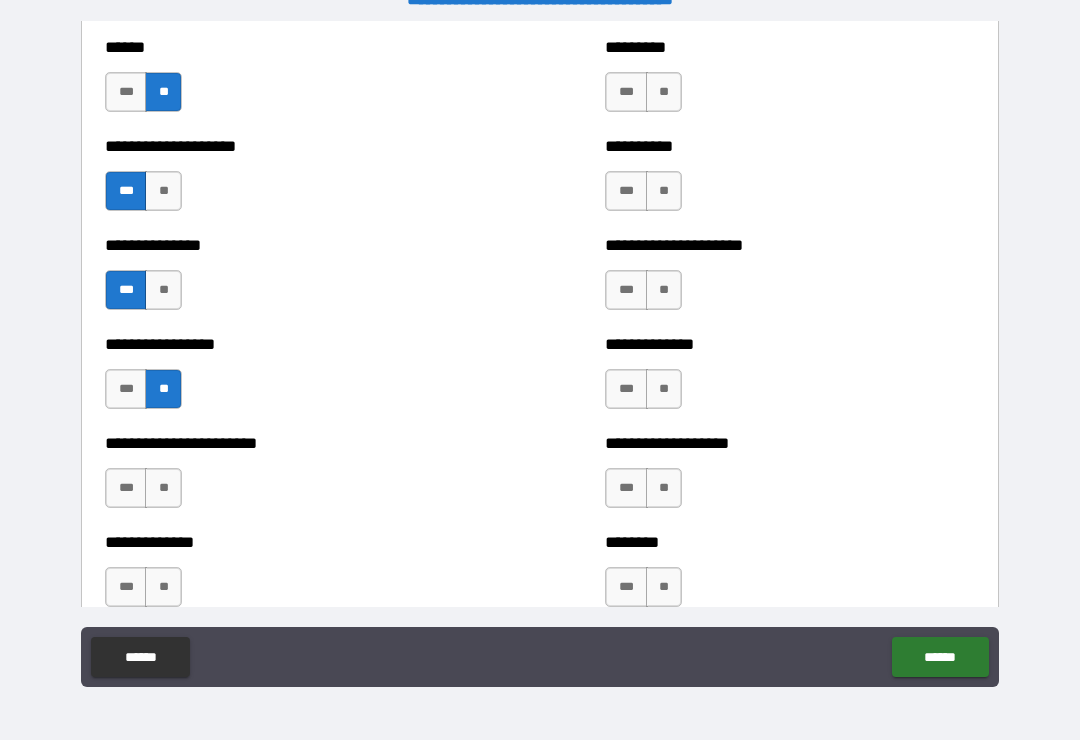 click on "**" at bounding box center (163, 488) 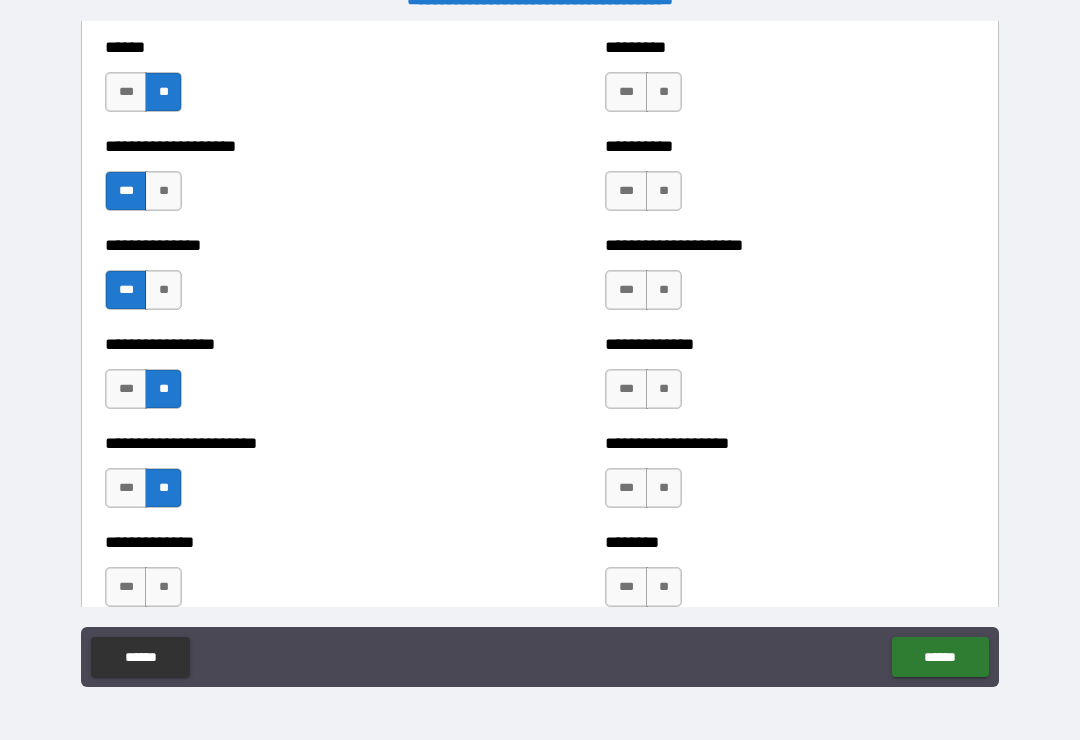 click on "**" at bounding box center [163, 587] 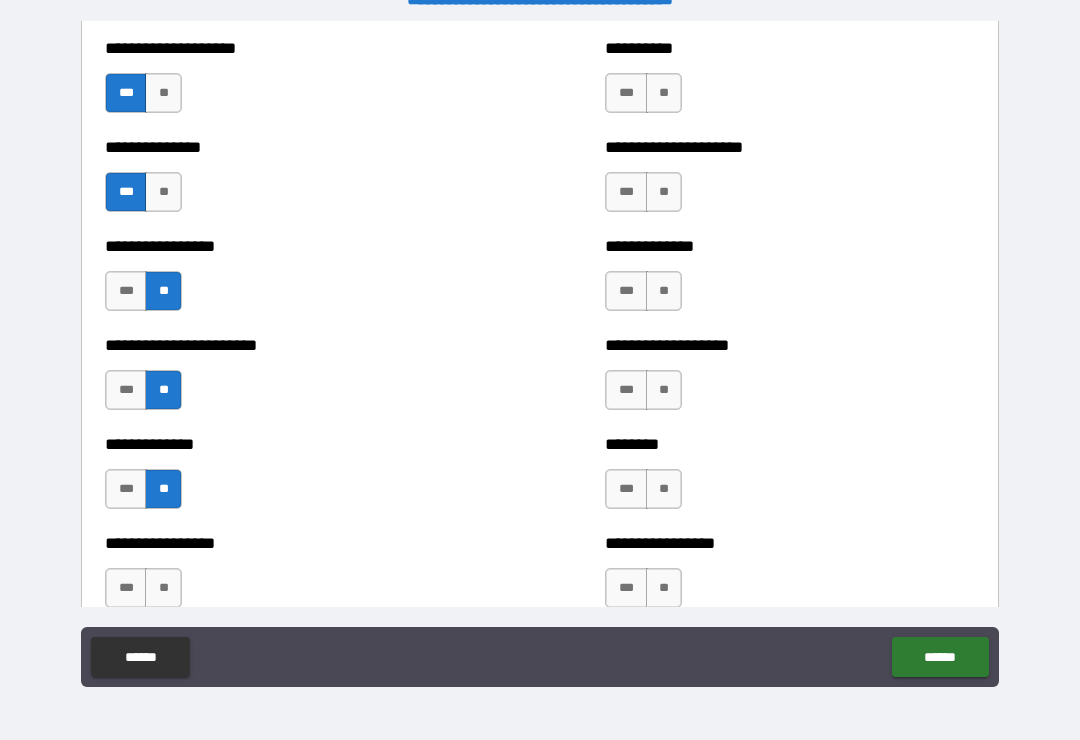 scroll, scrollTop: 3450, scrollLeft: 0, axis: vertical 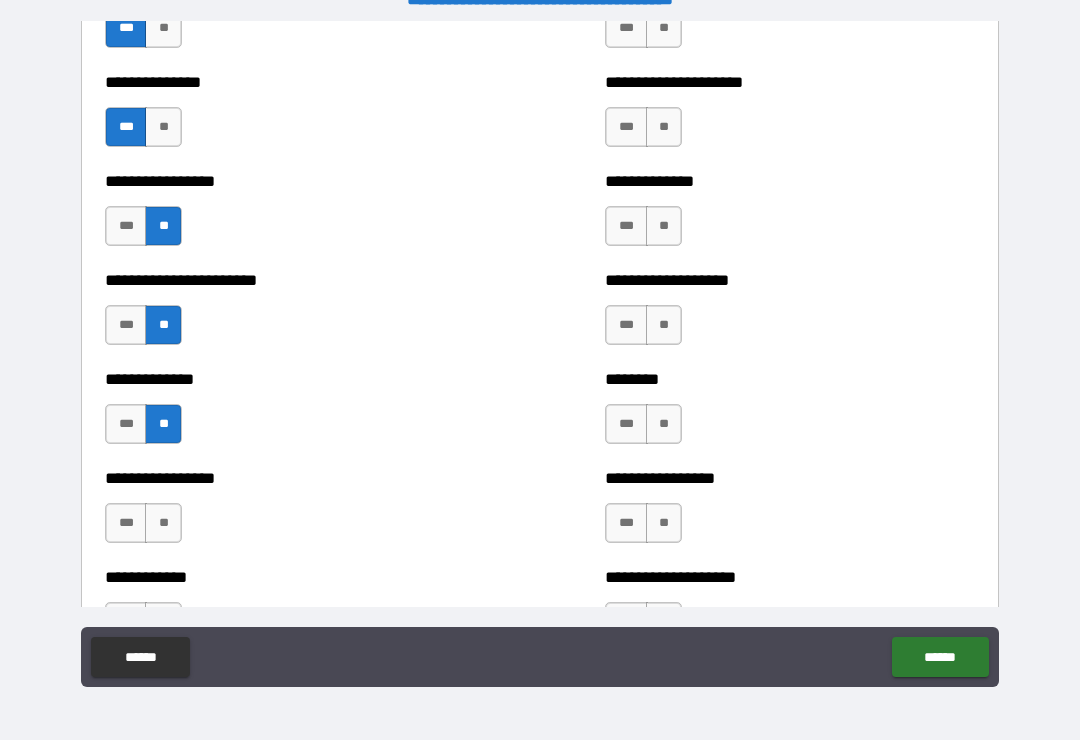 click on "**" at bounding box center (163, 523) 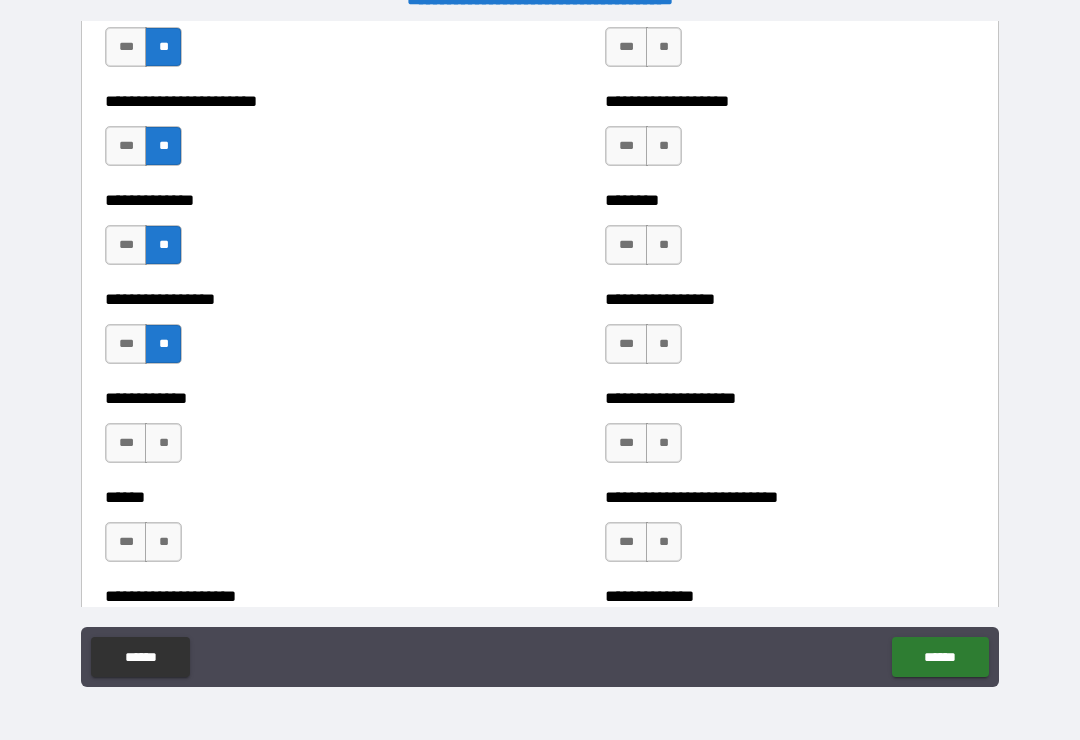 scroll, scrollTop: 3638, scrollLeft: 0, axis: vertical 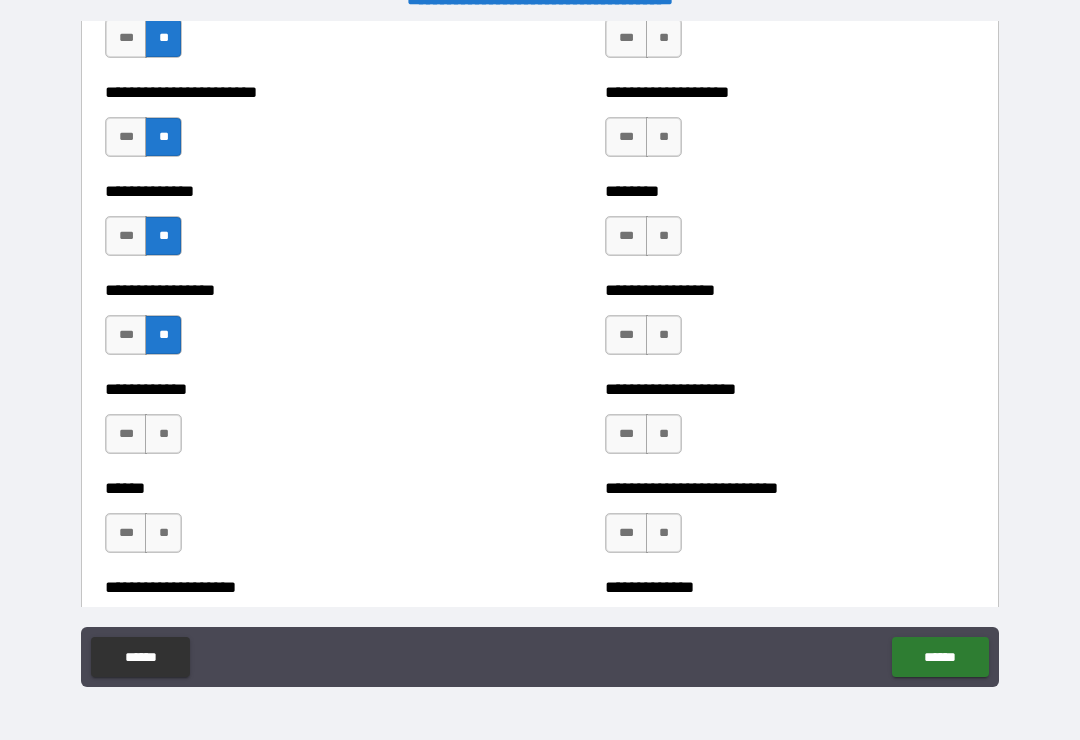 click on "**" at bounding box center [163, 434] 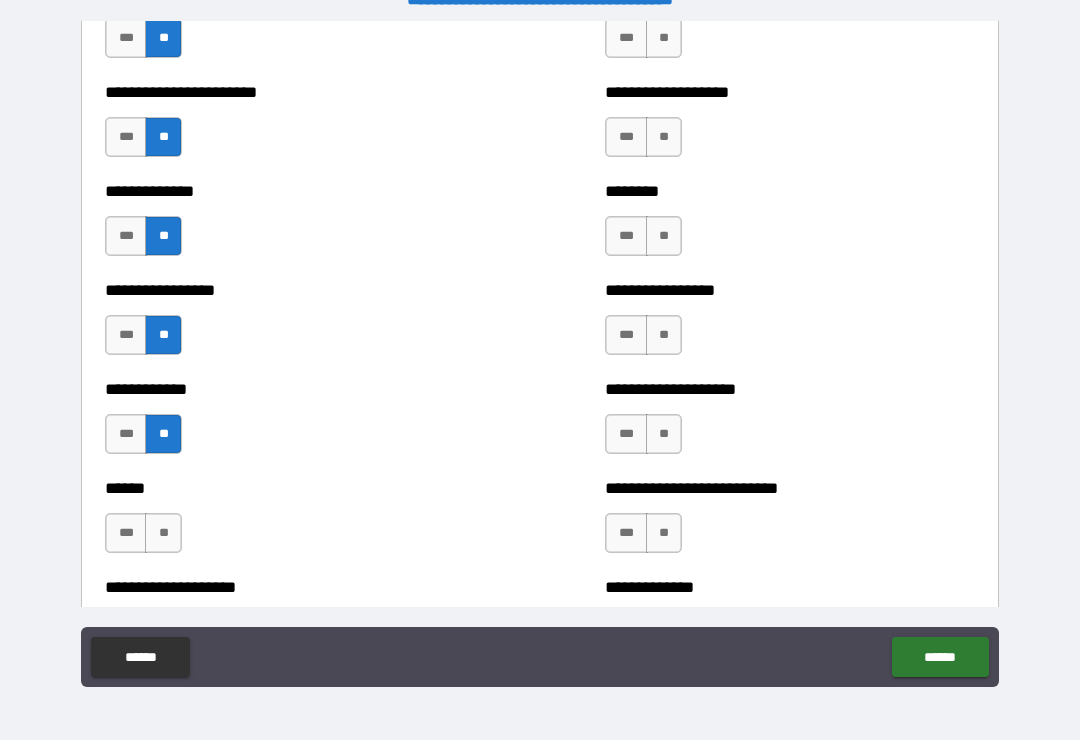 click on "**" at bounding box center (163, 533) 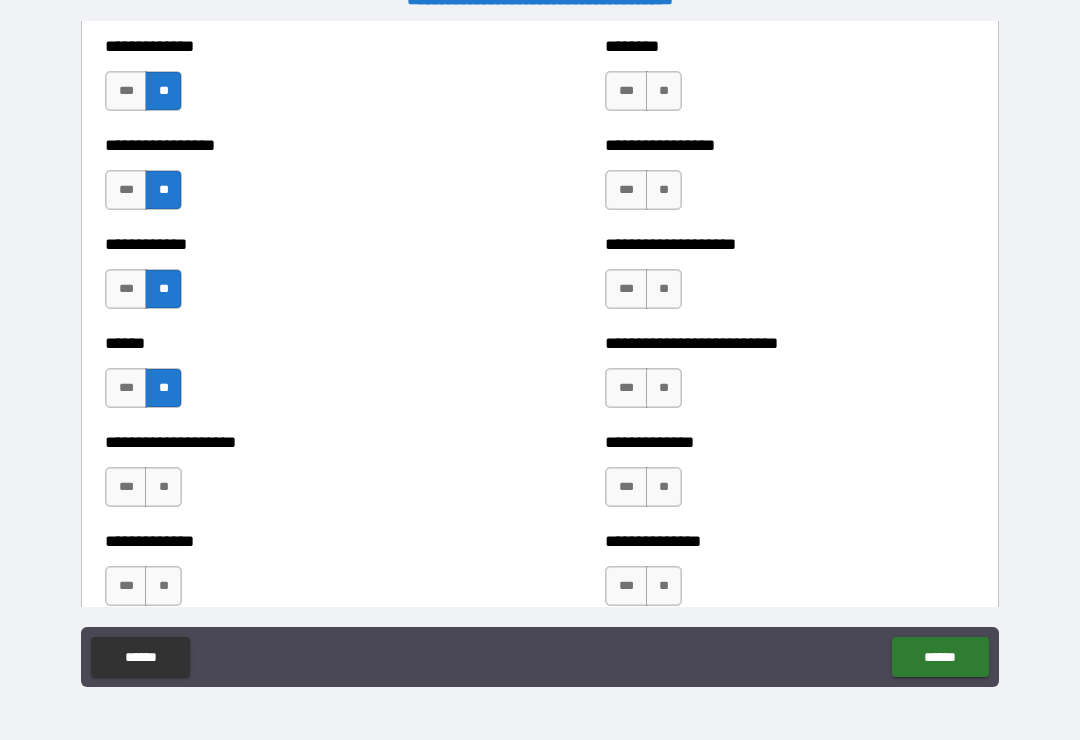 scroll, scrollTop: 3803, scrollLeft: 0, axis: vertical 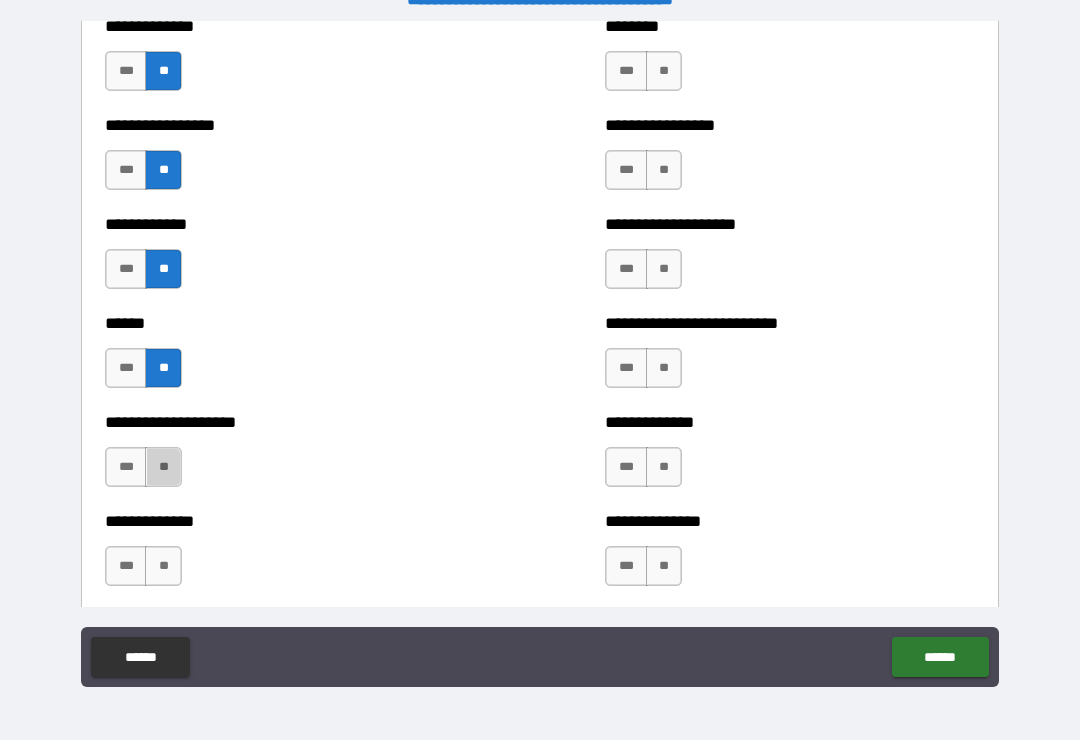 click on "**" at bounding box center [163, 467] 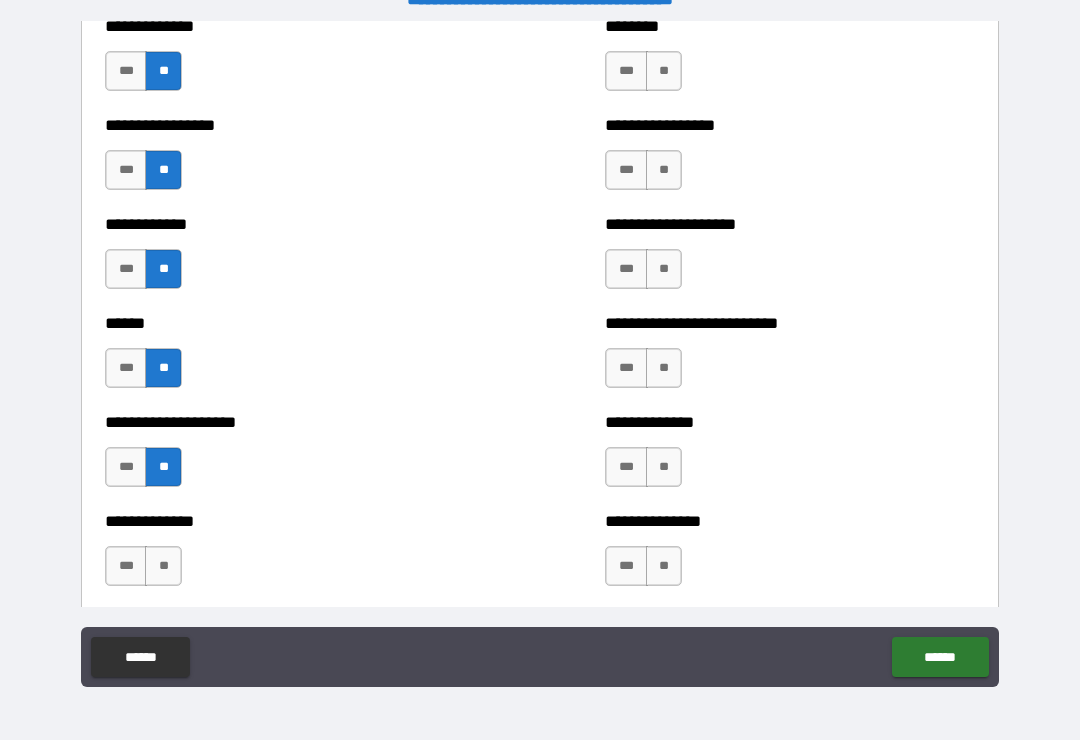 click on "**" at bounding box center (163, 566) 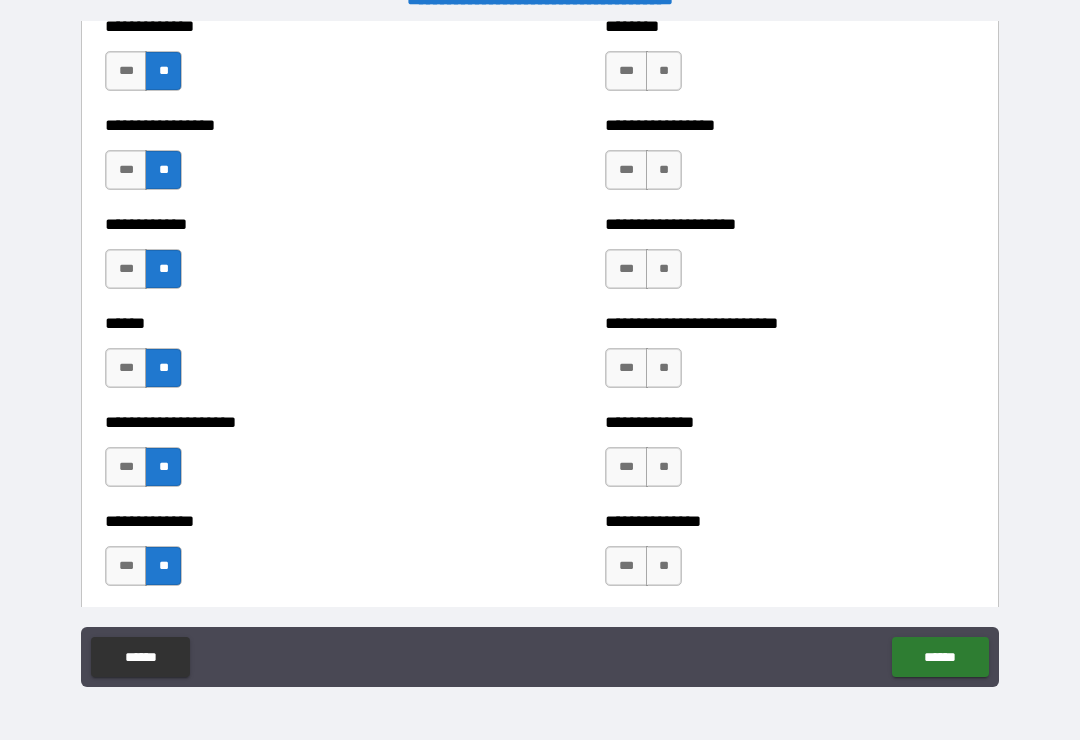 scroll, scrollTop: 4009, scrollLeft: 0, axis: vertical 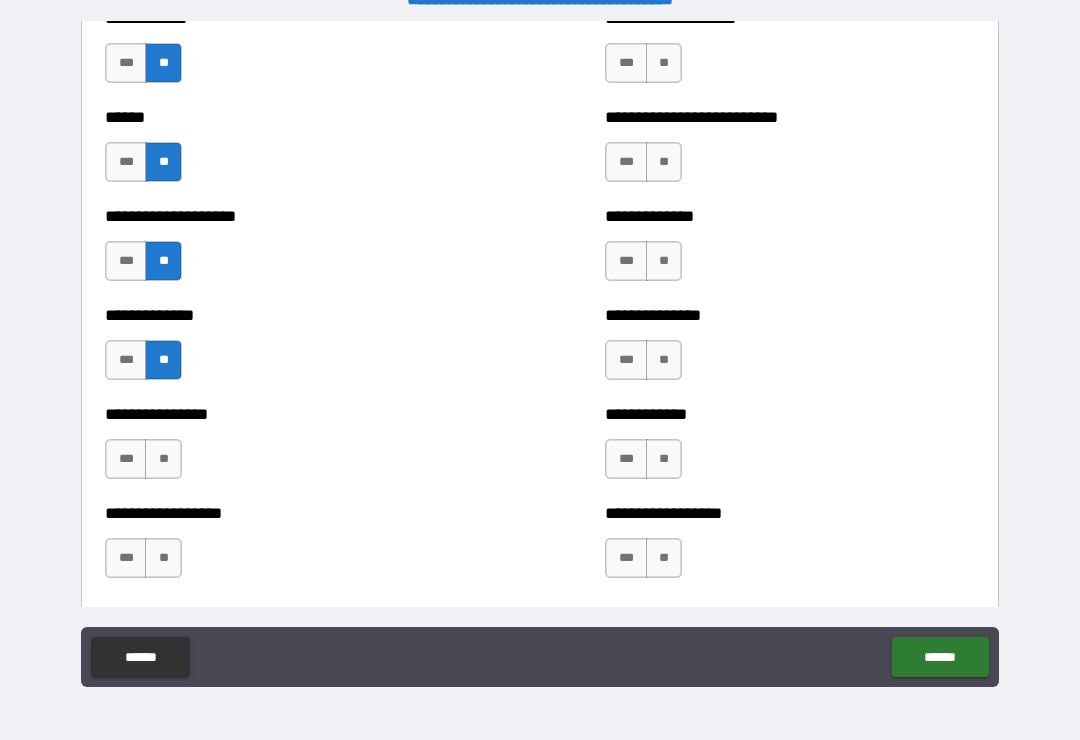click on "**" at bounding box center (163, 459) 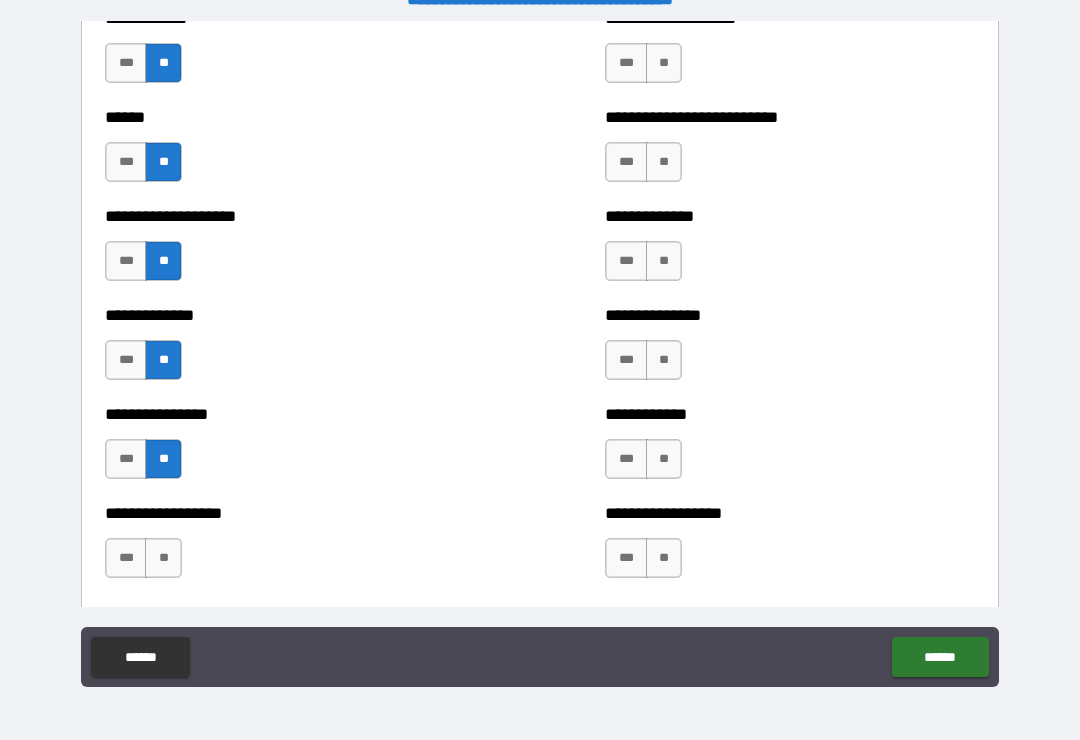 click on "**" at bounding box center (163, 558) 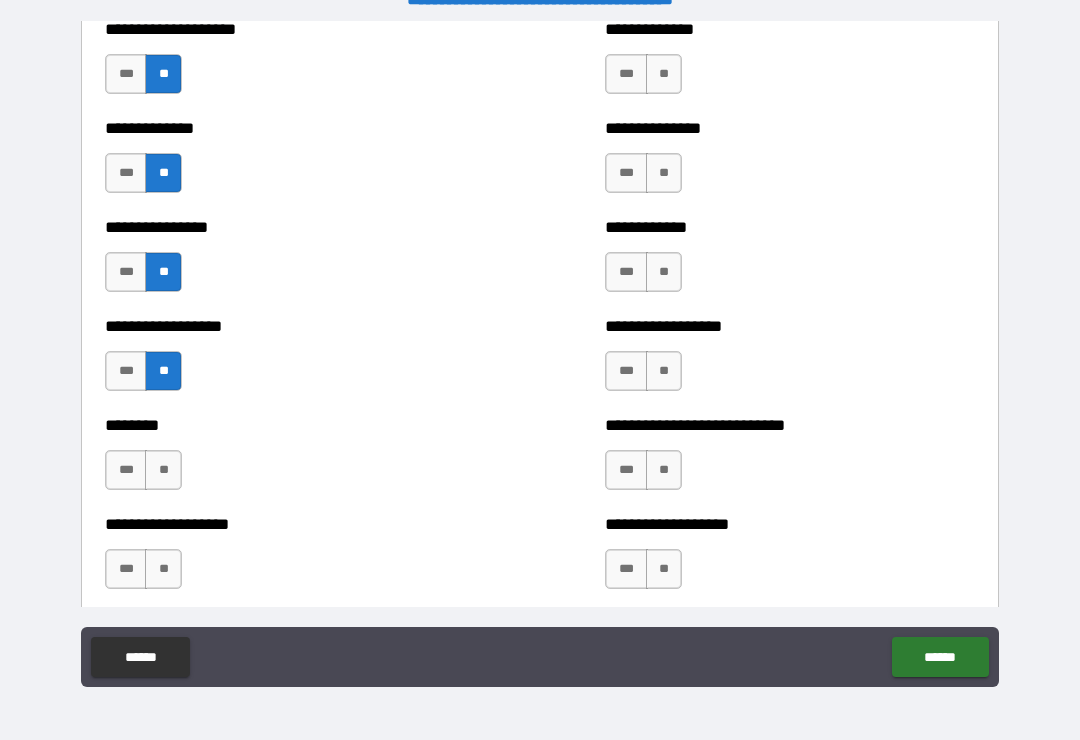 scroll, scrollTop: 4197, scrollLeft: 0, axis: vertical 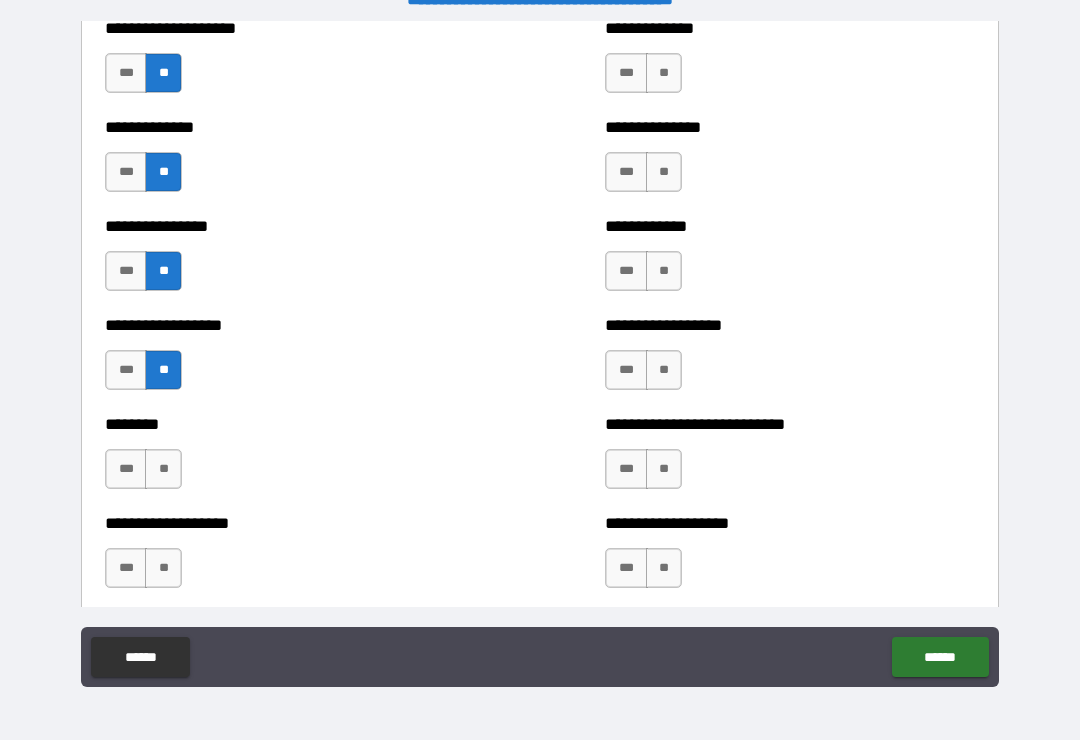 click on "**" at bounding box center [163, 469] 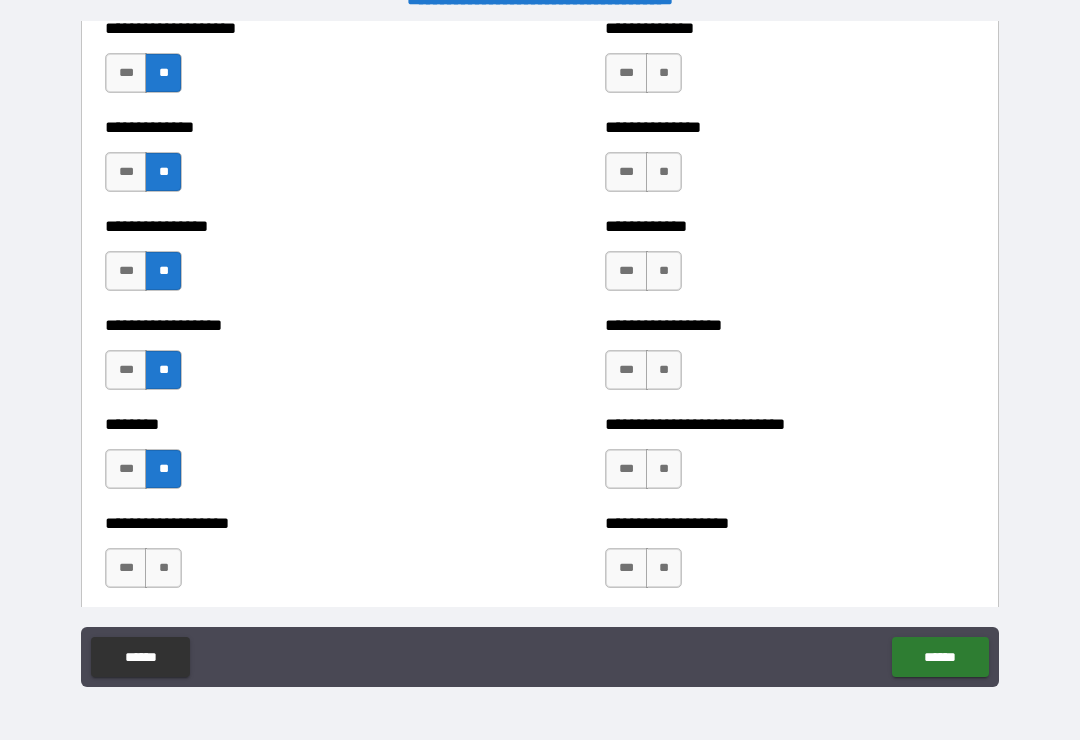 click on "**" at bounding box center (163, 568) 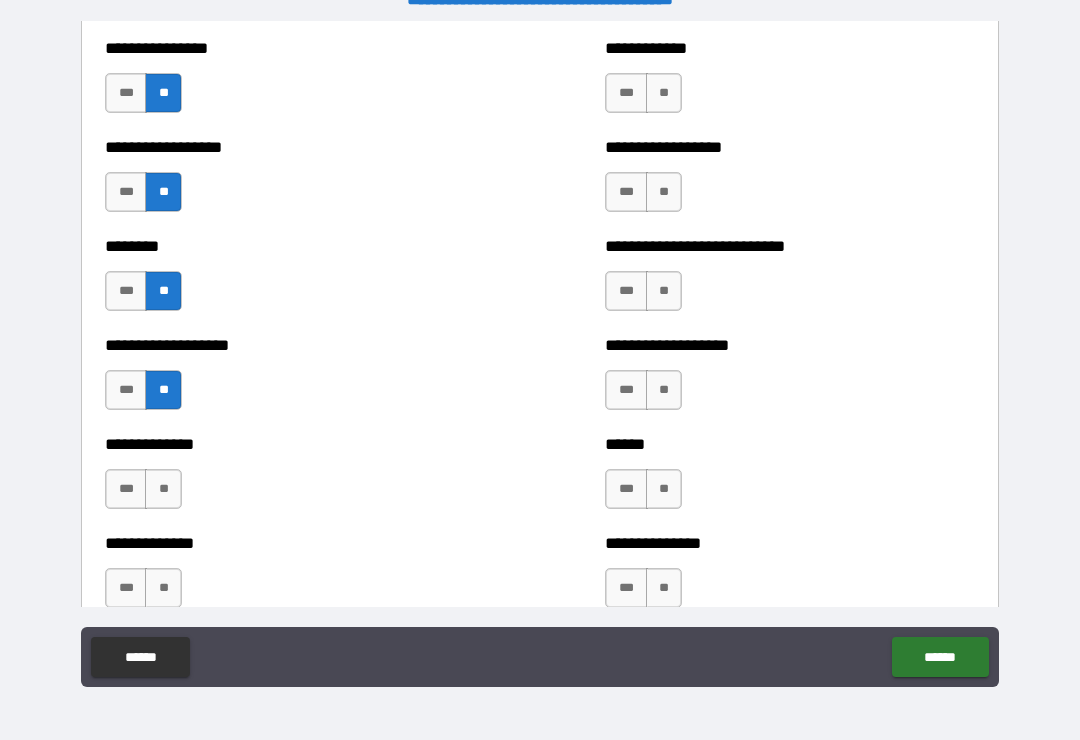 scroll, scrollTop: 4402, scrollLeft: 0, axis: vertical 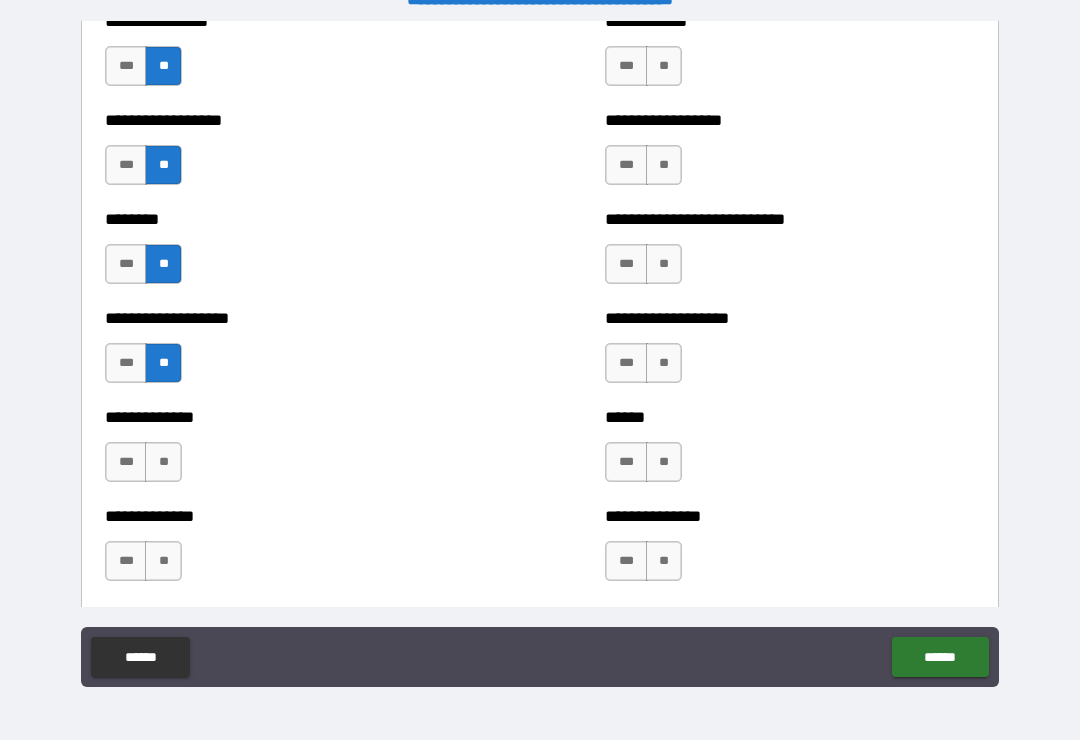 click on "**" at bounding box center (163, 462) 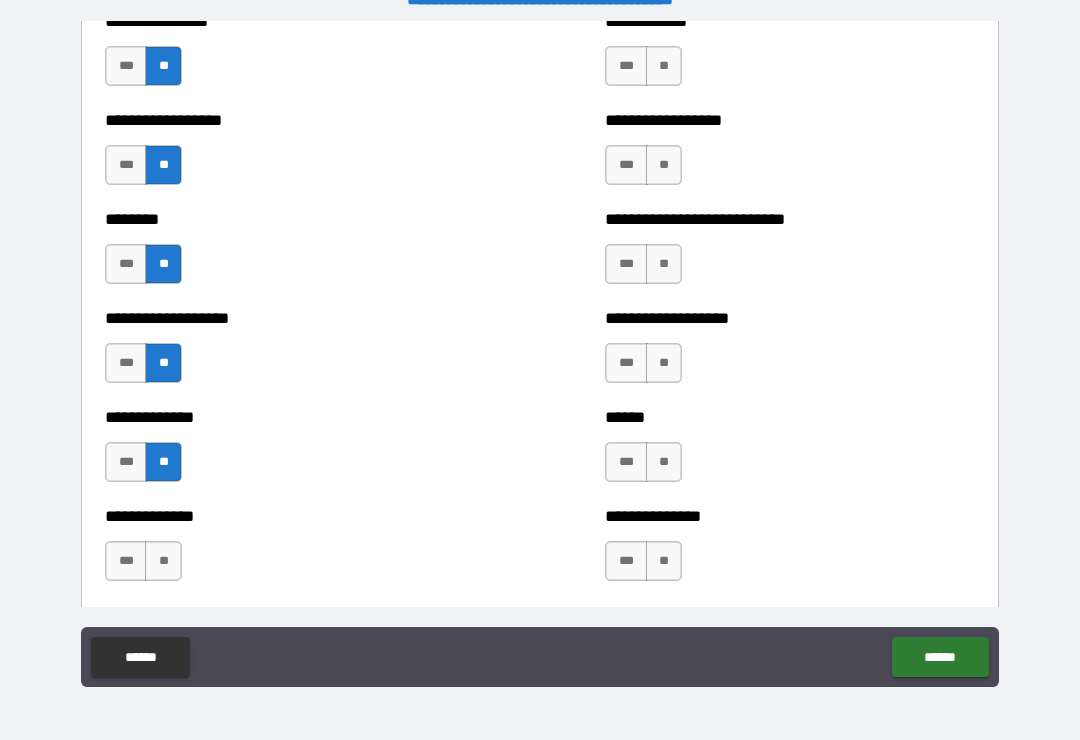 click on "**" at bounding box center [163, 561] 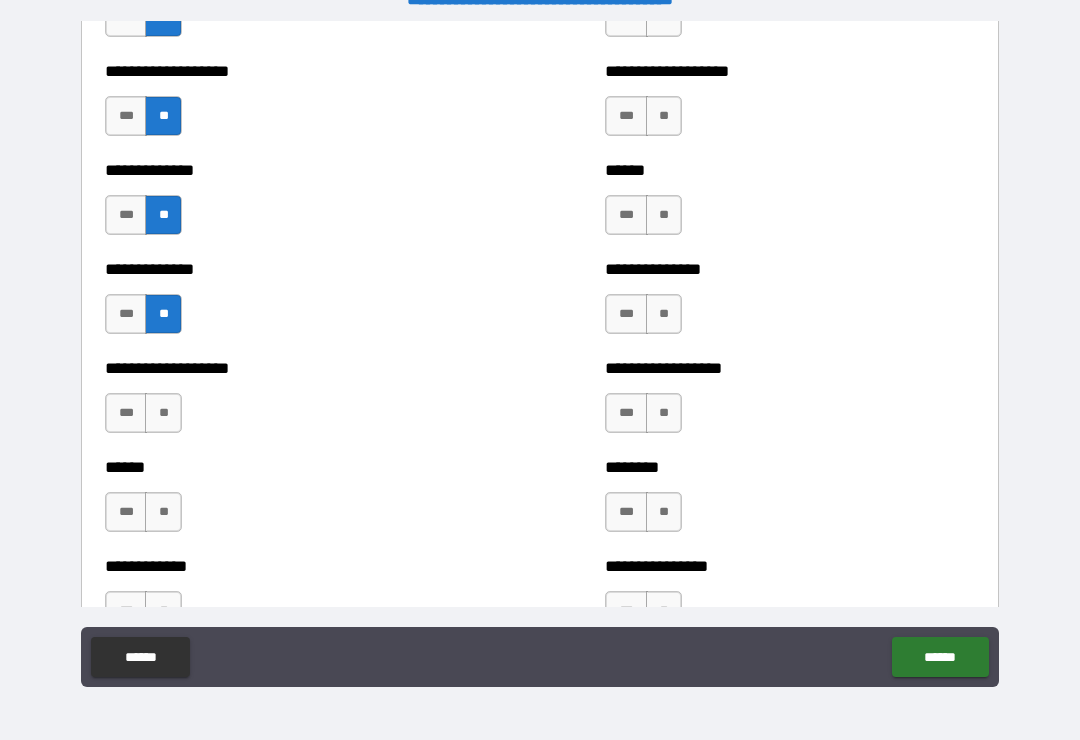 scroll, scrollTop: 4657, scrollLeft: 0, axis: vertical 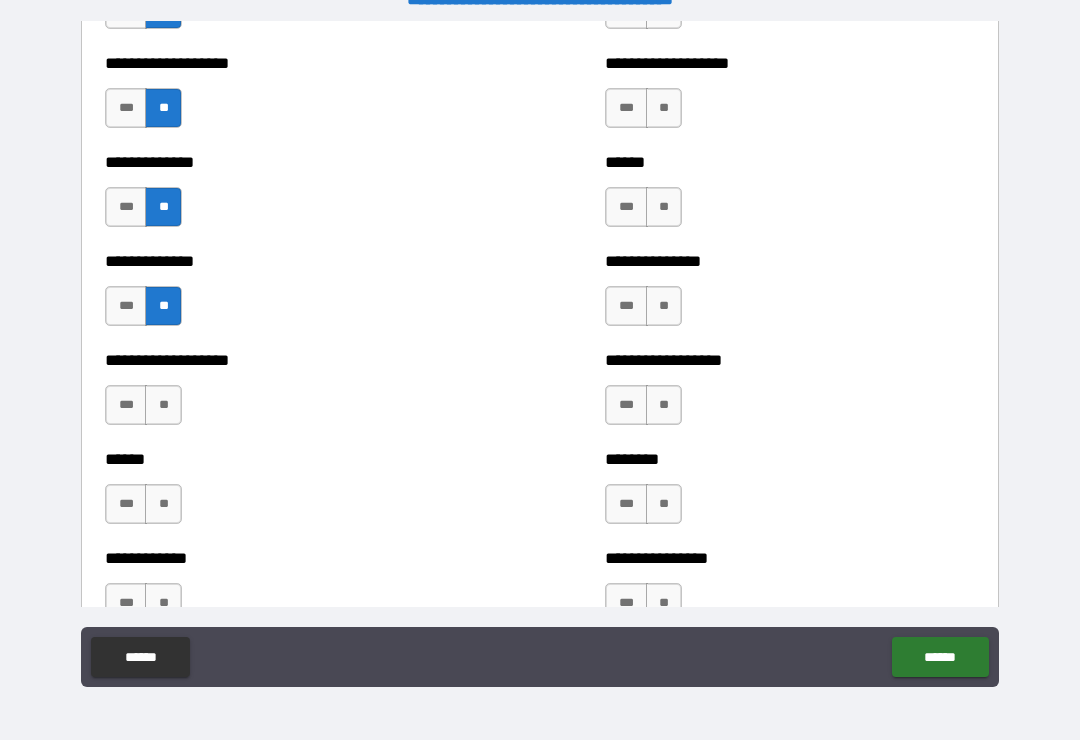 click on "**" at bounding box center (163, 405) 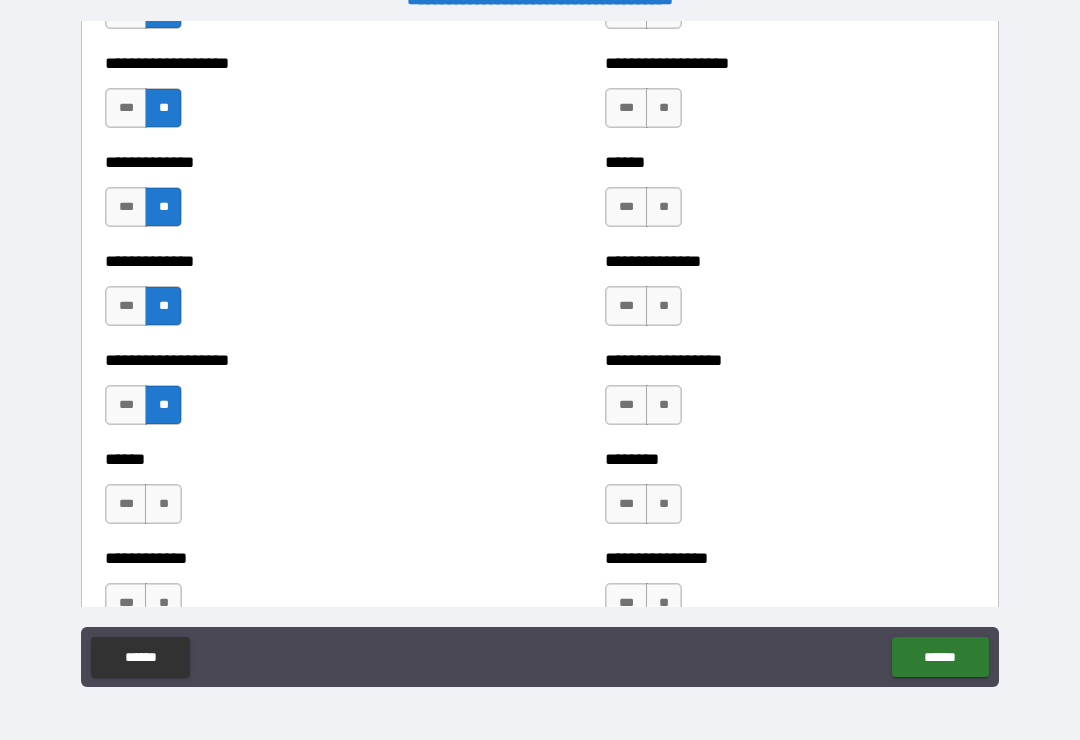 click on "**" at bounding box center (163, 504) 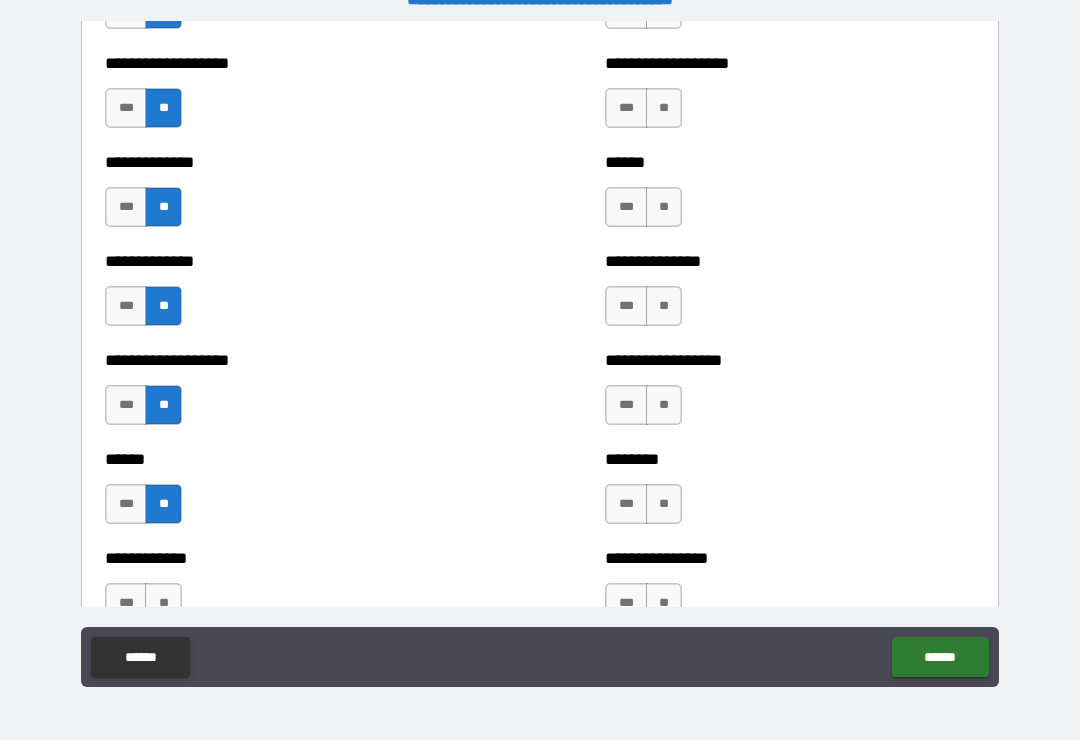 click on "**" at bounding box center [163, 603] 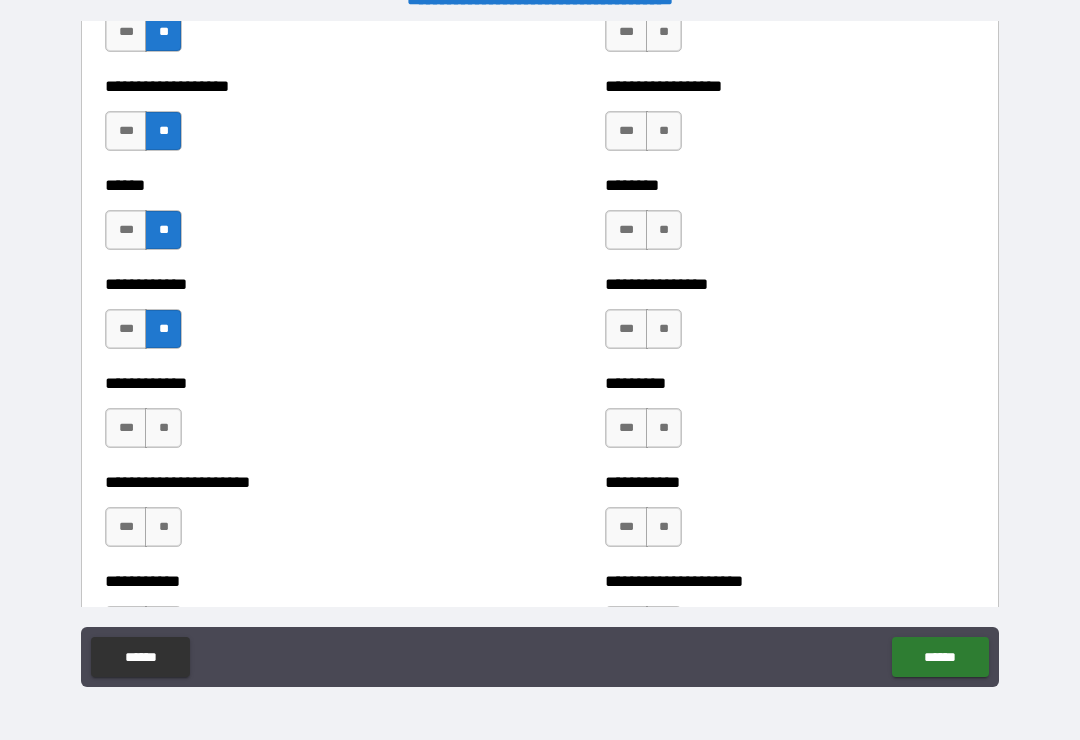 scroll, scrollTop: 4931, scrollLeft: 0, axis: vertical 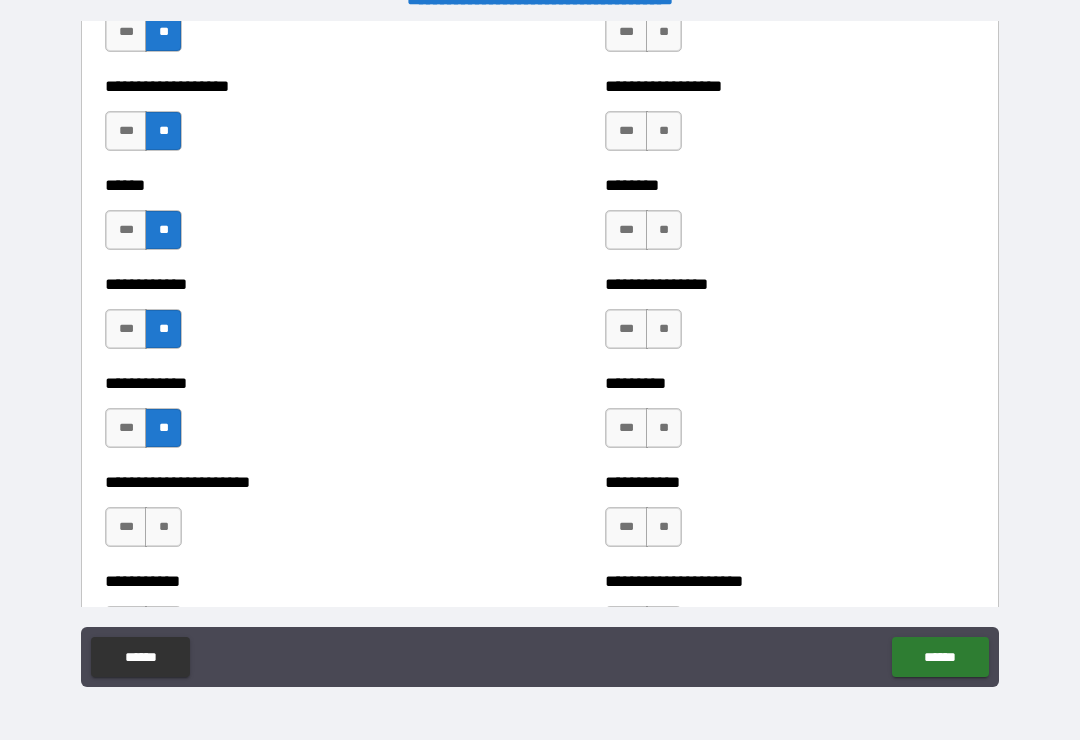 click on "**" at bounding box center [163, 527] 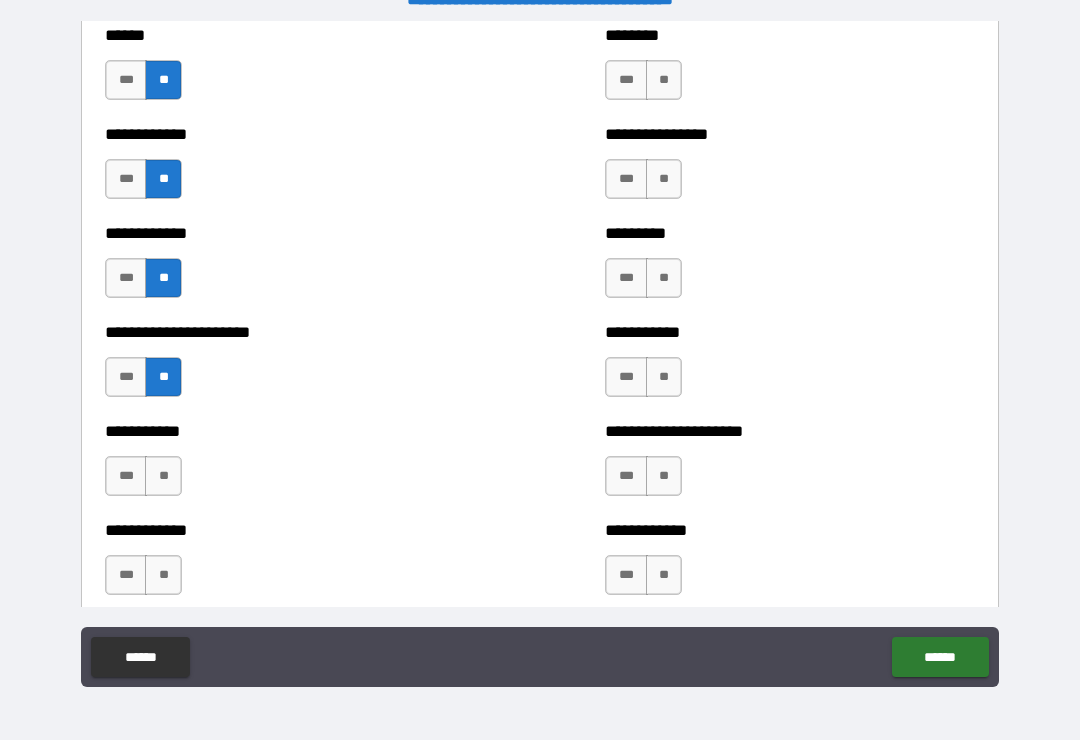 scroll, scrollTop: 5143, scrollLeft: 0, axis: vertical 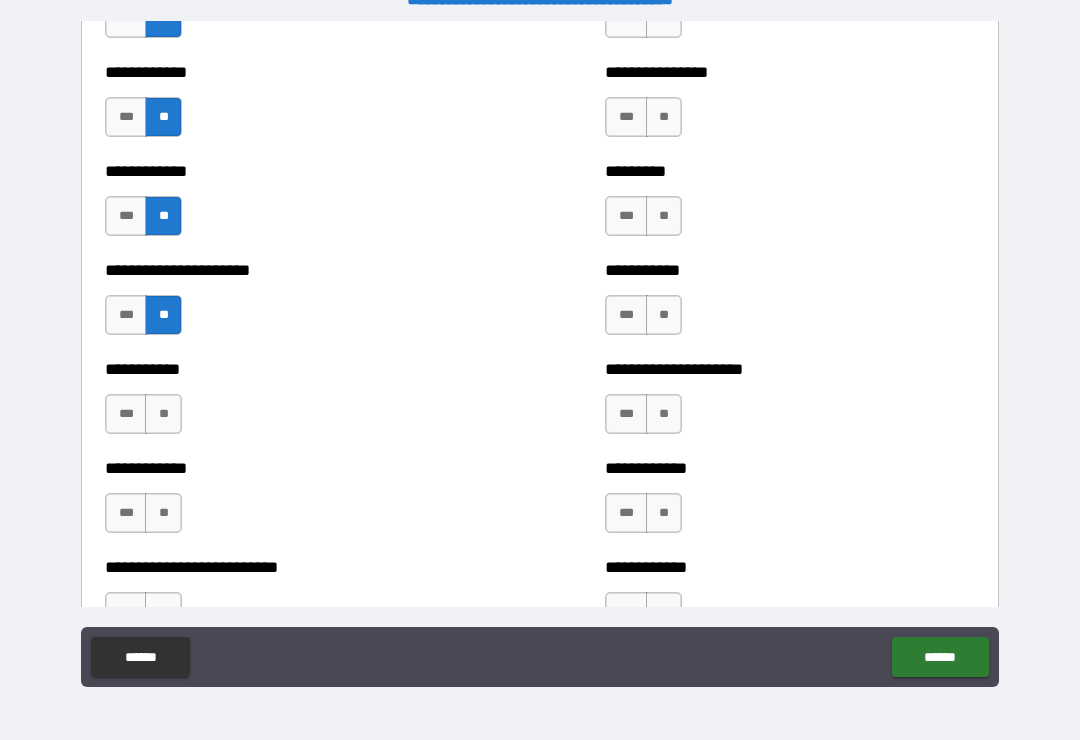 click on "**" at bounding box center (163, 414) 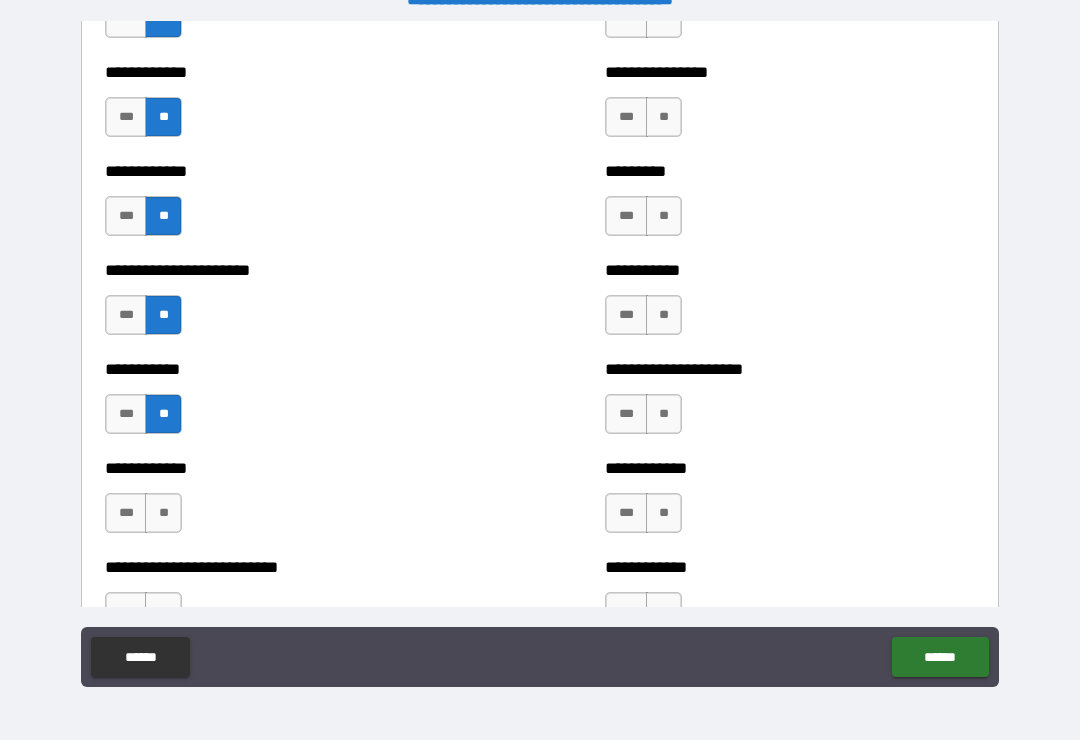 click on "**" at bounding box center (163, 513) 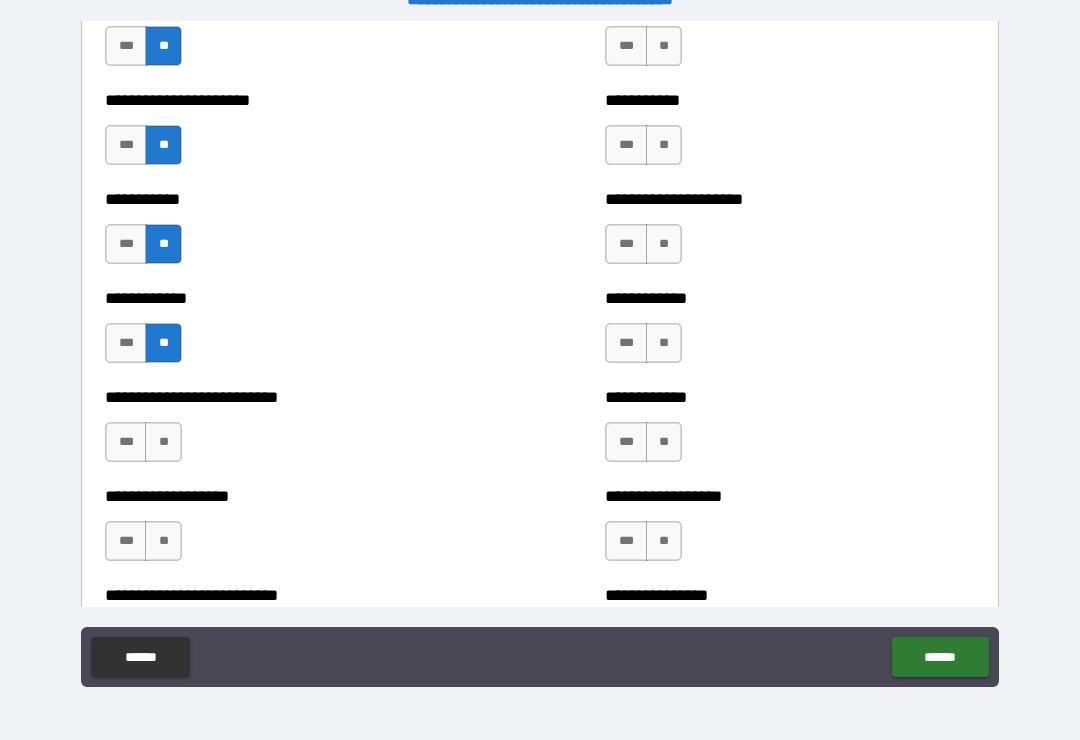 scroll, scrollTop: 5313, scrollLeft: 0, axis: vertical 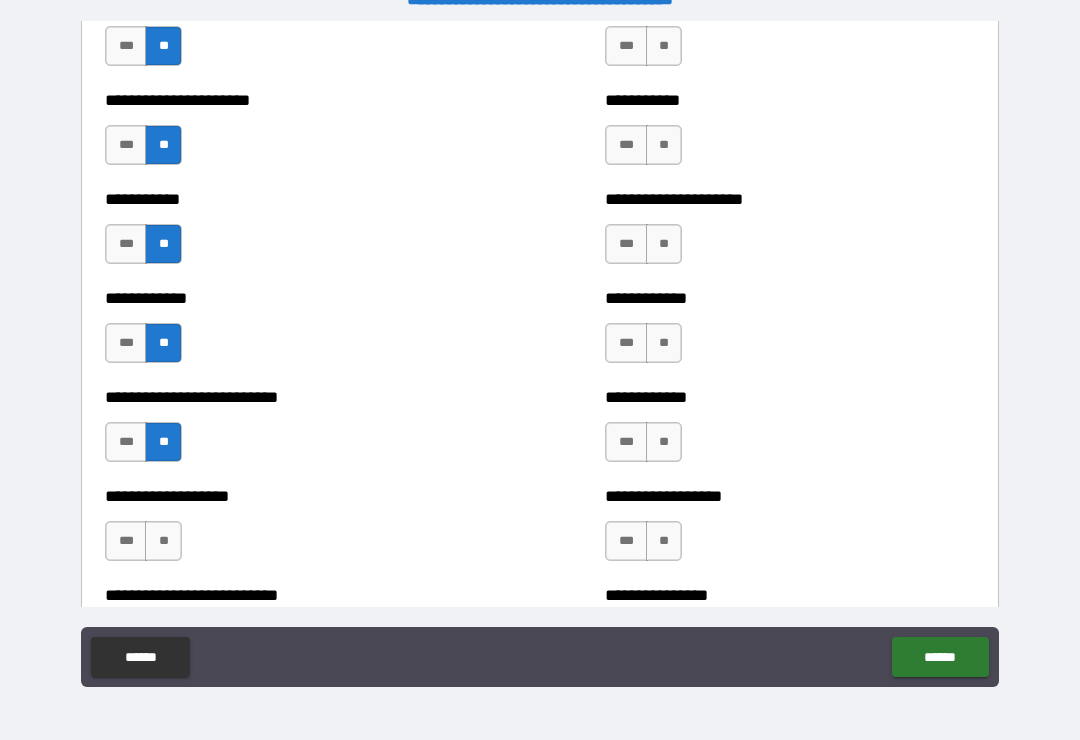 click on "**" at bounding box center (163, 541) 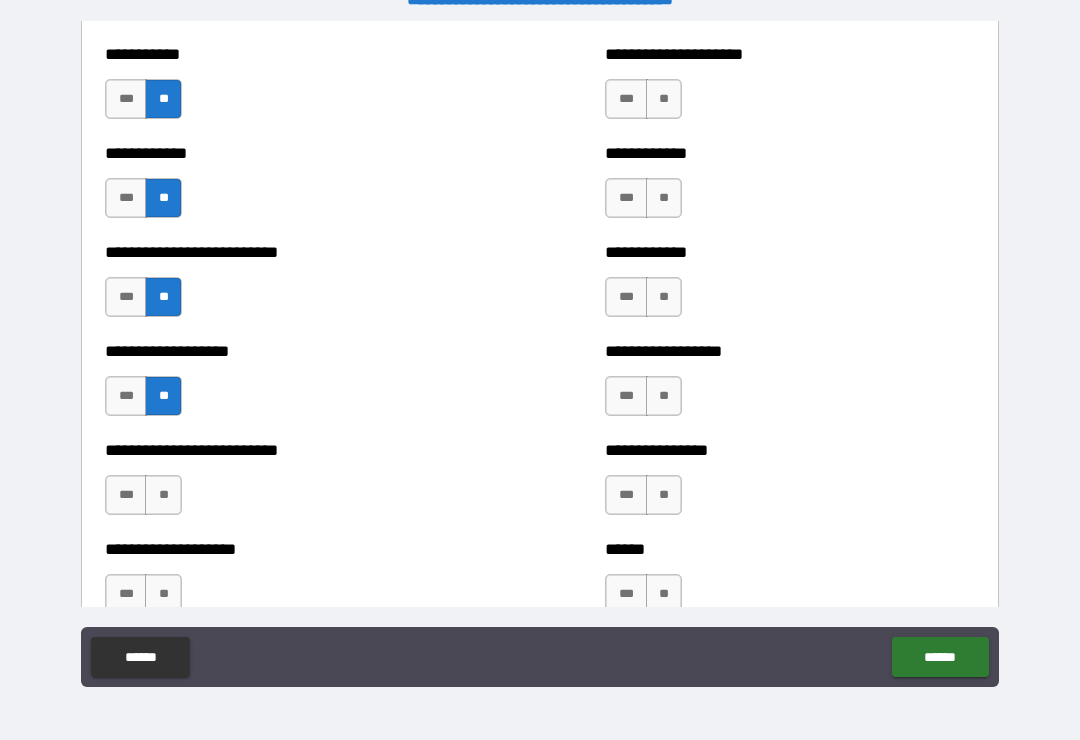 scroll, scrollTop: 5486, scrollLeft: 0, axis: vertical 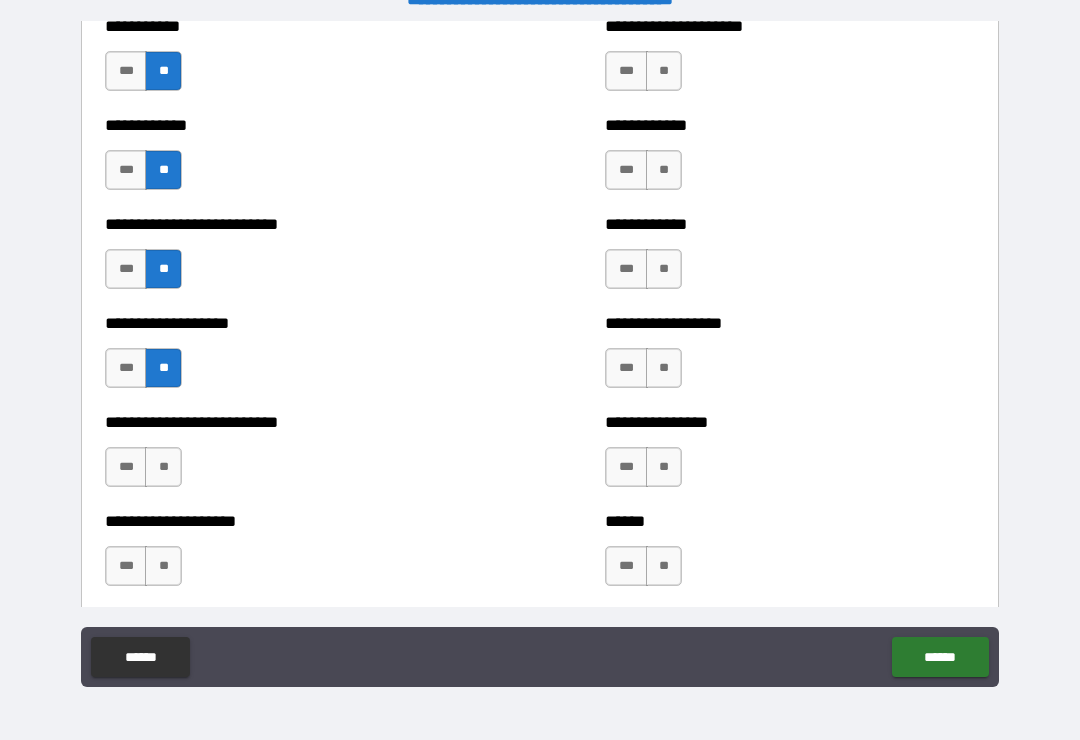 click on "**" at bounding box center [163, 467] 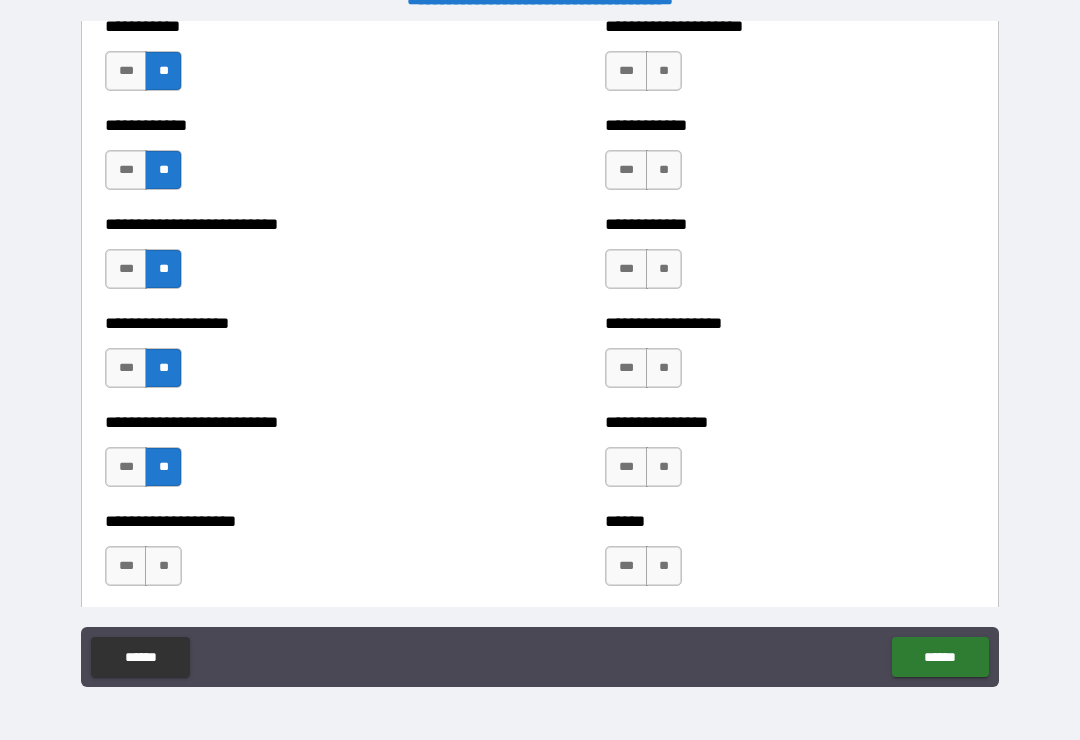 click on "**" at bounding box center (163, 566) 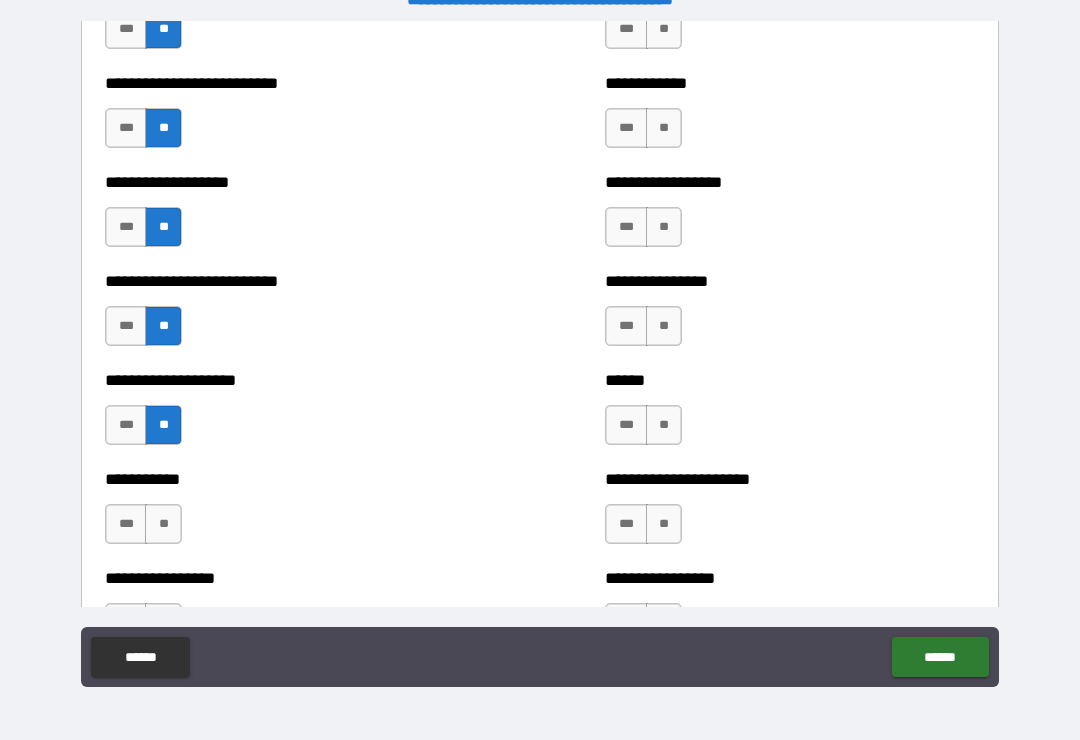 scroll, scrollTop: 5629, scrollLeft: 0, axis: vertical 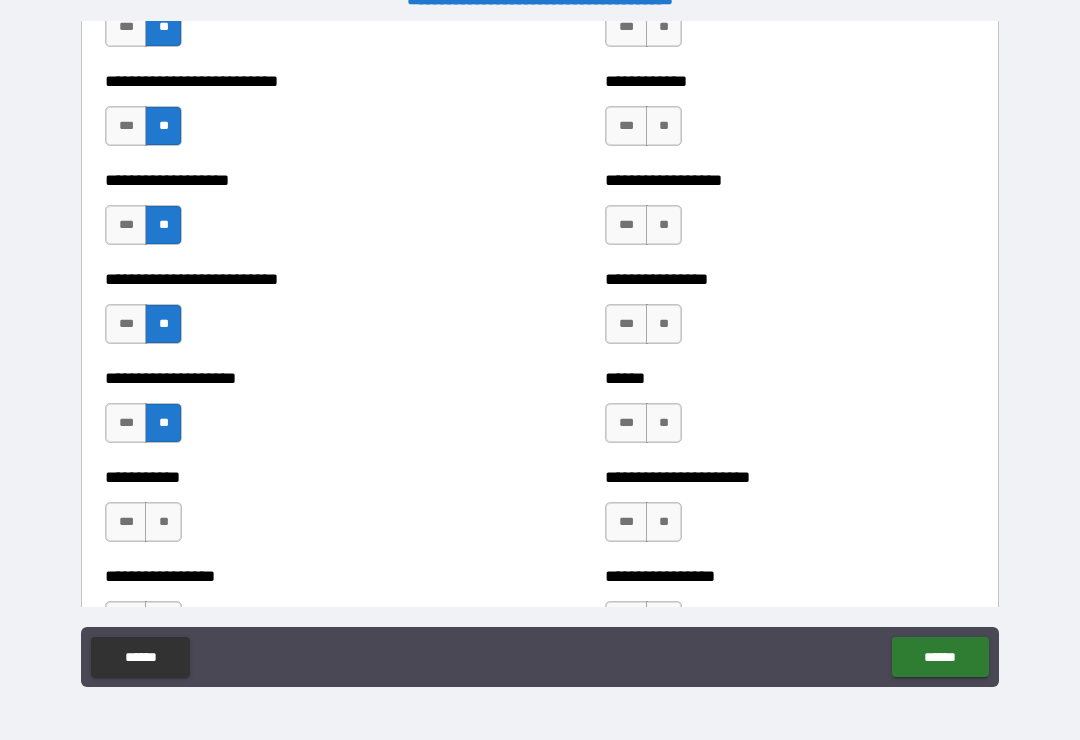 click on "**" at bounding box center [163, 522] 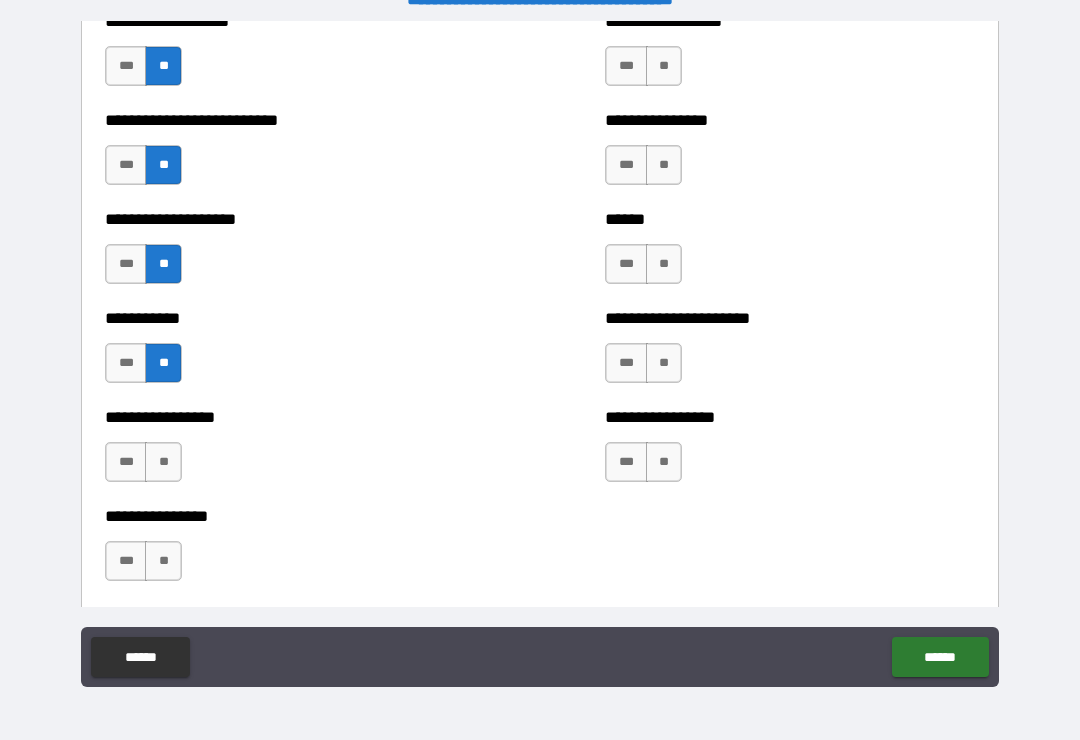 scroll, scrollTop: 5789, scrollLeft: 0, axis: vertical 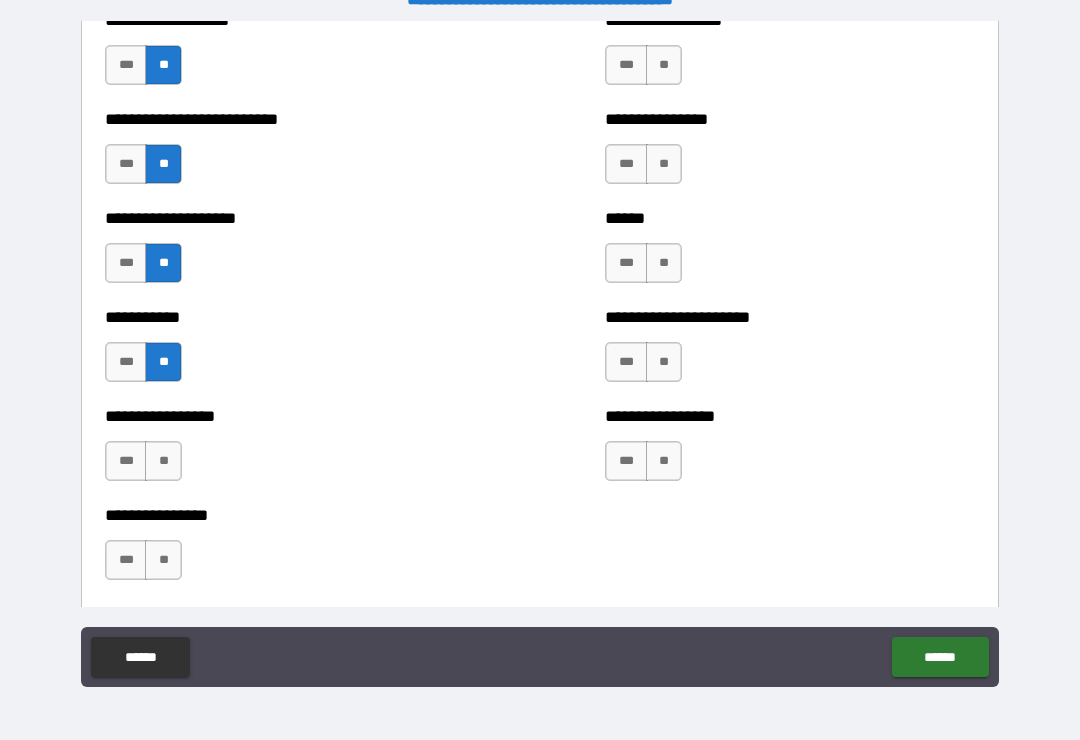 click on "**" at bounding box center [163, 461] 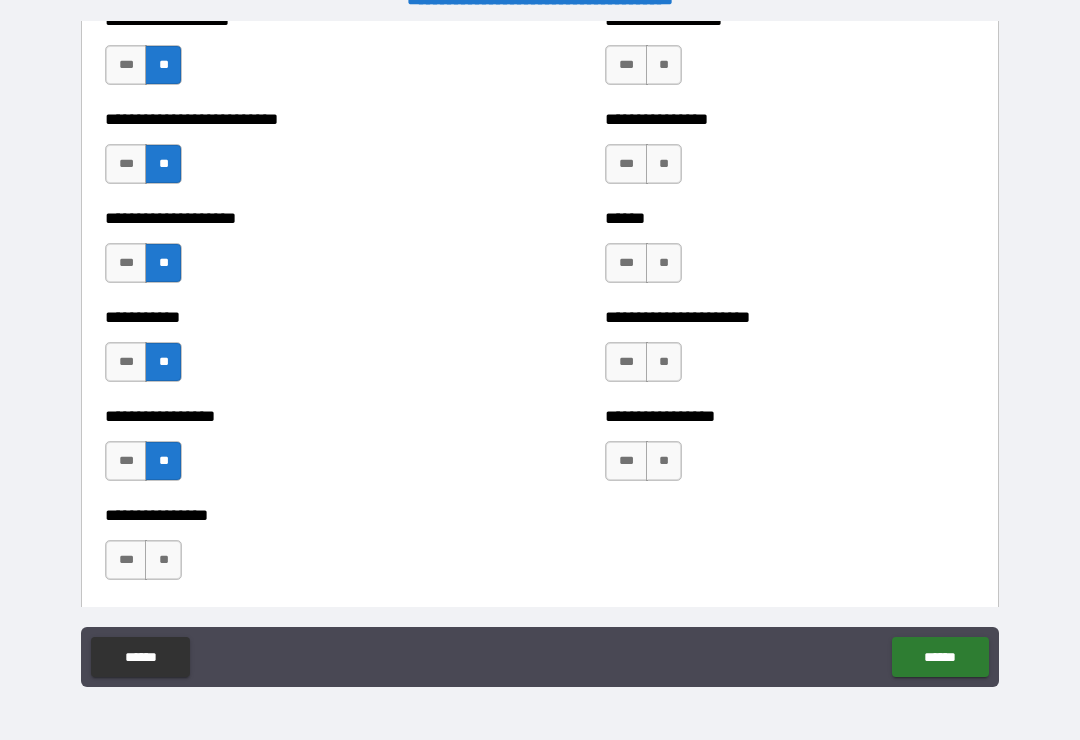 click on "**" at bounding box center (163, 560) 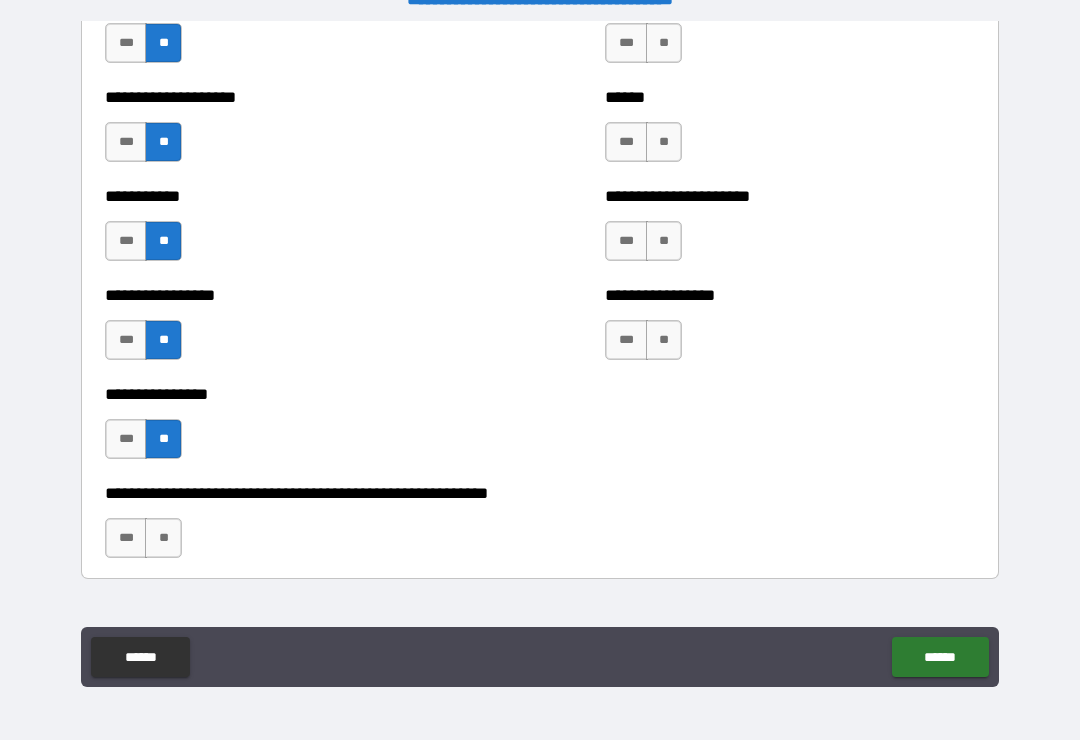 scroll, scrollTop: 5956, scrollLeft: 0, axis: vertical 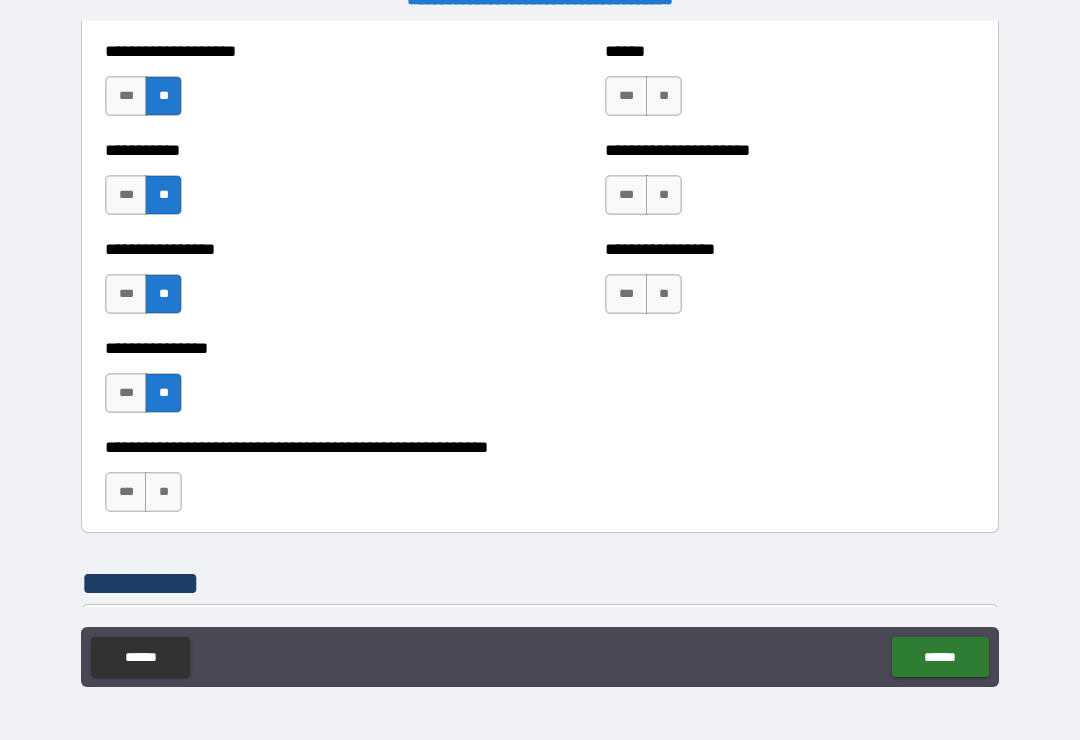click on "**" at bounding box center [163, 492] 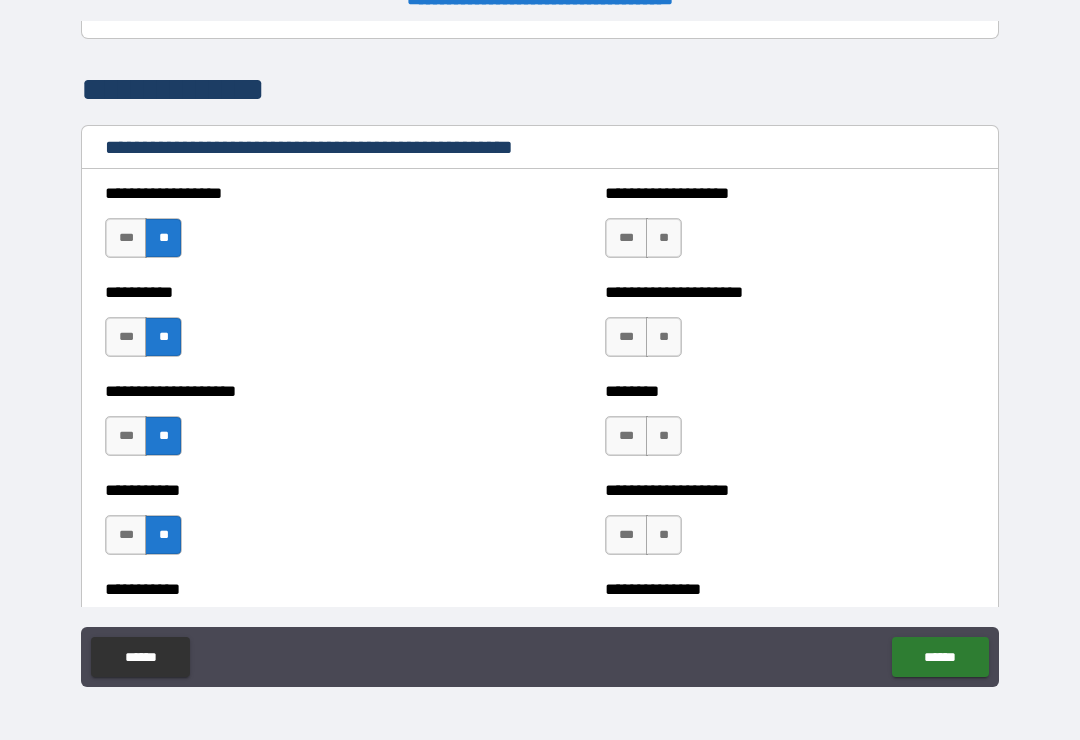 scroll, scrollTop: 2350, scrollLeft: 0, axis: vertical 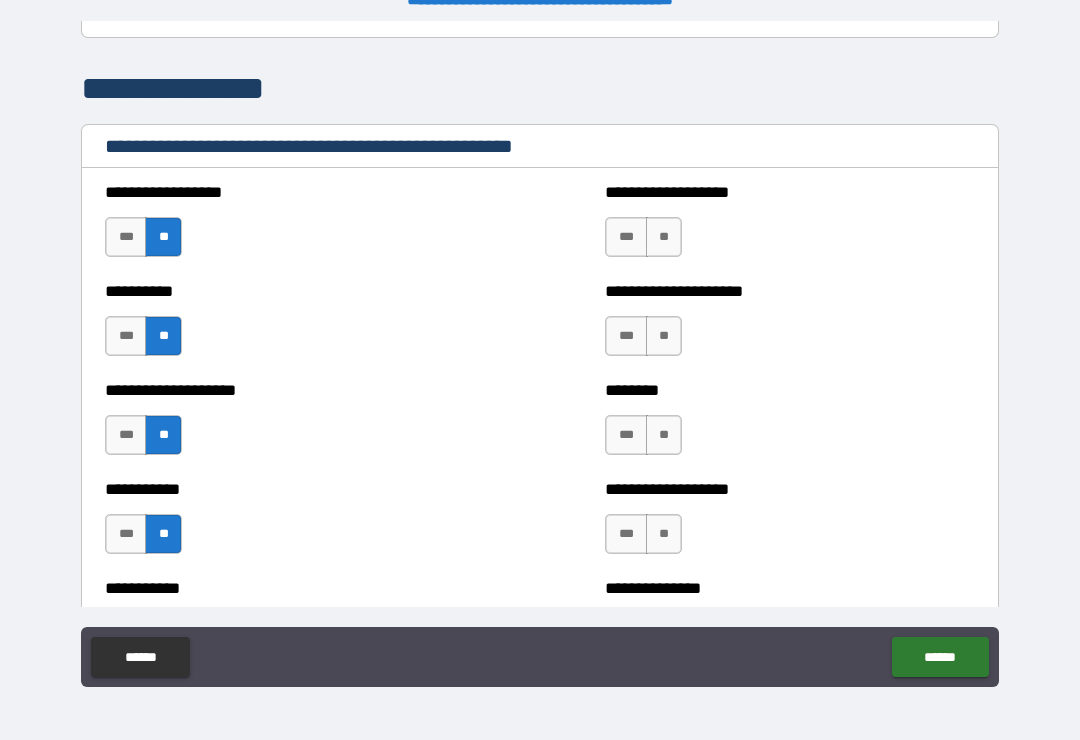 click on "**" at bounding box center [664, 237] 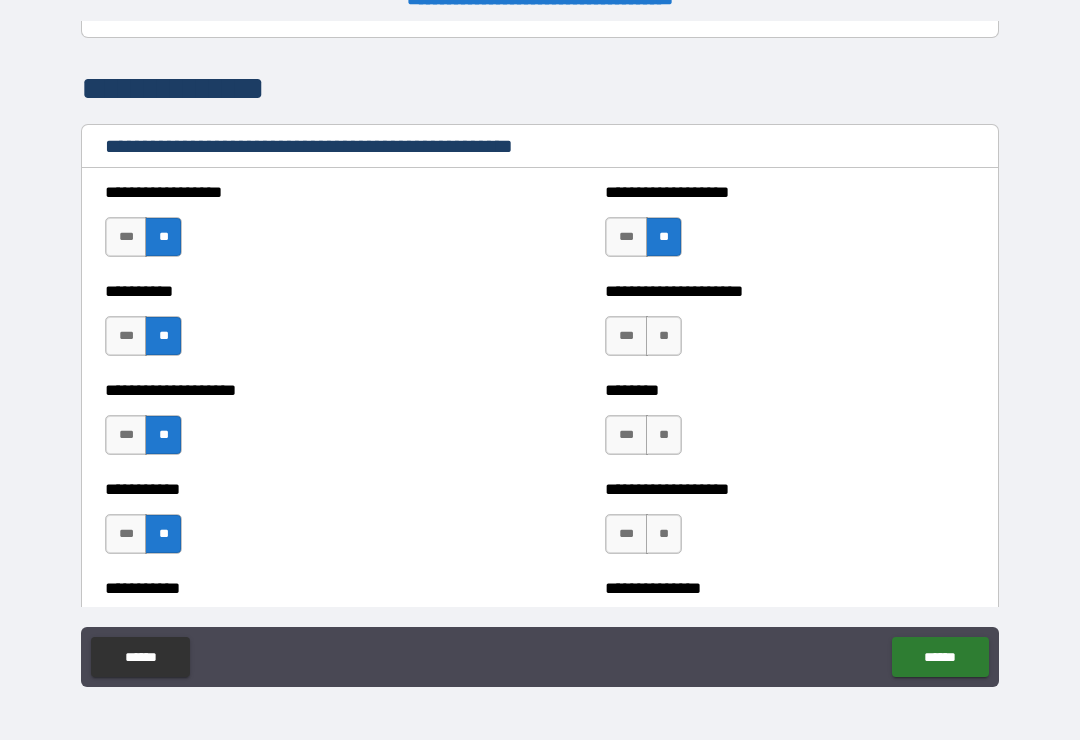 click on "**" at bounding box center [664, 336] 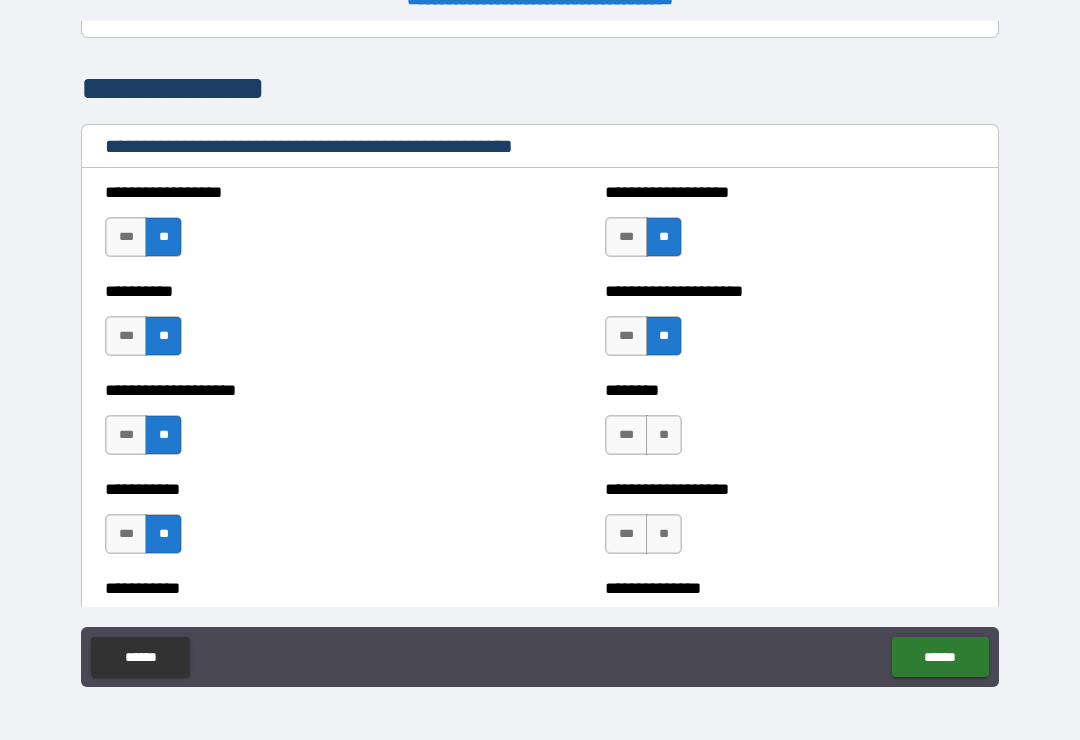 click on "**" at bounding box center [664, 435] 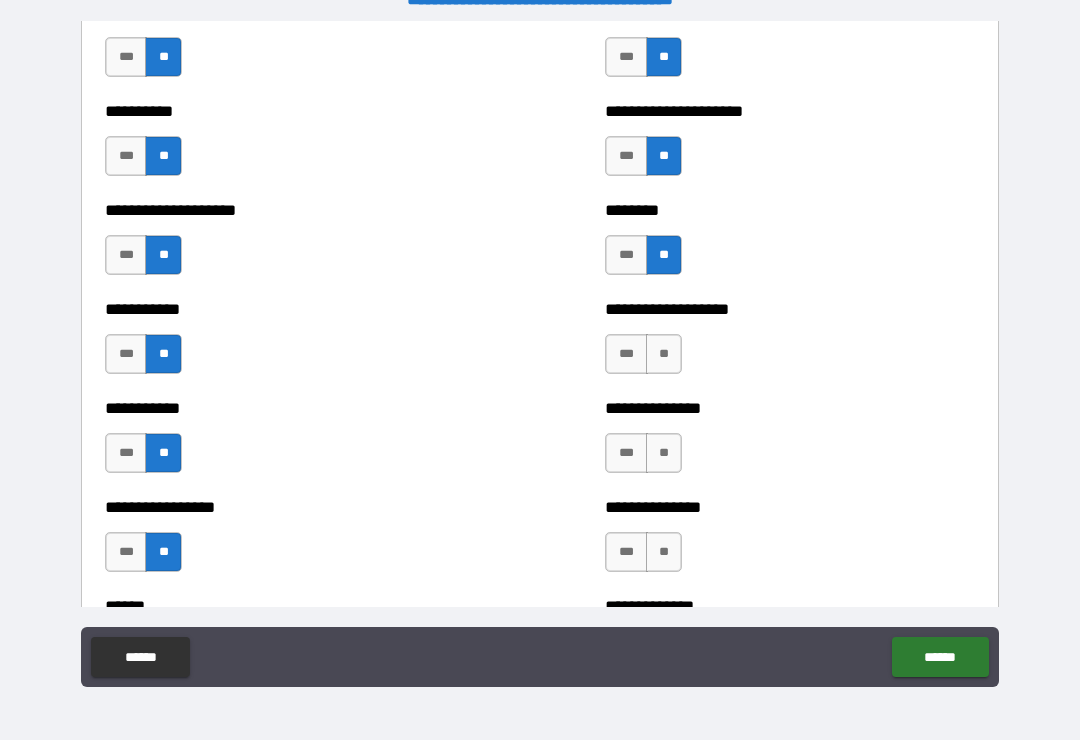 scroll, scrollTop: 2541, scrollLeft: 0, axis: vertical 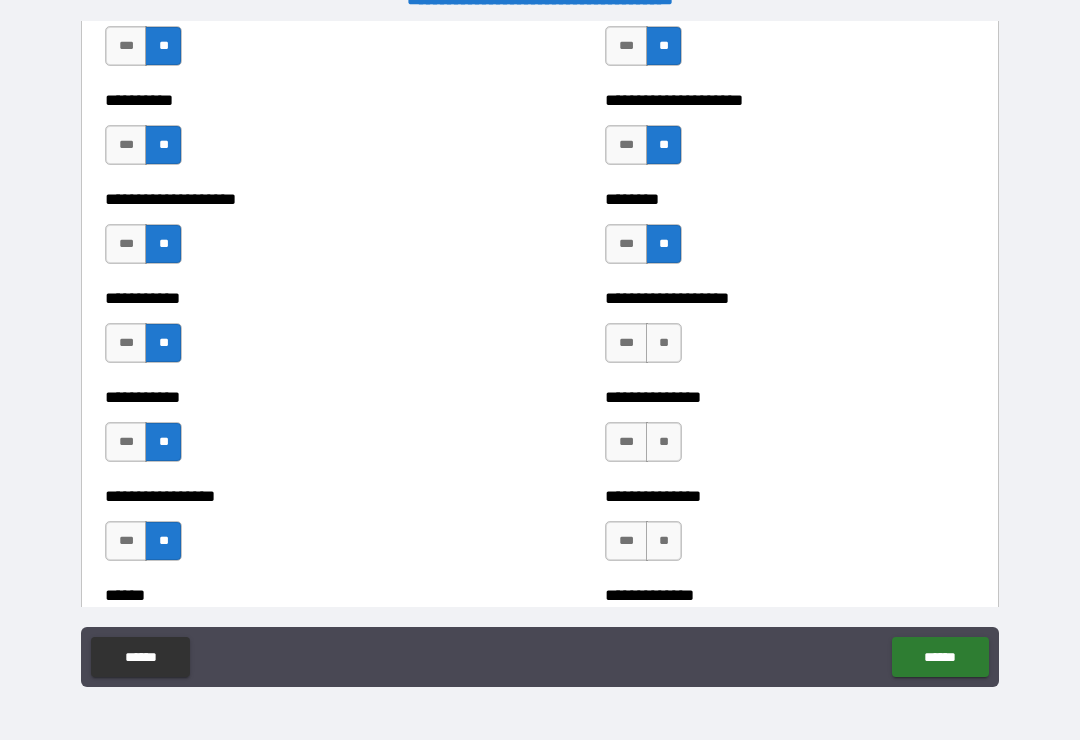 click on "**" at bounding box center (664, 343) 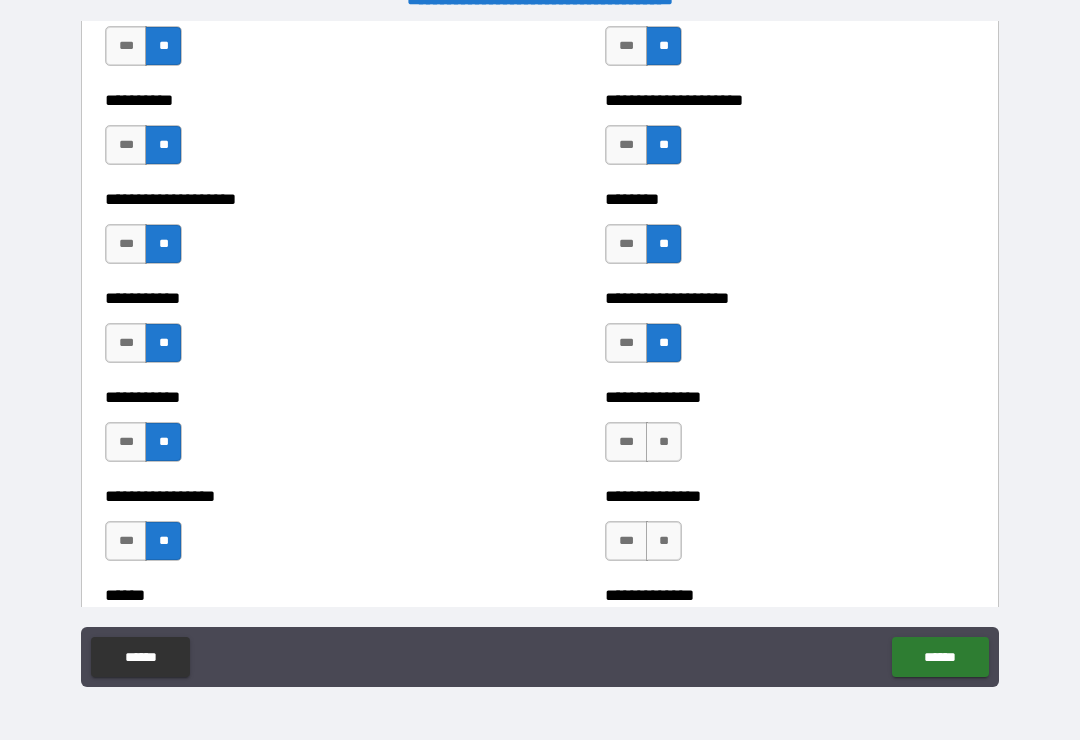 click on "**" at bounding box center [664, 442] 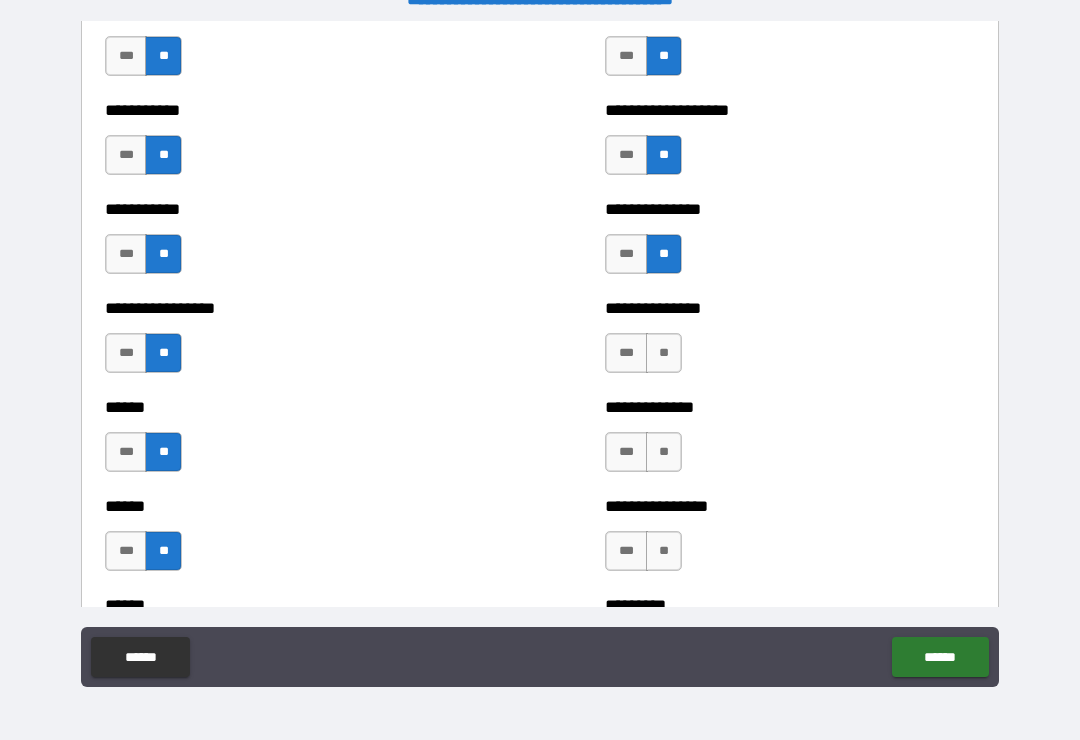 scroll, scrollTop: 2731, scrollLeft: 0, axis: vertical 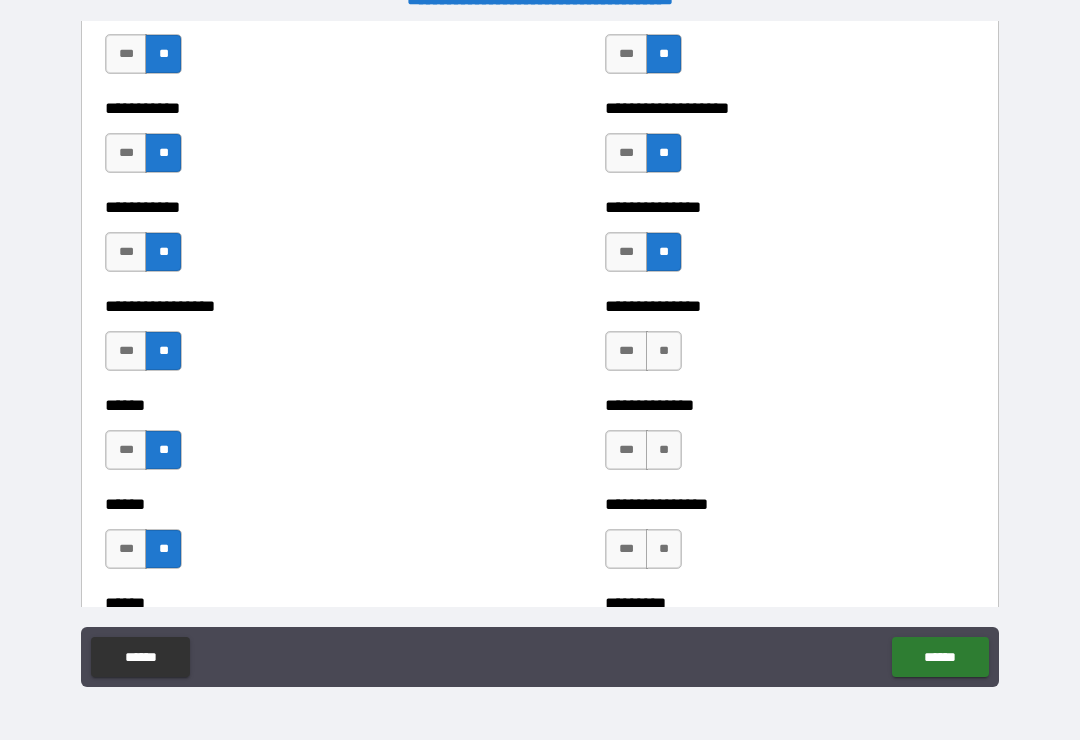 click on "**" at bounding box center (664, 351) 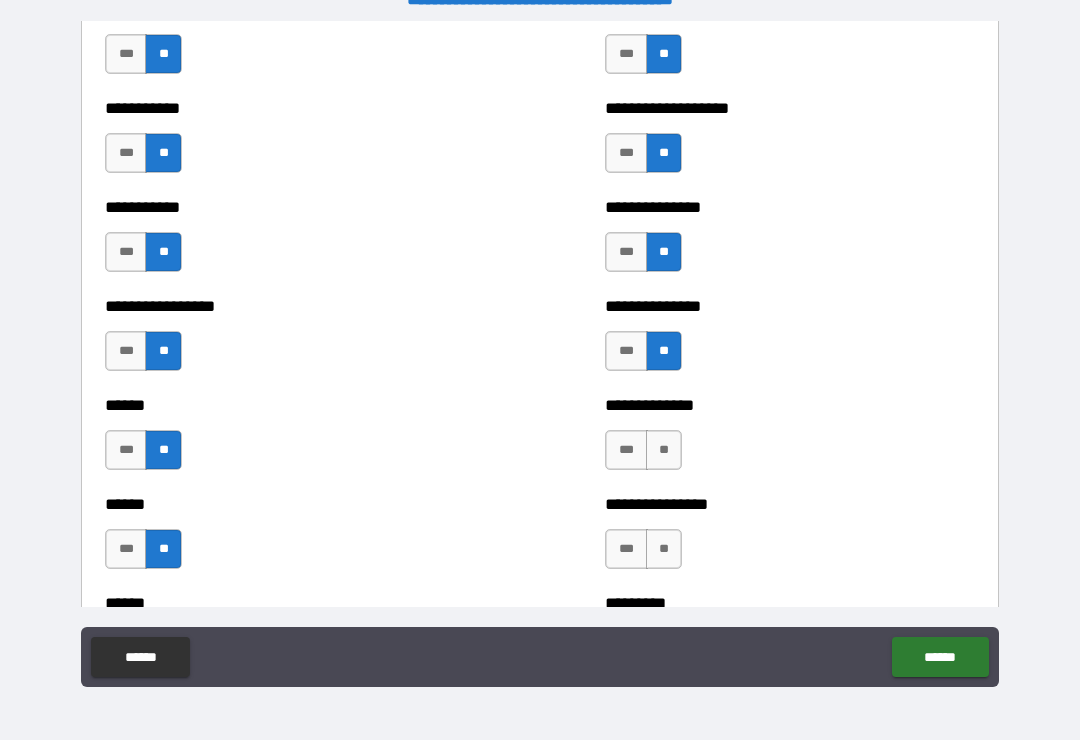 click on "**" at bounding box center [664, 450] 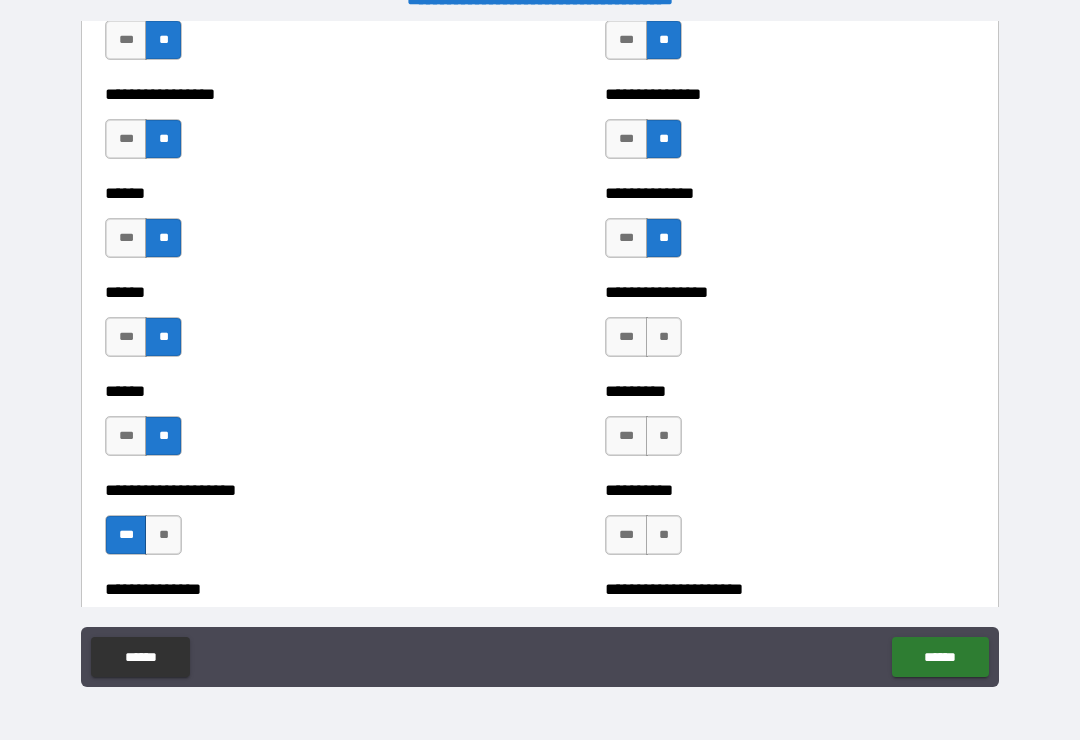 scroll, scrollTop: 2946, scrollLeft: 0, axis: vertical 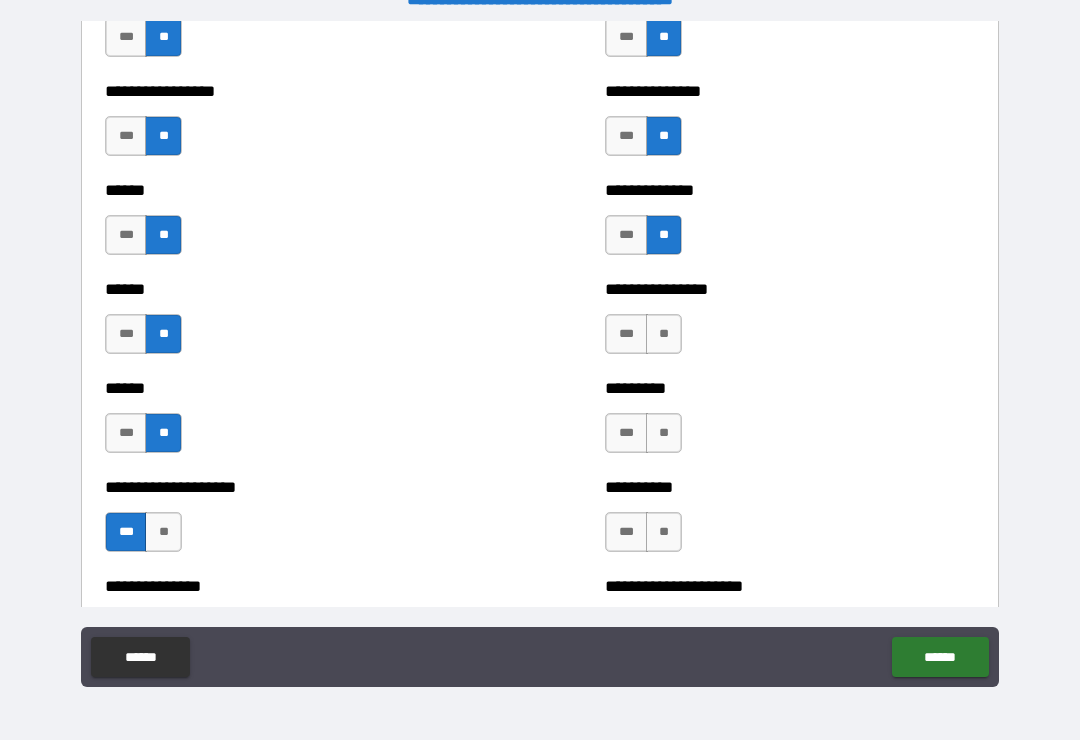 click on "**" at bounding box center (664, 334) 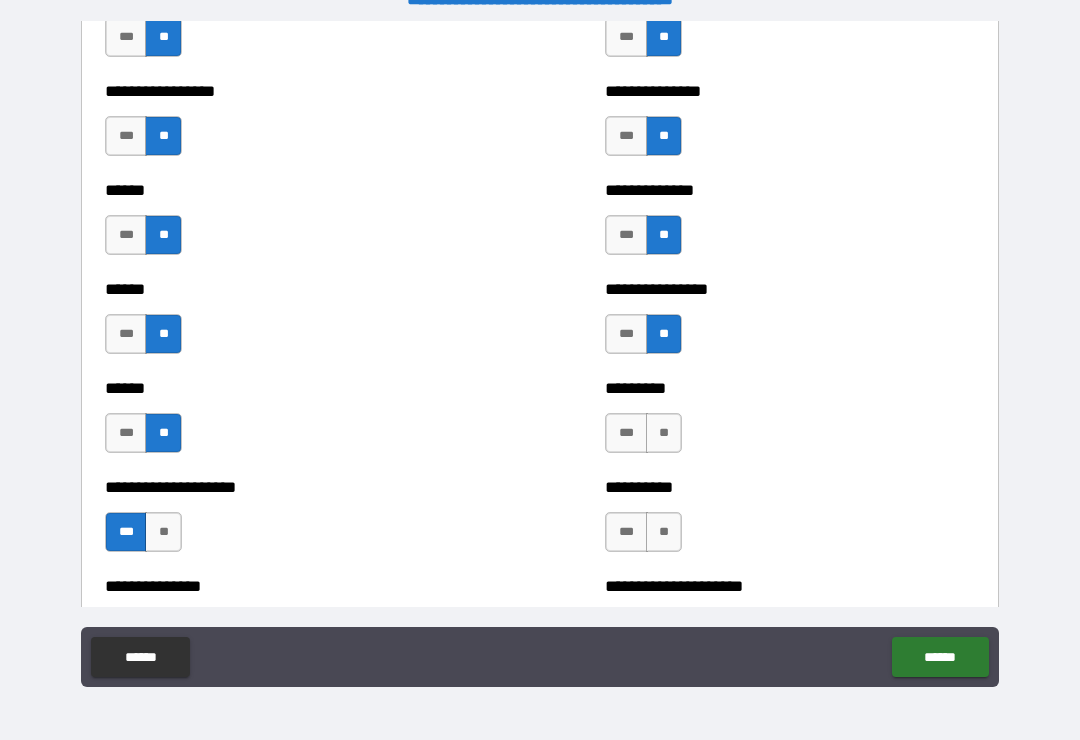 click on "**" at bounding box center [664, 433] 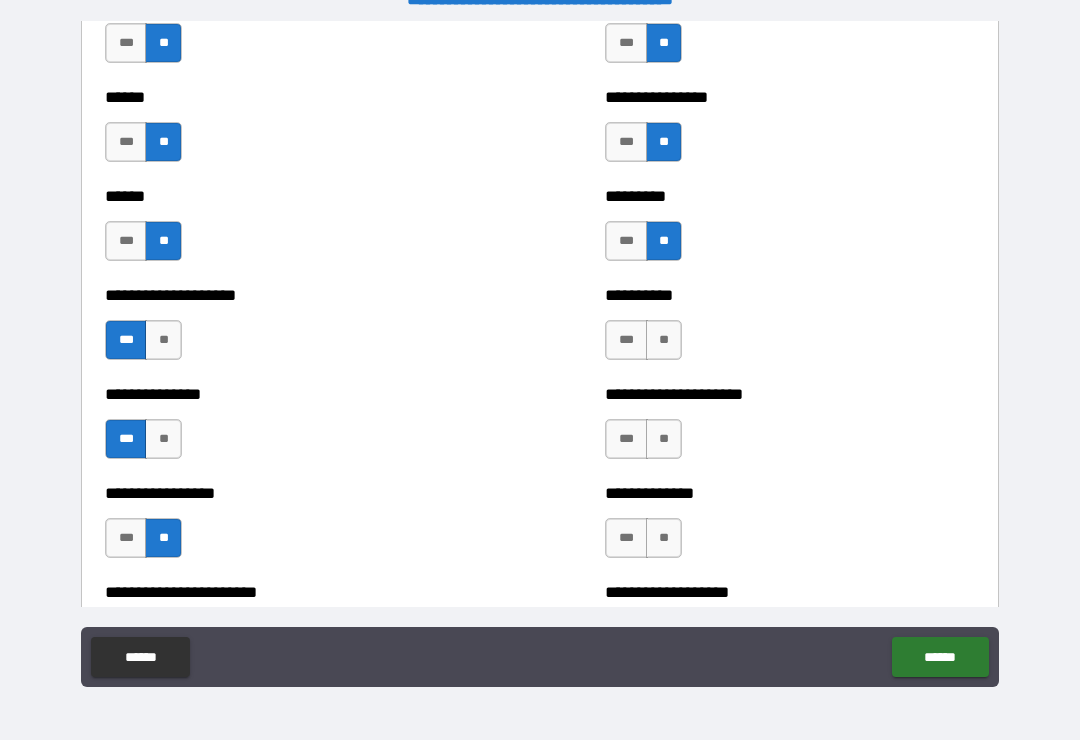 click on "**" at bounding box center [664, 340] 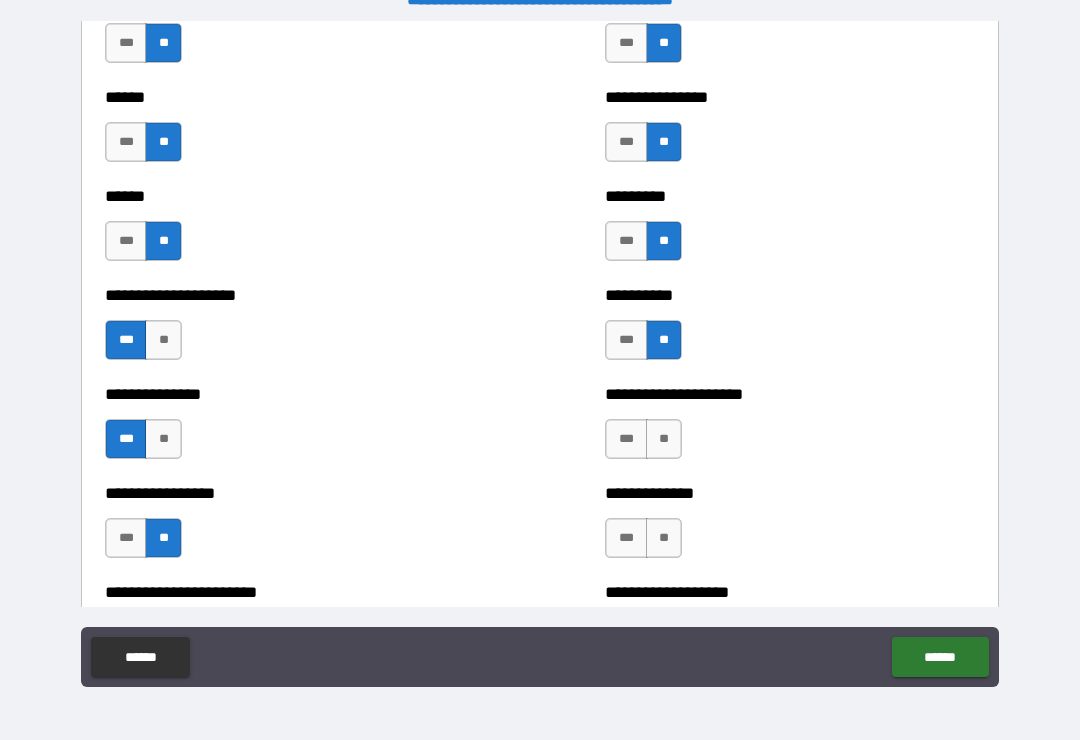 click on "**" at bounding box center [664, 439] 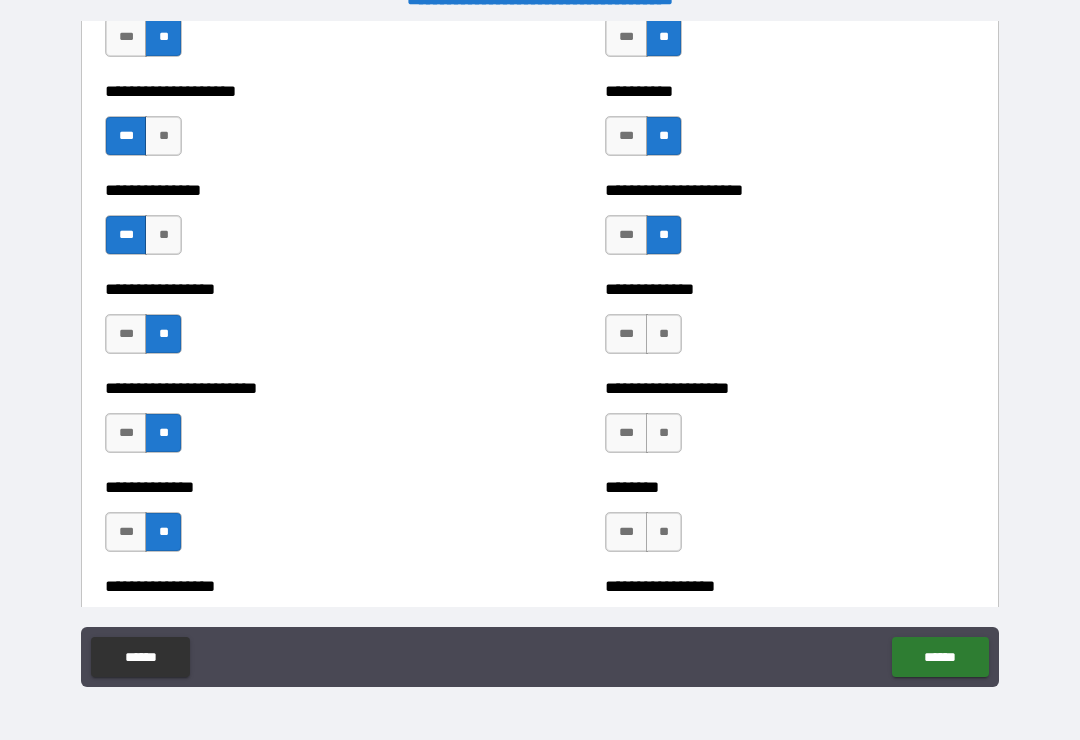 scroll, scrollTop: 3354, scrollLeft: 0, axis: vertical 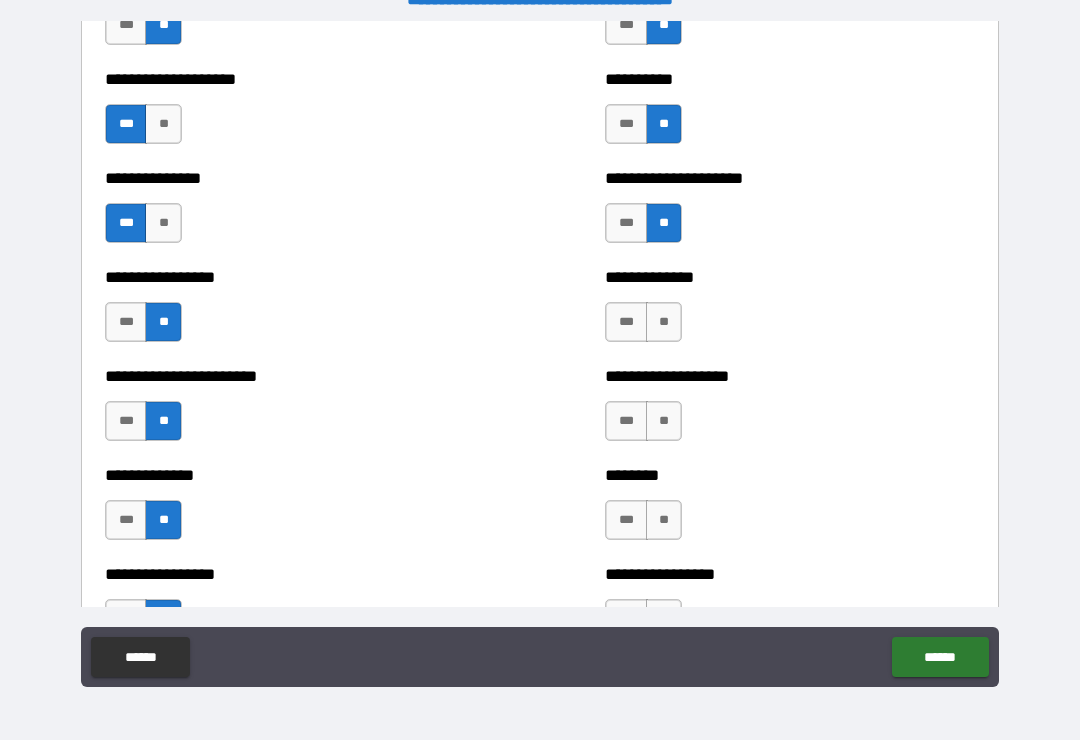 click on "**" at bounding box center (664, 322) 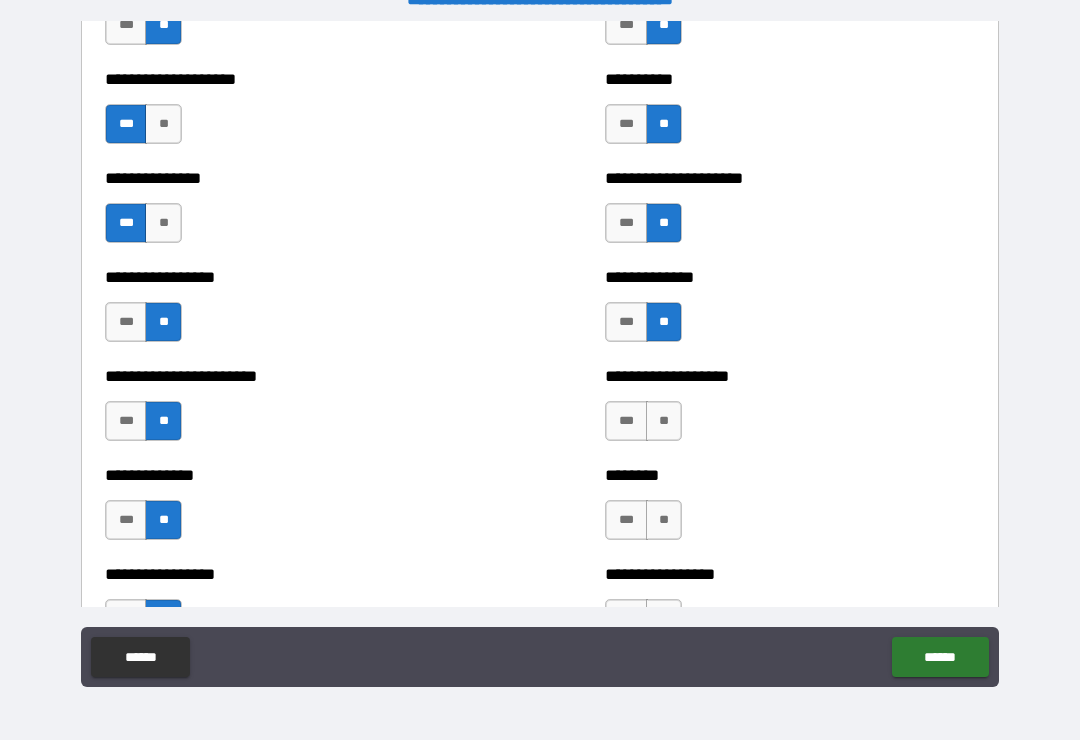 click on "**" at bounding box center [664, 421] 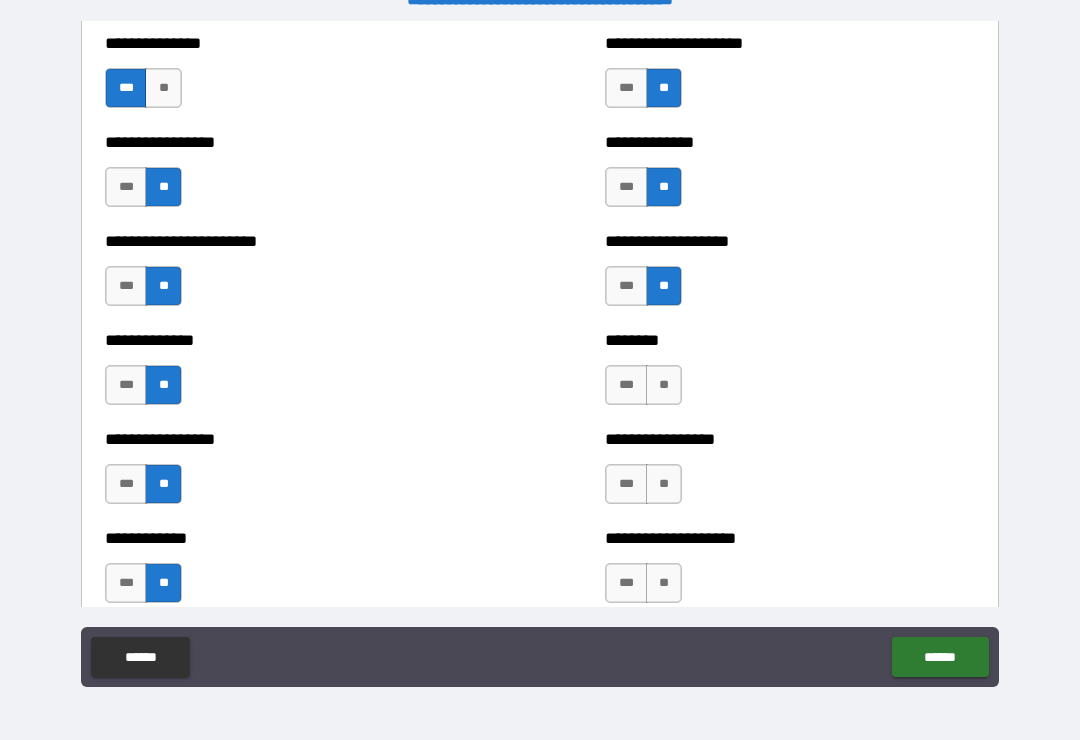 scroll, scrollTop: 3522, scrollLeft: 0, axis: vertical 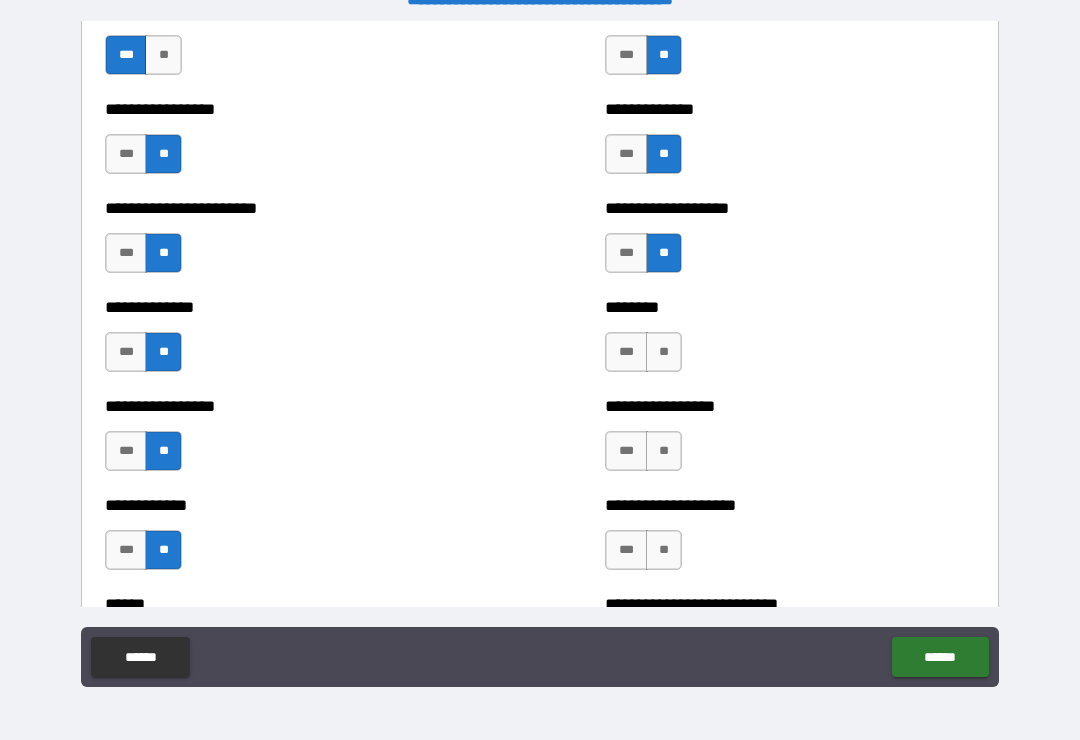 click on "**" at bounding box center (664, 352) 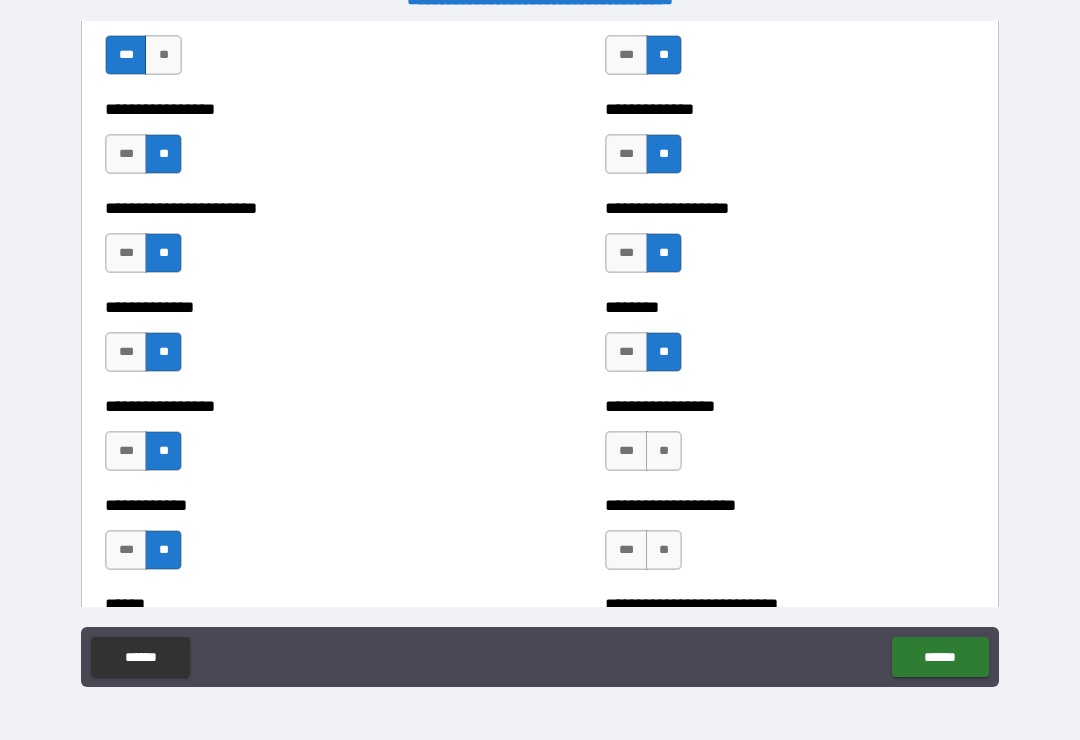 click on "**" at bounding box center (664, 451) 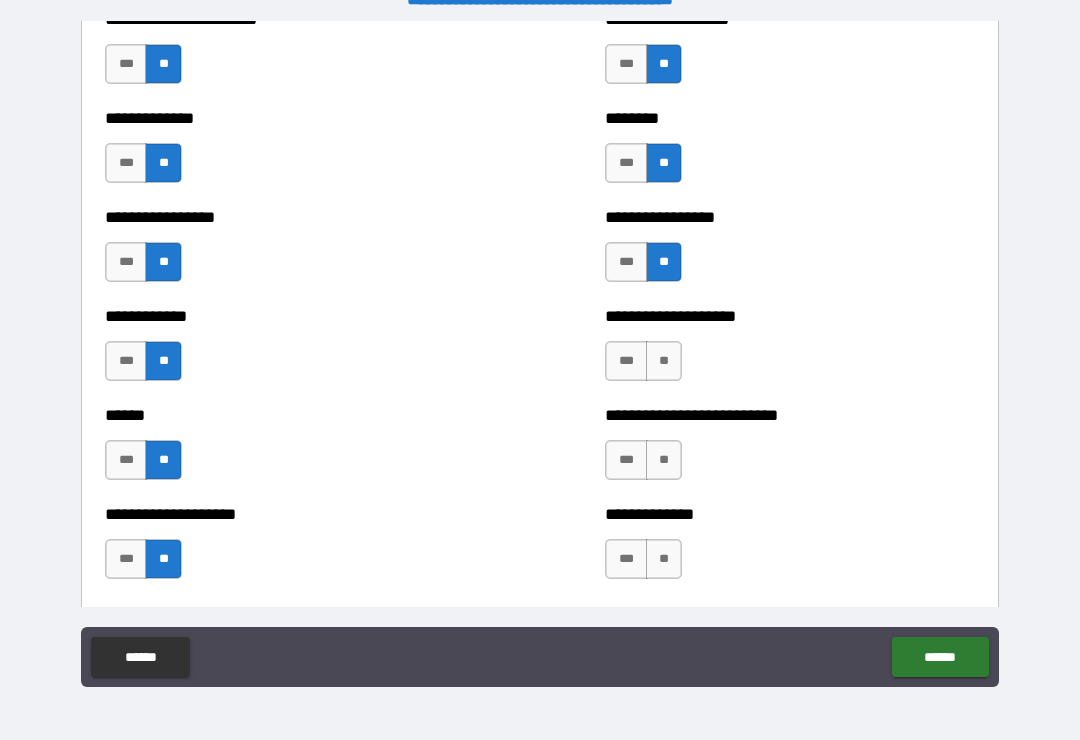 scroll, scrollTop: 3713, scrollLeft: 0, axis: vertical 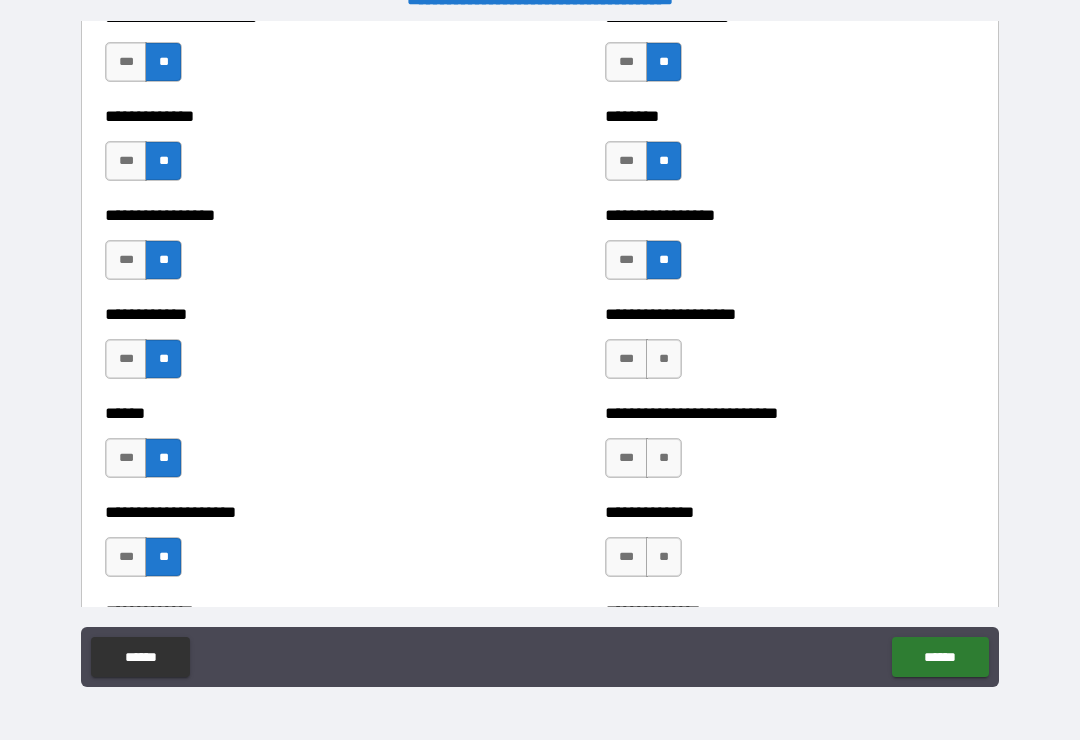 click on "**" at bounding box center (664, 359) 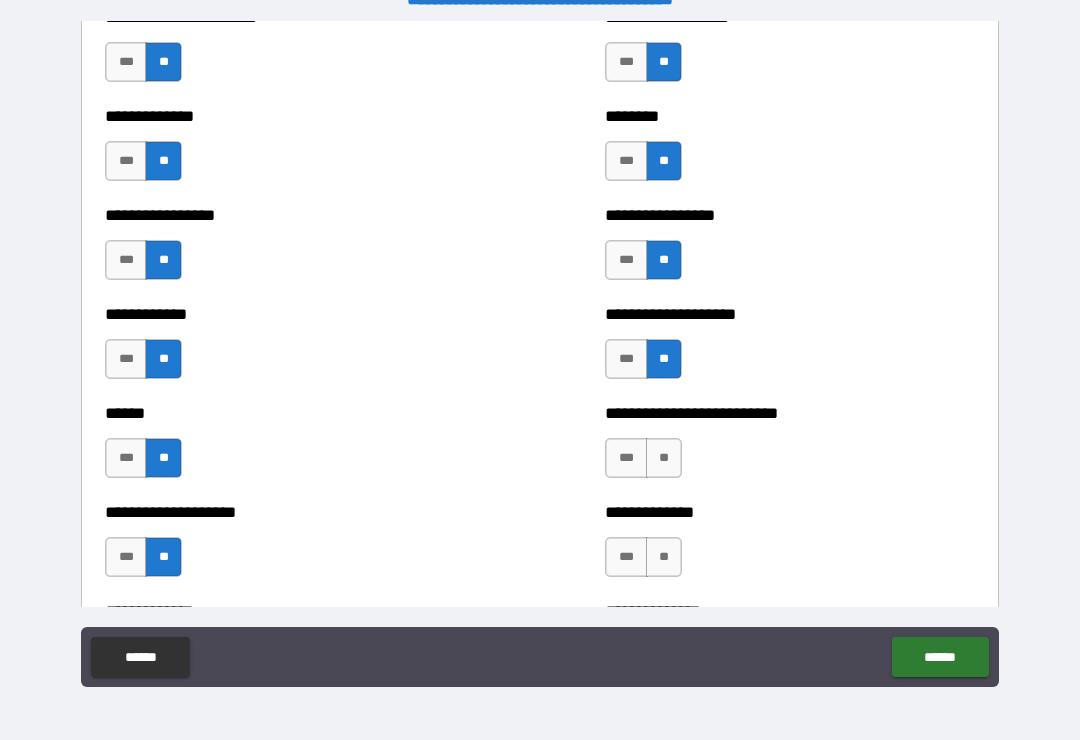 click on "**" at bounding box center (664, 458) 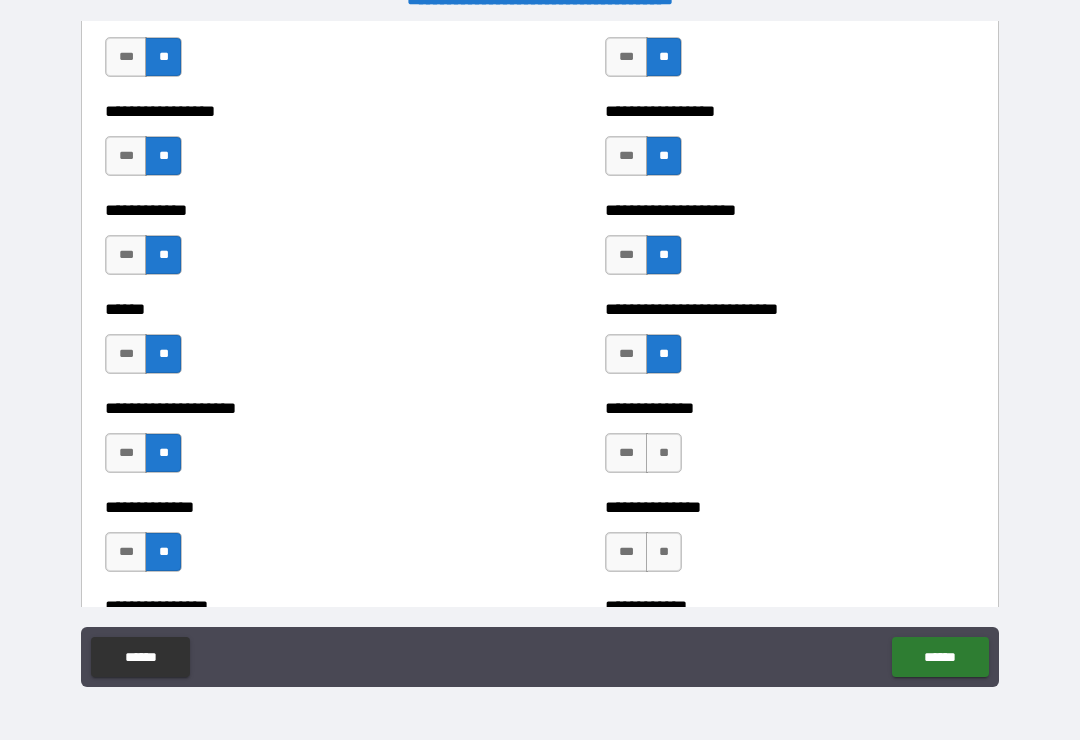 scroll, scrollTop: 3877, scrollLeft: 0, axis: vertical 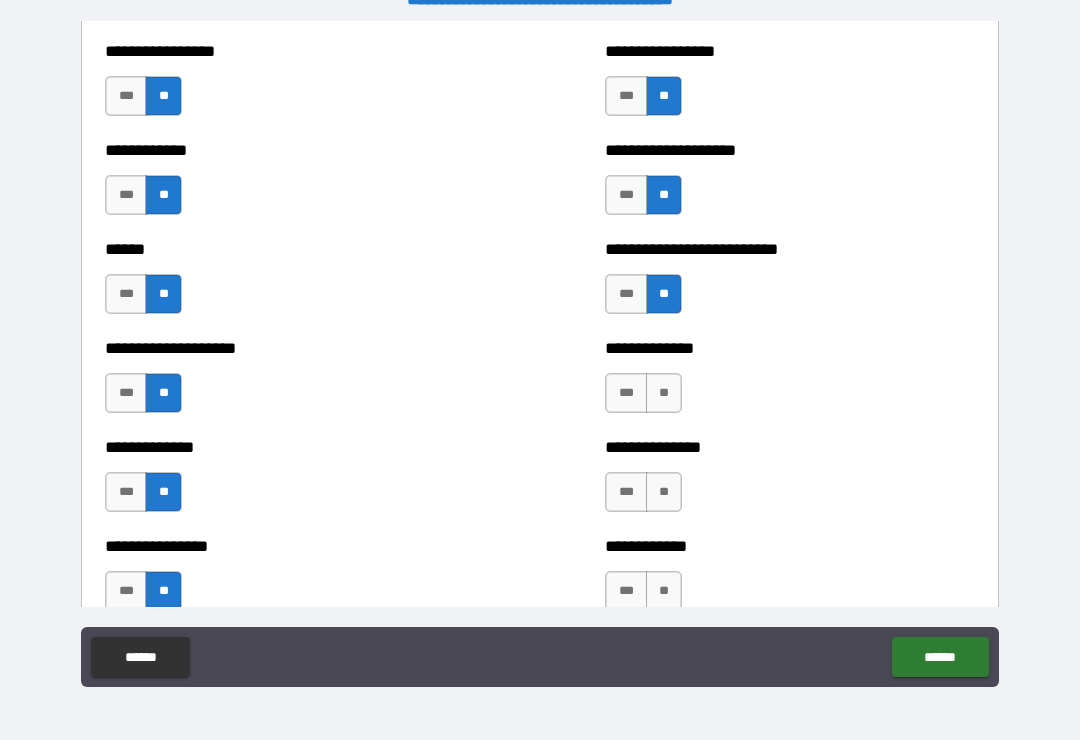 click on "**" at bounding box center [664, 393] 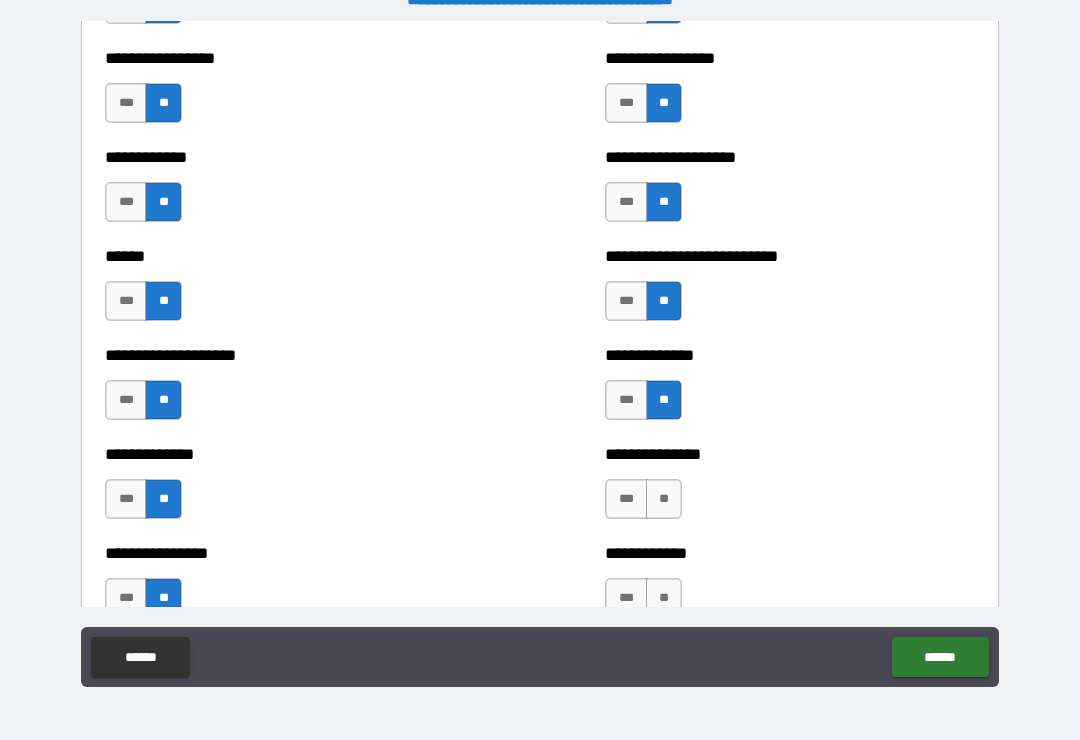 scroll, scrollTop: 3876, scrollLeft: 0, axis: vertical 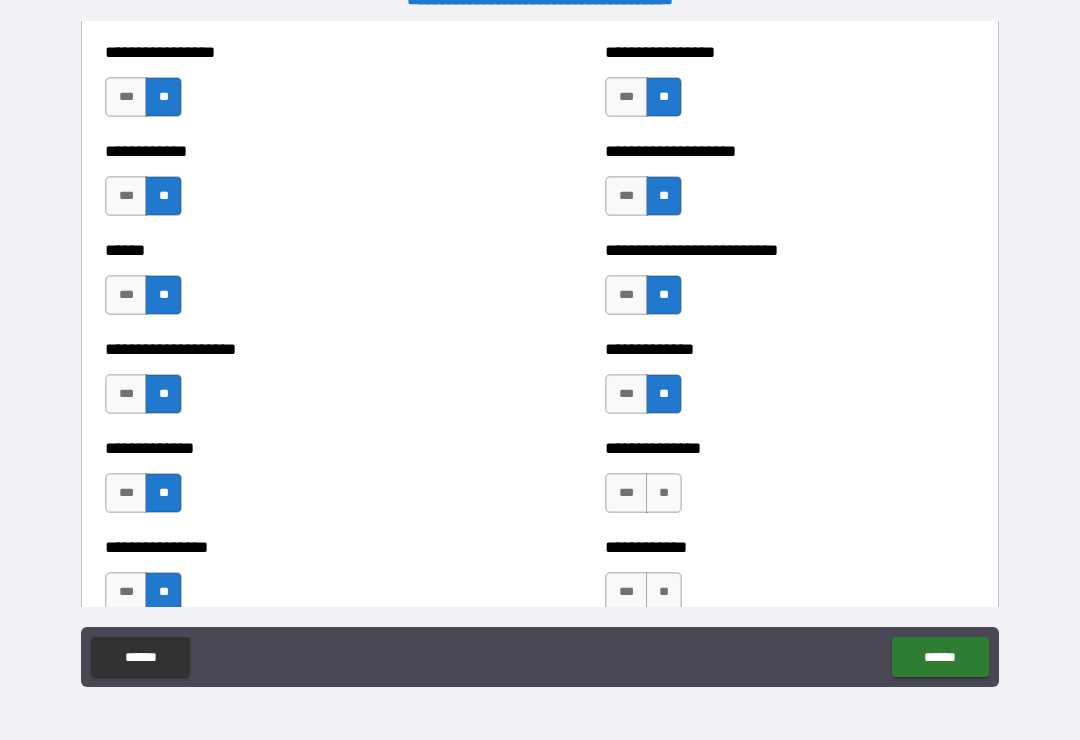 click on "***" at bounding box center [626, 394] 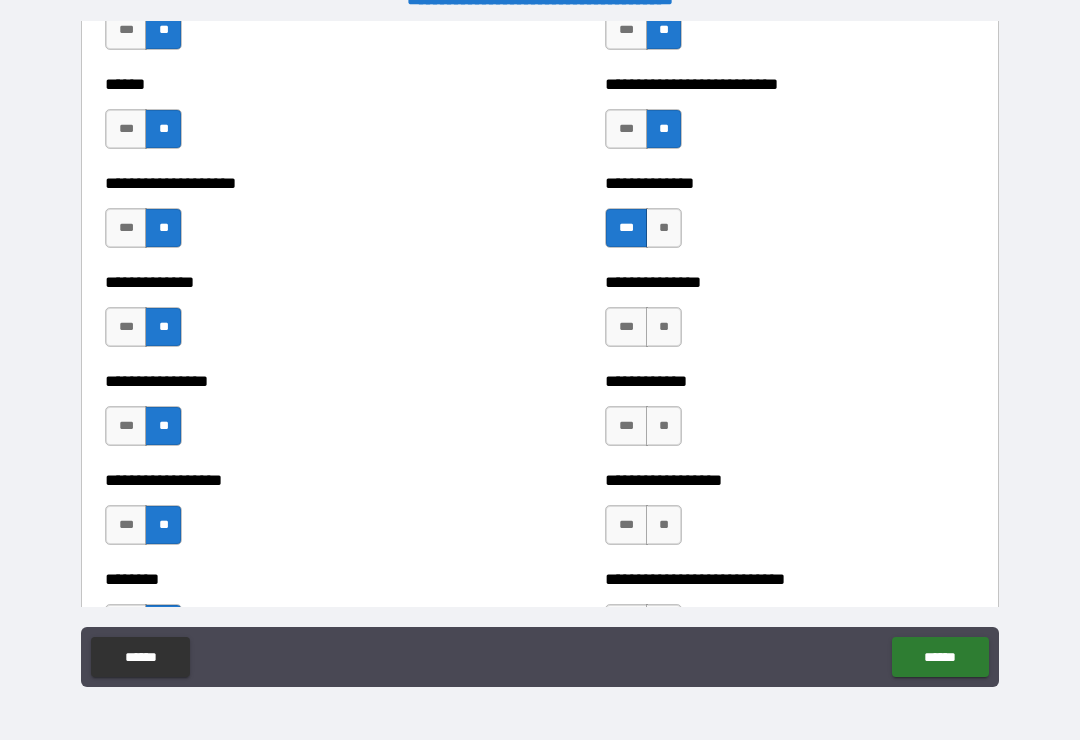 scroll, scrollTop: 4050, scrollLeft: 0, axis: vertical 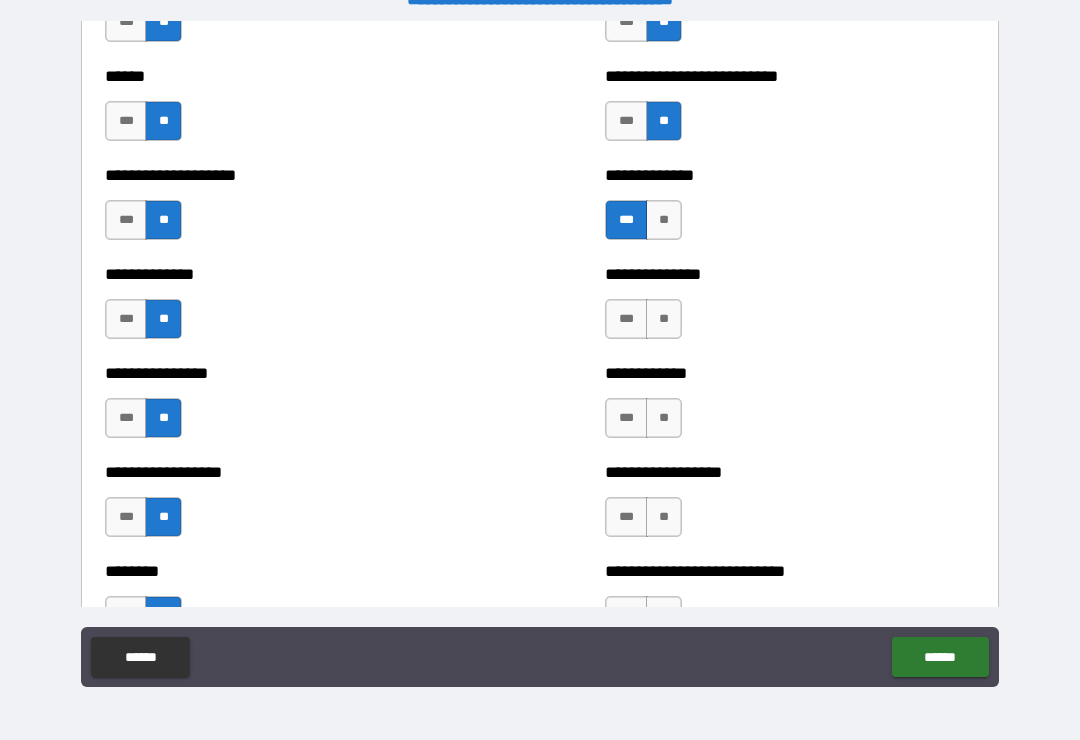 click on "**" at bounding box center [664, 319] 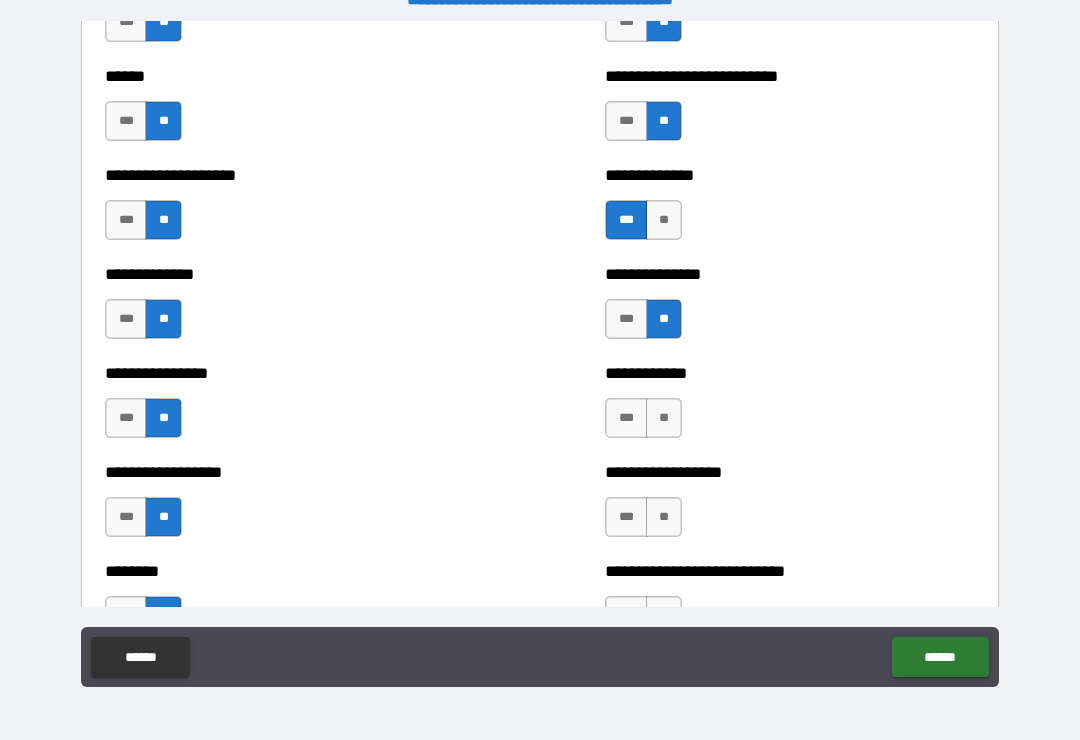 click on "**" at bounding box center [664, 418] 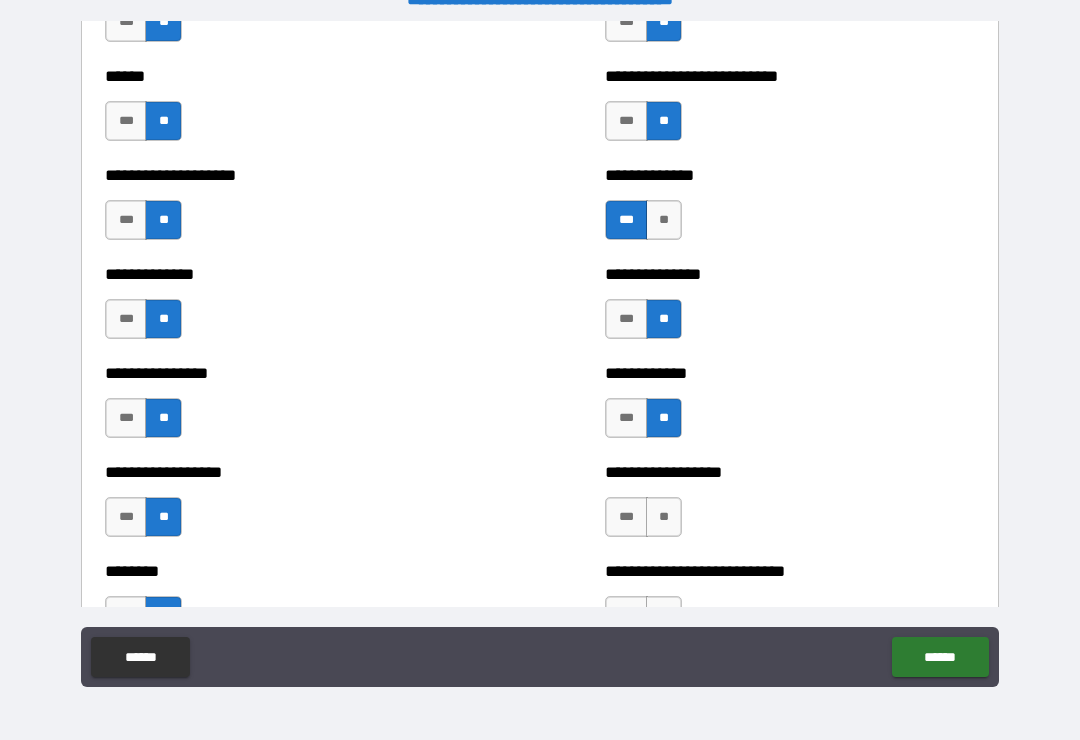 click on "**" at bounding box center [664, 517] 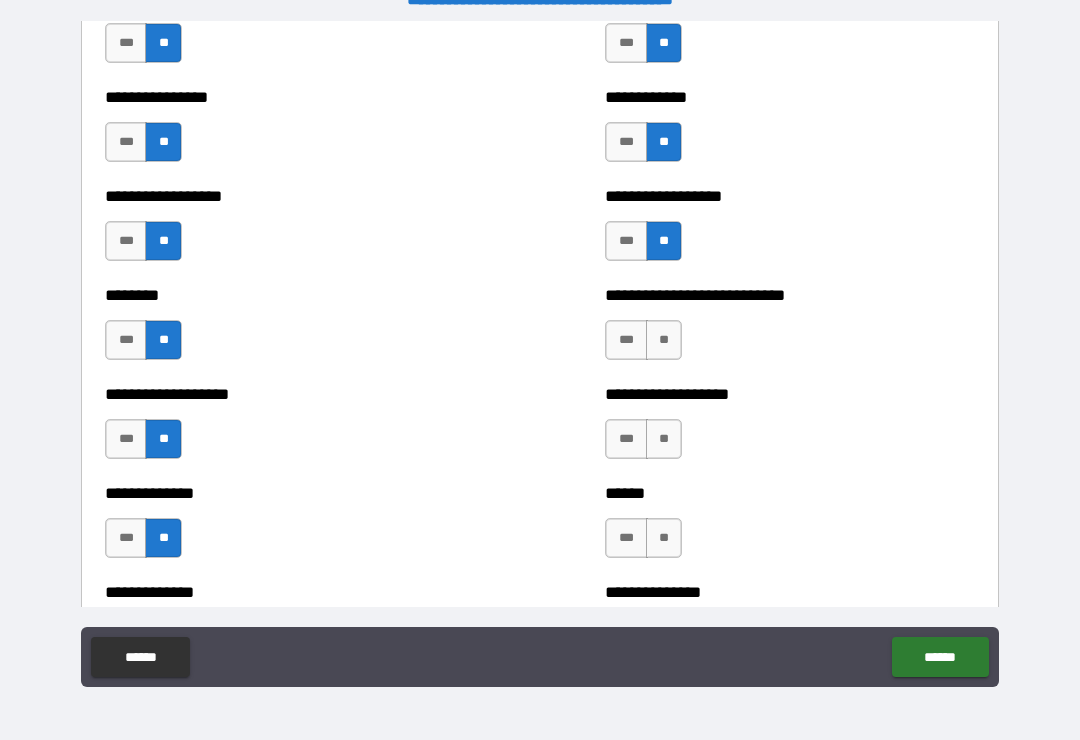 scroll, scrollTop: 4328, scrollLeft: 0, axis: vertical 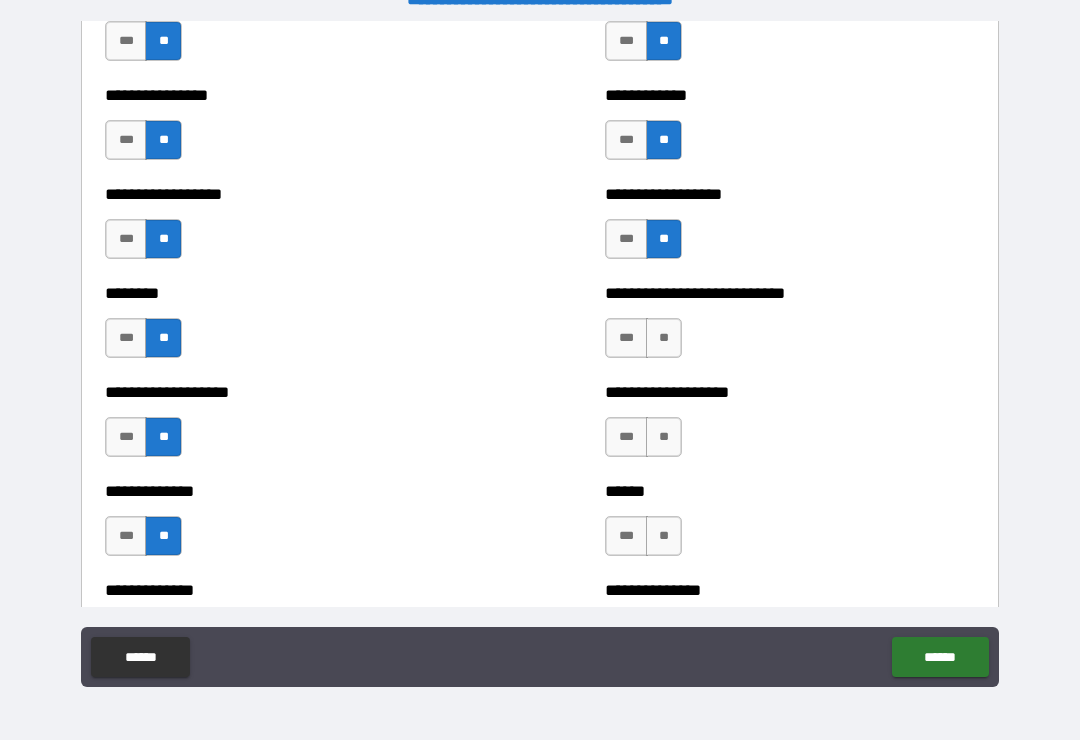 click on "**" at bounding box center (664, 338) 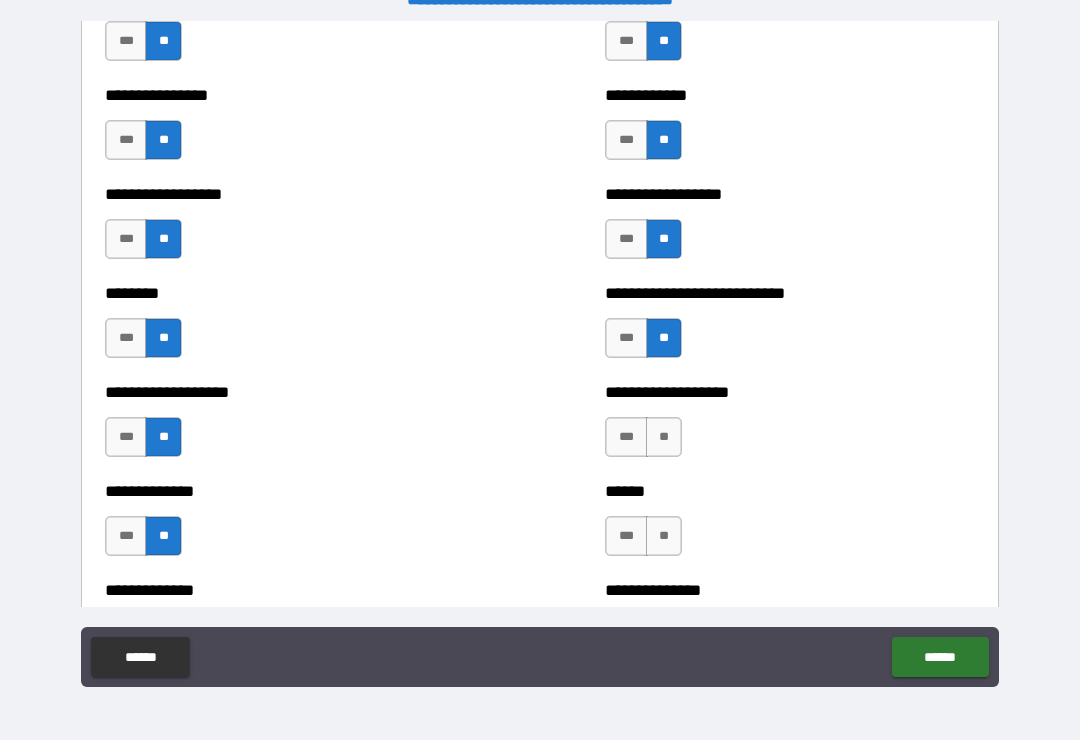 click on "**" at bounding box center [664, 437] 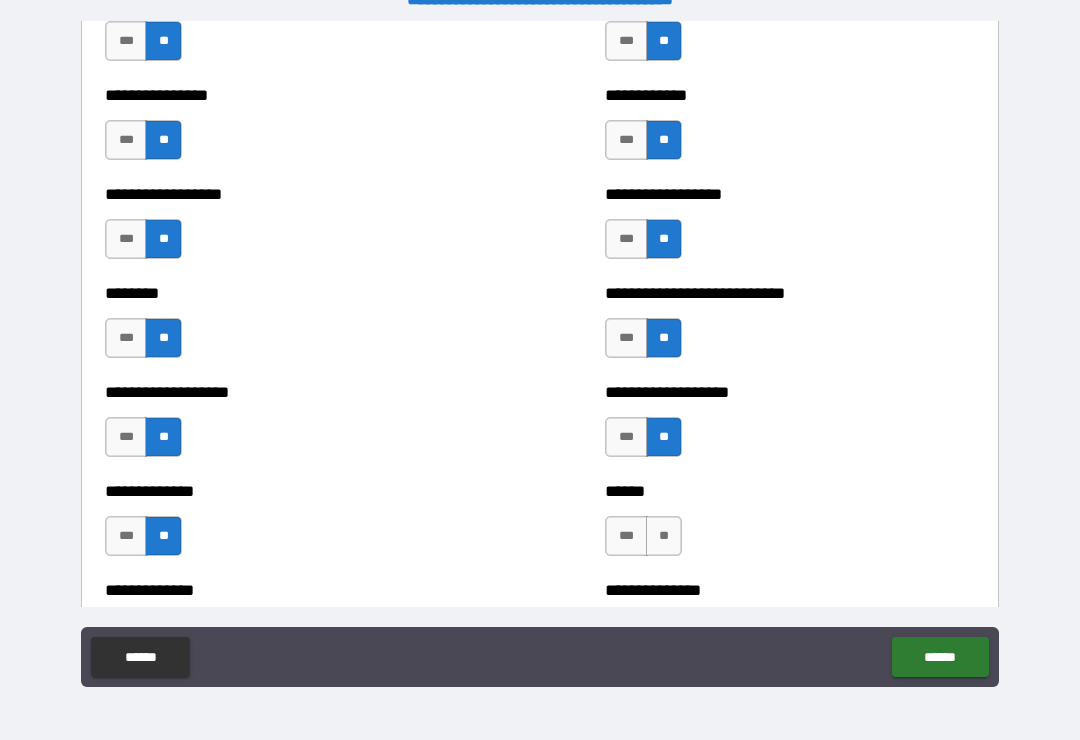 click on "**" at bounding box center [664, 536] 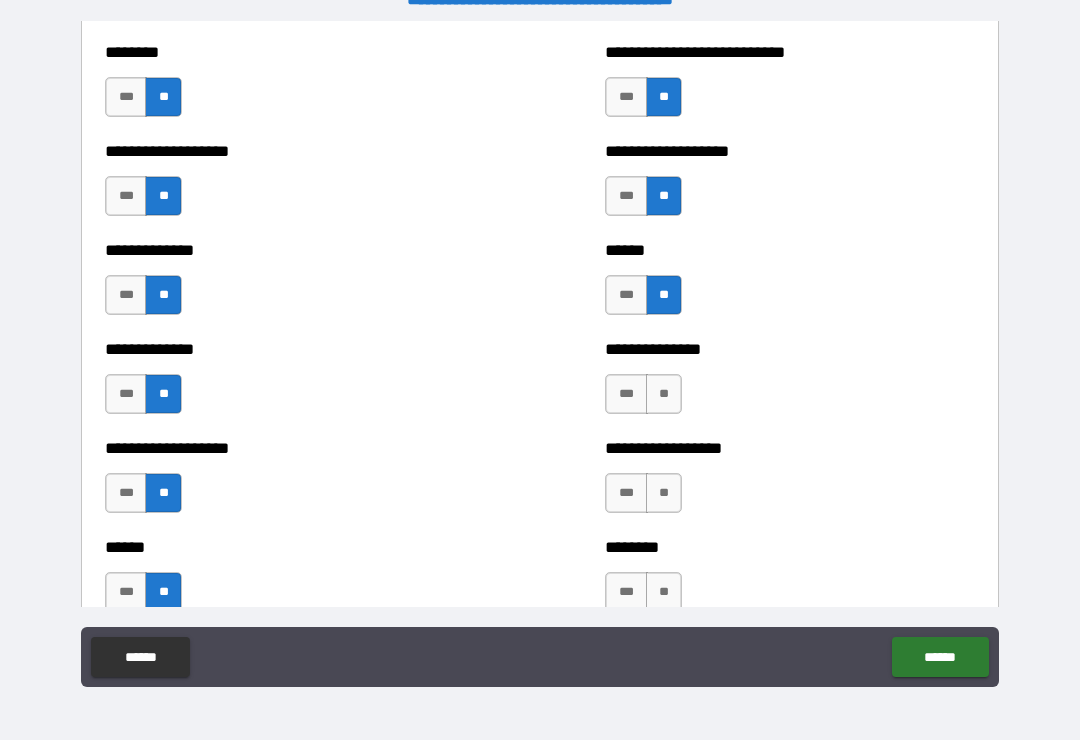 scroll, scrollTop: 4568, scrollLeft: 0, axis: vertical 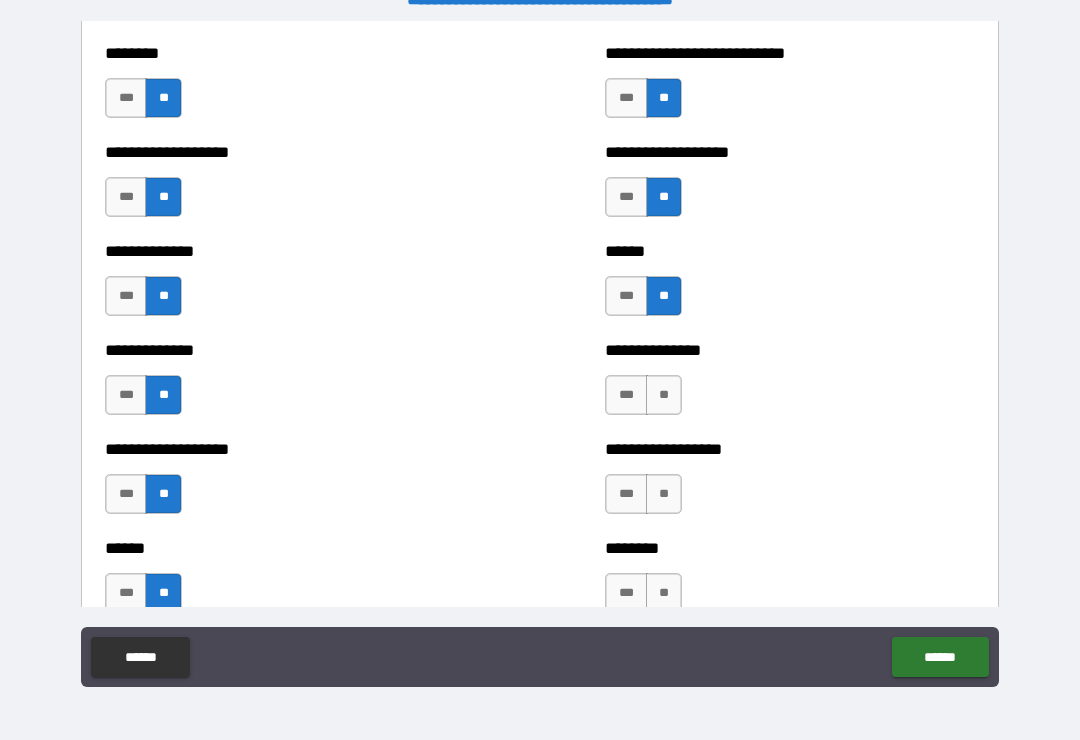 click on "**" at bounding box center (664, 395) 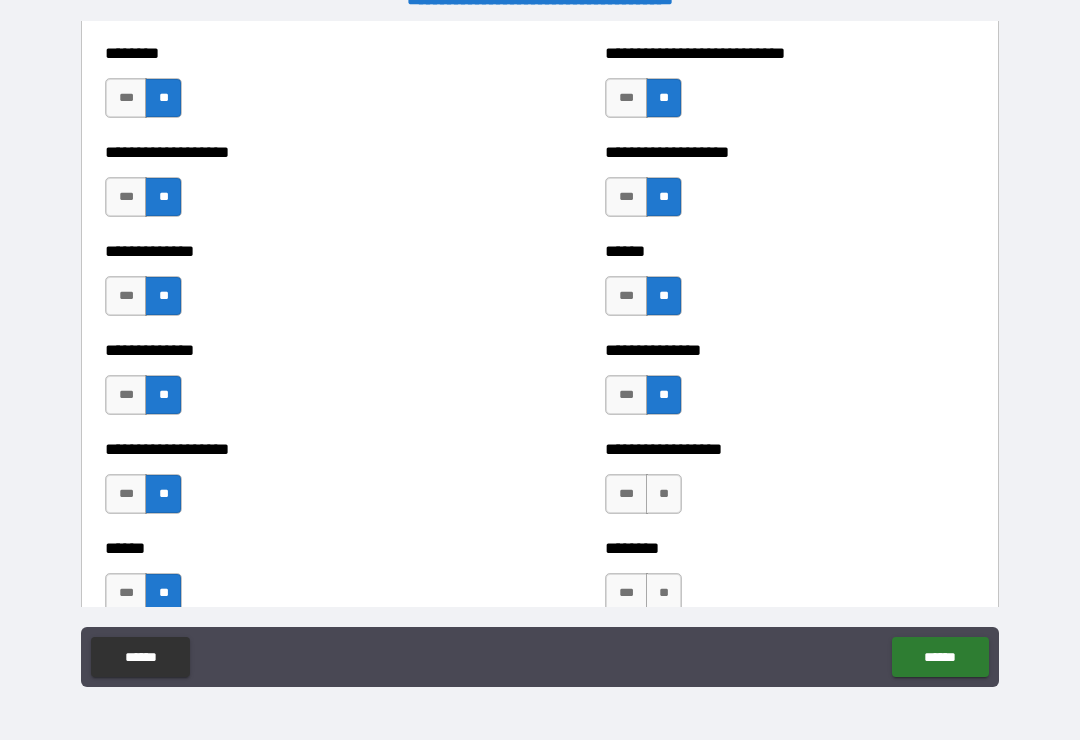 click on "**" at bounding box center [664, 494] 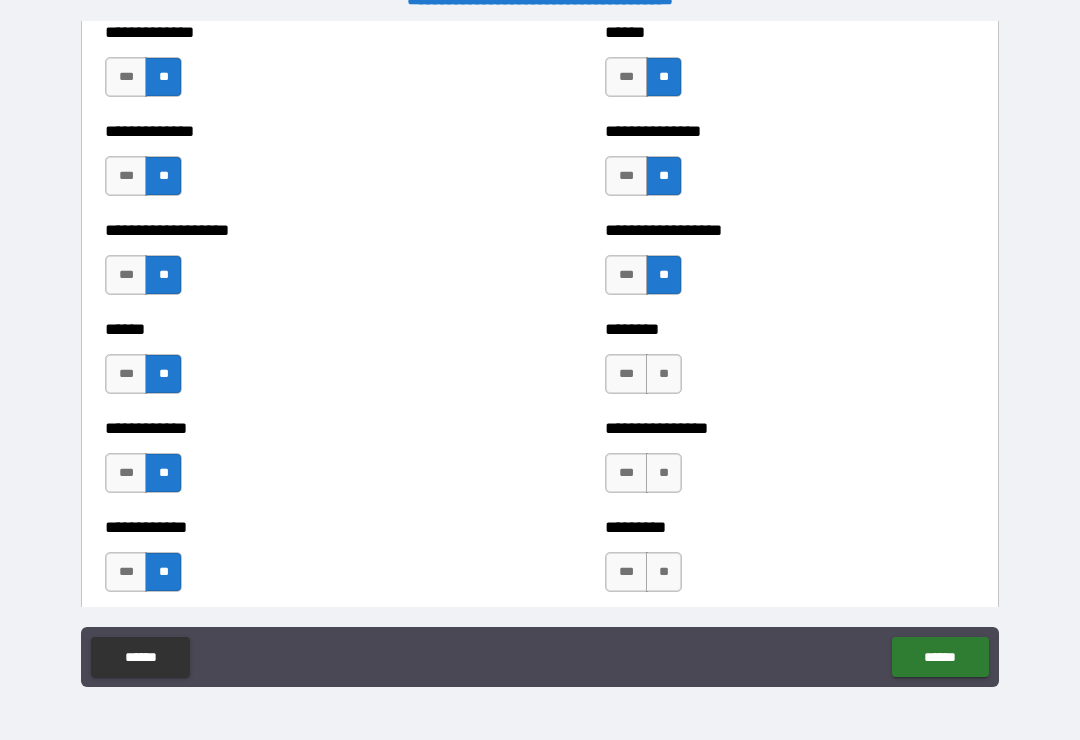 scroll, scrollTop: 4805, scrollLeft: 0, axis: vertical 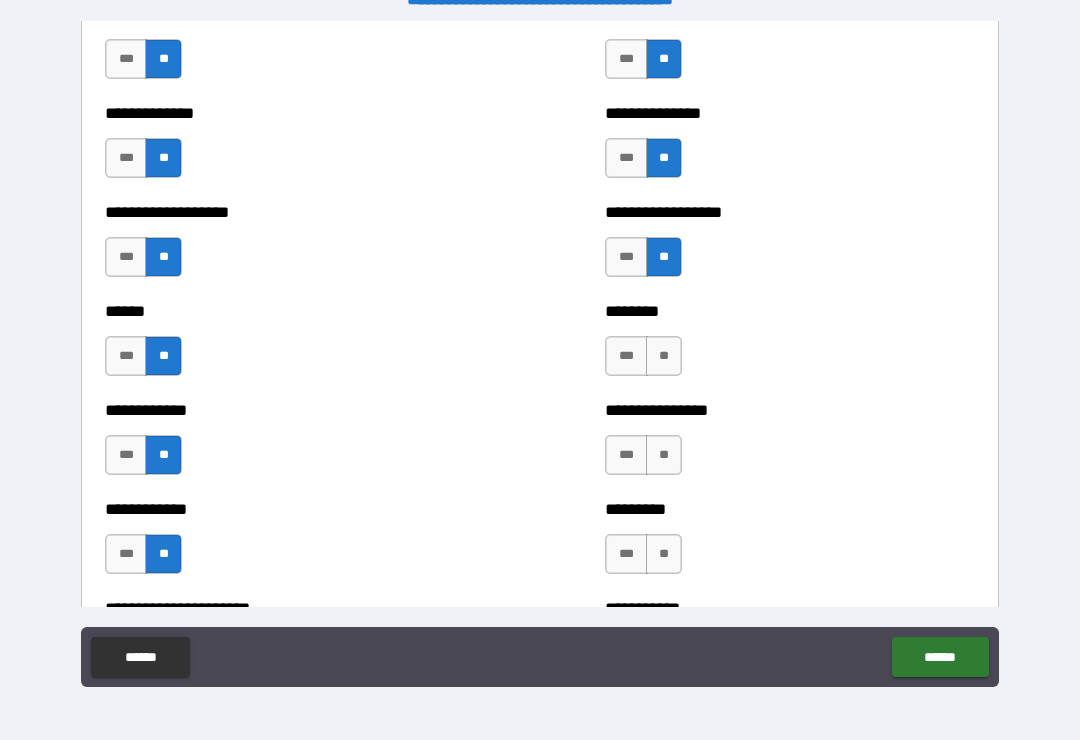 click on "**" at bounding box center [664, 356] 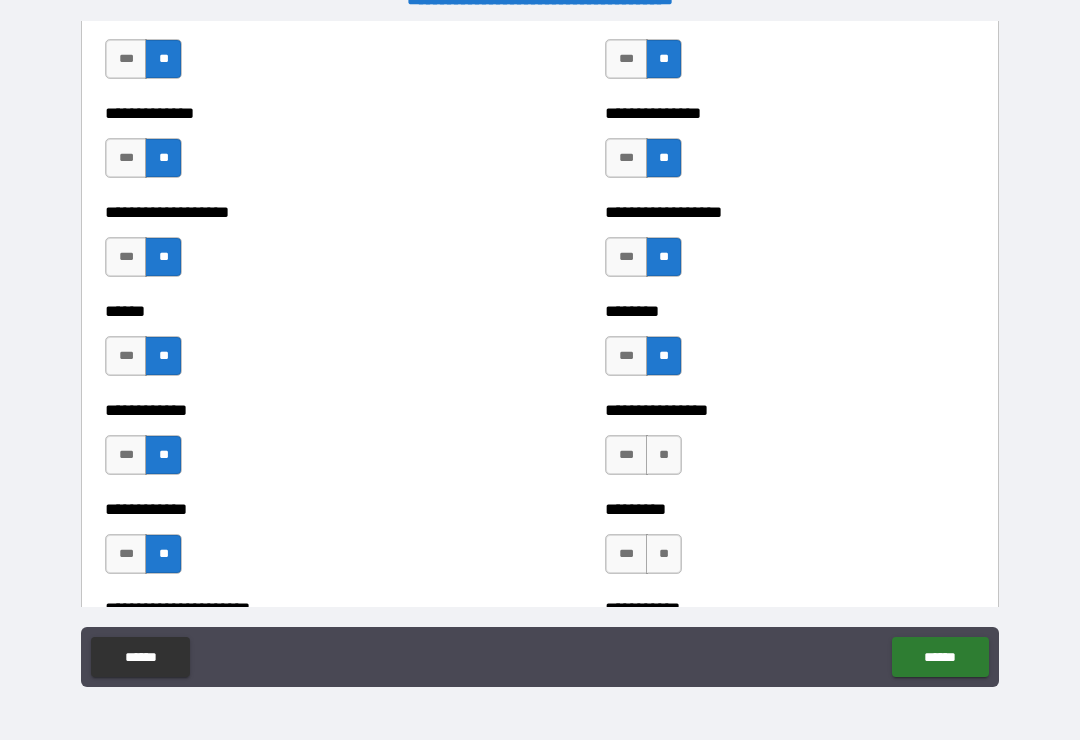 click on "***" at bounding box center [626, 455] 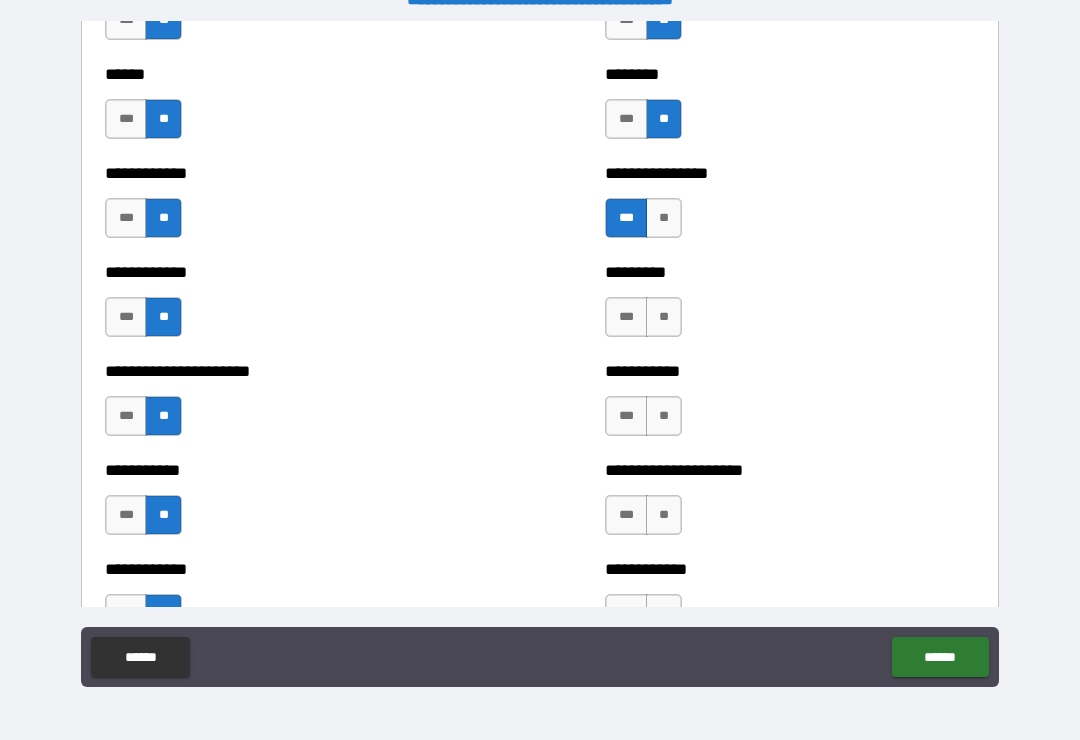 scroll, scrollTop: 5078, scrollLeft: 0, axis: vertical 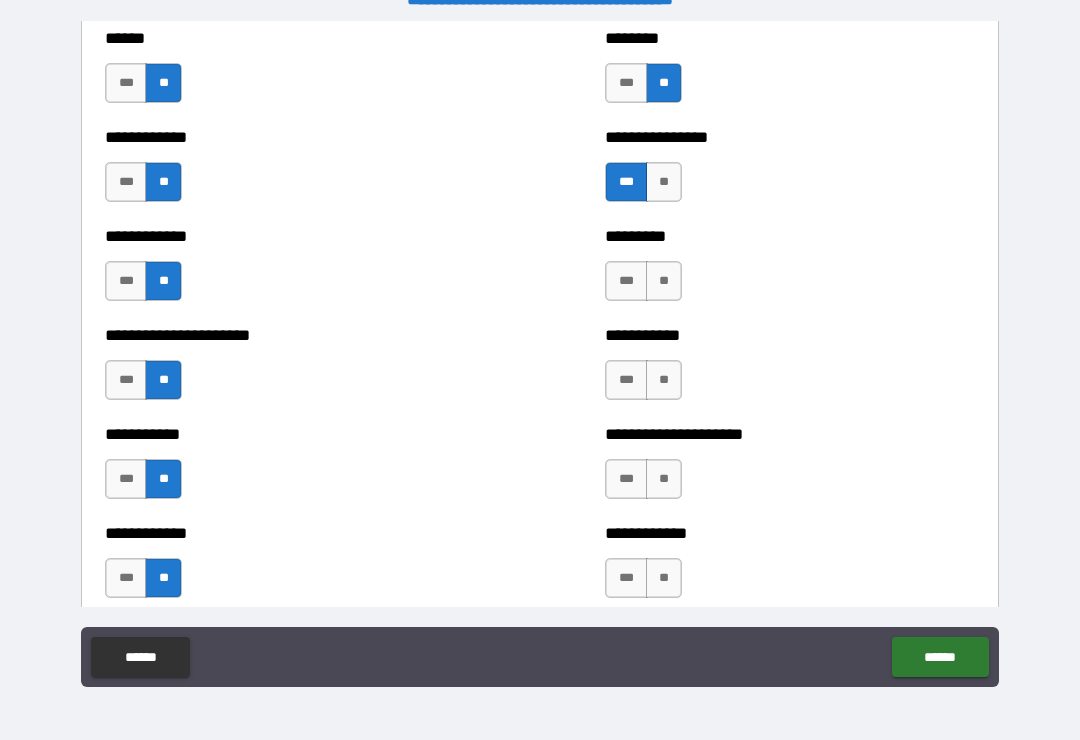 click on "**" at bounding box center (664, 281) 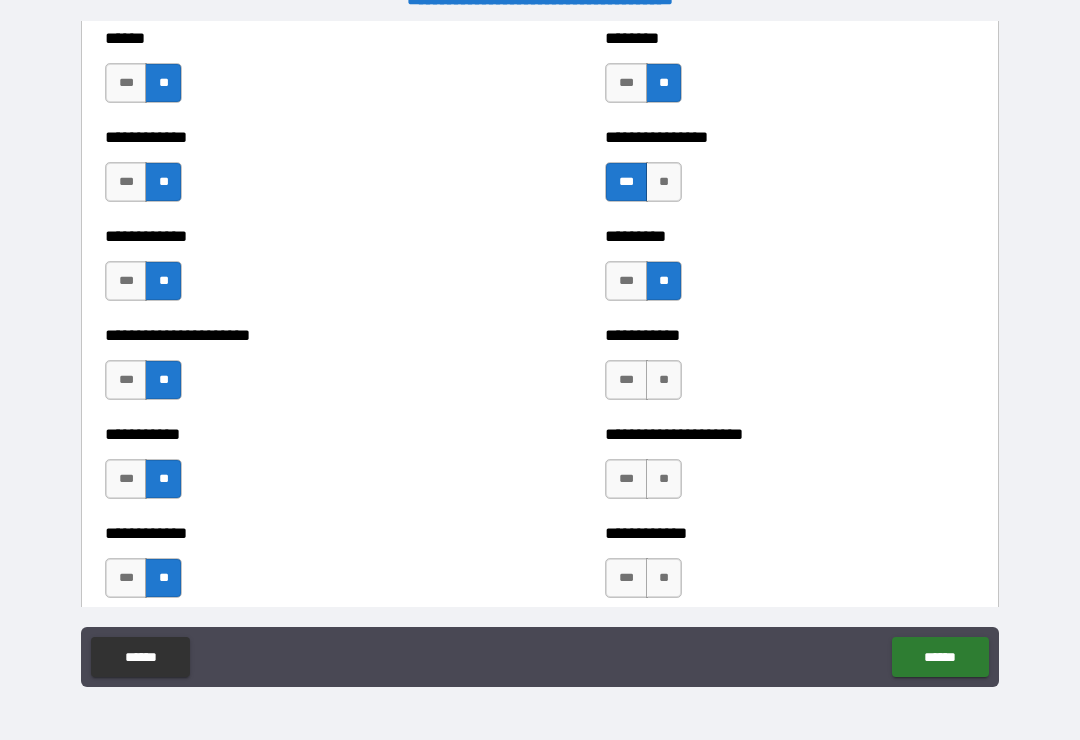 click on "**" at bounding box center (664, 380) 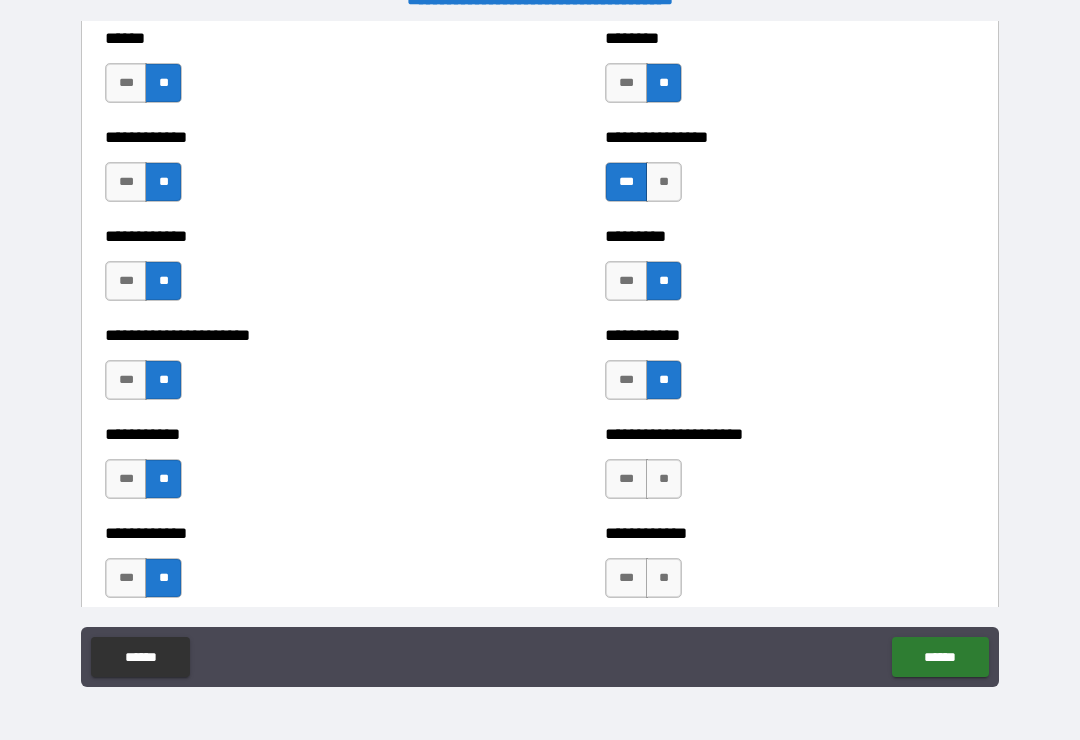 click on "**" at bounding box center (664, 479) 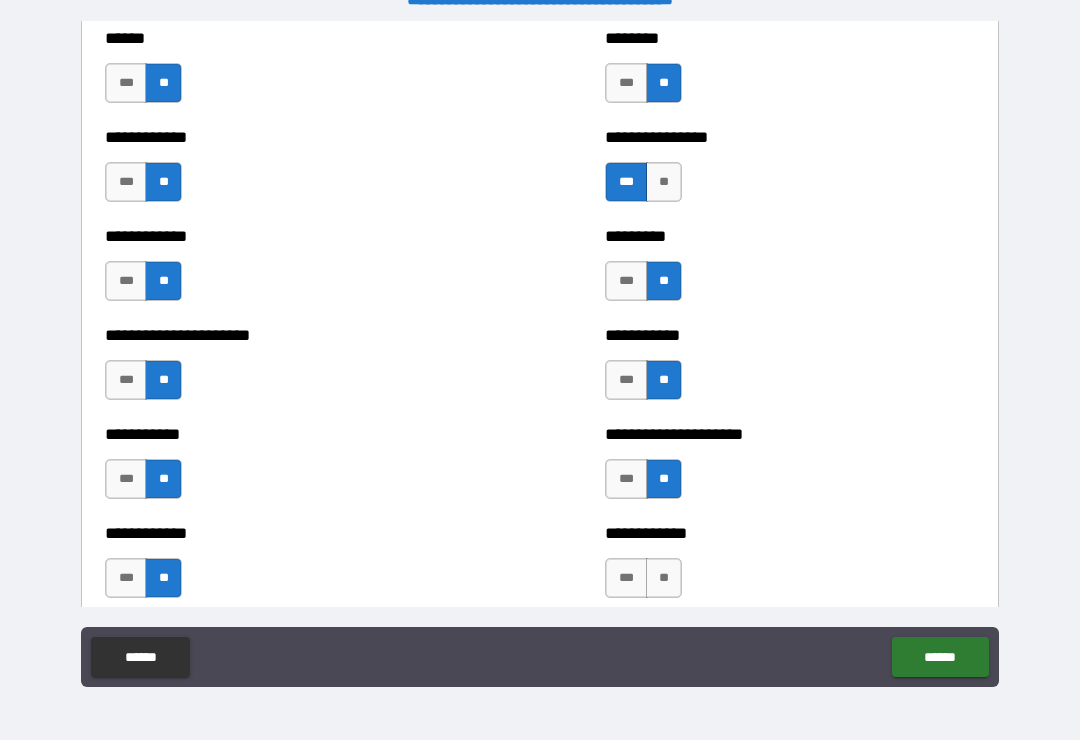 click on "**" at bounding box center (664, 578) 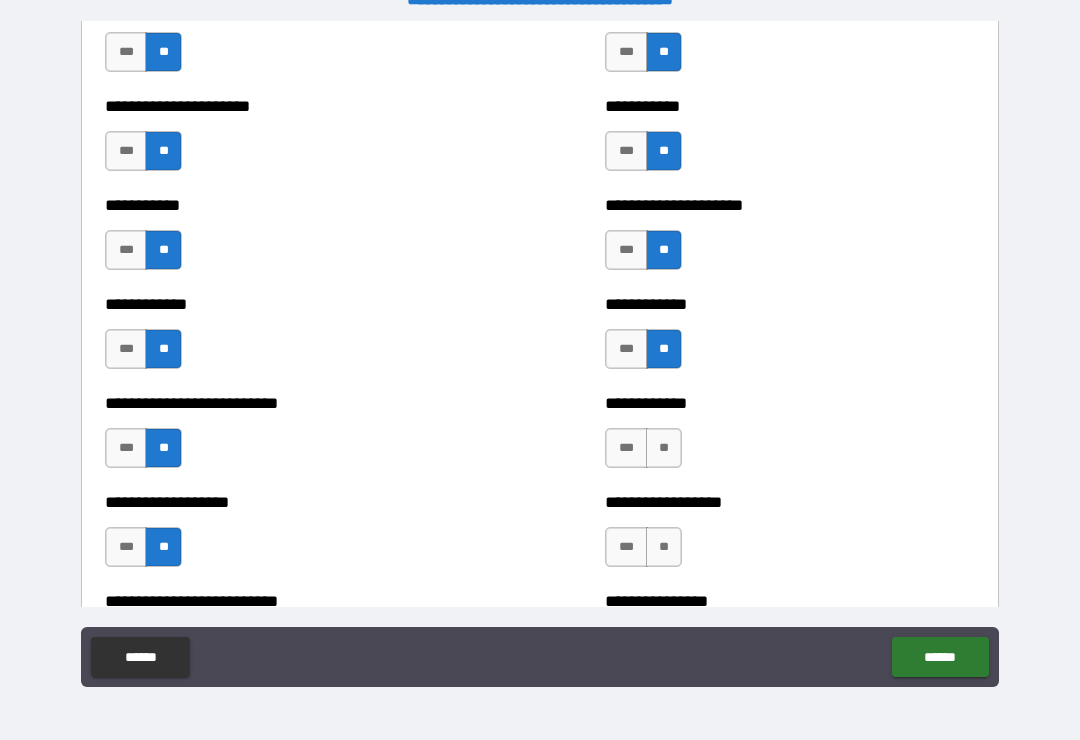 scroll, scrollTop: 5320, scrollLeft: 0, axis: vertical 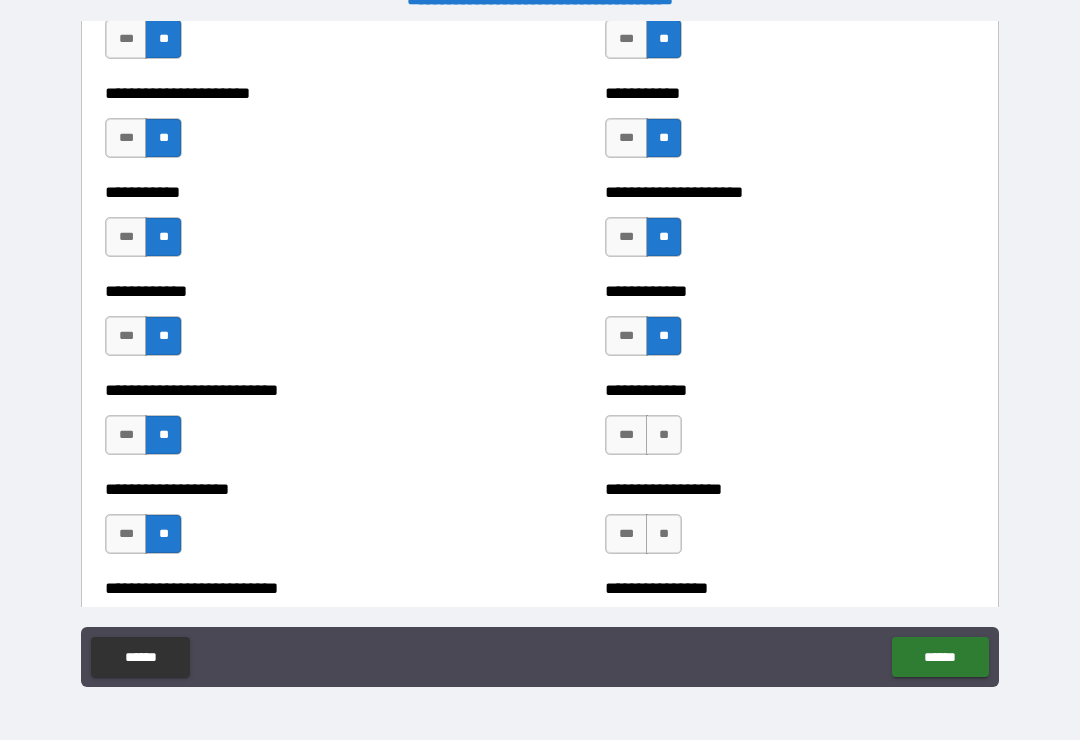 click on "**" at bounding box center [664, 435] 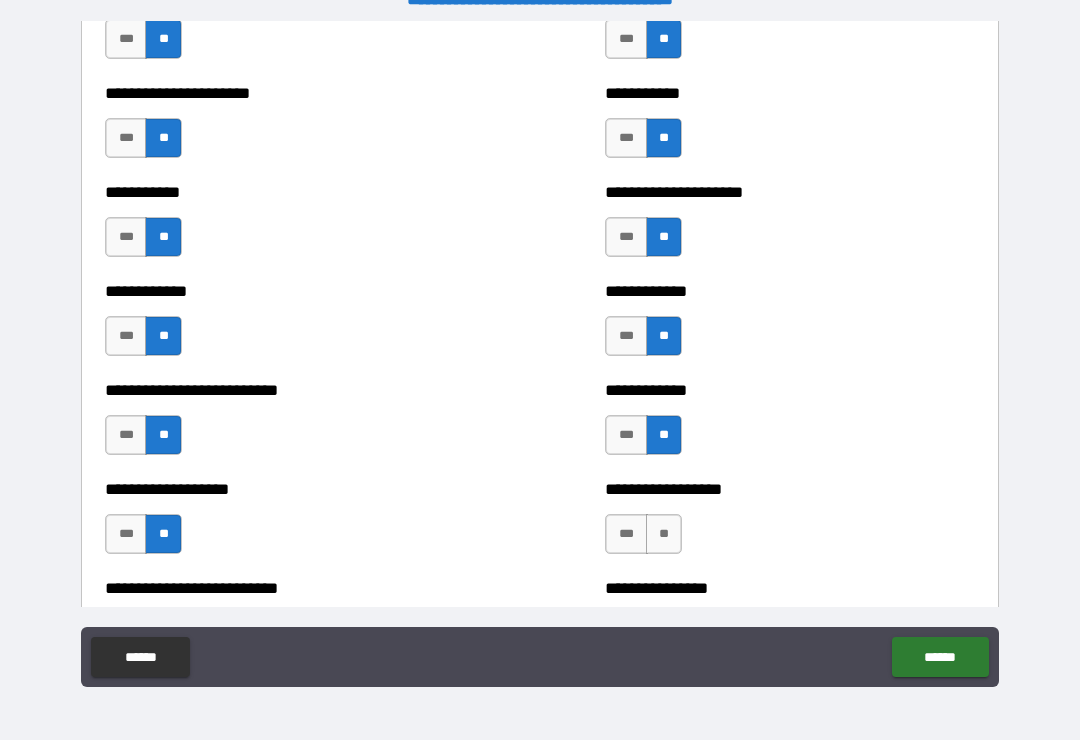 click on "**" at bounding box center [664, 534] 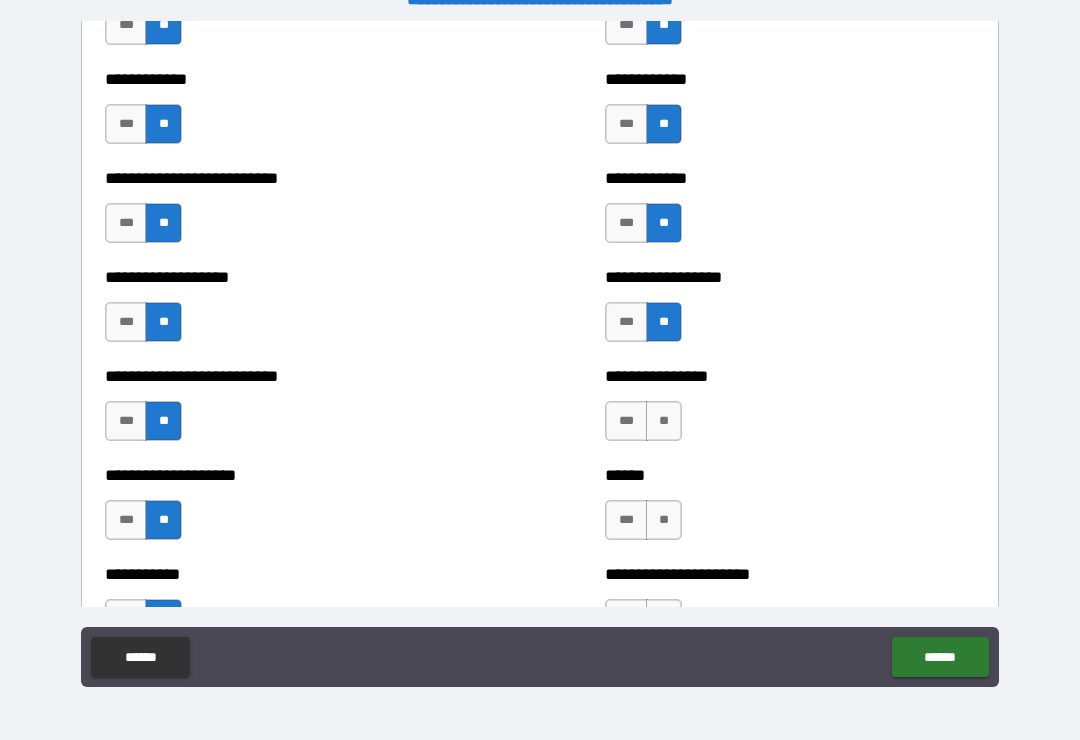 scroll, scrollTop: 5537, scrollLeft: 0, axis: vertical 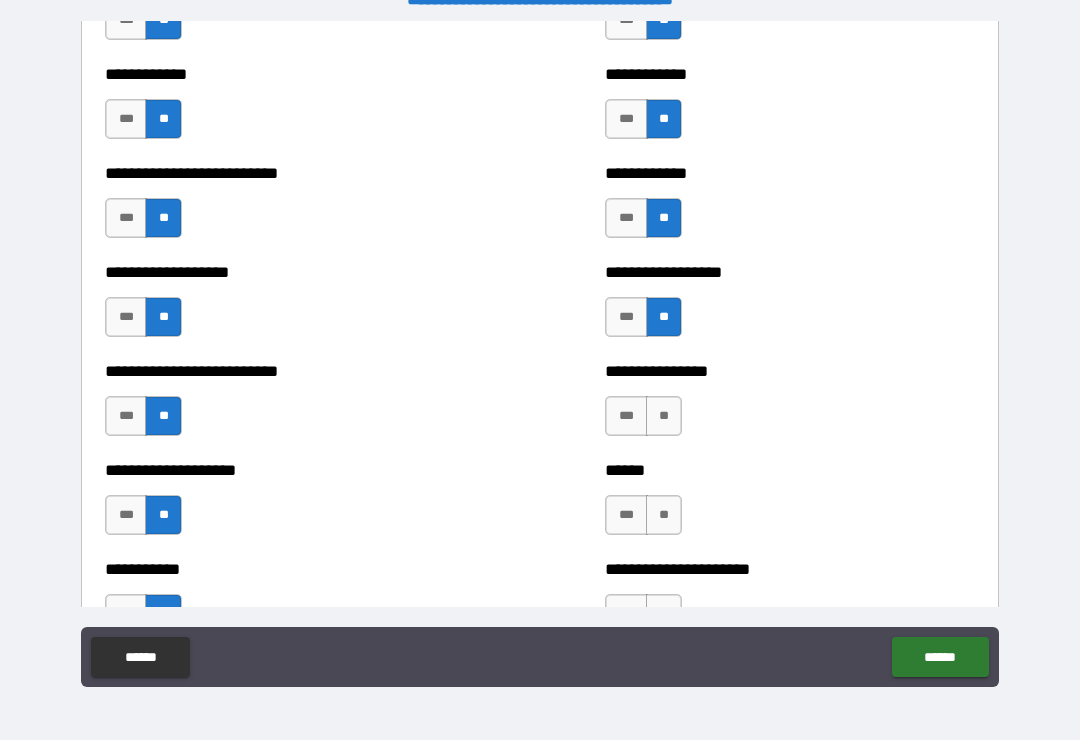 click on "**" at bounding box center (664, 416) 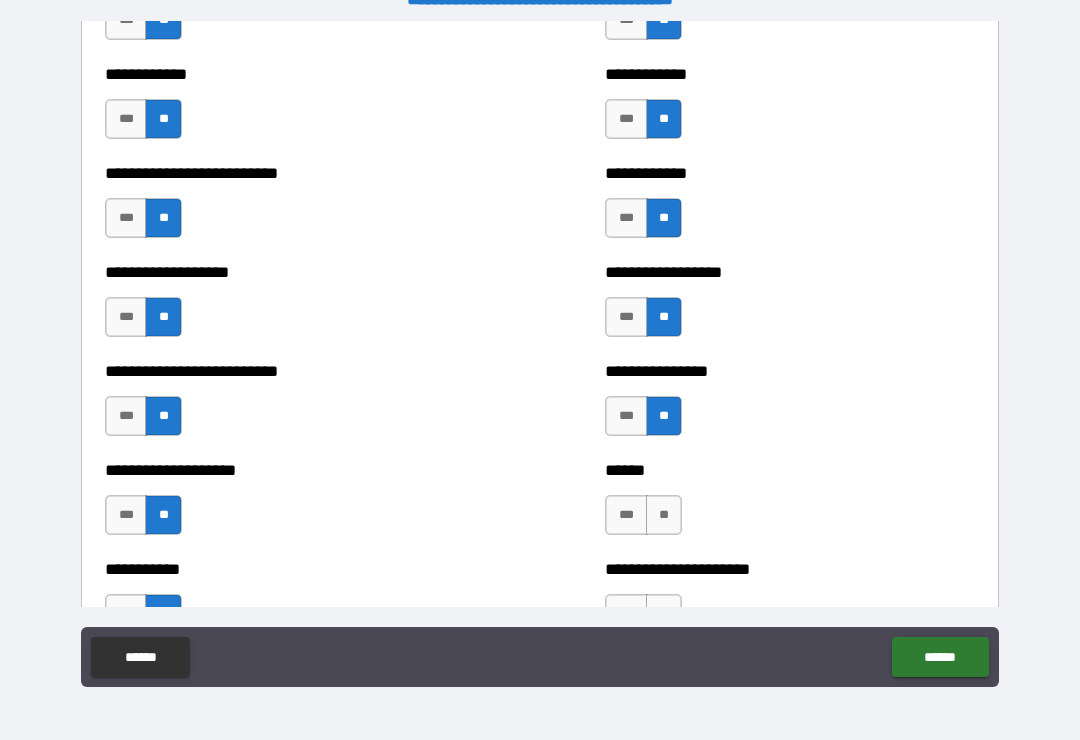 click on "**" at bounding box center [664, 515] 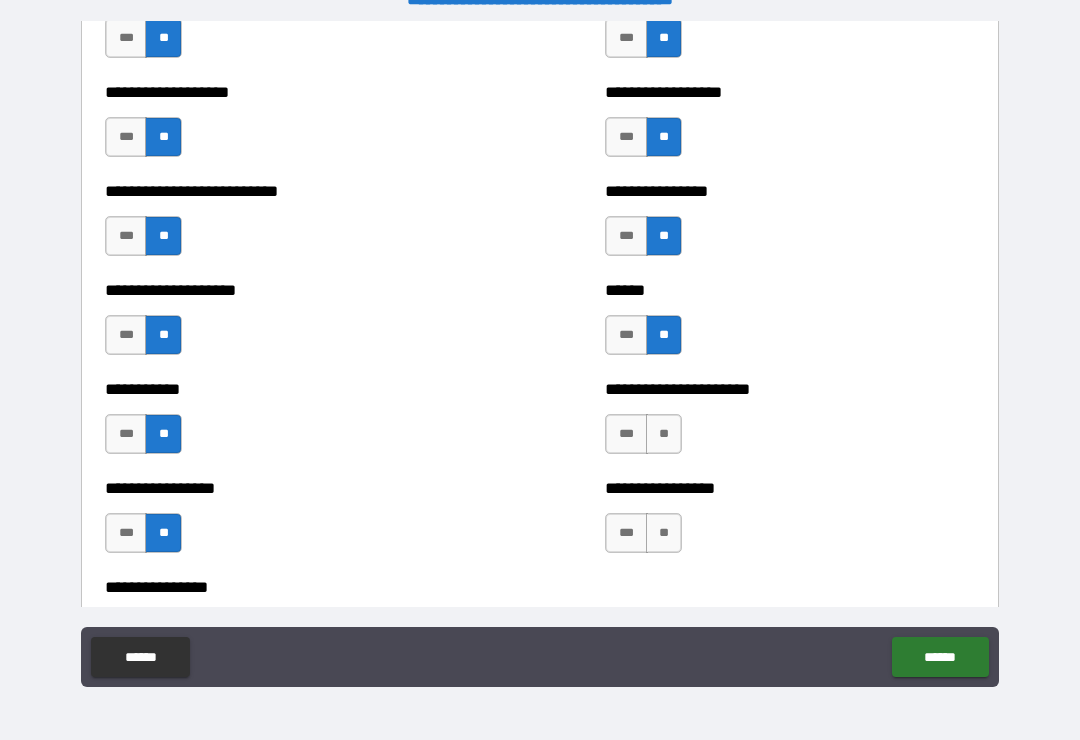scroll, scrollTop: 5735, scrollLeft: 0, axis: vertical 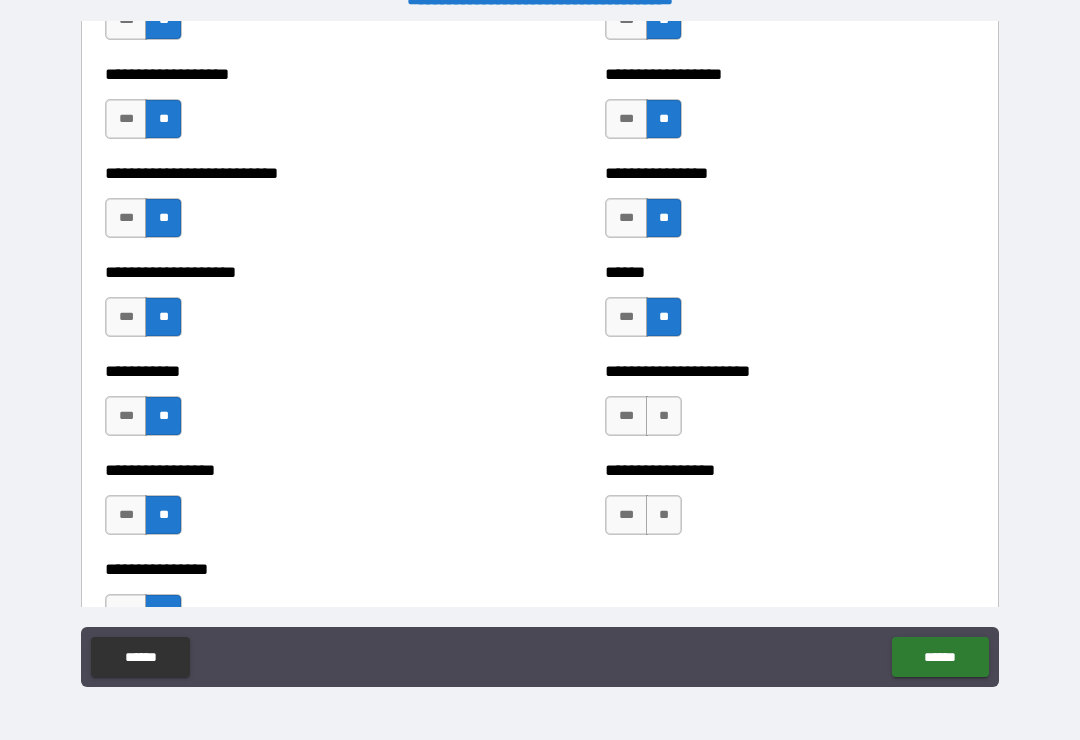 click on "**" at bounding box center (664, 416) 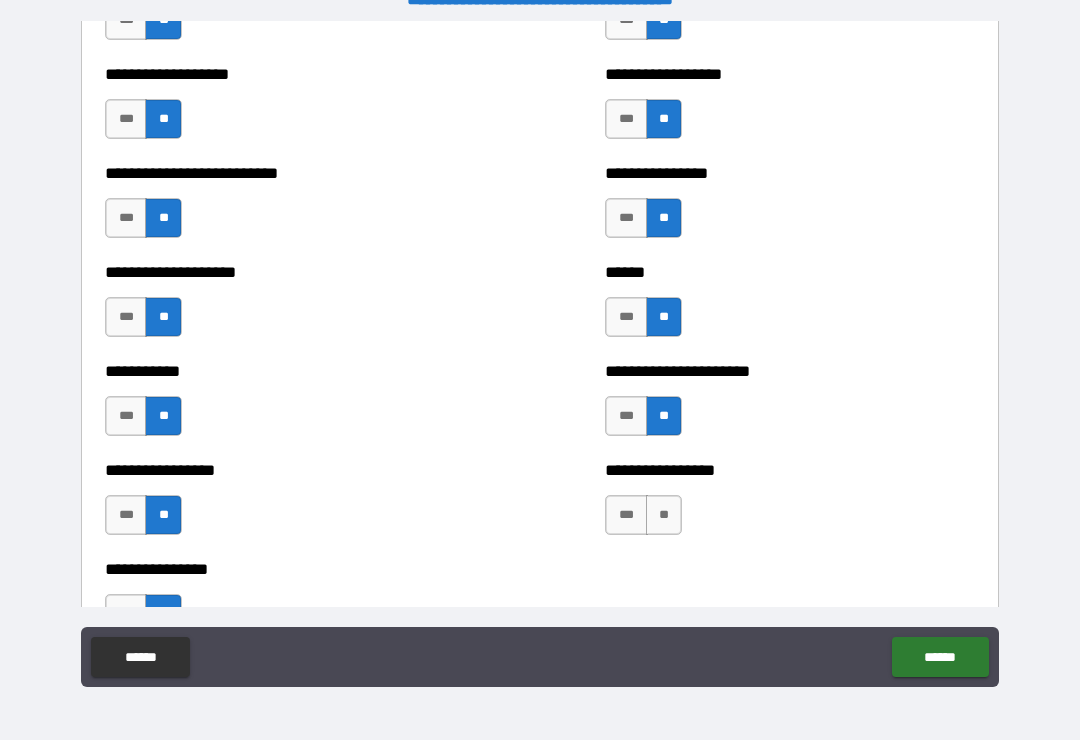 click on "**" at bounding box center (664, 515) 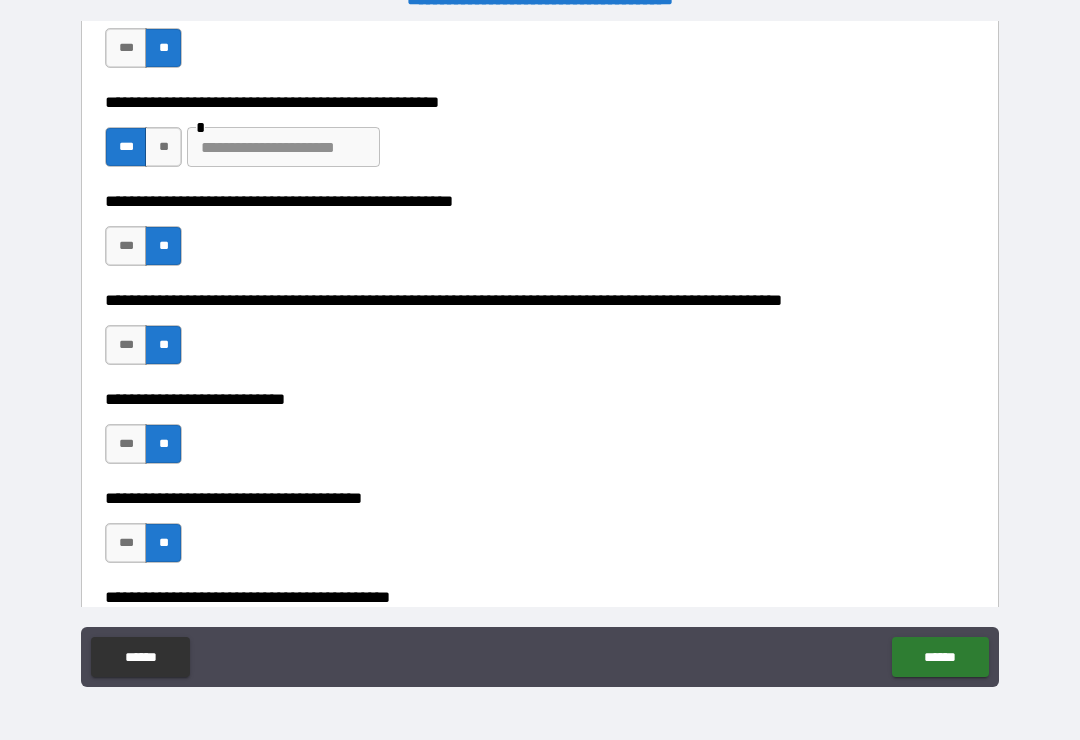 scroll, scrollTop: 694, scrollLeft: 0, axis: vertical 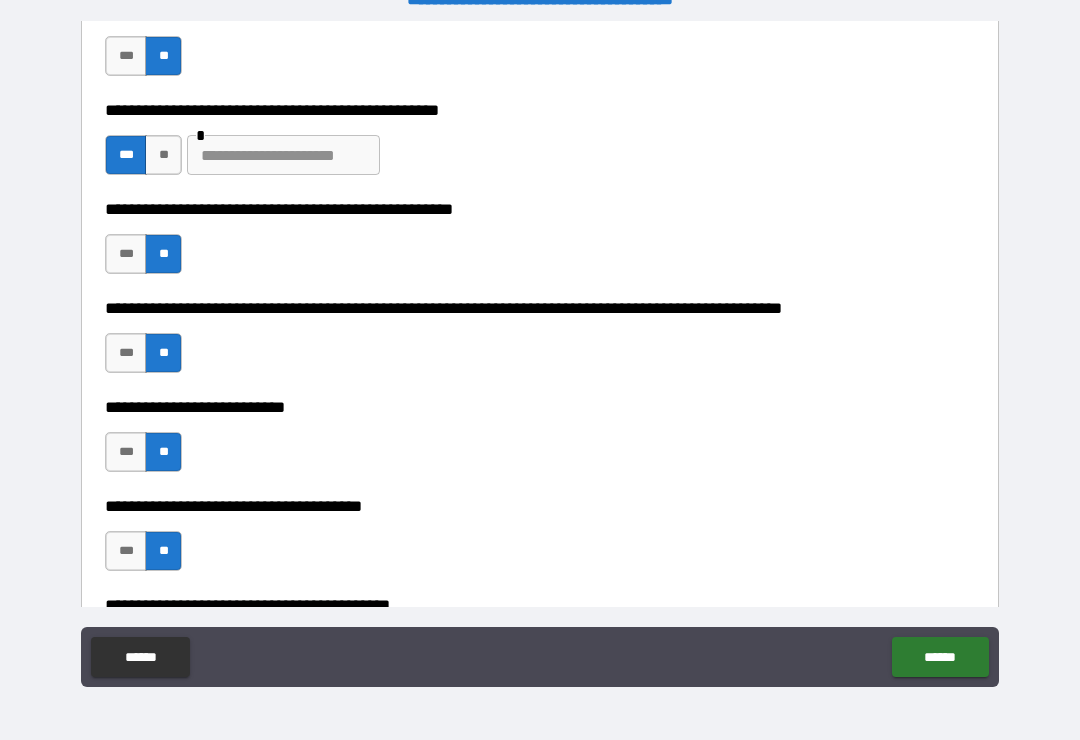 click at bounding box center [283, 155] 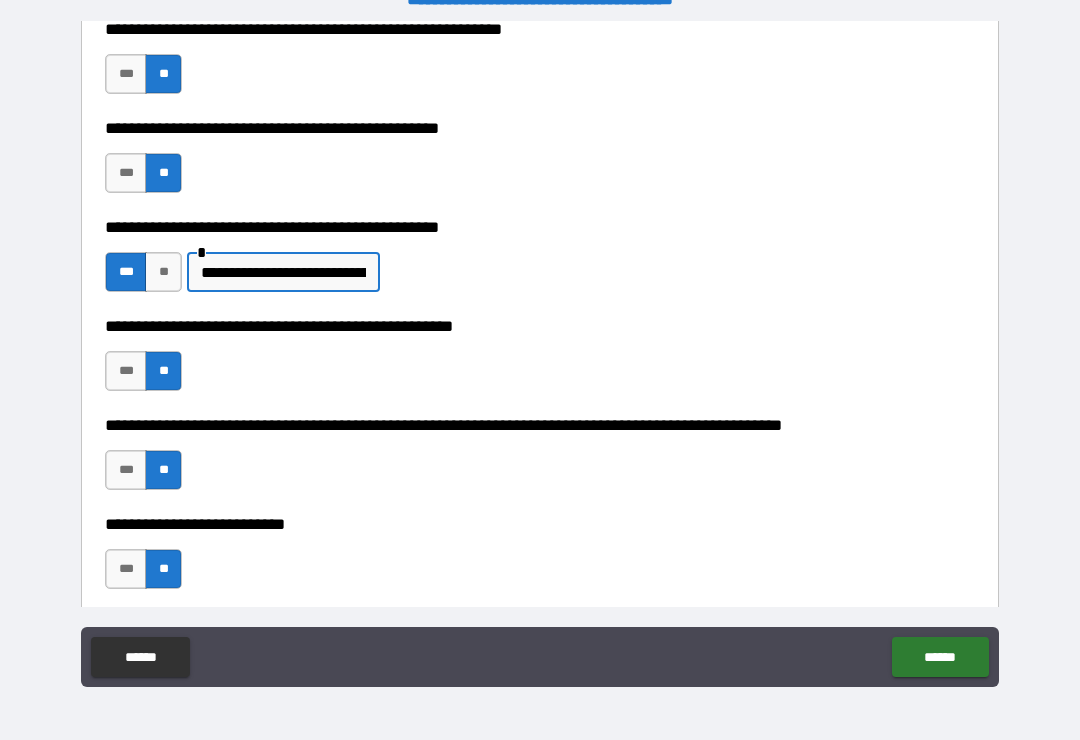 scroll, scrollTop: 586, scrollLeft: 0, axis: vertical 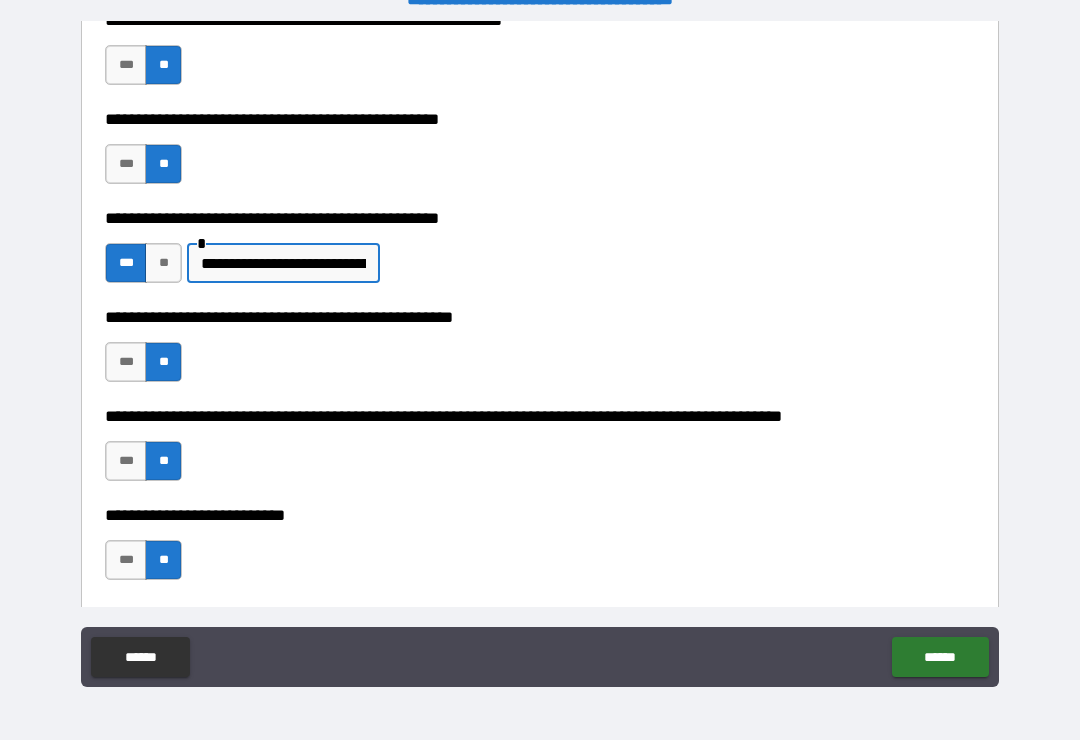 click on "**********" at bounding box center [283, 263] 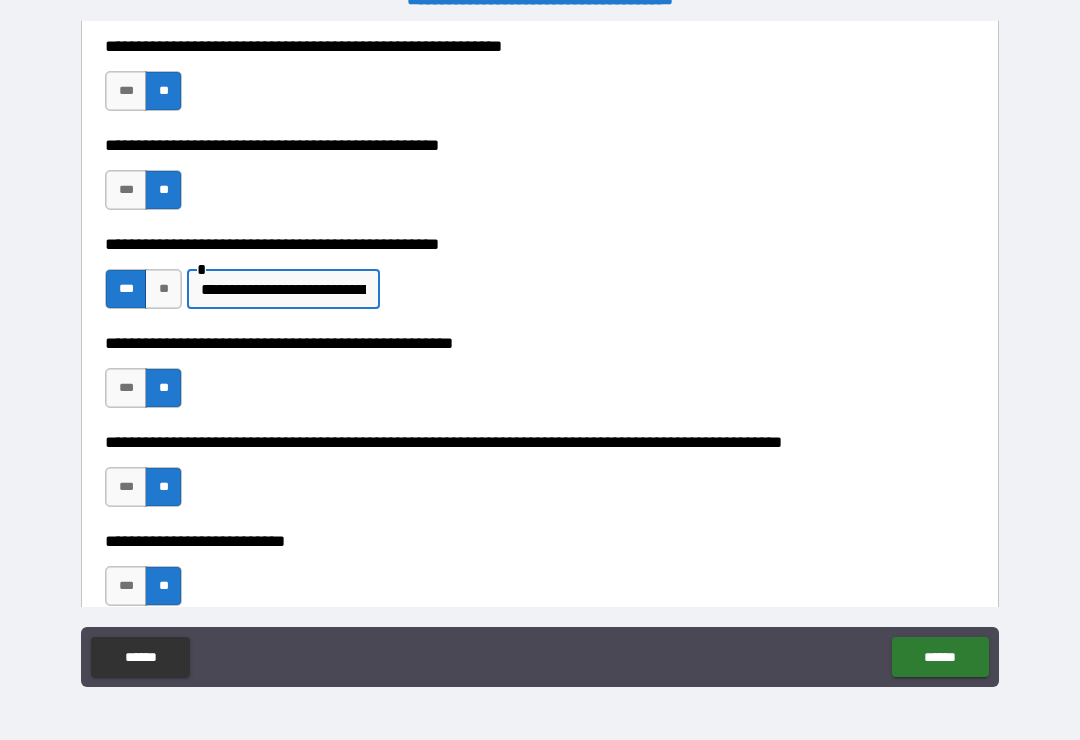 scroll, scrollTop: 558, scrollLeft: 0, axis: vertical 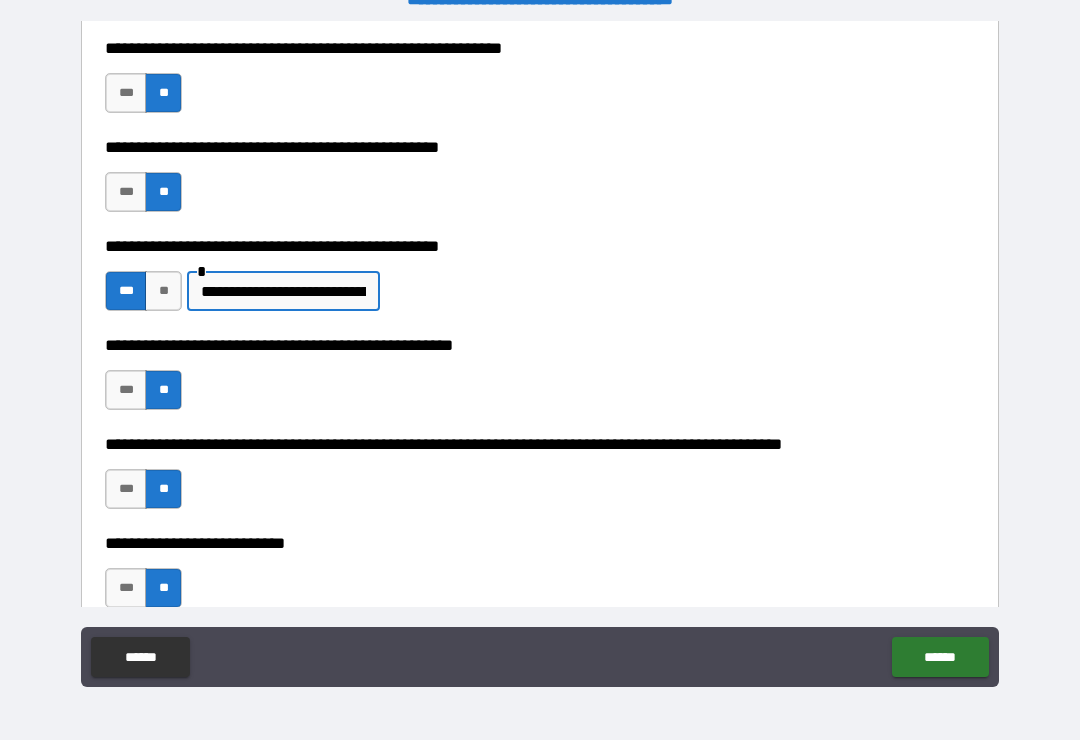 click on "***" at bounding box center [126, 93] 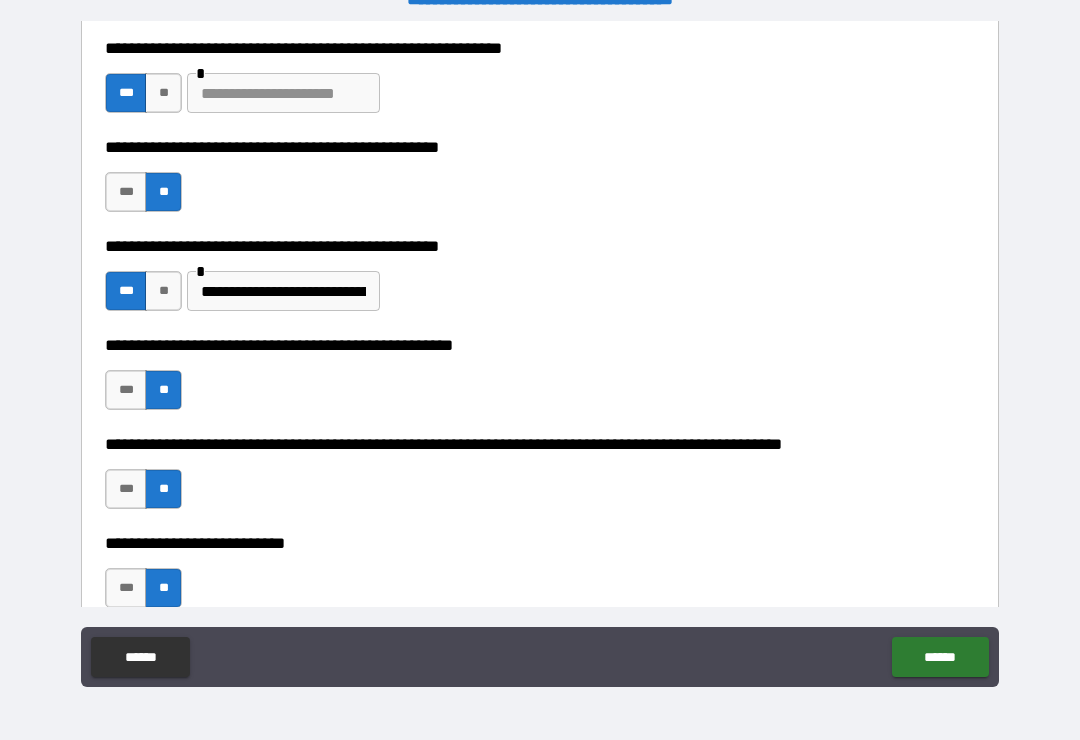 click at bounding box center (283, 93) 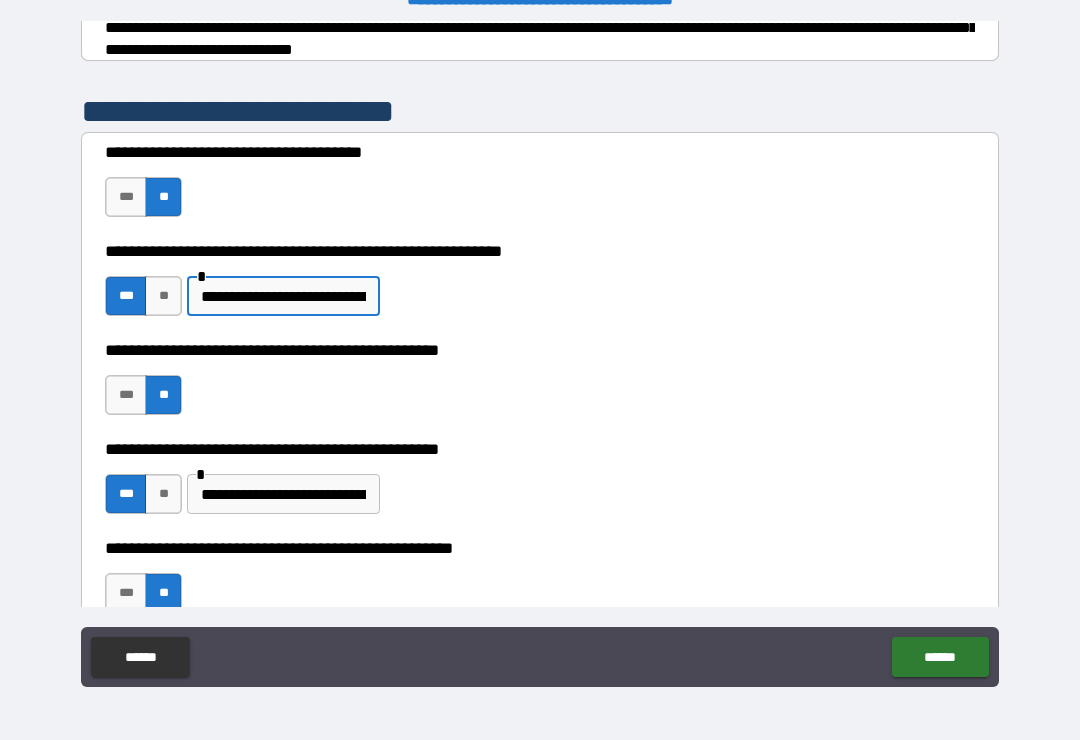 scroll, scrollTop: 323, scrollLeft: 0, axis: vertical 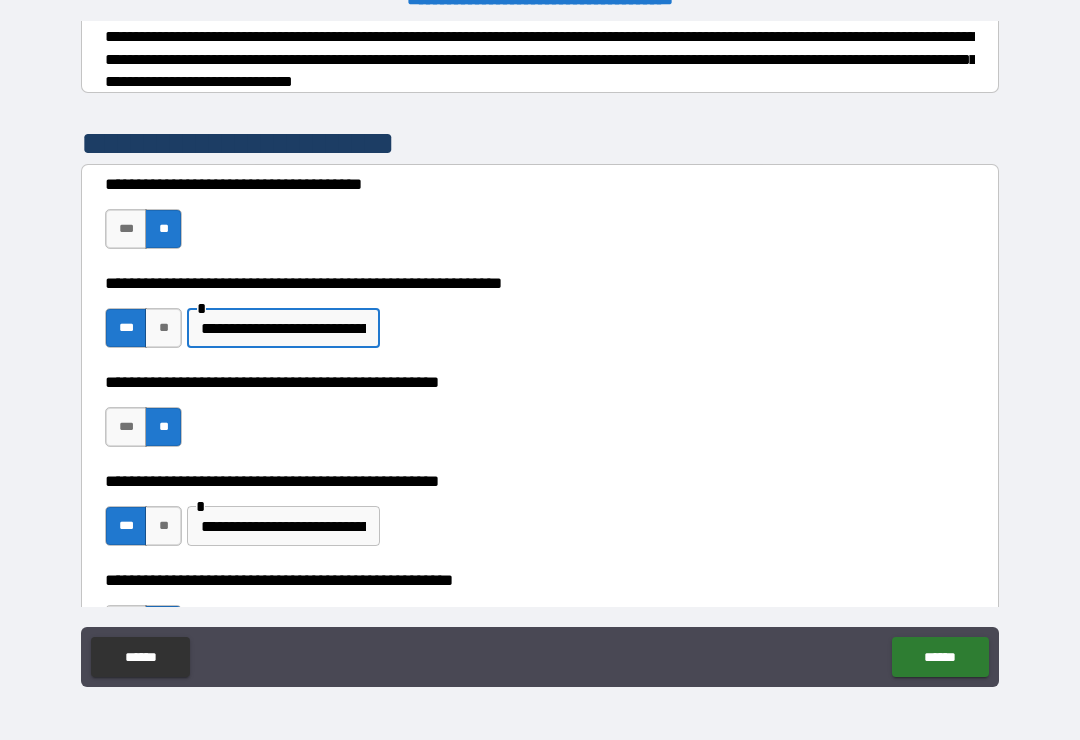 click on "***" at bounding box center [126, 229] 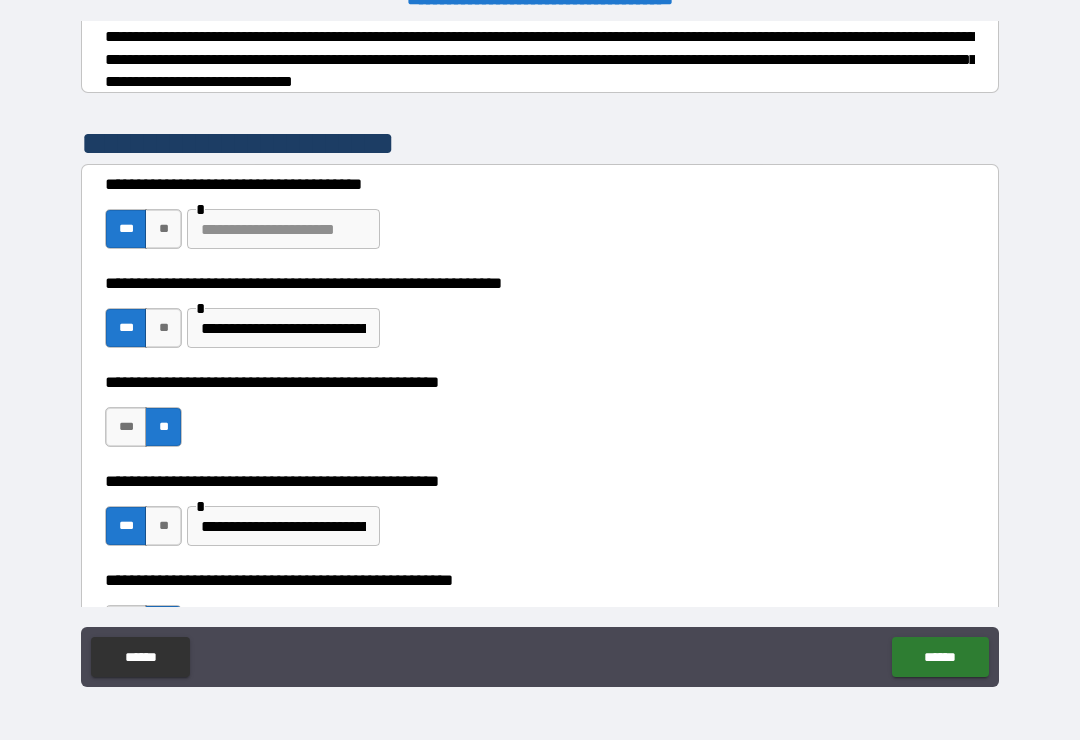 click at bounding box center (283, 229) 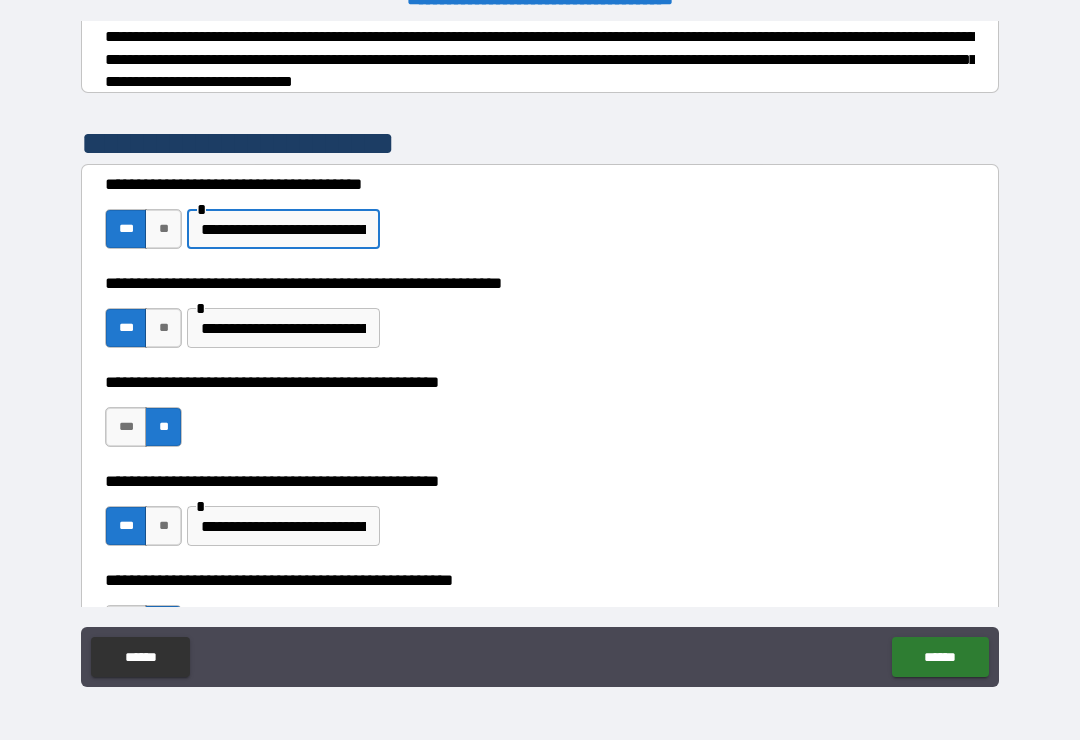 click on "**********" at bounding box center [540, 357] 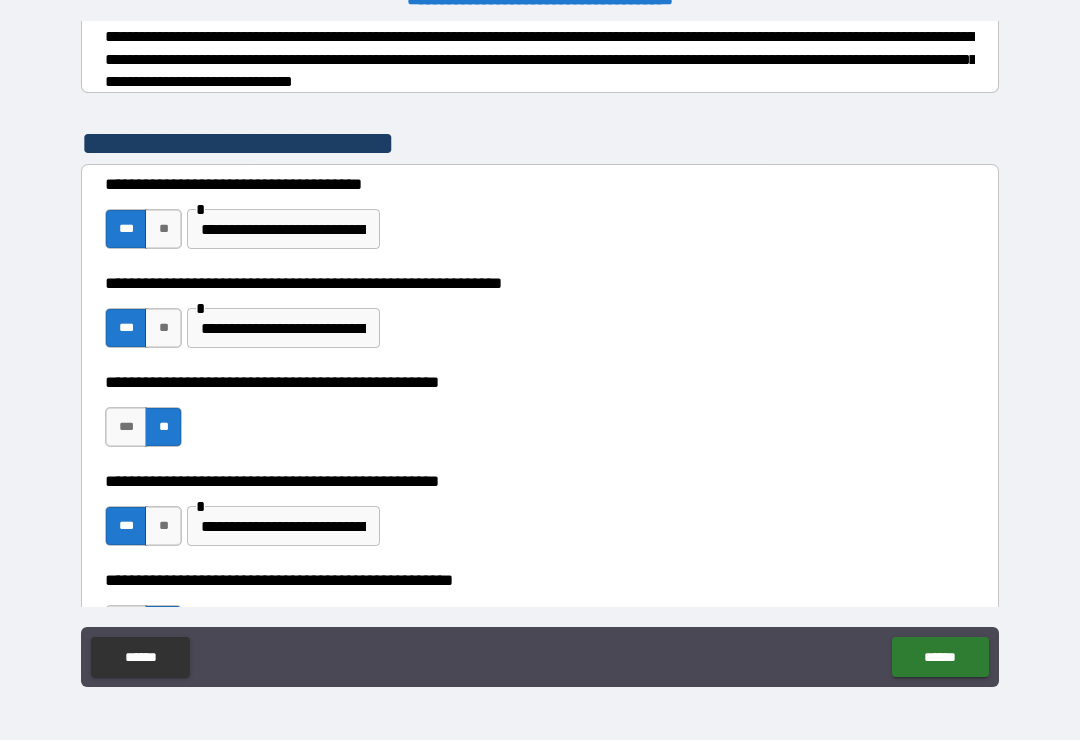 click on "**********" at bounding box center [540, 357] 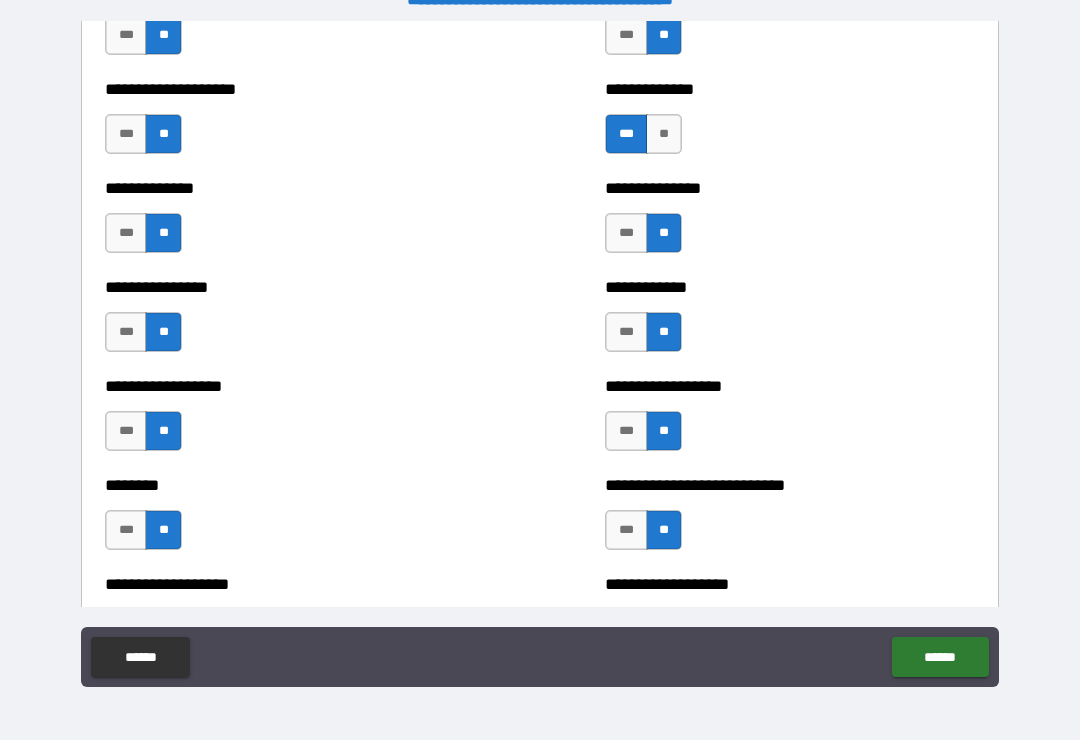 scroll, scrollTop: 4137, scrollLeft: 0, axis: vertical 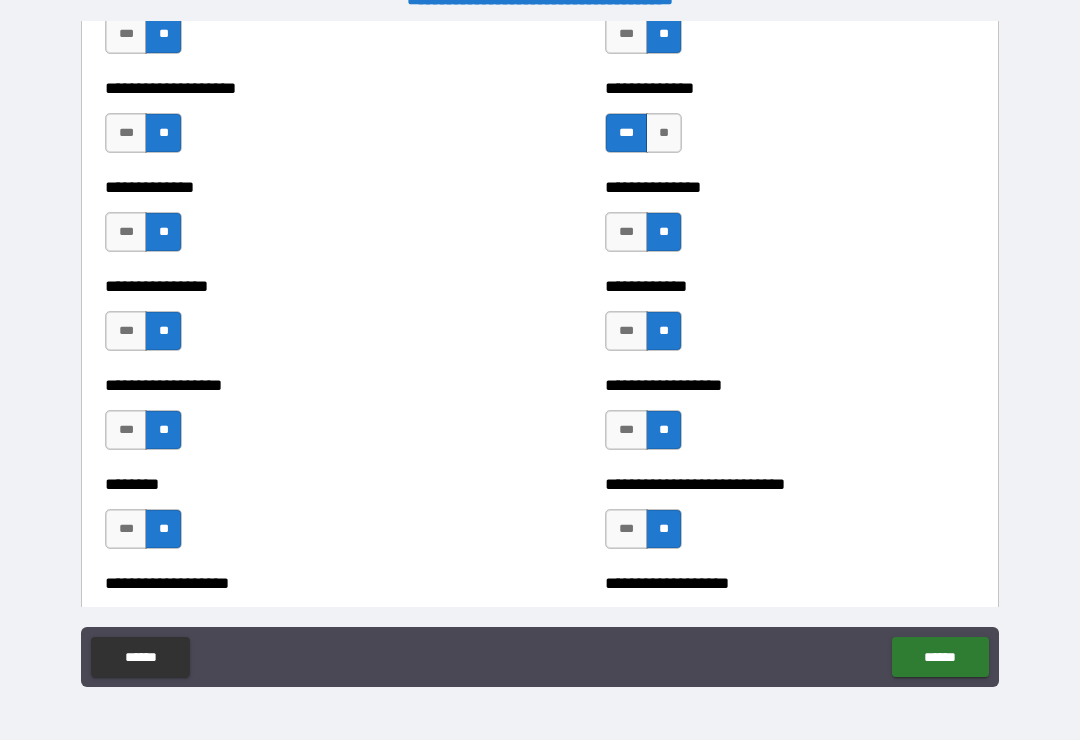 click on "**" at bounding box center [664, 133] 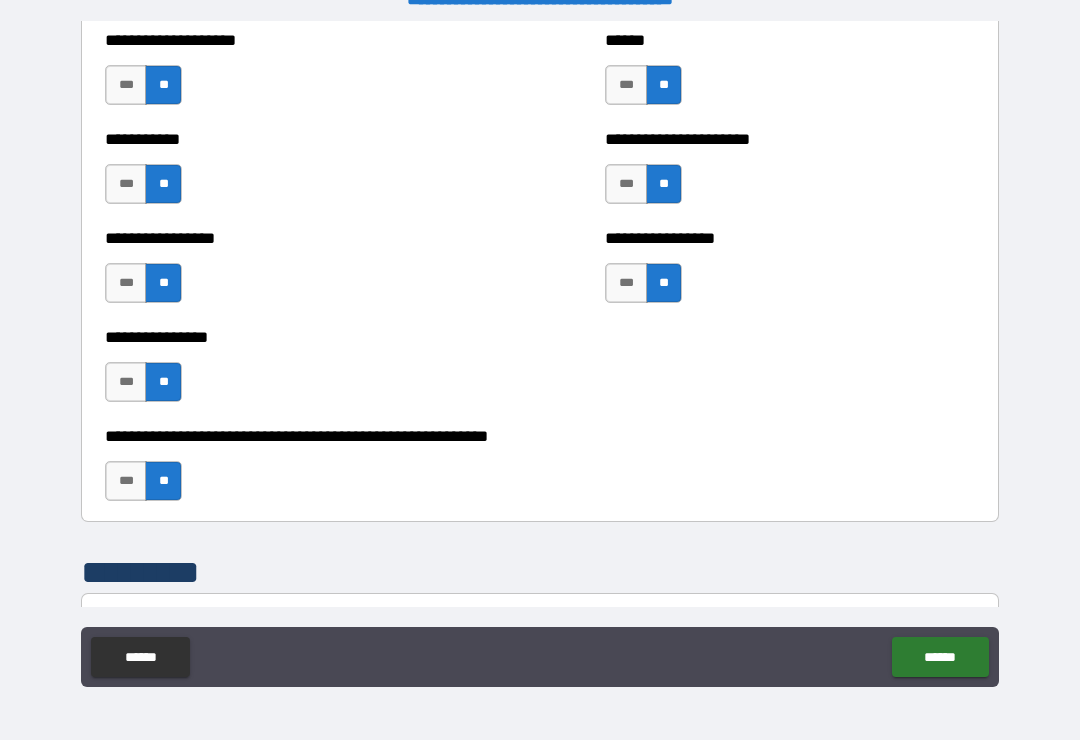scroll, scrollTop: 5996, scrollLeft: 0, axis: vertical 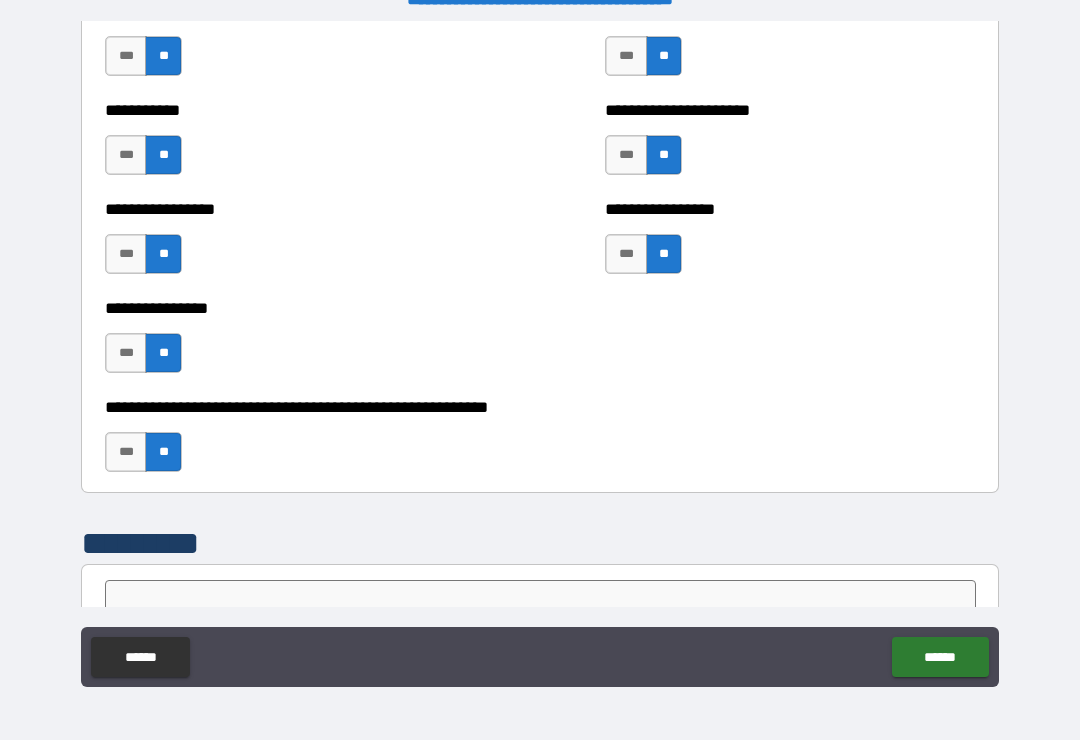 click on "***" at bounding box center (126, 452) 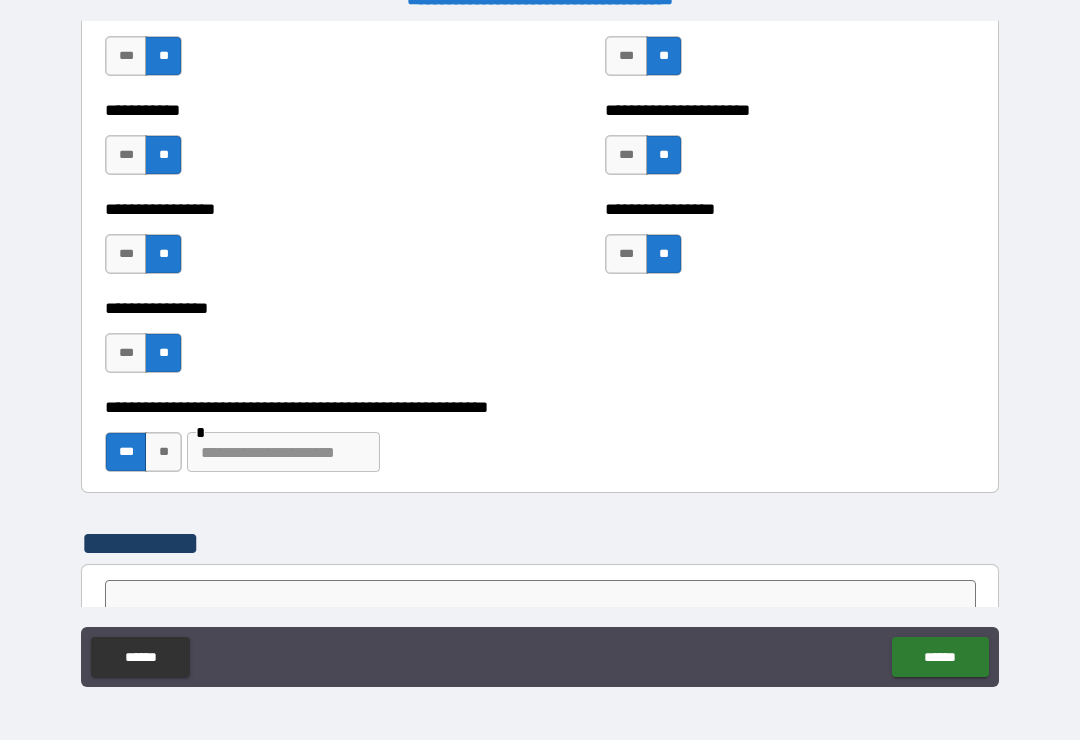 click at bounding box center (283, 452) 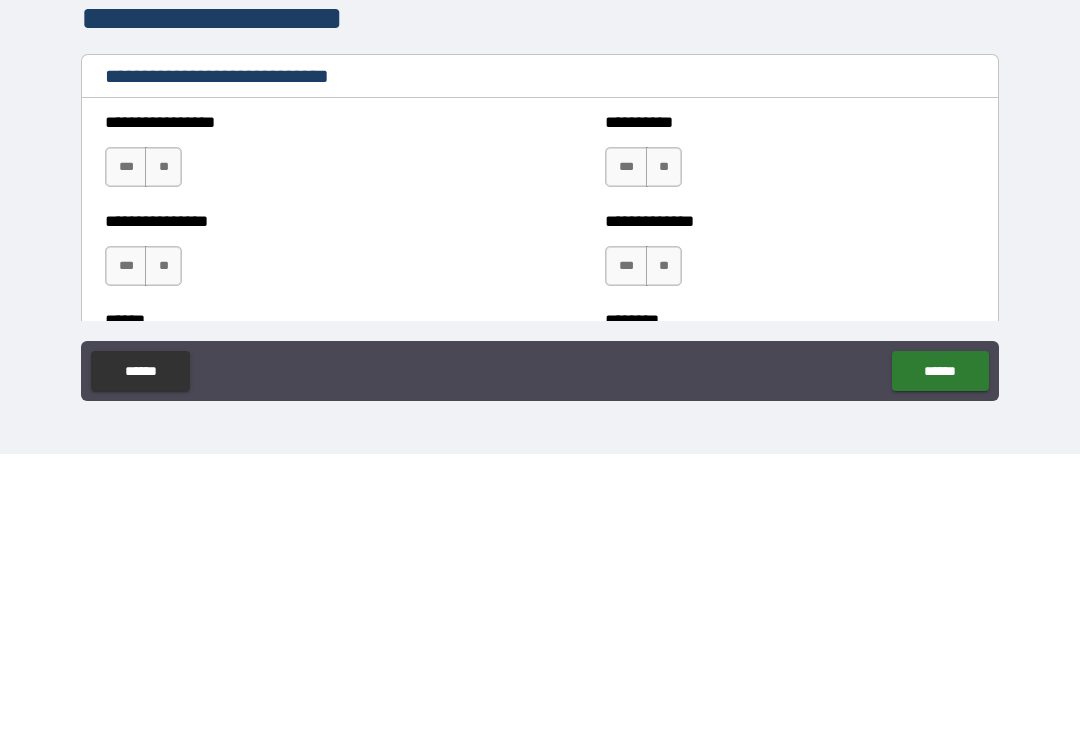 scroll, scrollTop: 6414, scrollLeft: 0, axis: vertical 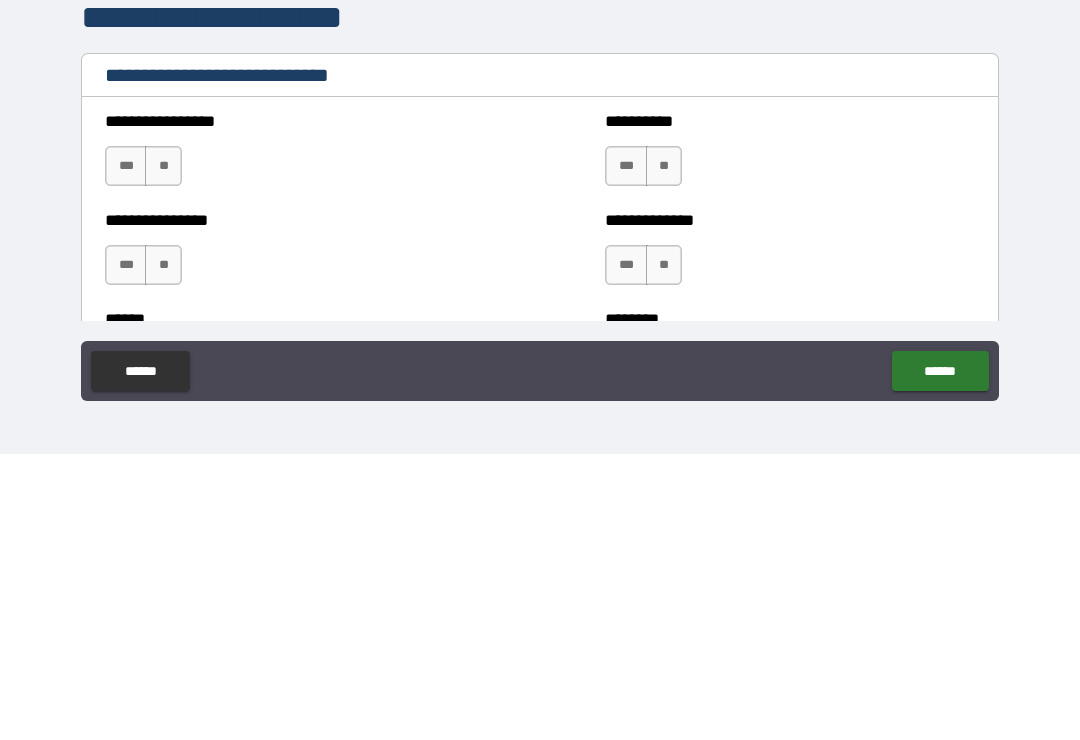 click on "***" at bounding box center (126, 452) 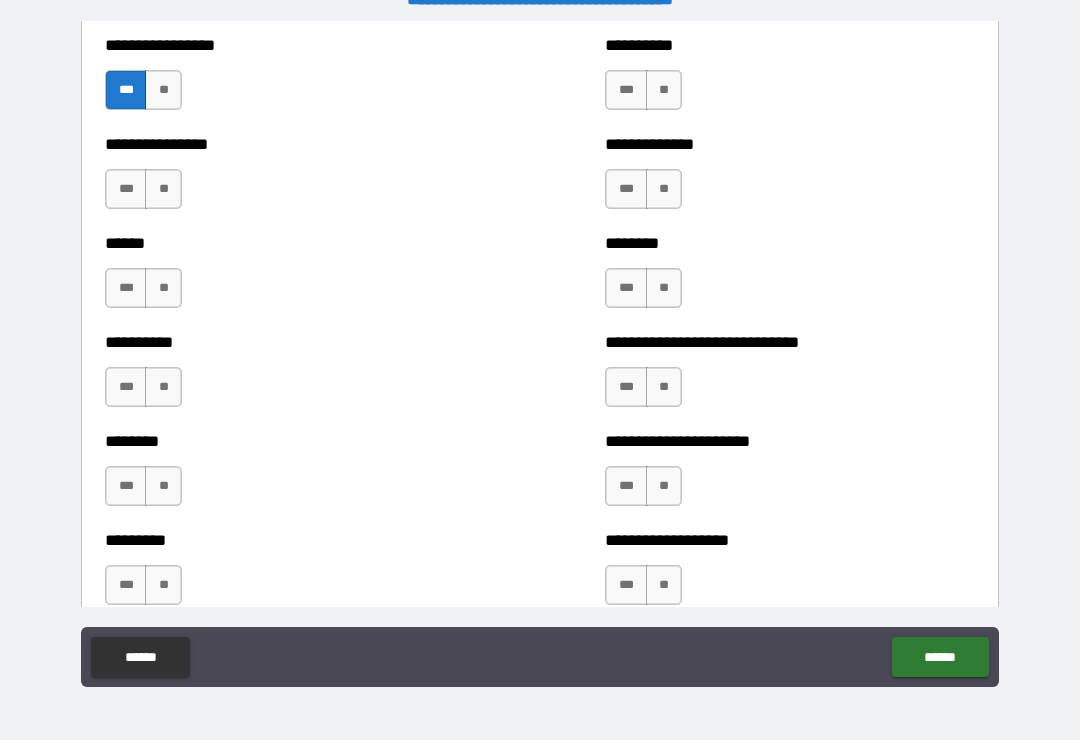 scroll, scrollTop: 6779, scrollLeft: 0, axis: vertical 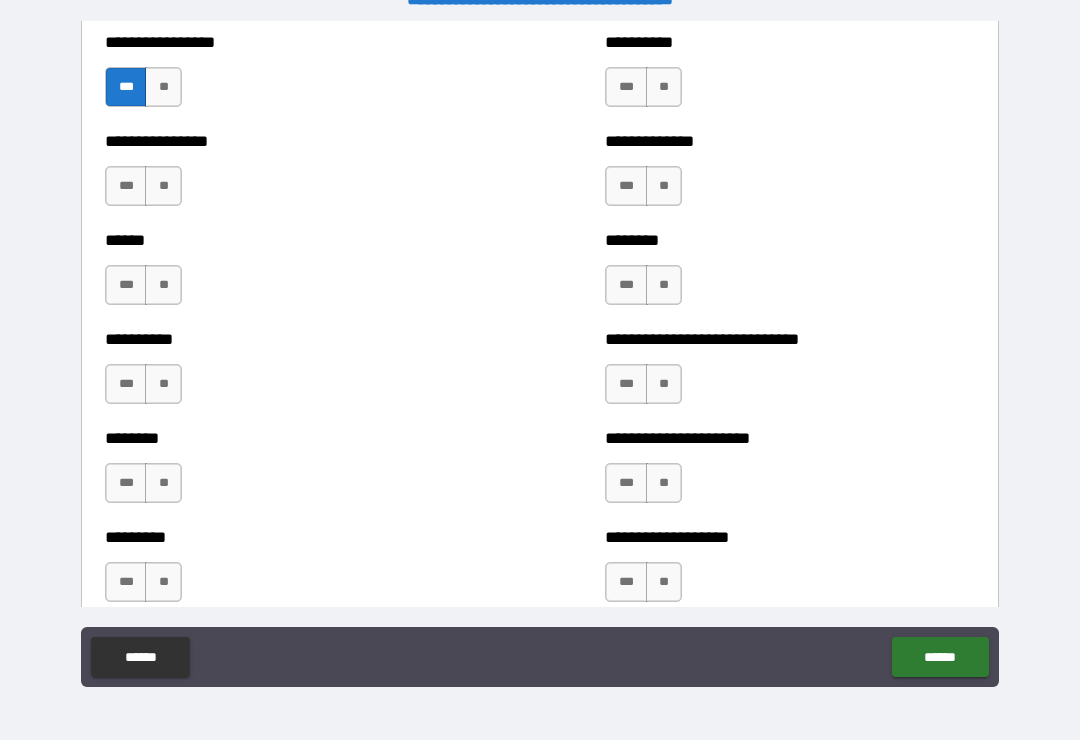 click on "***" at bounding box center (626, 384) 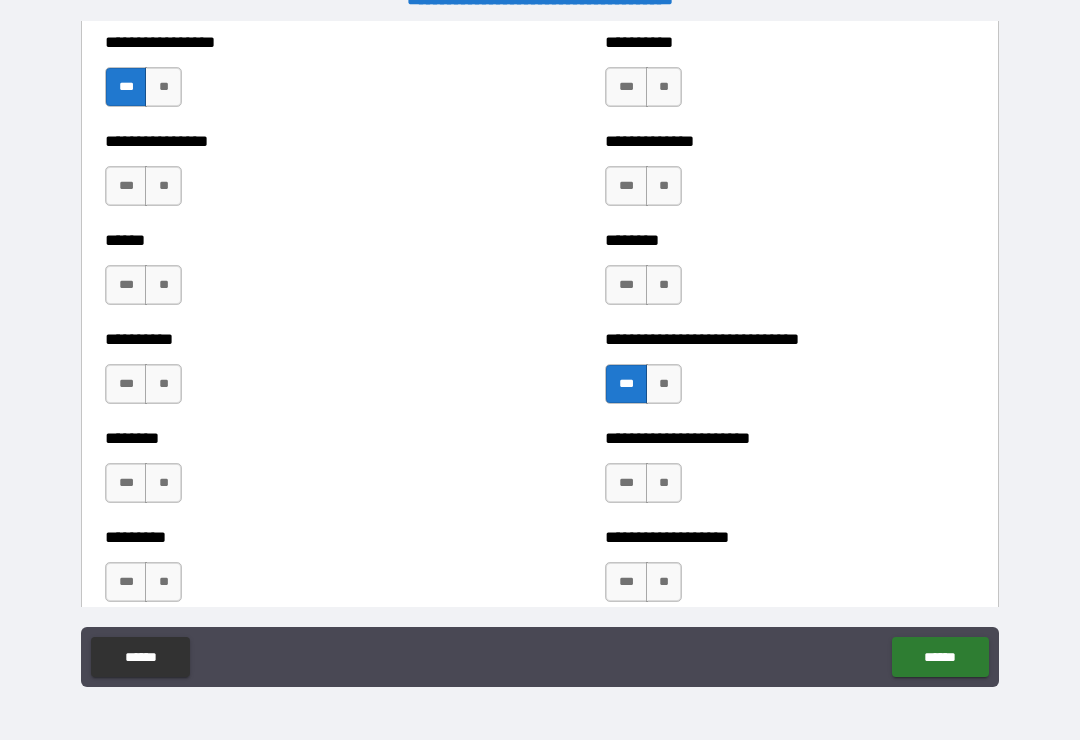 click on "***" at bounding box center [626, 483] 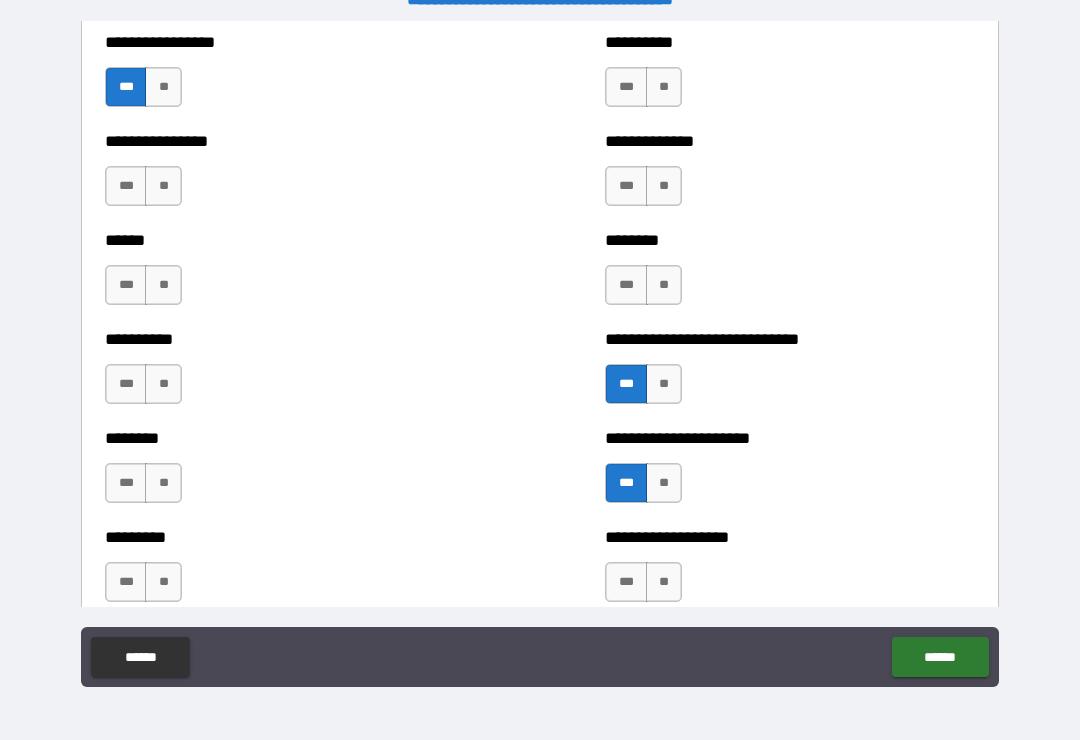 scroll, scrollTop: 6845, scrollLeft: 0, axis: vertical 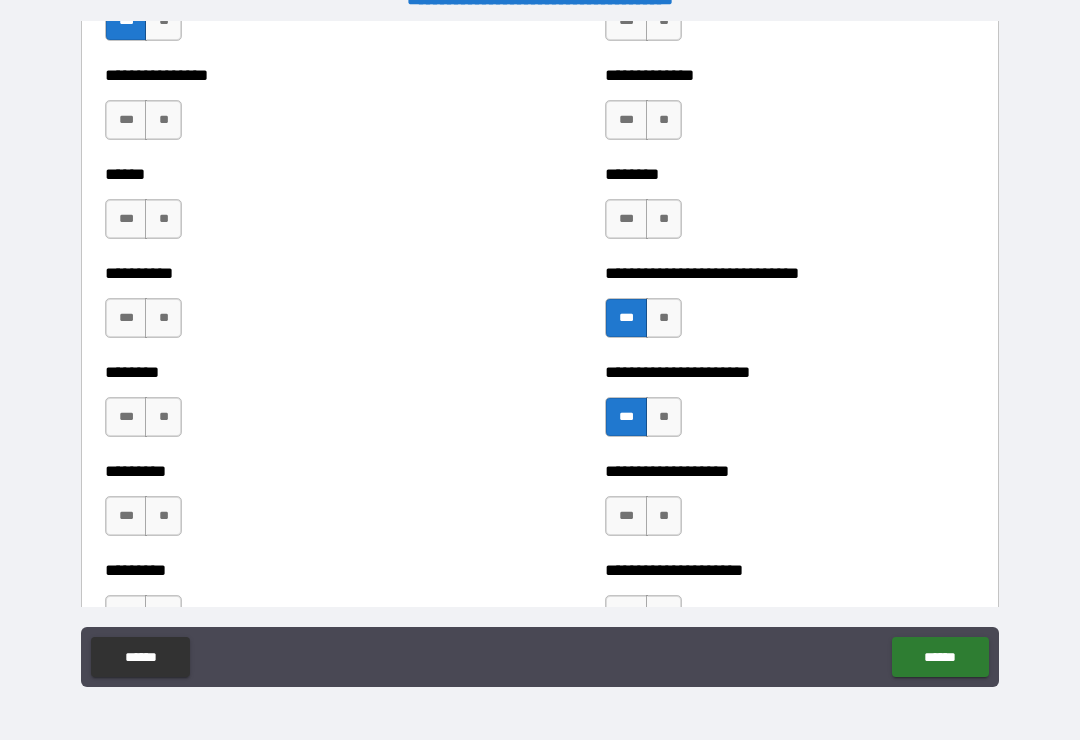 click on "***" at bounding box center [626, 516] 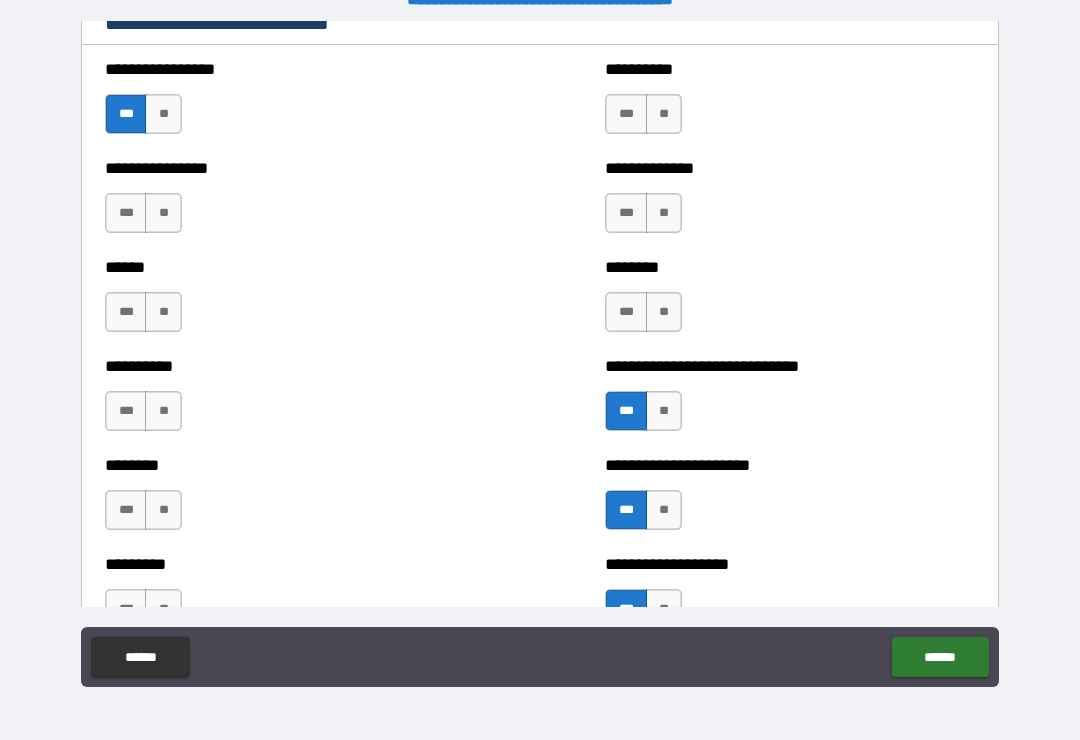scroll, scrollTop: 6740, scrollLeft: 0, axis: vertical 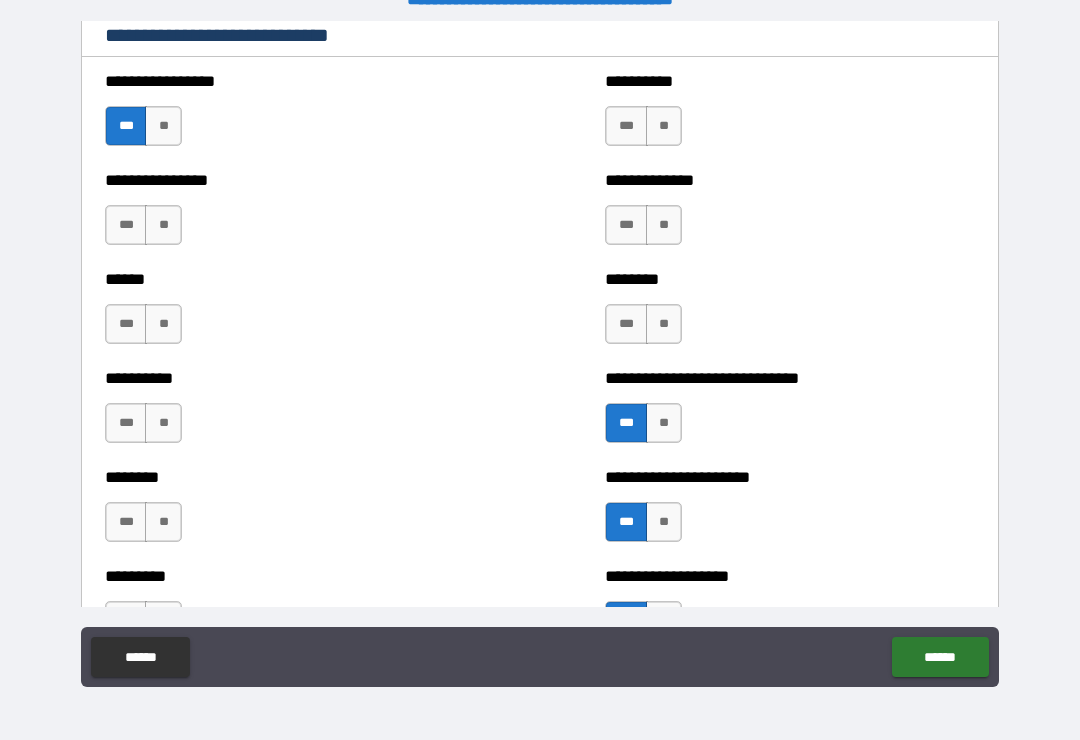 click on "**" at bounding box center [664, 324] 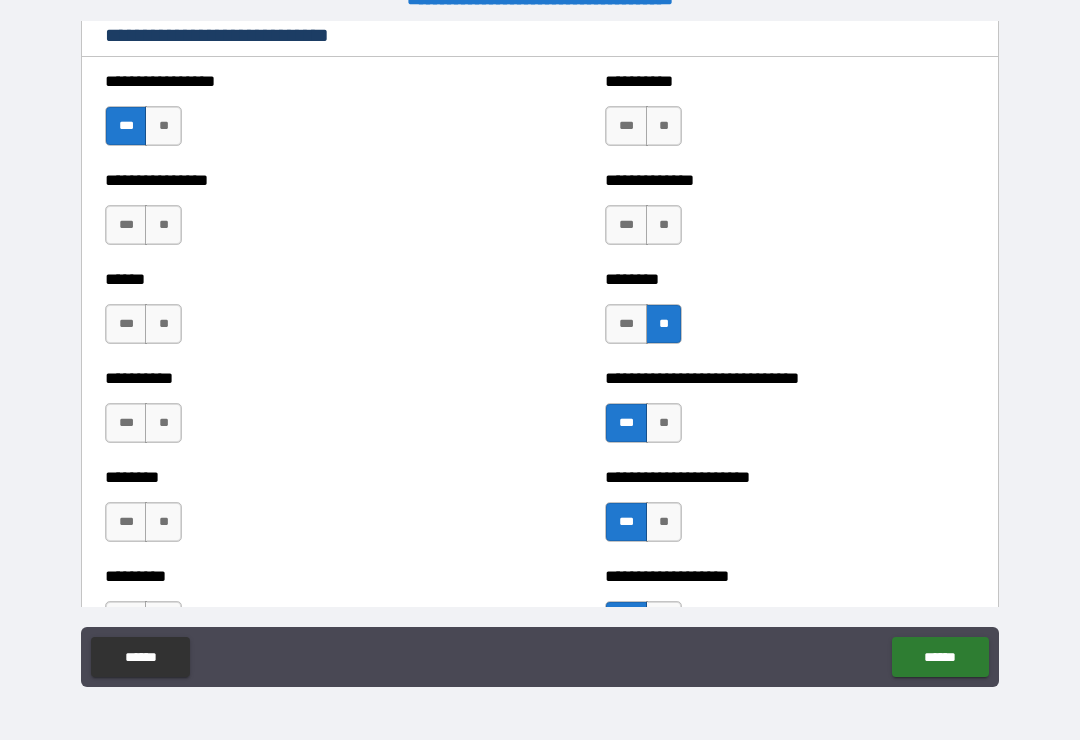 click on "***" at bounding box center (626, 225) 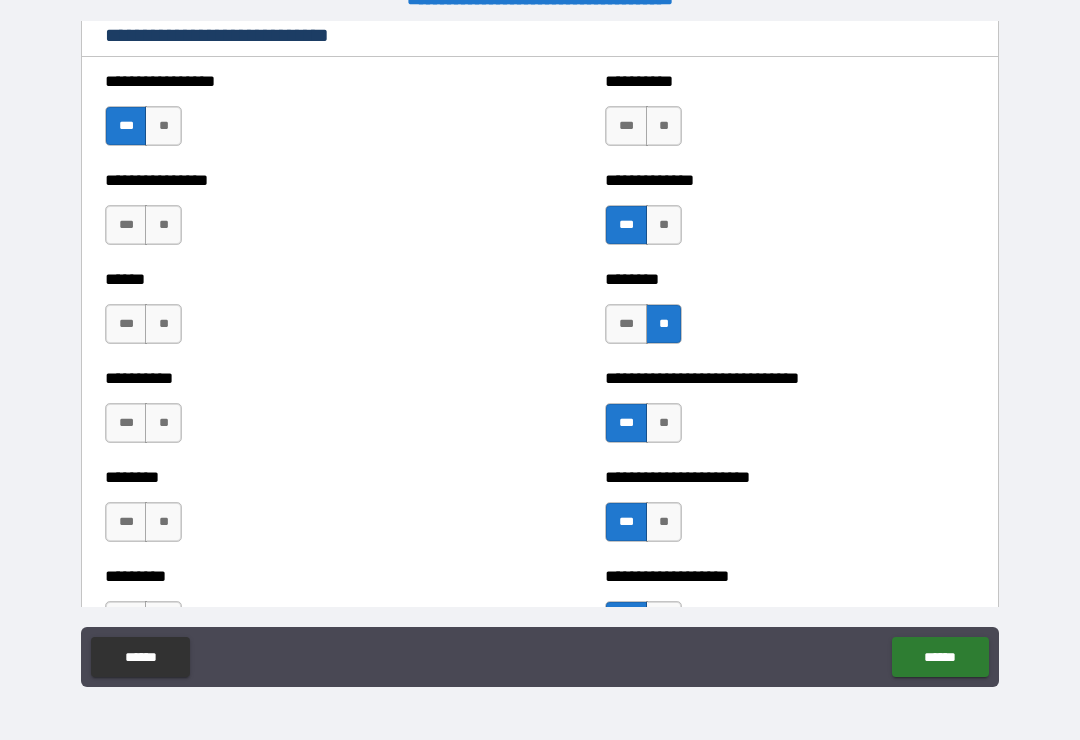 click on "***" at bounding box center (626, 126) 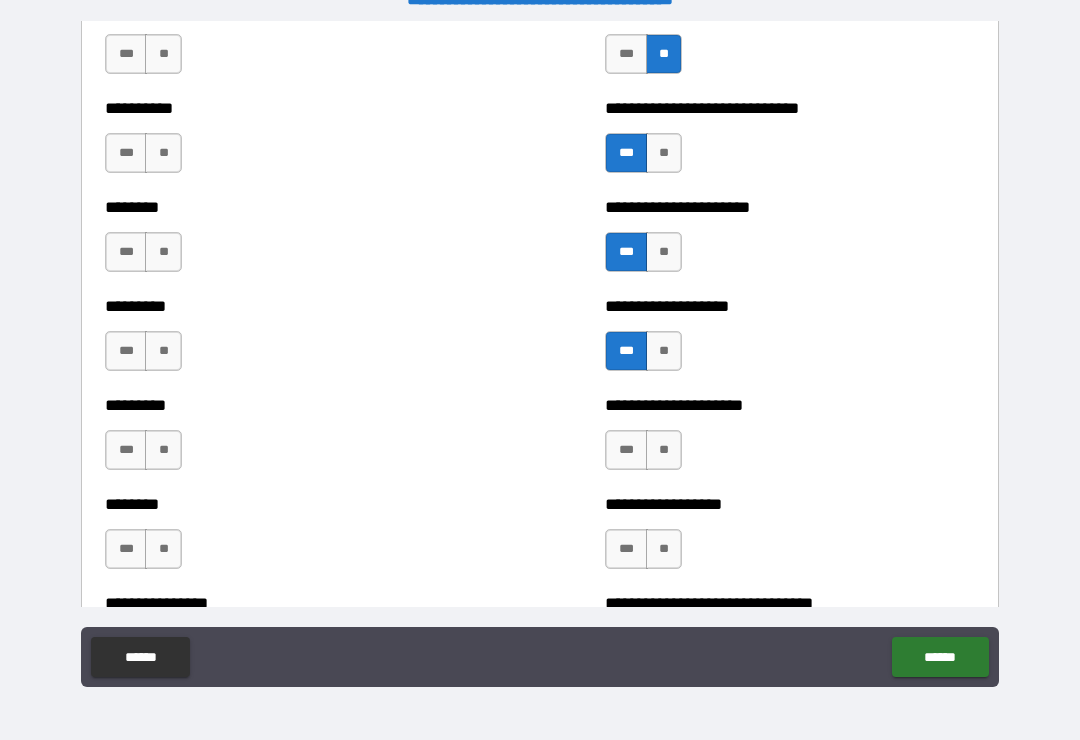 scroll, scrollTop: 7023, scrollLeft: 0, axis: vertical 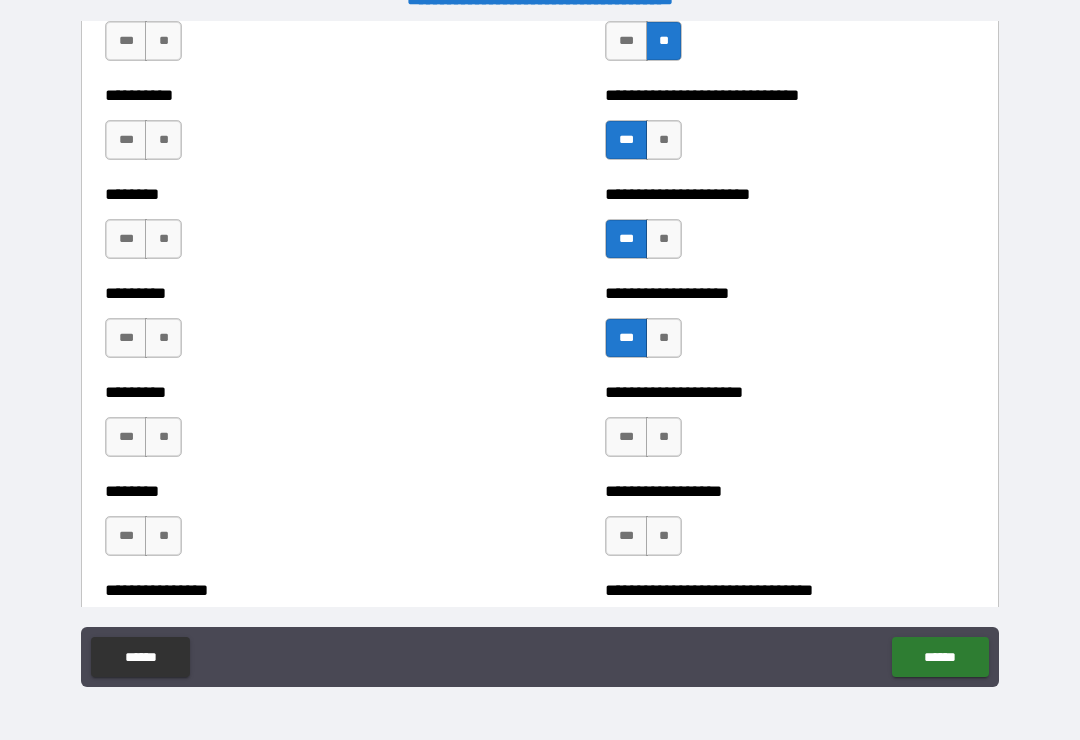 click on "**" at bounding box center [664, 437] 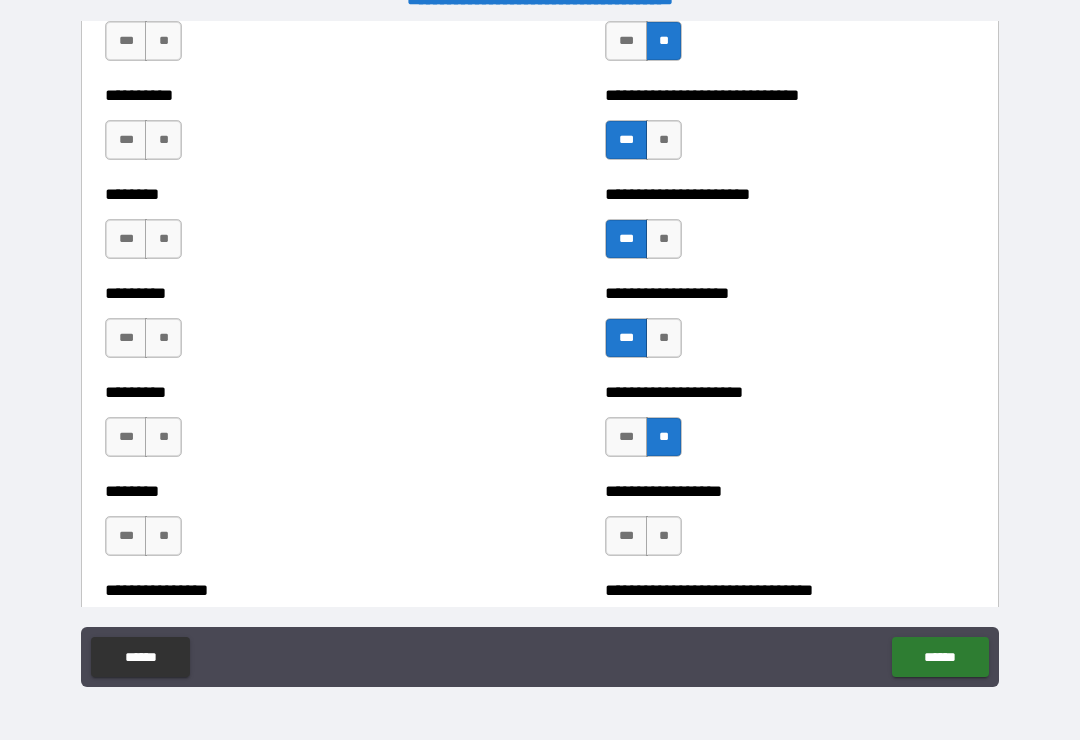 click on "**" at bounding box center (664, 536) 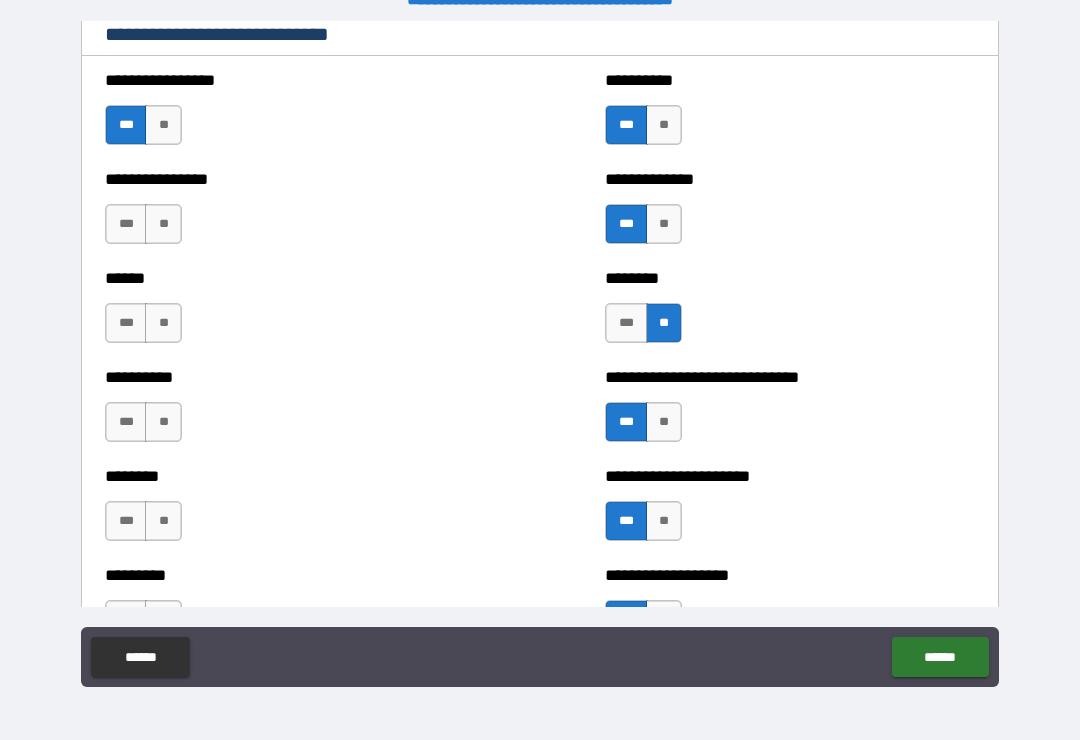scroll, scrollTop: 6742, scrollLeft: 0, axis: vertical 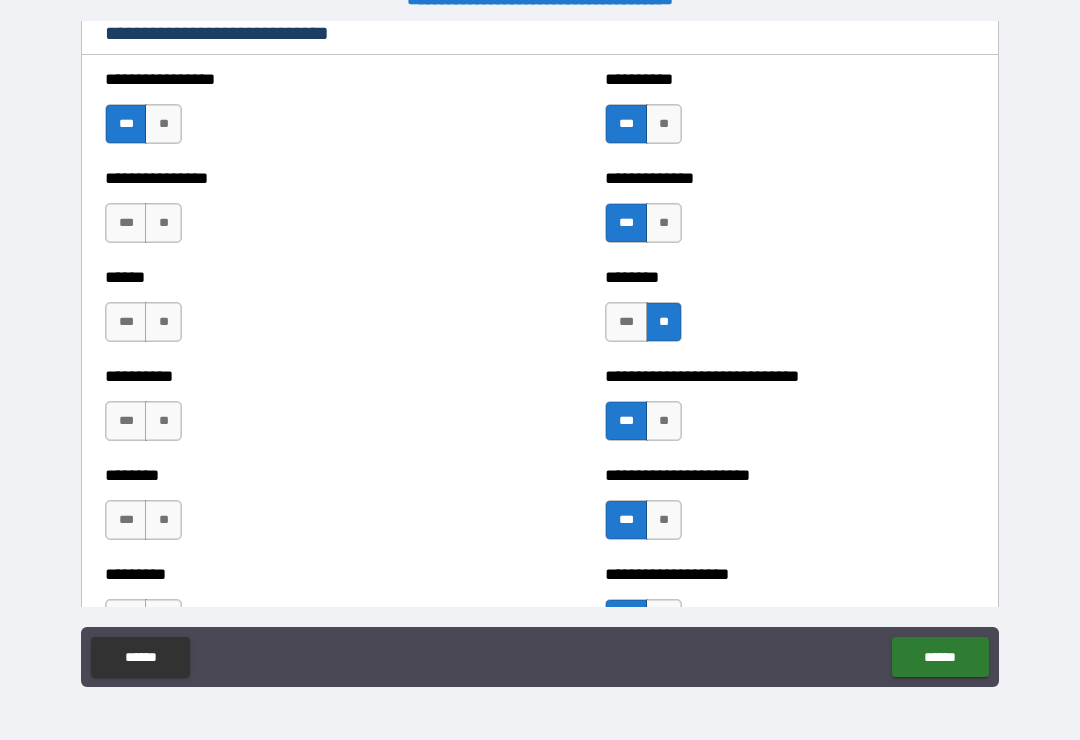 click on "**" at bounding box center (163, 223) 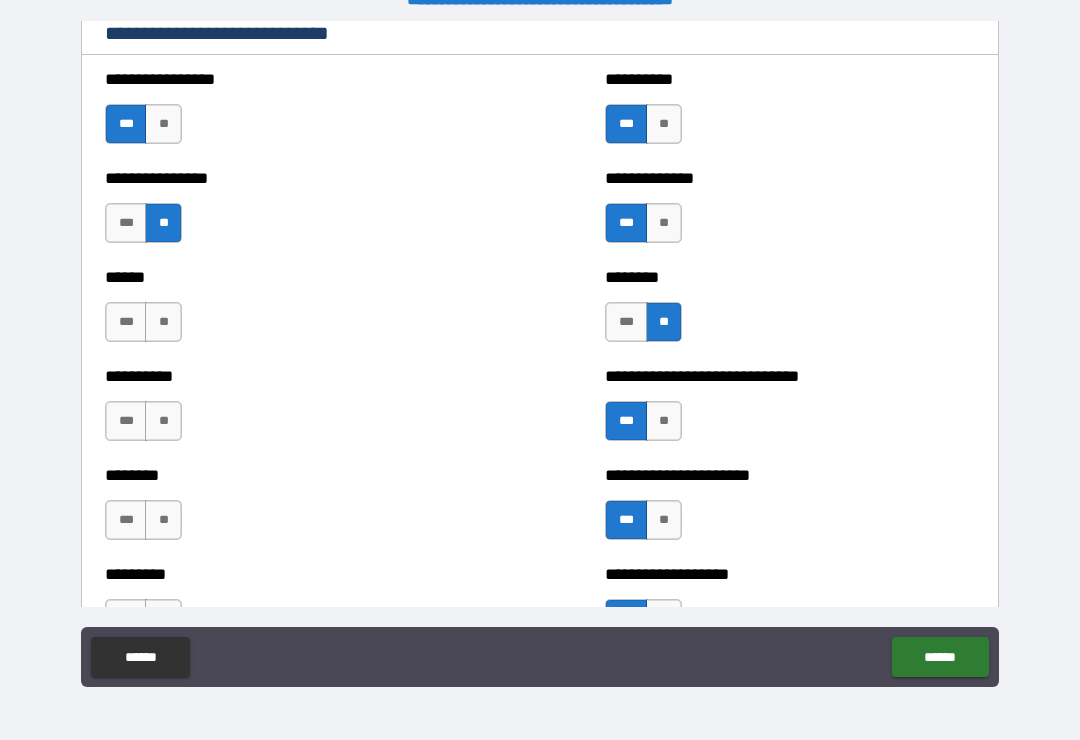 click on "***" at bounding box center [126, 322] 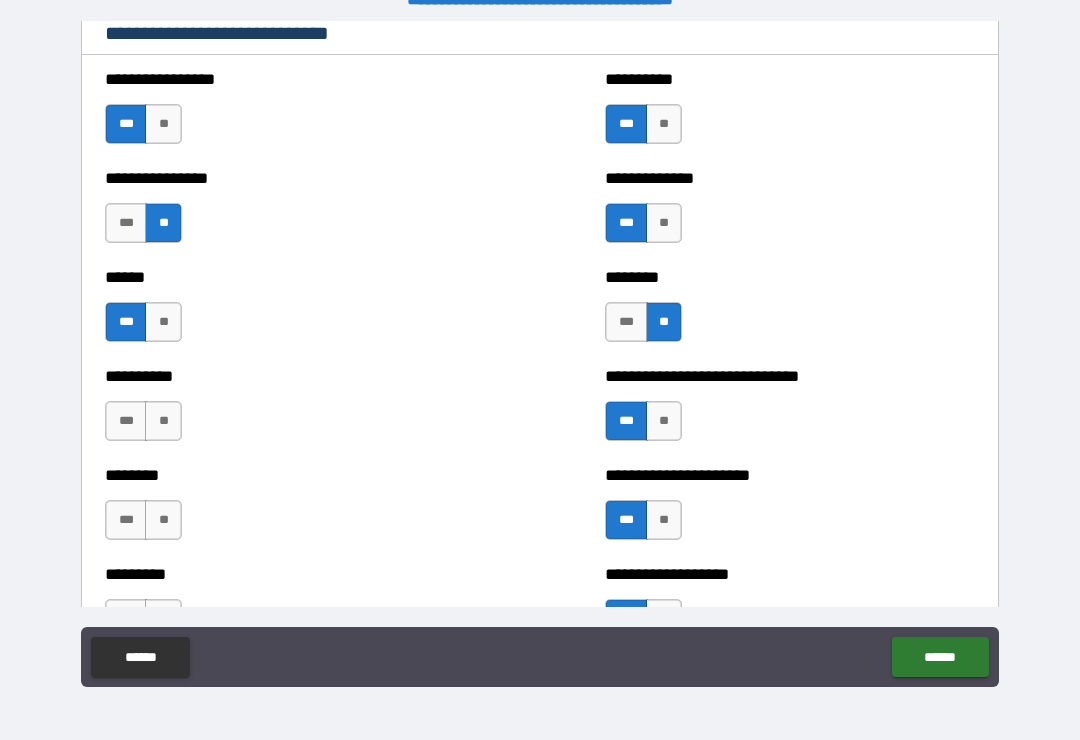 click on "**" at bounding box center (163, 421) 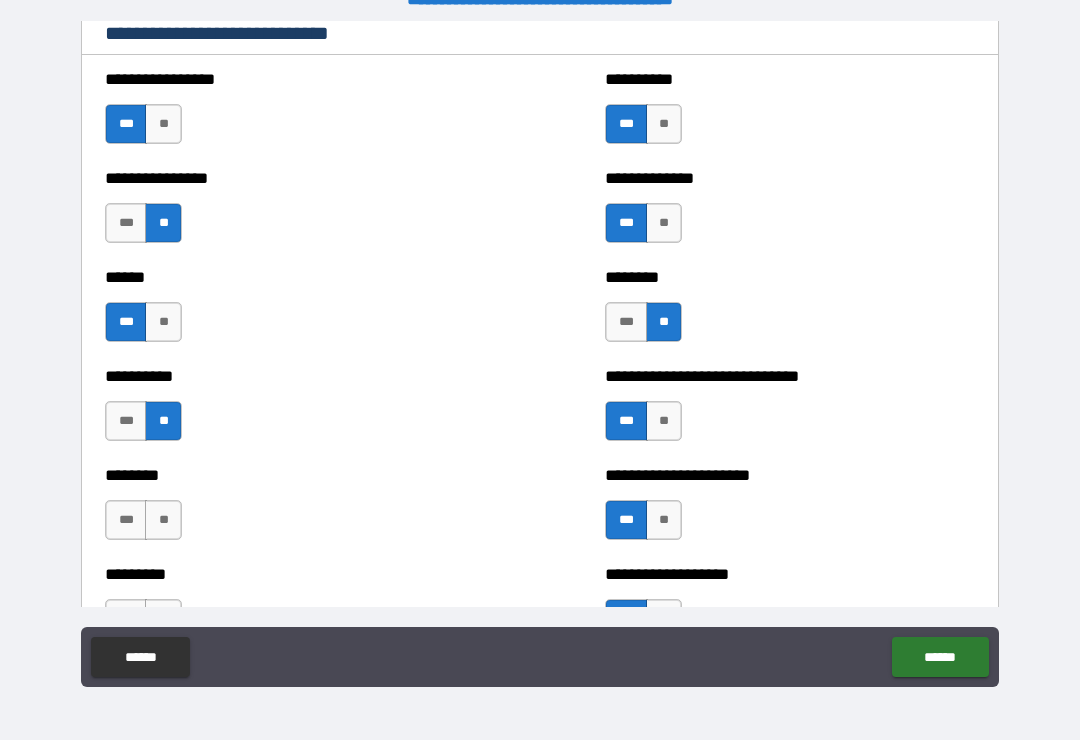 click on "**" at bounding box center [163, 520] 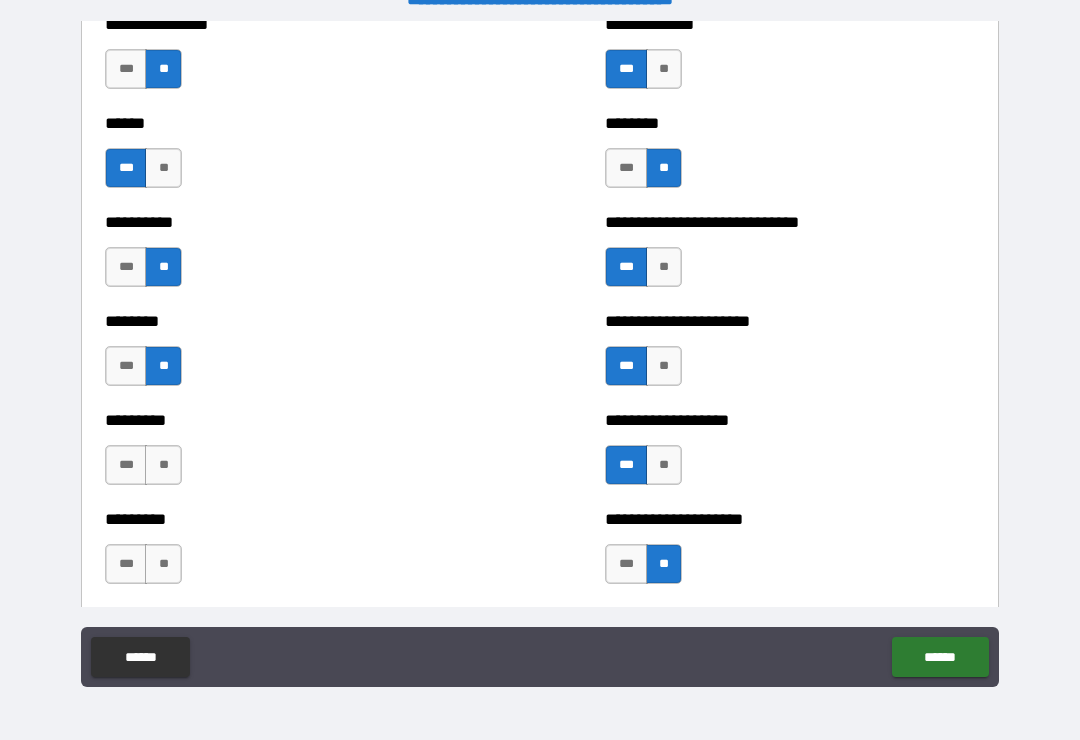 scroll, scrollTop: 6899, scrollLeft: 0, axis: vertical 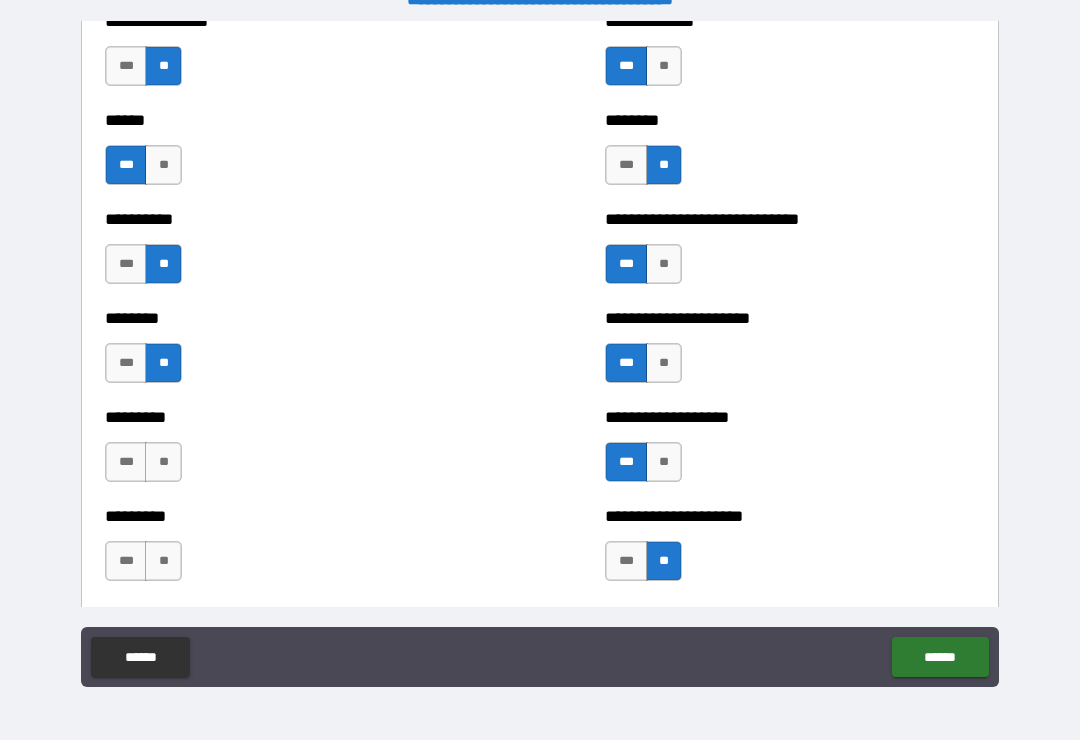 click on "***" at bounding box center [126, 462] 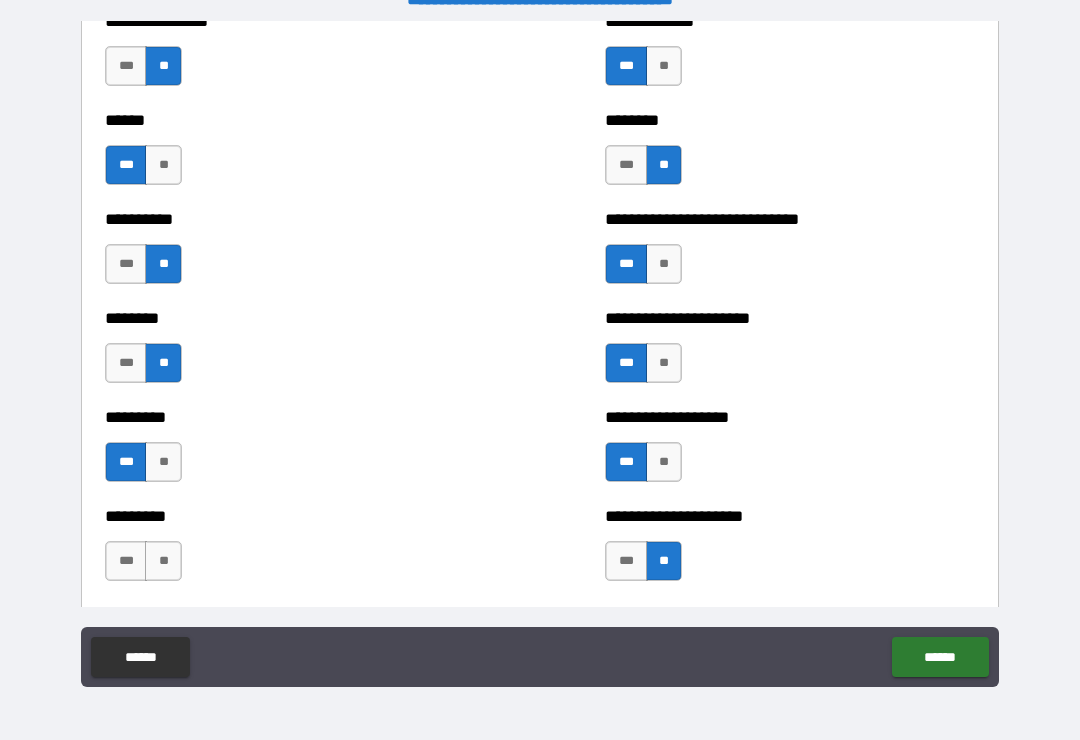 click on "***" at bounding box center (126, 561) 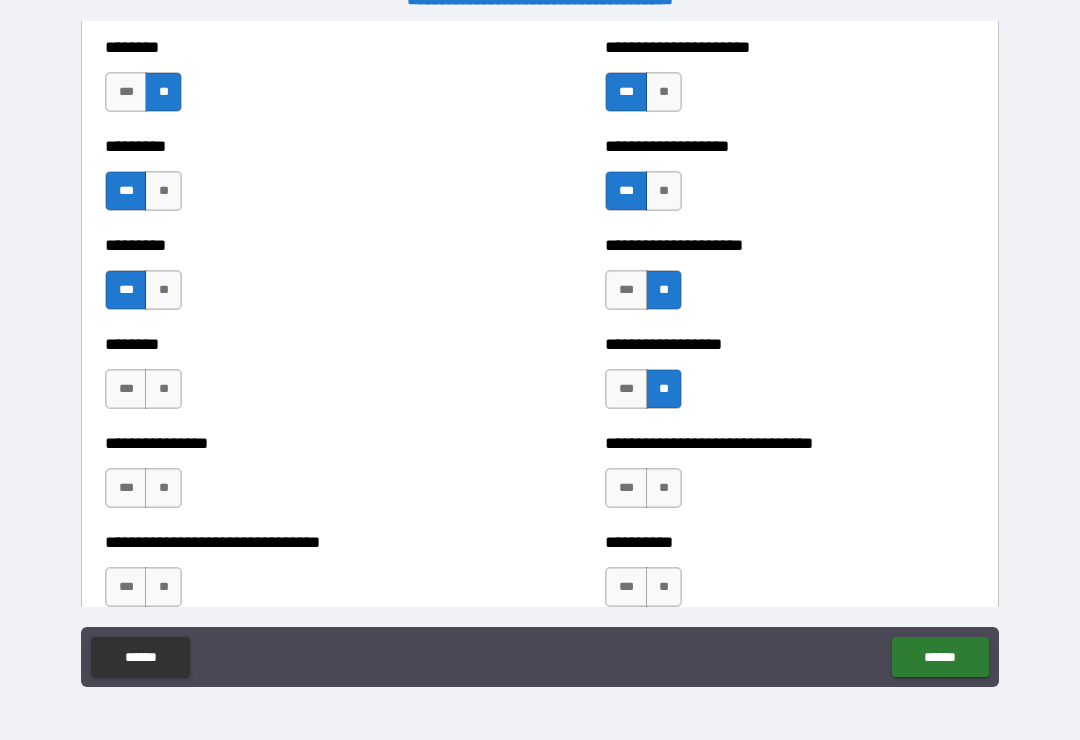 scroll, scrollTop: 7171, scrollLeft: 0, axis: vertical 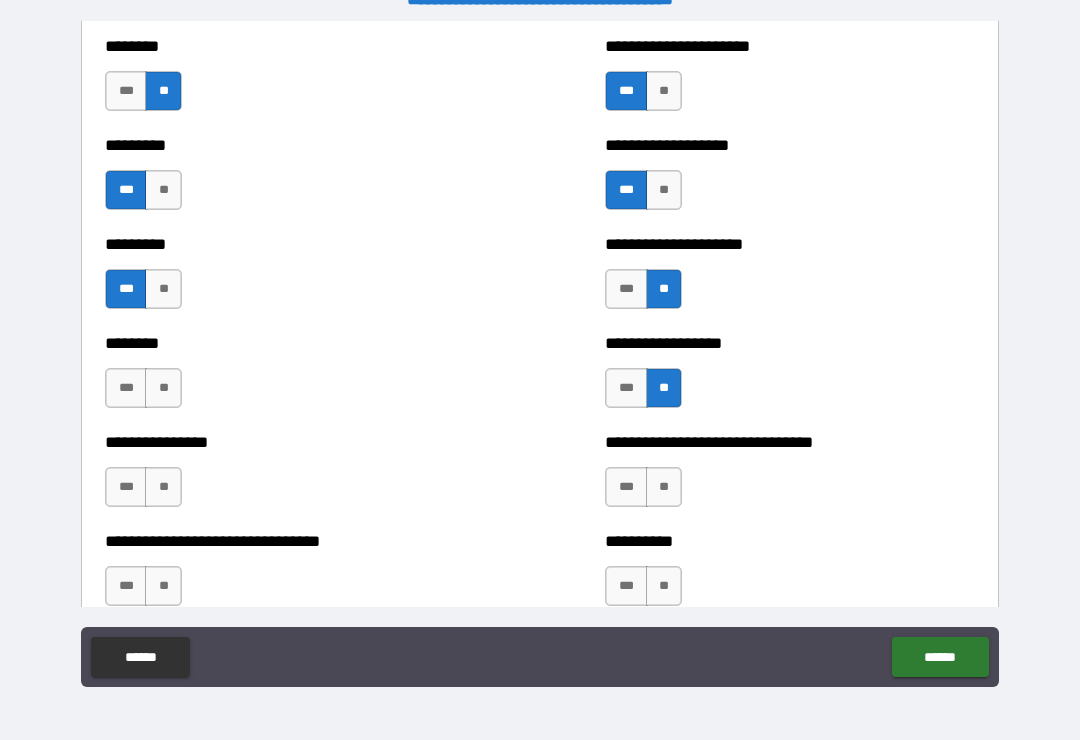 click on "**" at bounding box center (163, 388) 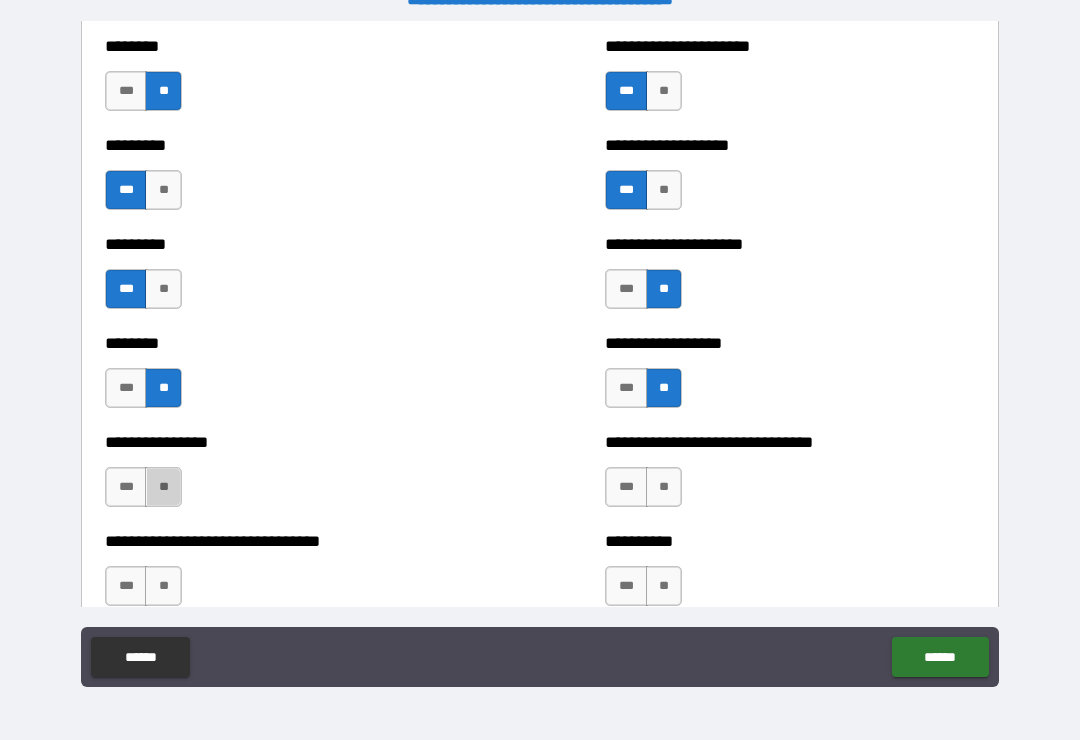 click on "**" at bounding box center [163, 487] 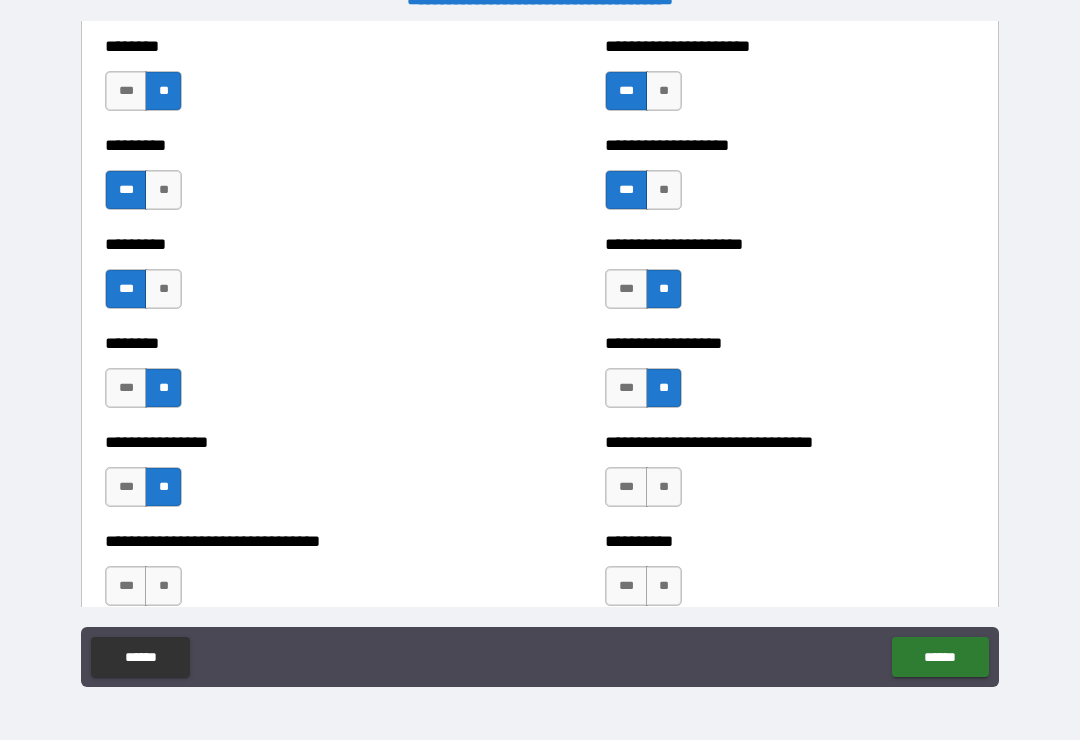 click on "**" at bounding box center (664, 487) 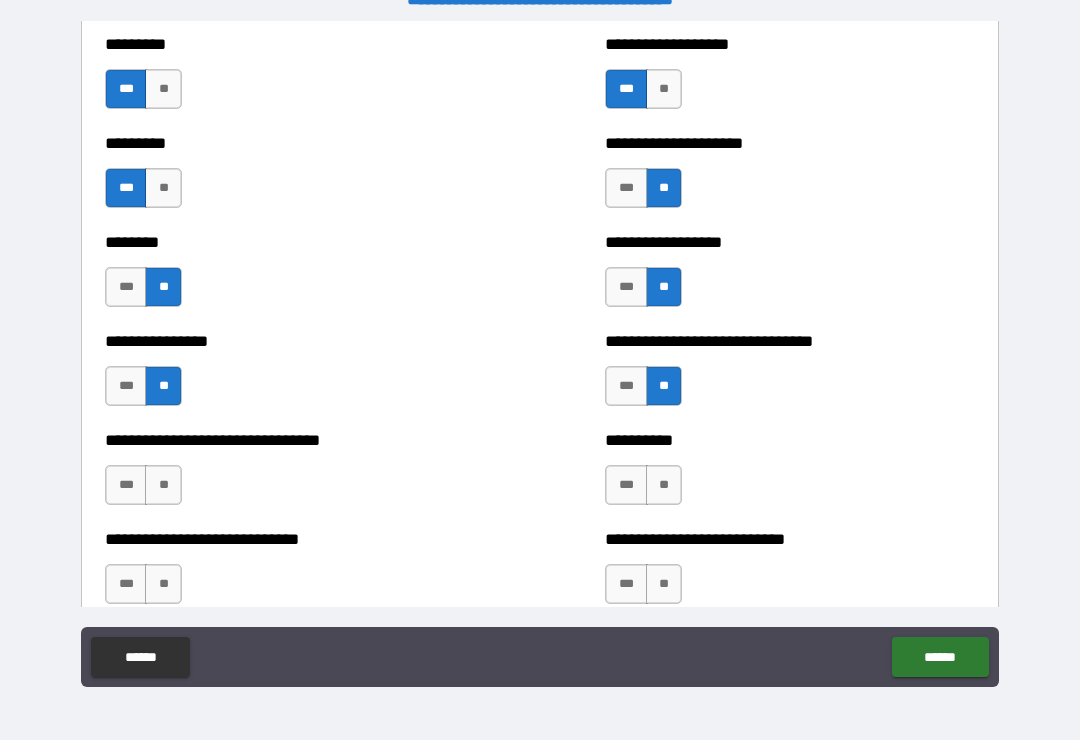 scroll, scrollTop: 7267, scrollLeft: 0, axis: vertical 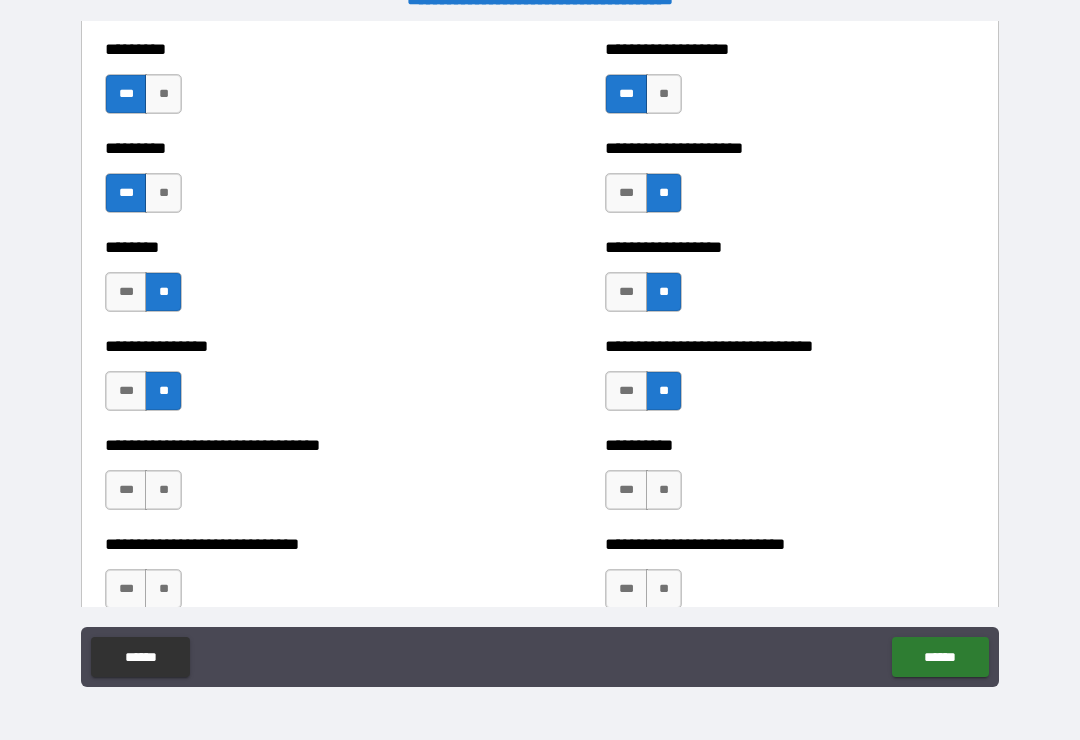 click on "**" at bounding box center (664, 490) 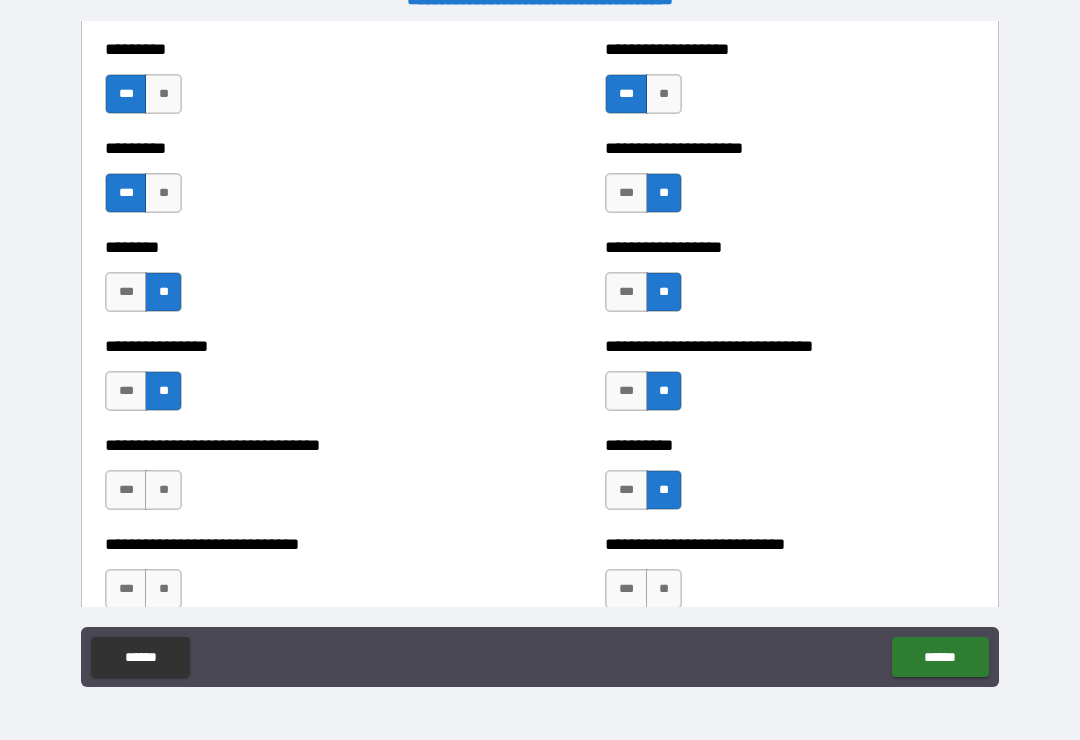 click on "**********" at bounding box center (790, 480) 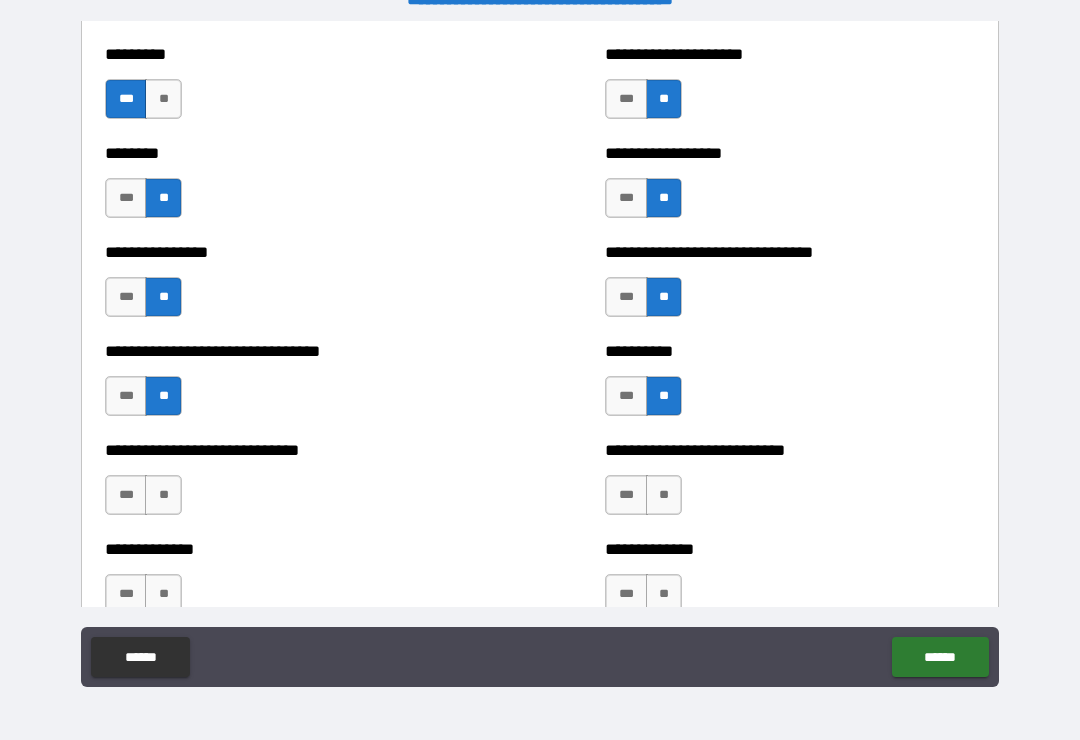 scroll, scrollTop: 7361, scrollLeft: 0, axis: vertical 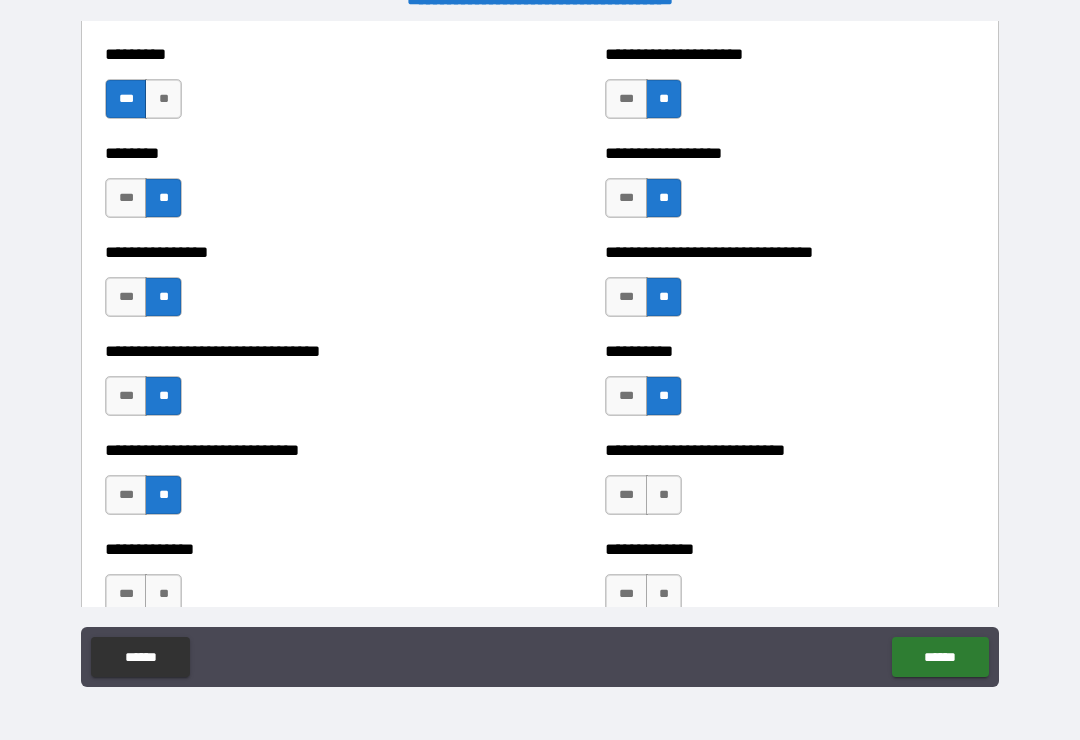 click on "**" at bounding box center (664, 495) 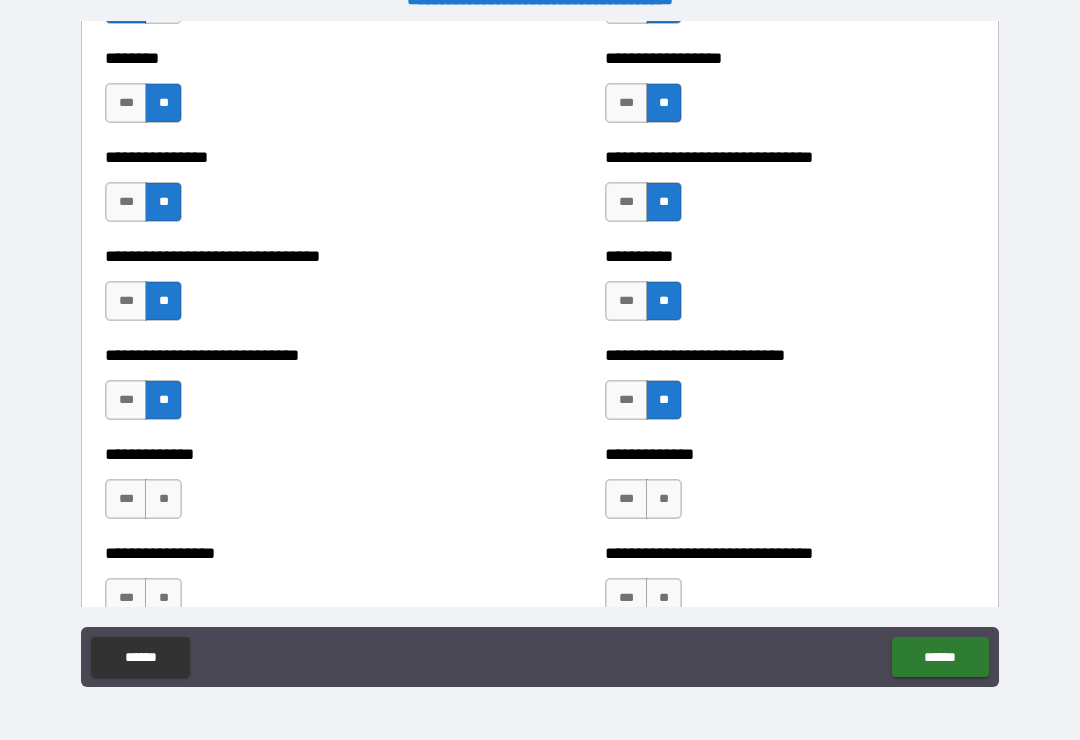 scroll, scrollTop: 7455, scrollLeft: 0, axis: vertical 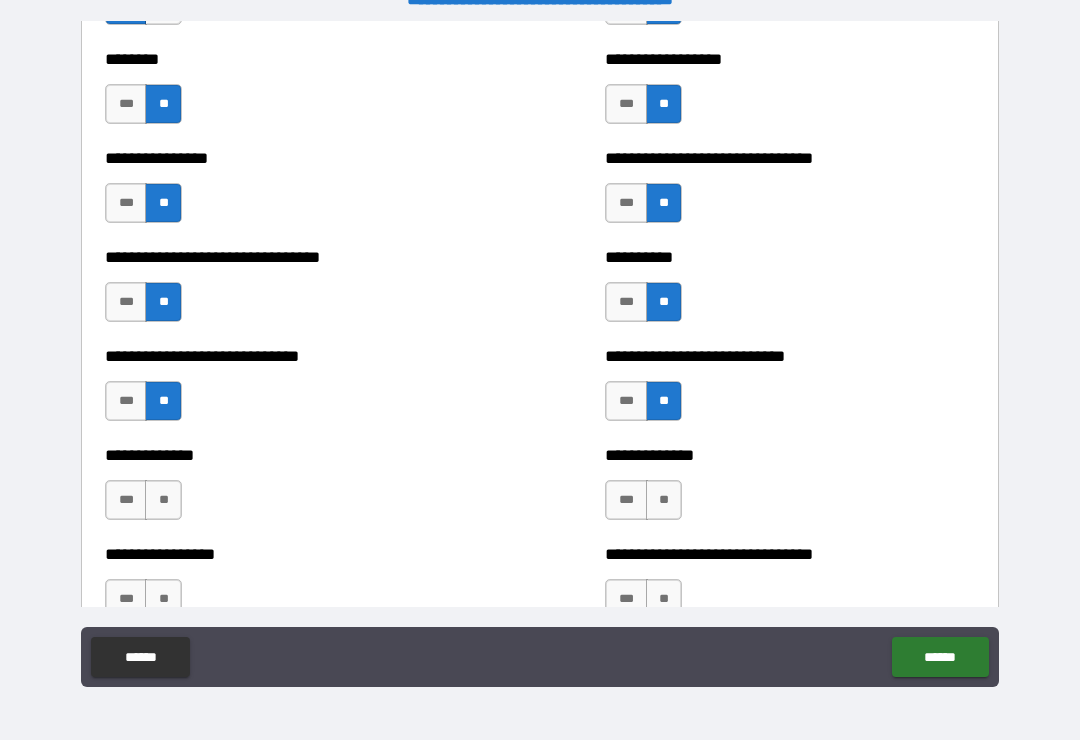 click on "**" at bounding box center (163, 500) 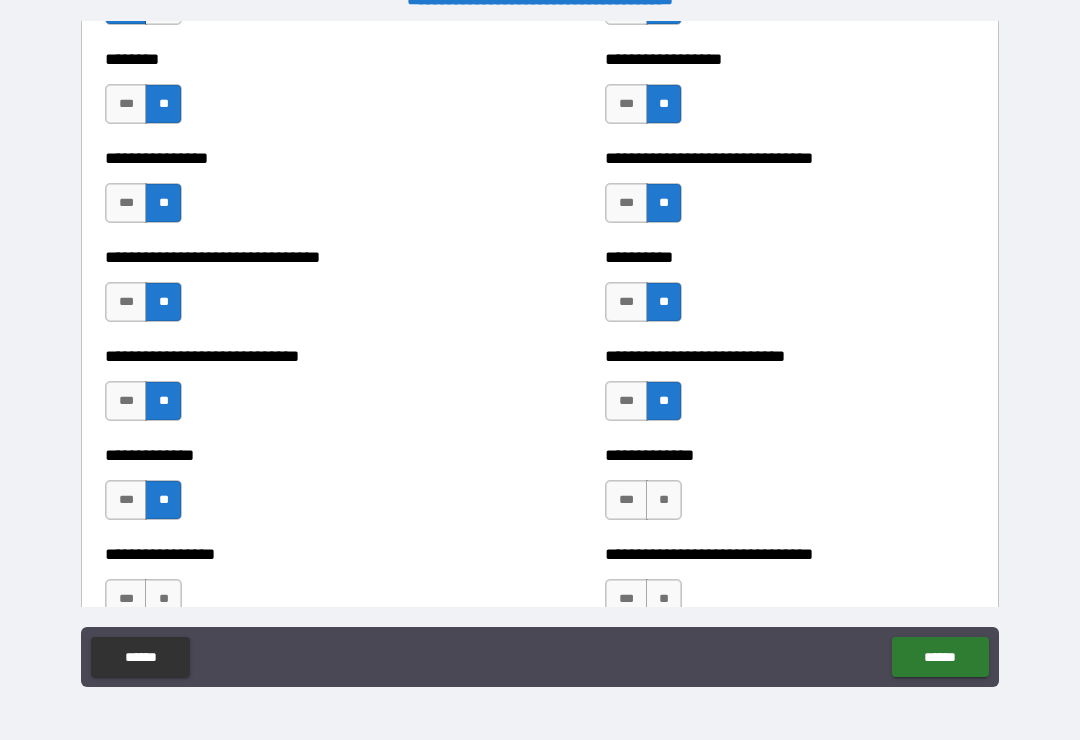 click on "**" at bounding box center (664, 500) 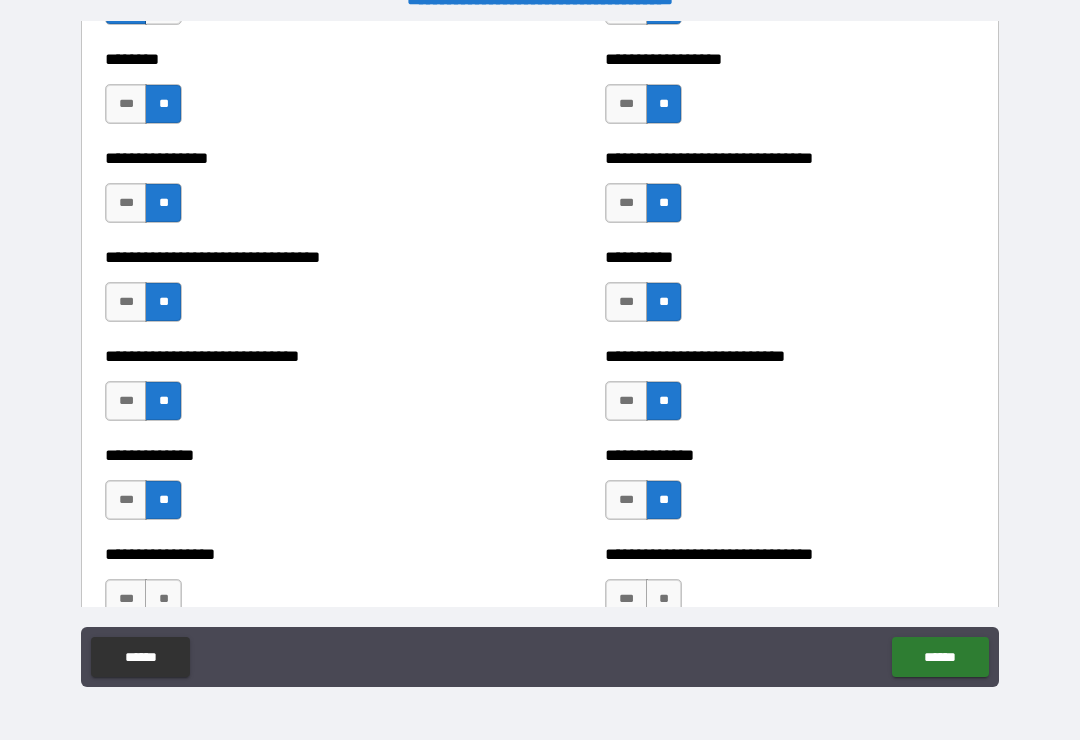 scroll, scrollTop: 7561, scrollLeft: 0, axis: vertical 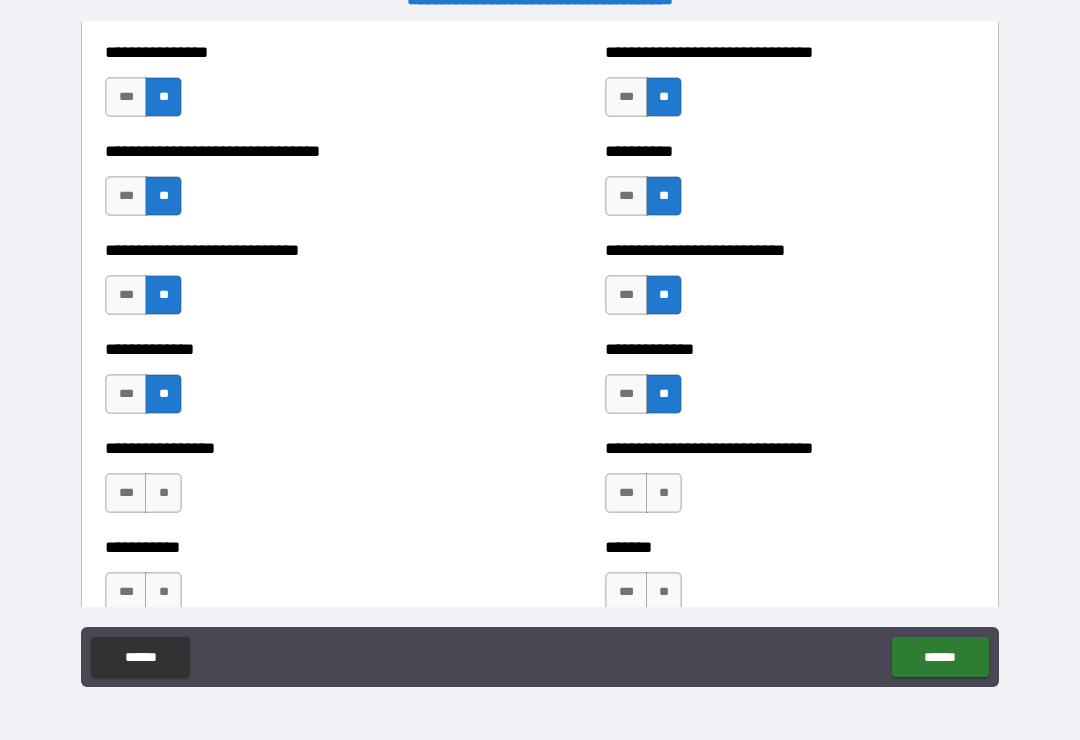 click on "**" at bounding box center [664, 493] 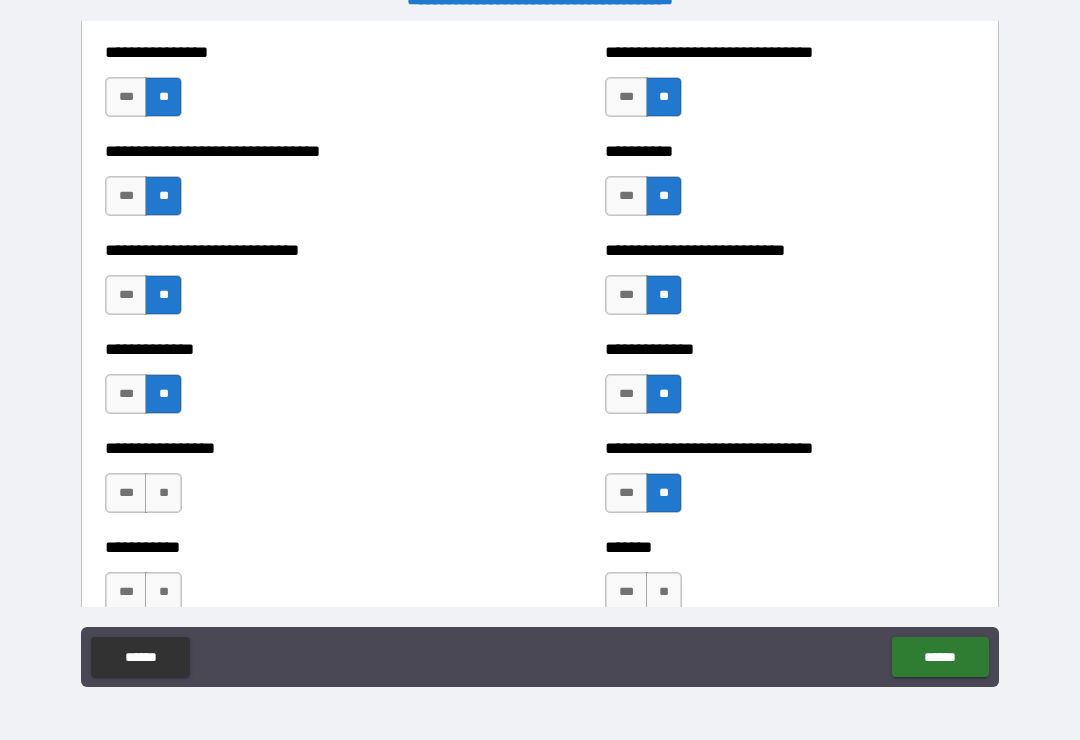 click on "**" at bounding box center [163, 493] 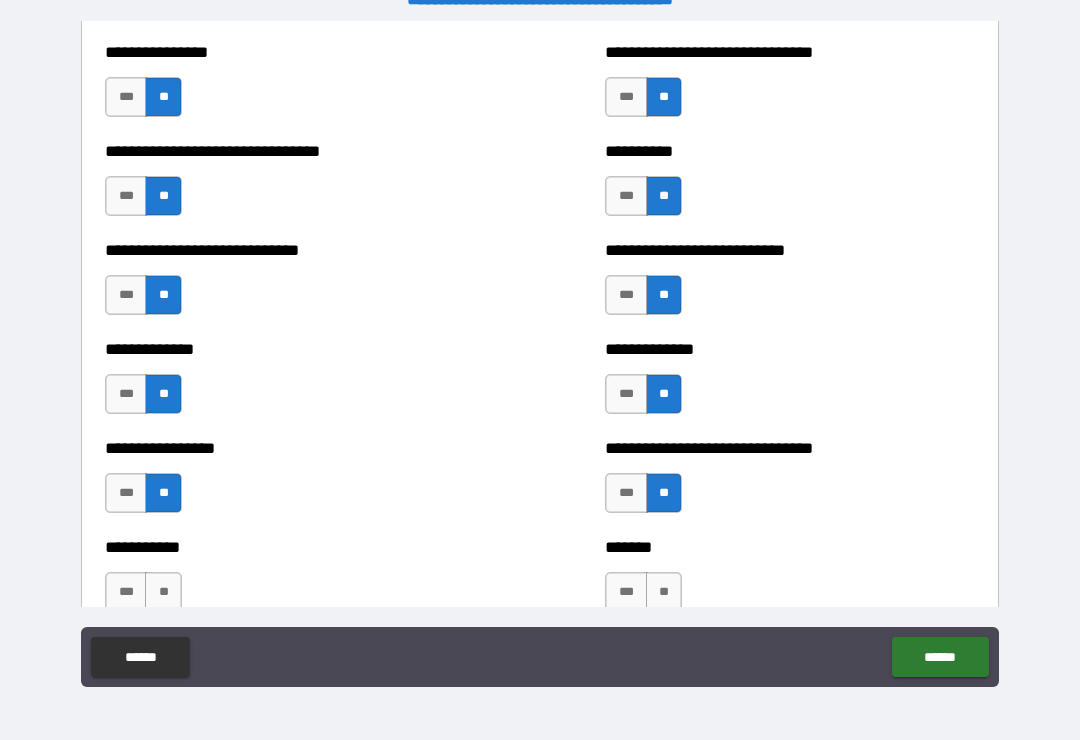 click on "**" at bounding box center (163, 592) 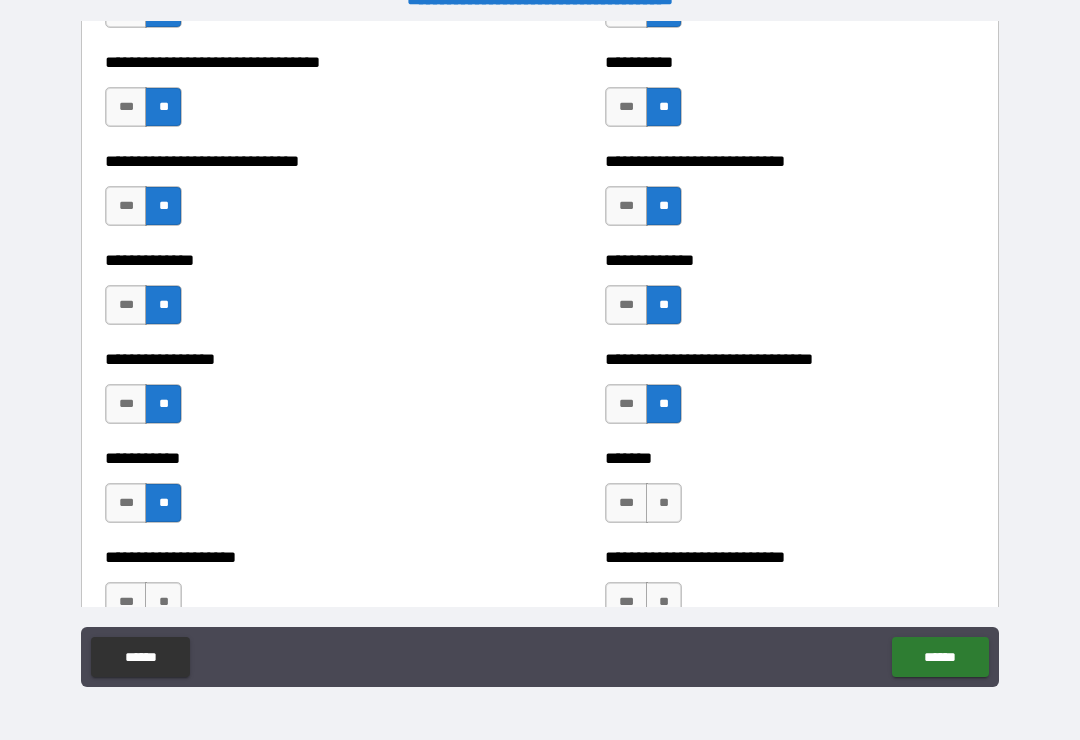 click on "**" at bounding box center (664, 503) 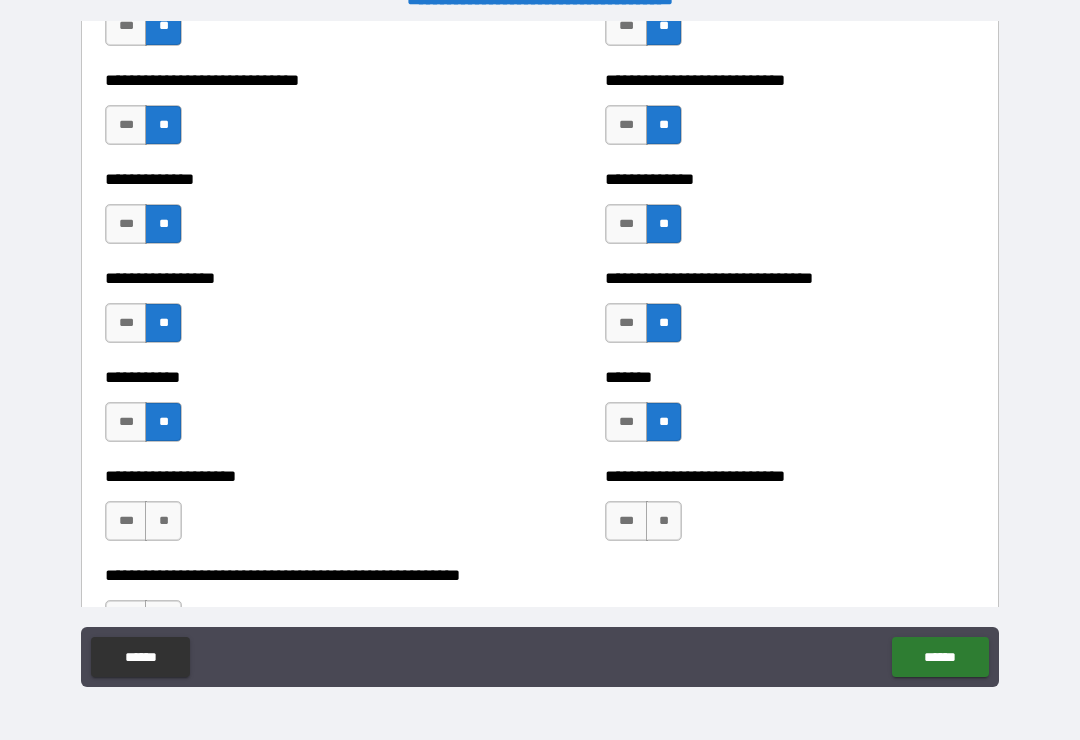 scroll, scrollTop: 7733, scrollLeft: 0, axis: vertical 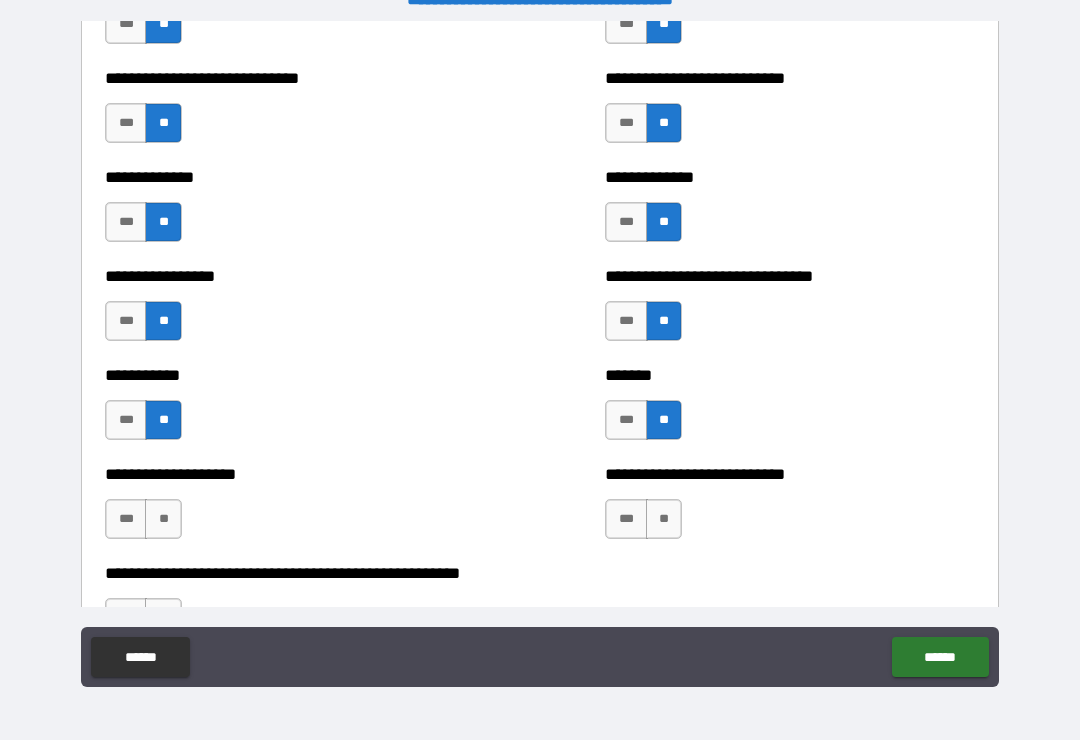click on "**" at bounding box center [163, 519] 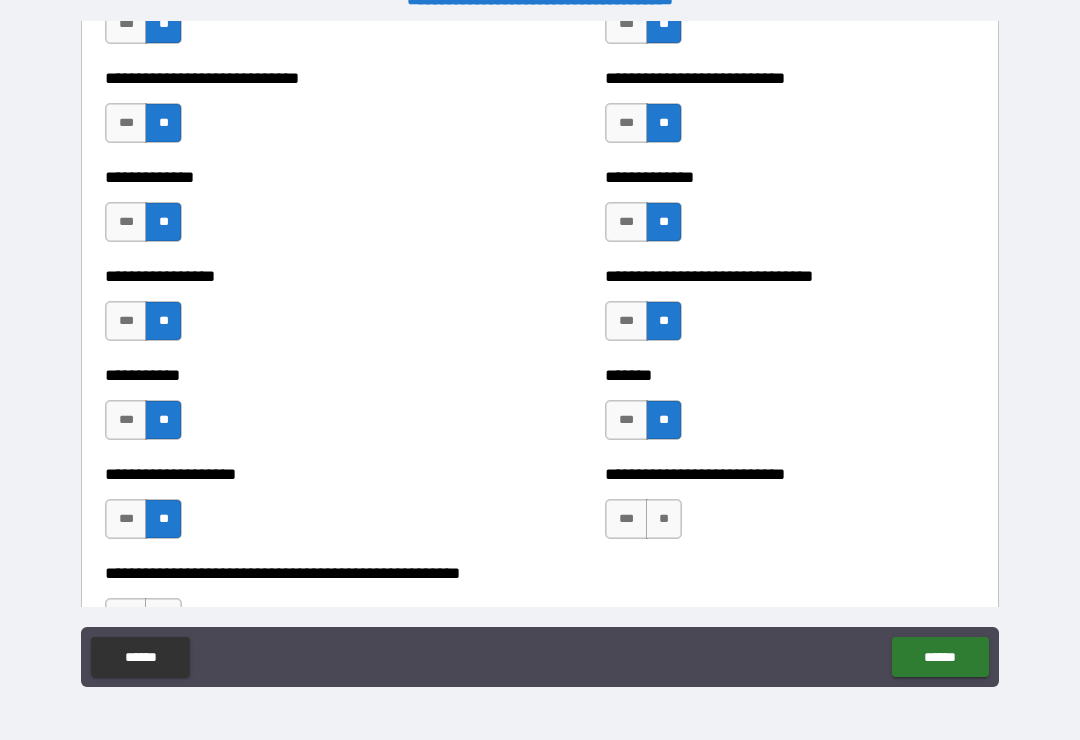 click on "**" at bounding box center [664, 519] 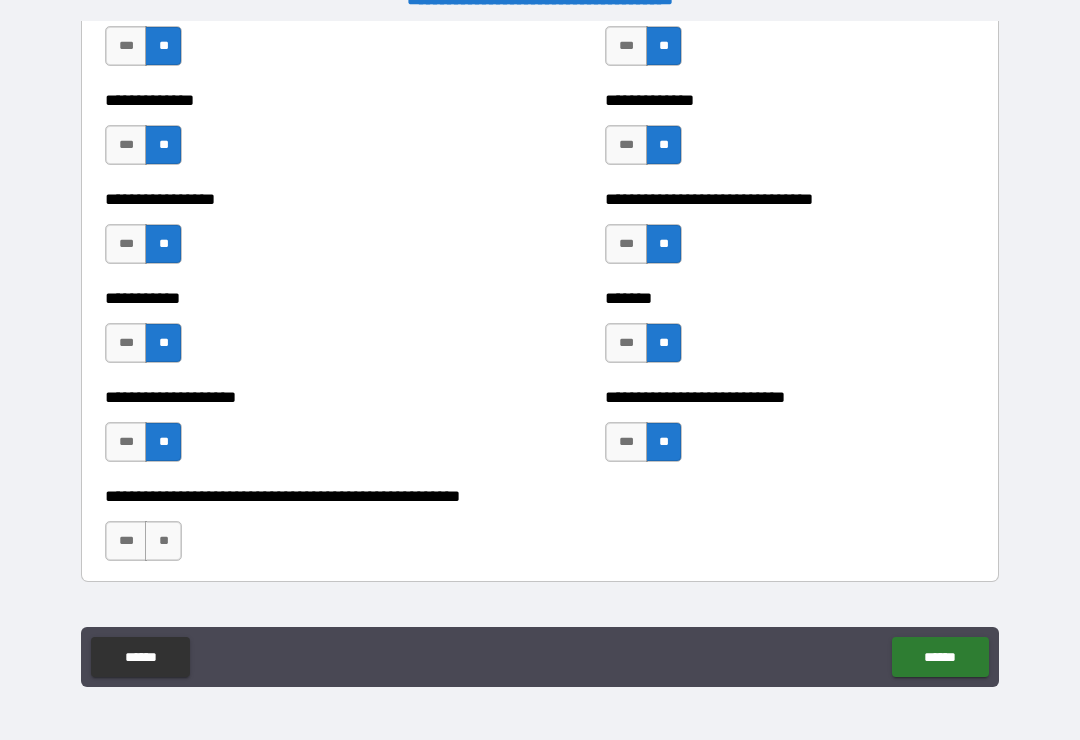scroll, scrollTop: 7843, scrollLeft: 0, axis: vertical 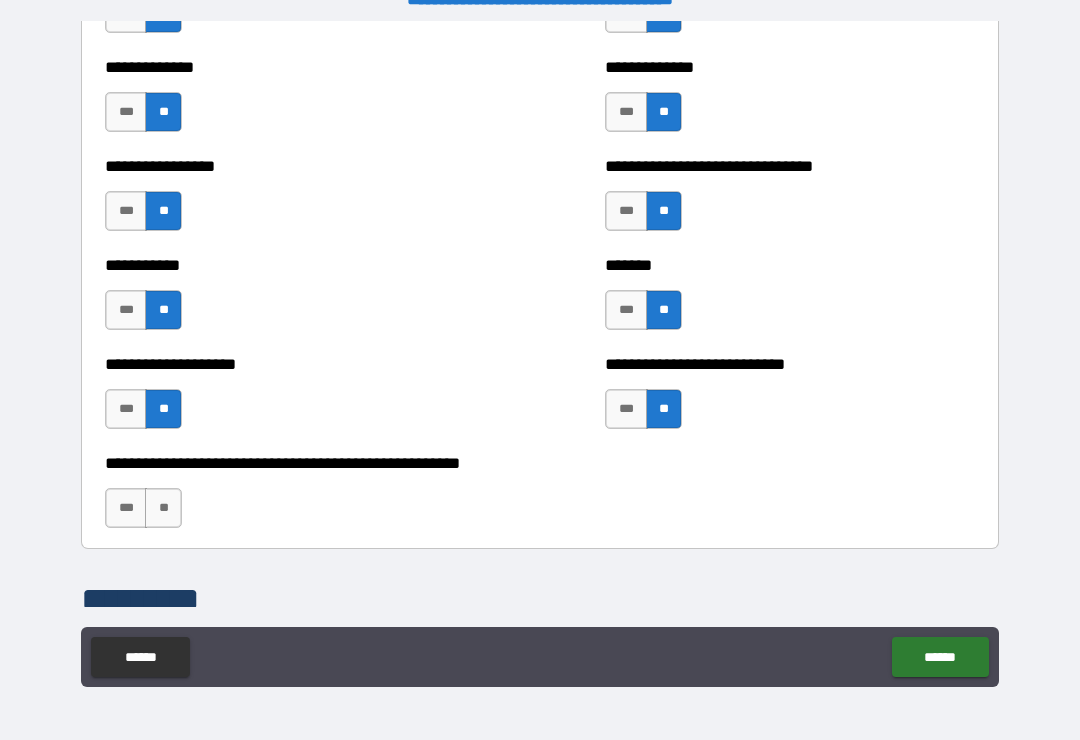 click on "**" at bounding box center (163, 508) 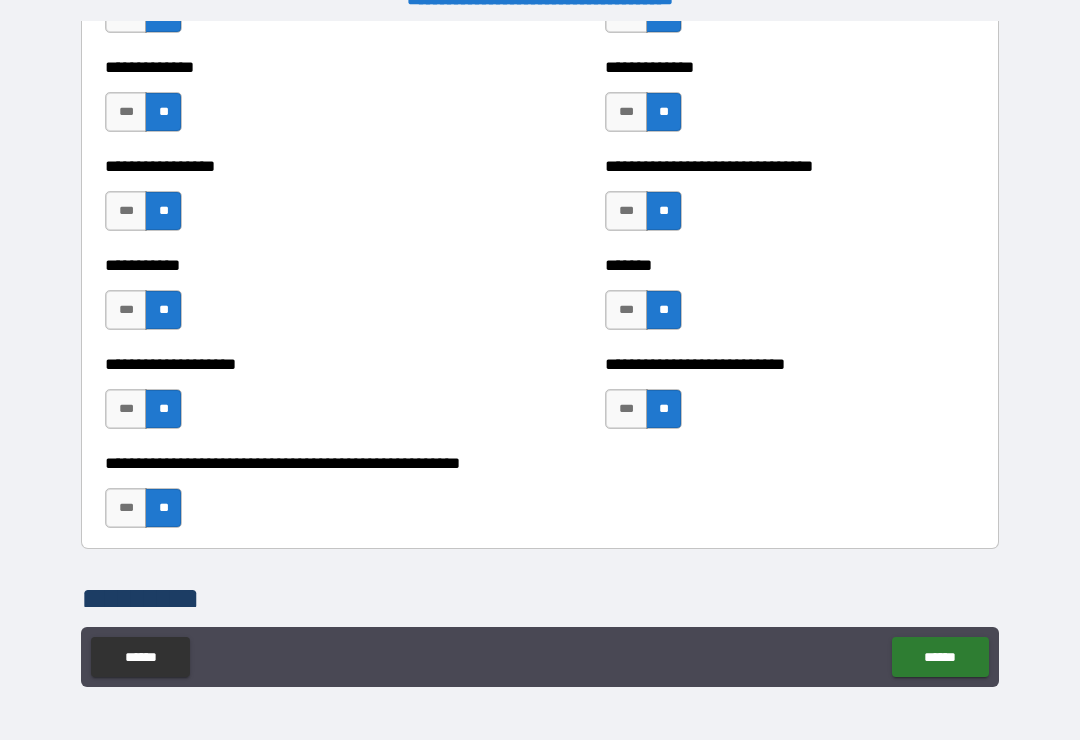 click on "***" at bounding box center (126, 508) 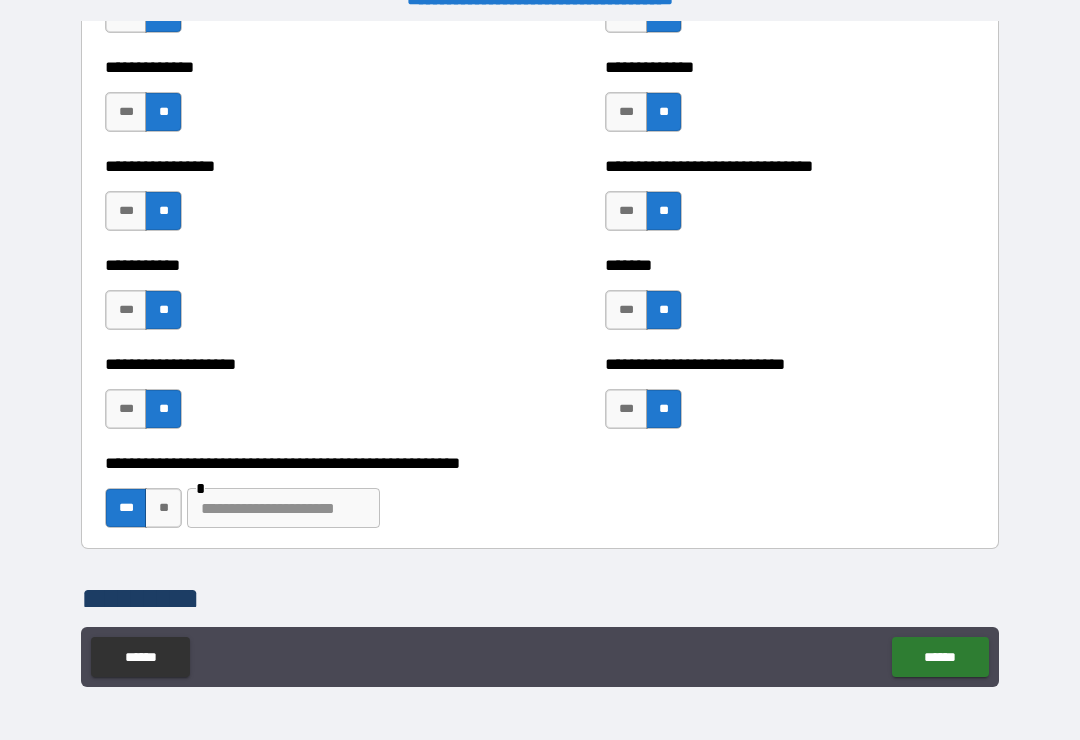click at bounding box center [283, 508] 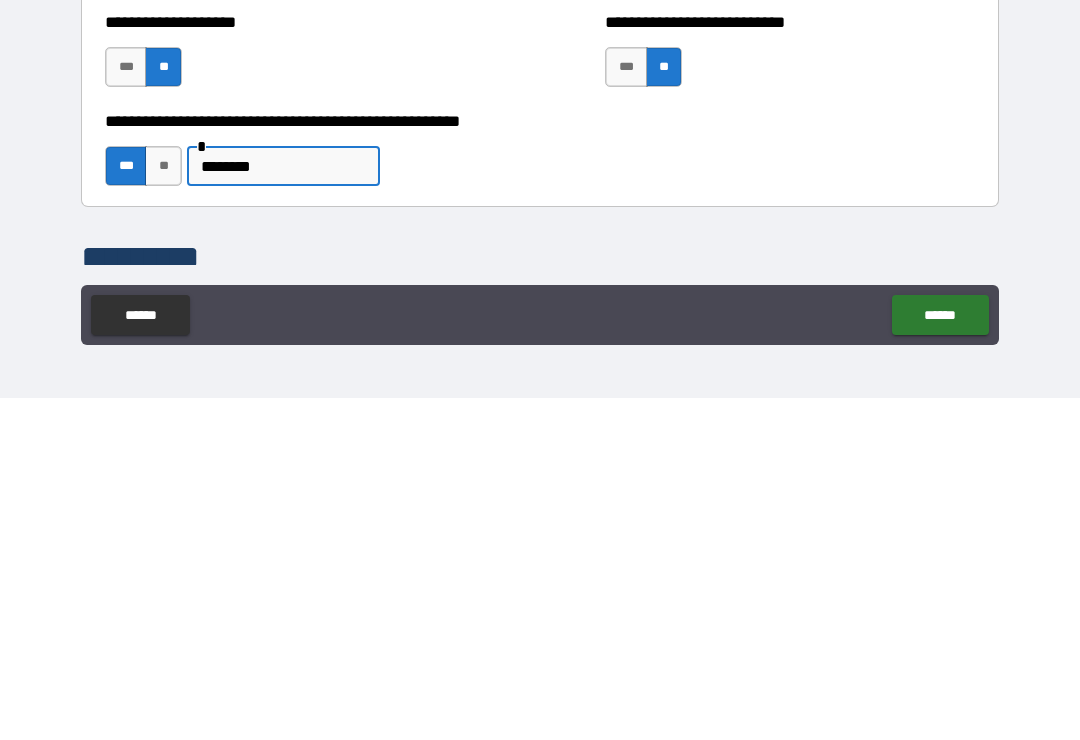 click on "******" at bounding box center (940, 657) 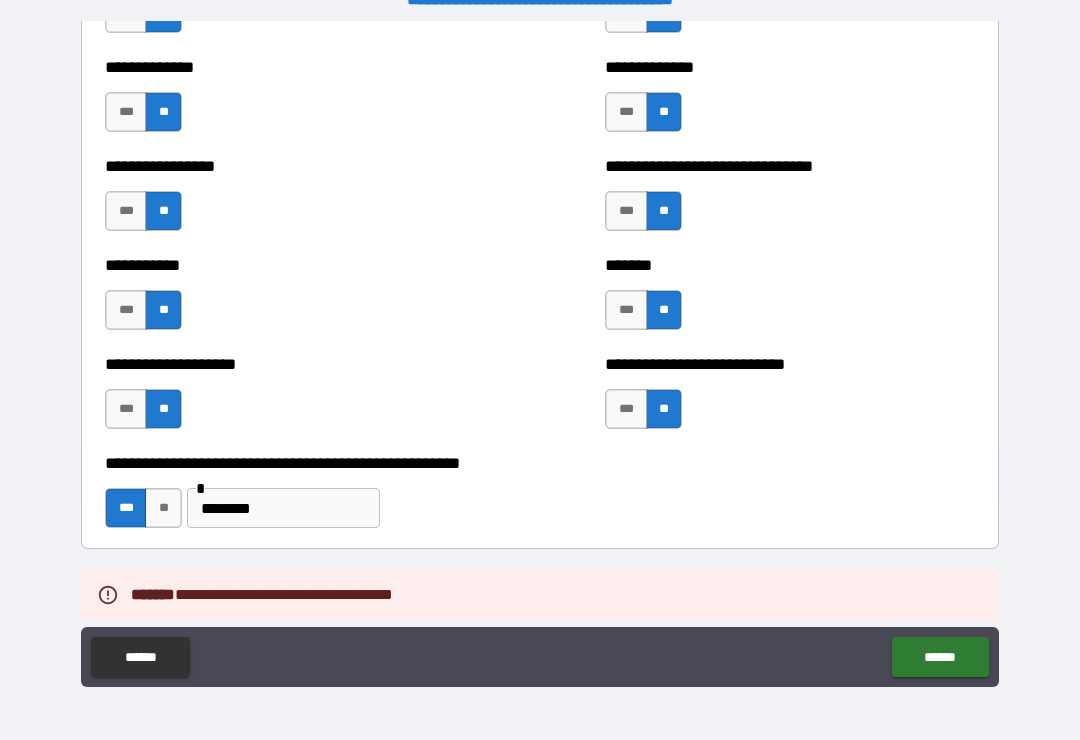 click on "******" at bounding box center (940, 657) 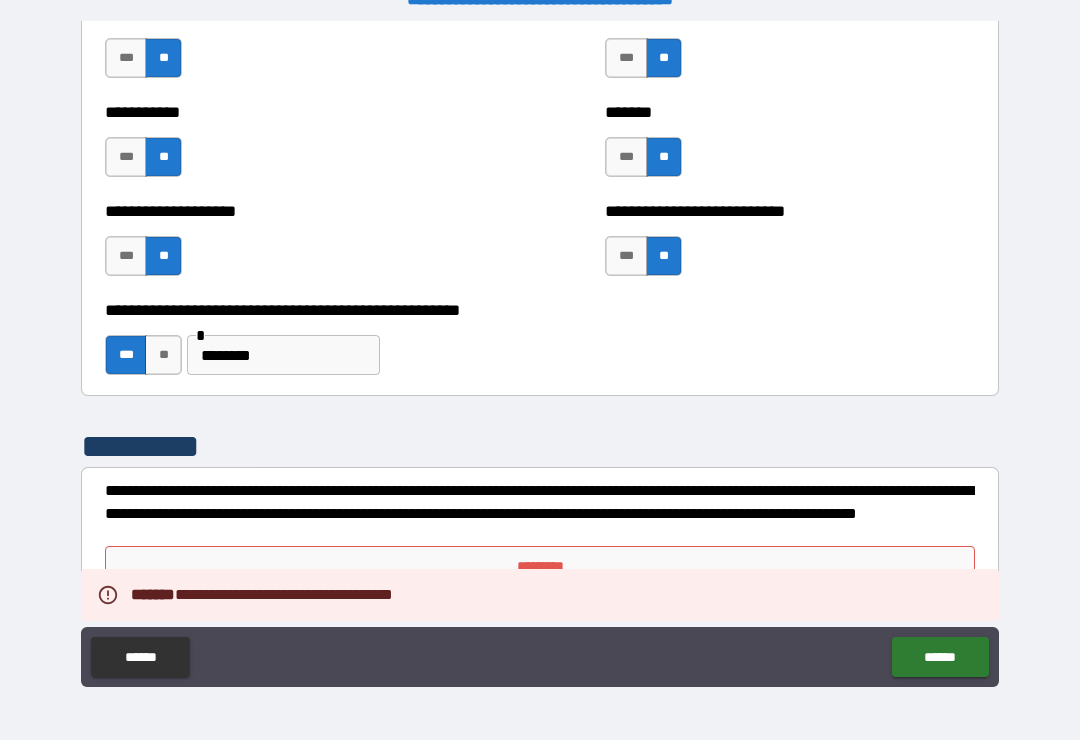 scroll, scrollTop: 7996, scrollLeft: 0, axis: vertical 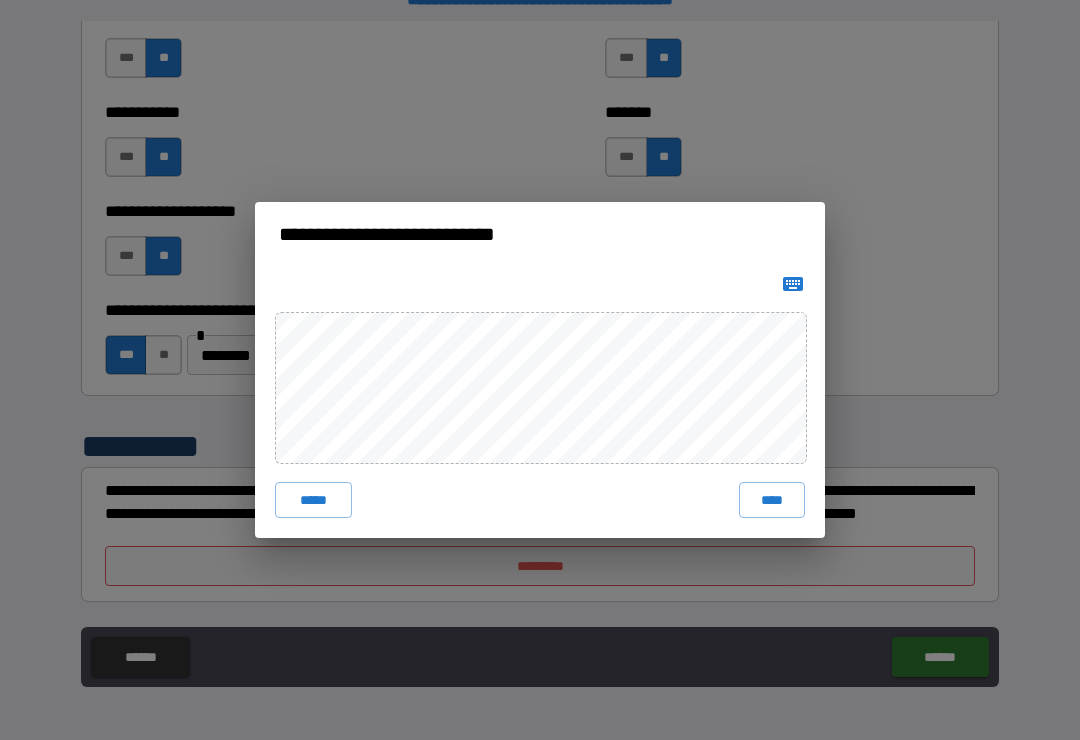 click on "****" at bounding box center (772, 500) 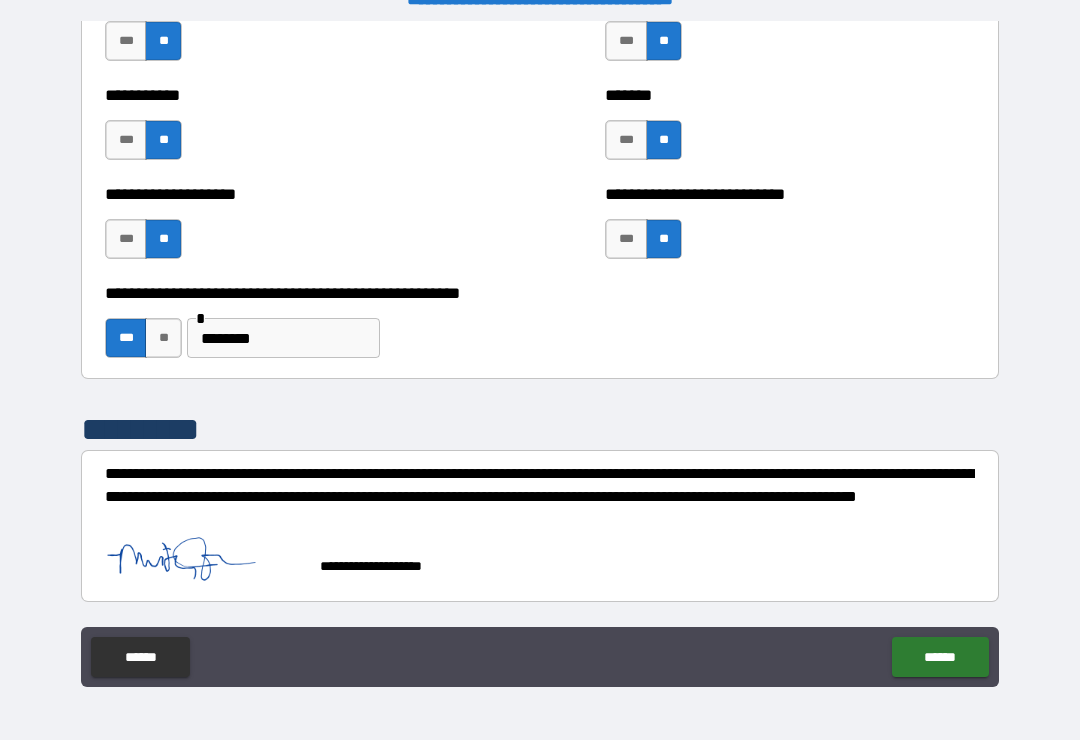 scroll, scrollTop: 8014, scrollLeft: 0, axis: vertical 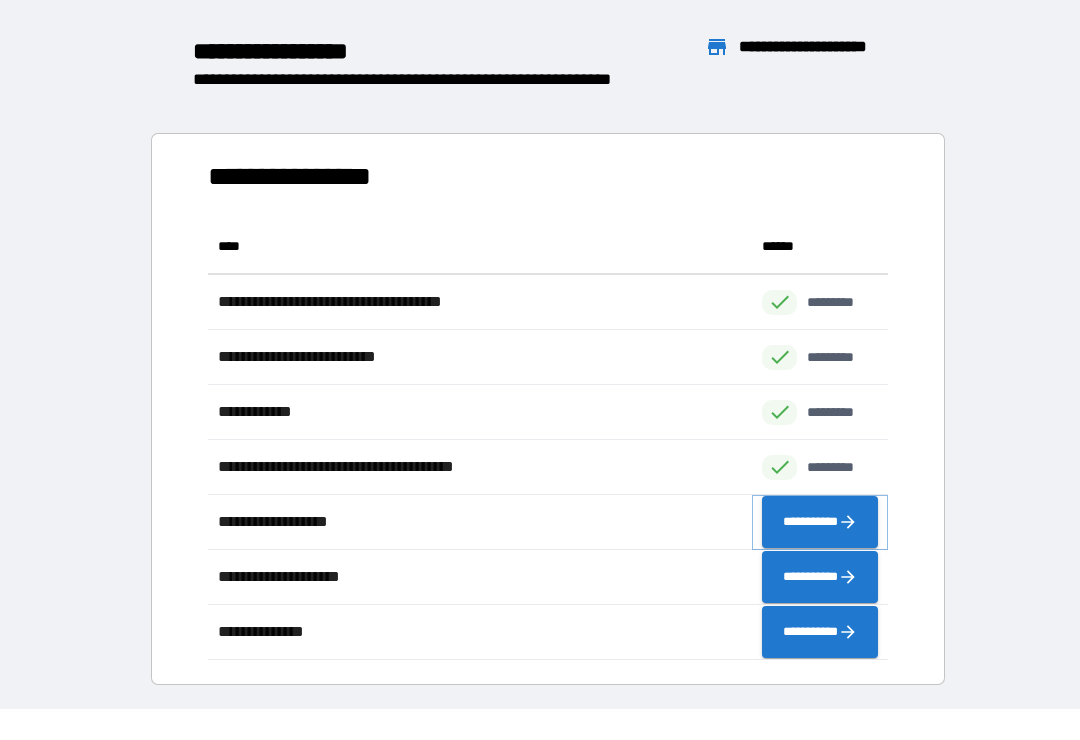 click on "**********" at bounding box center [820, 522] 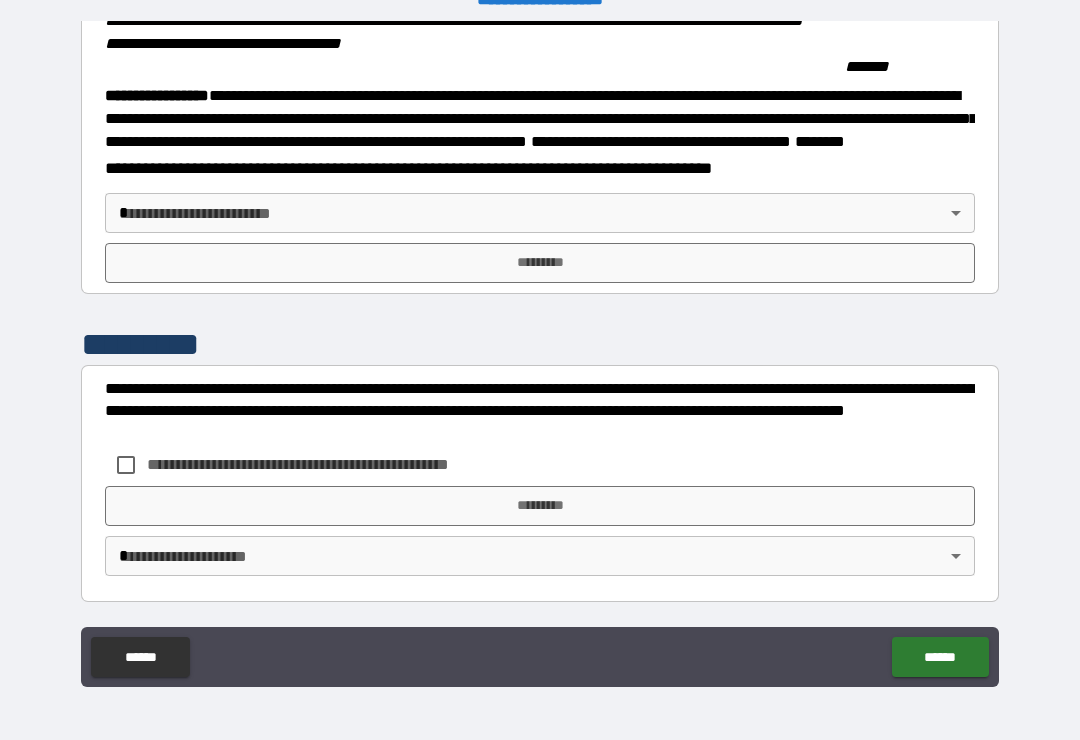 scroll, scrollTop: 2215, scrollLeft: 0, axis: vertical 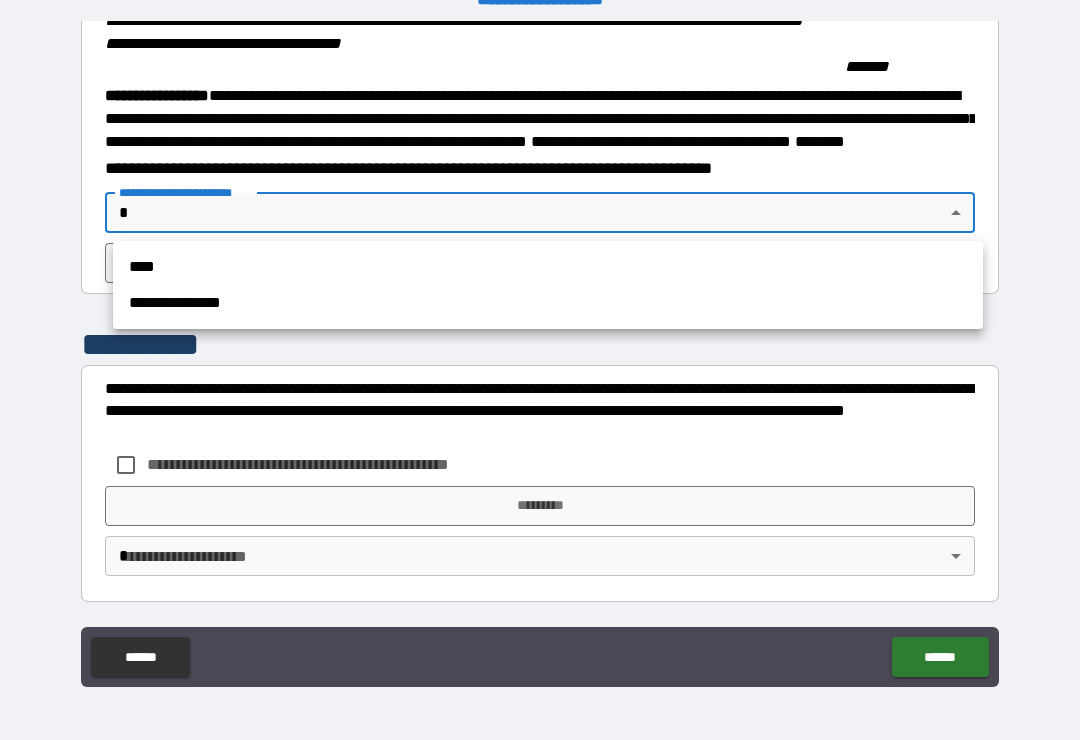 click on "****" at bounding box center [548, 267] 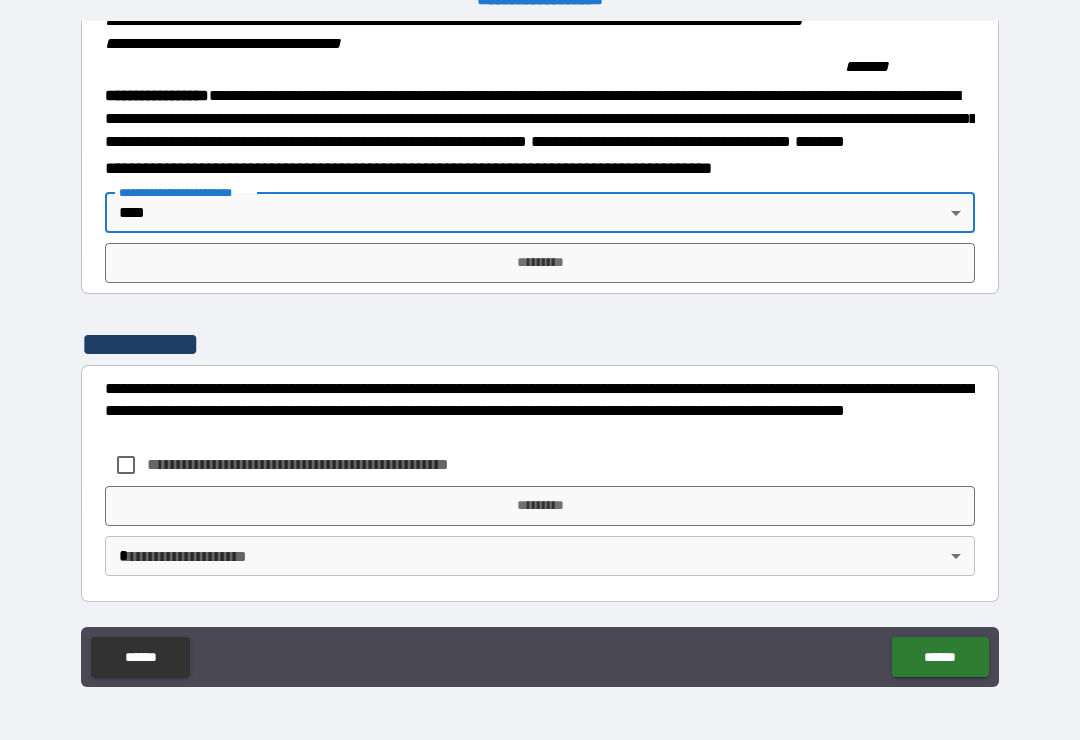 click on "*********" at bounding box center [540, 263] 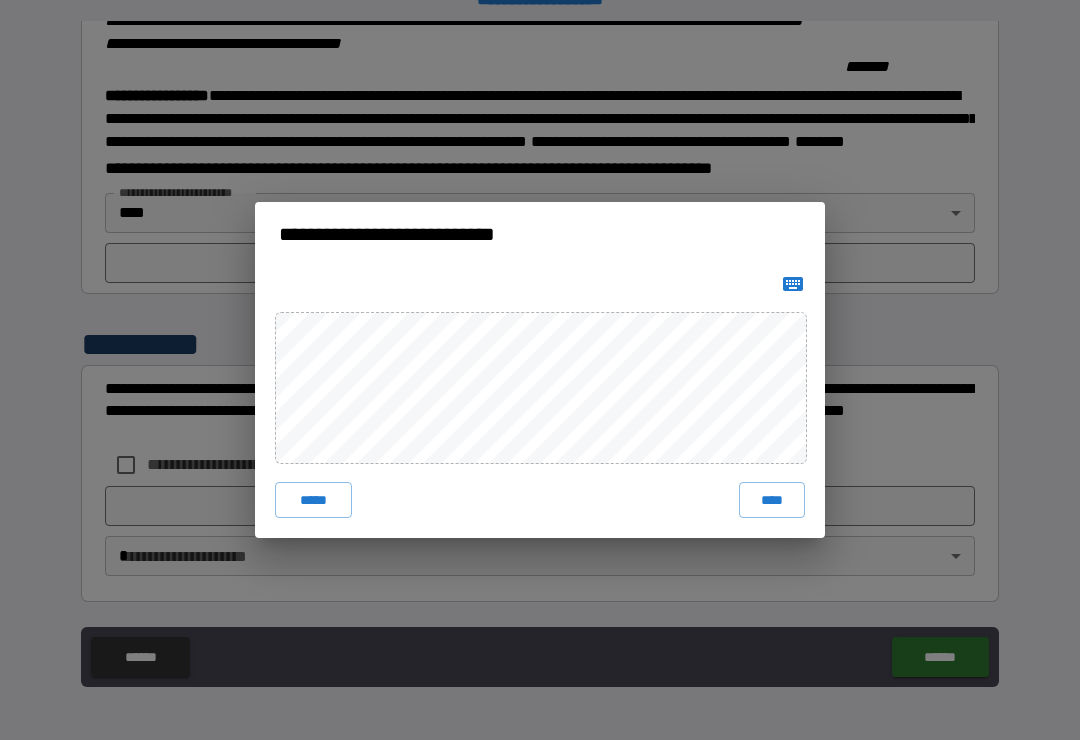 click on "****" at bounding box center (772, 500) 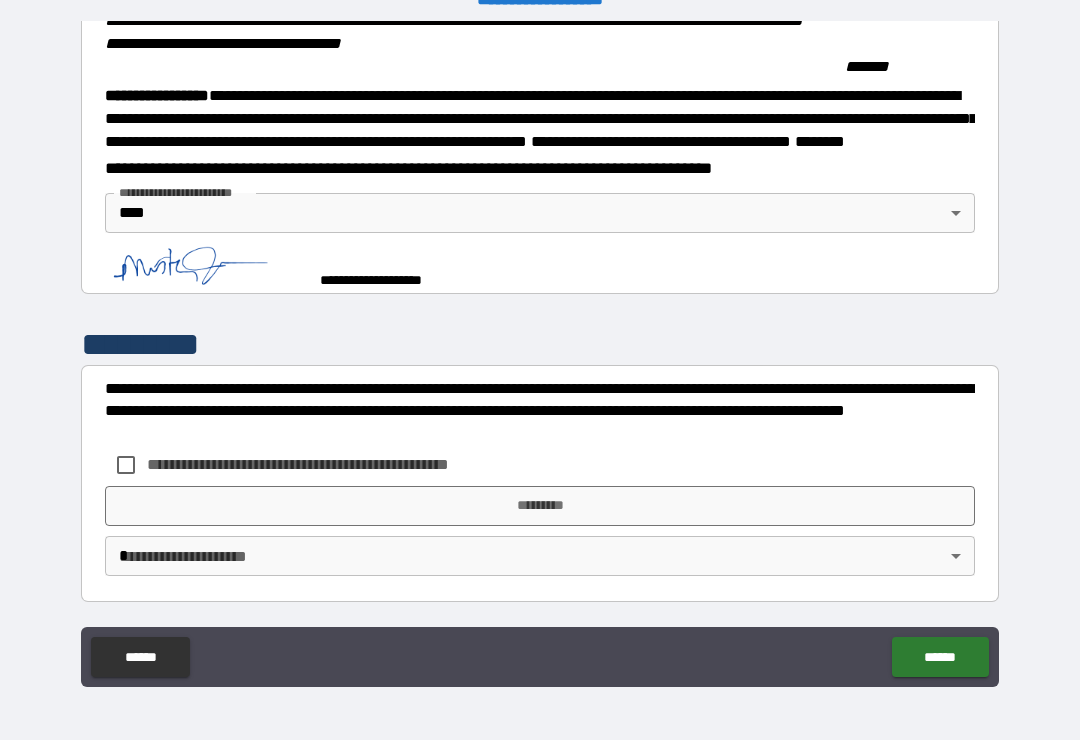 scroll, scrollTop: 2205, scrollLeft: 0, axis: vertical 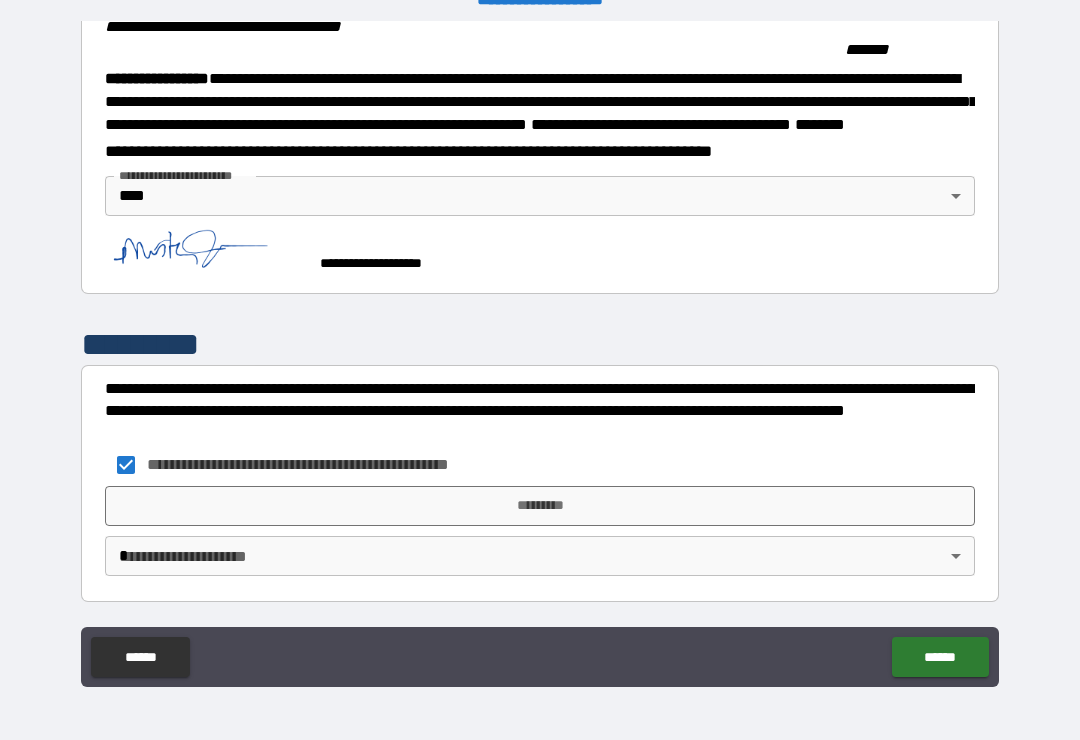 click on "*********" at bounding box center (540, 506) 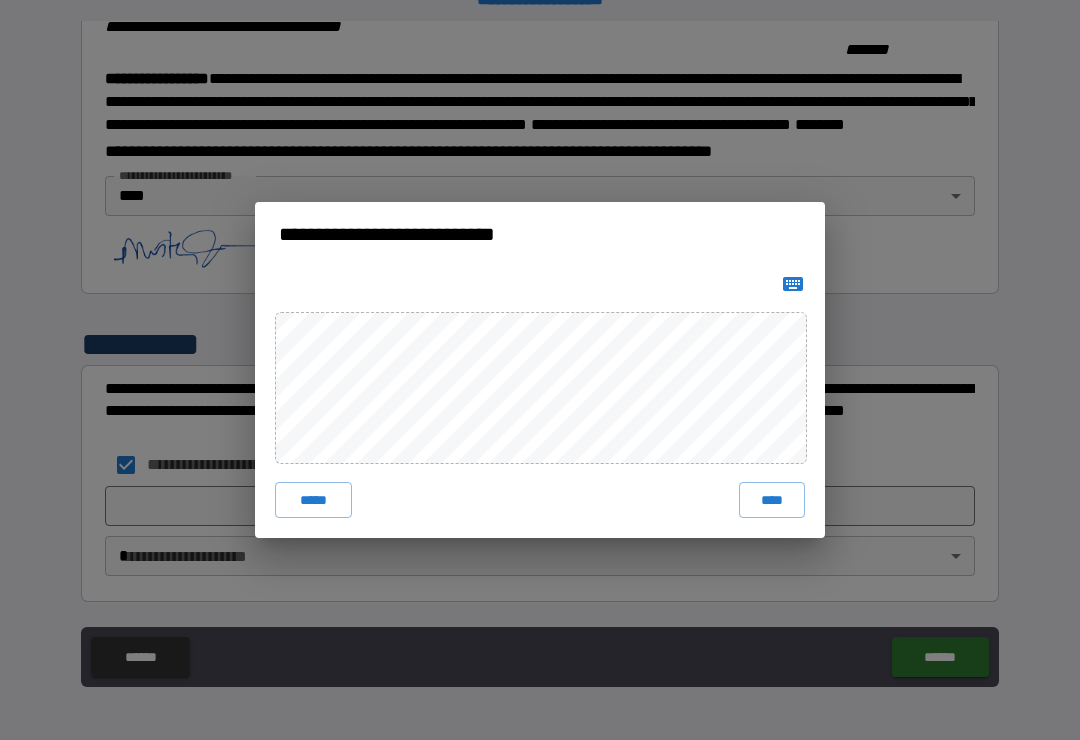 click on "****" at bounding box center [772, 500] 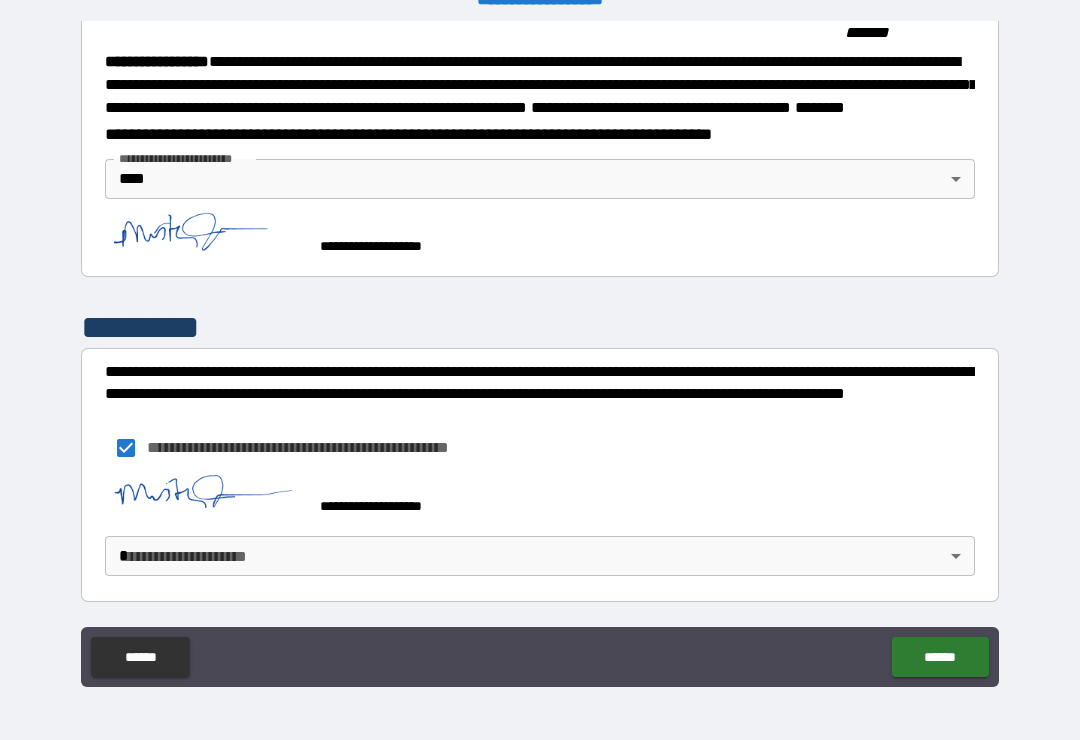 scroll, scrollTop: 2249, scrollLeft: 0, axis: vertical 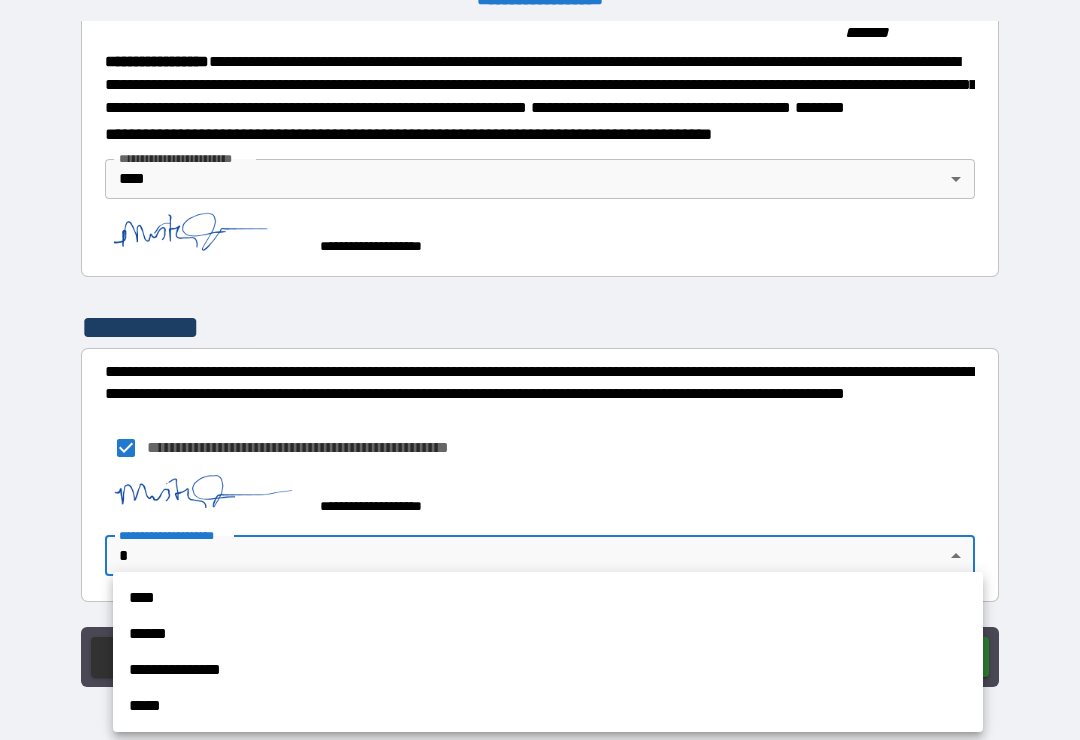 click on "****" at bounding box center [548, 598] 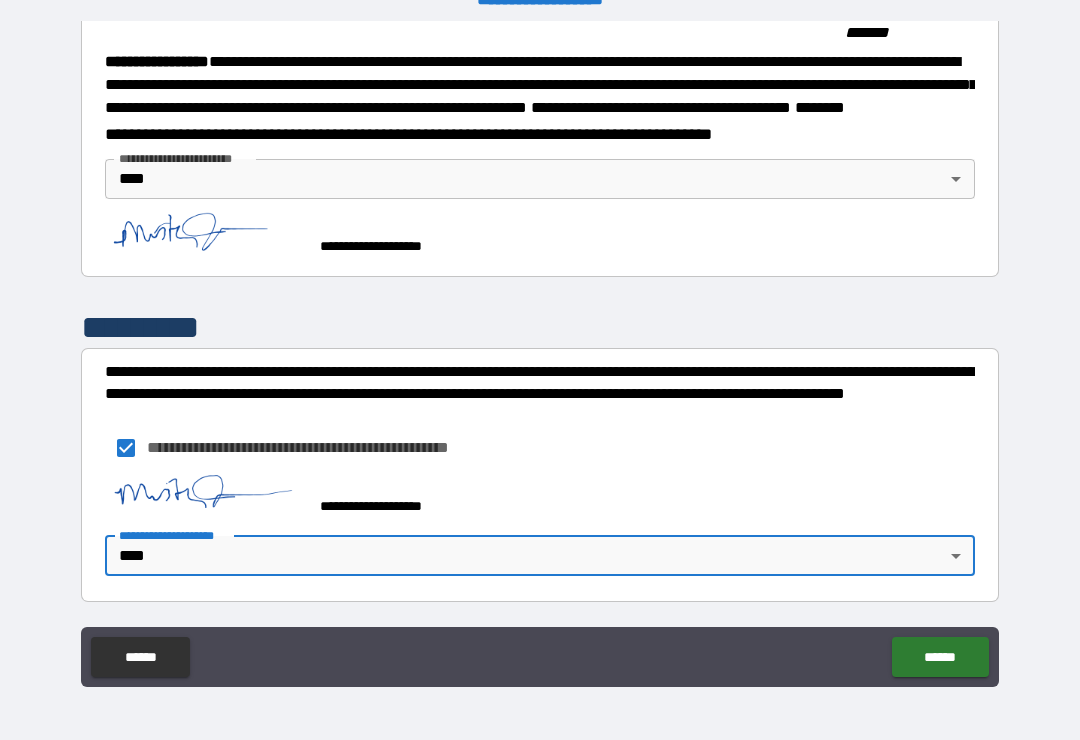click on "******" at bounding box center (940, 657) 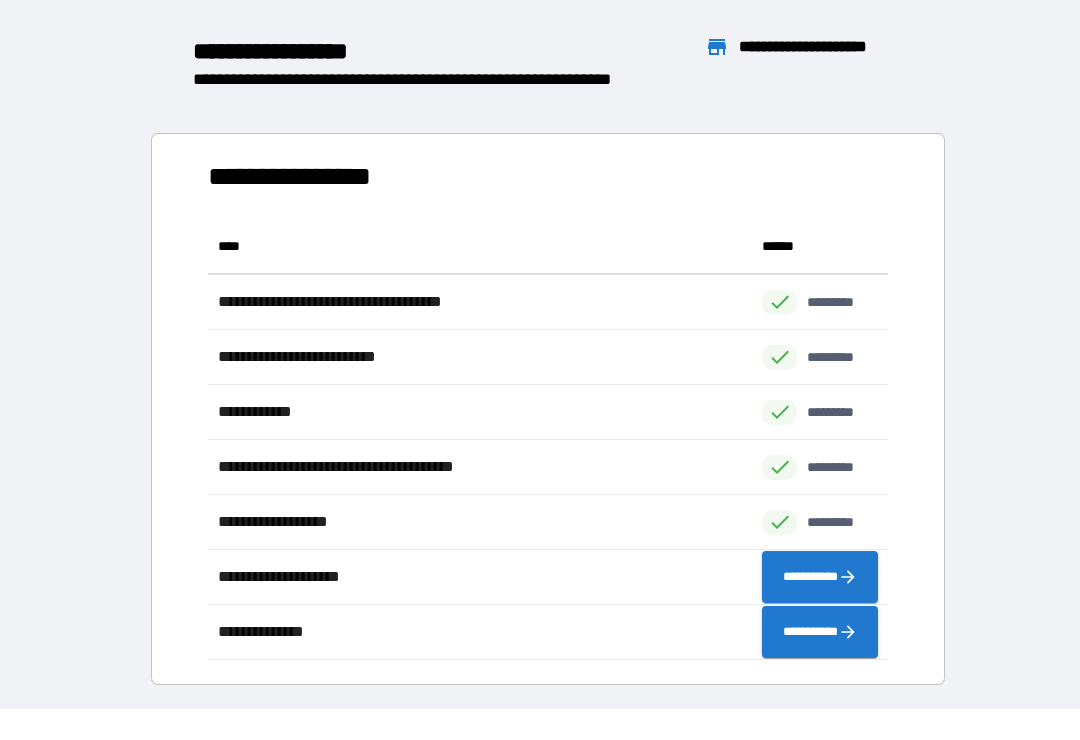 scroll, scrollTop: 441, scrollLeft: 680, axis: both 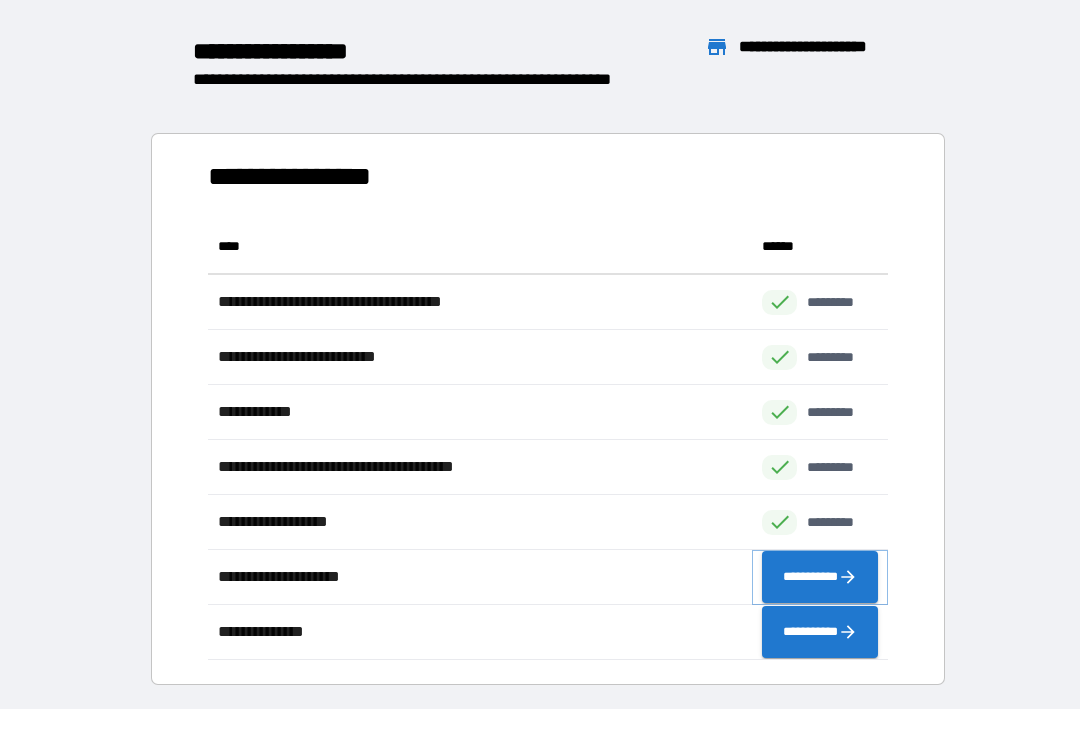 click on "**********" at bounding box center [820, 577] 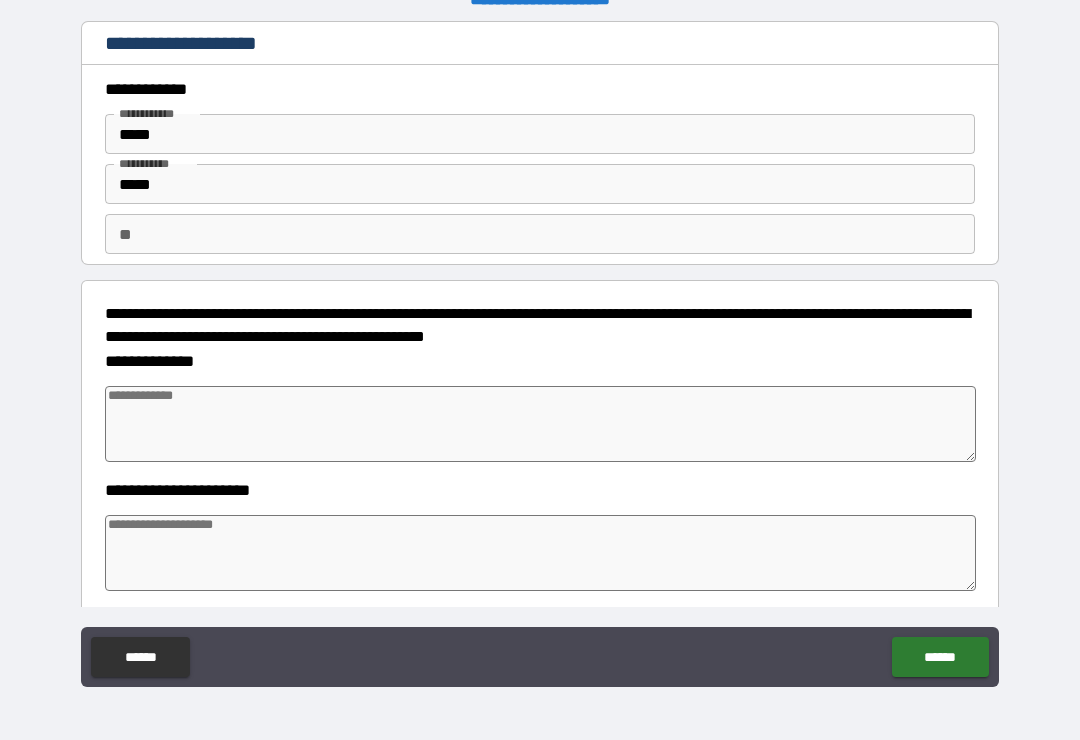 click at bounding box center [540, 424] 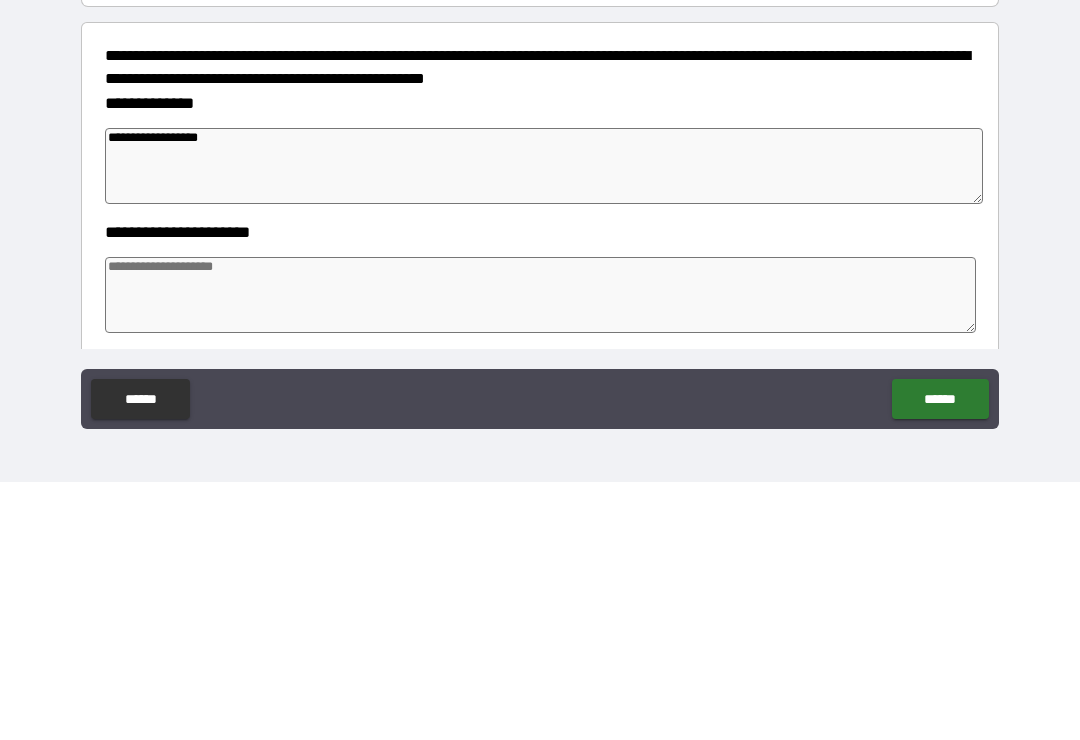 click at bounding box center (540, 553) 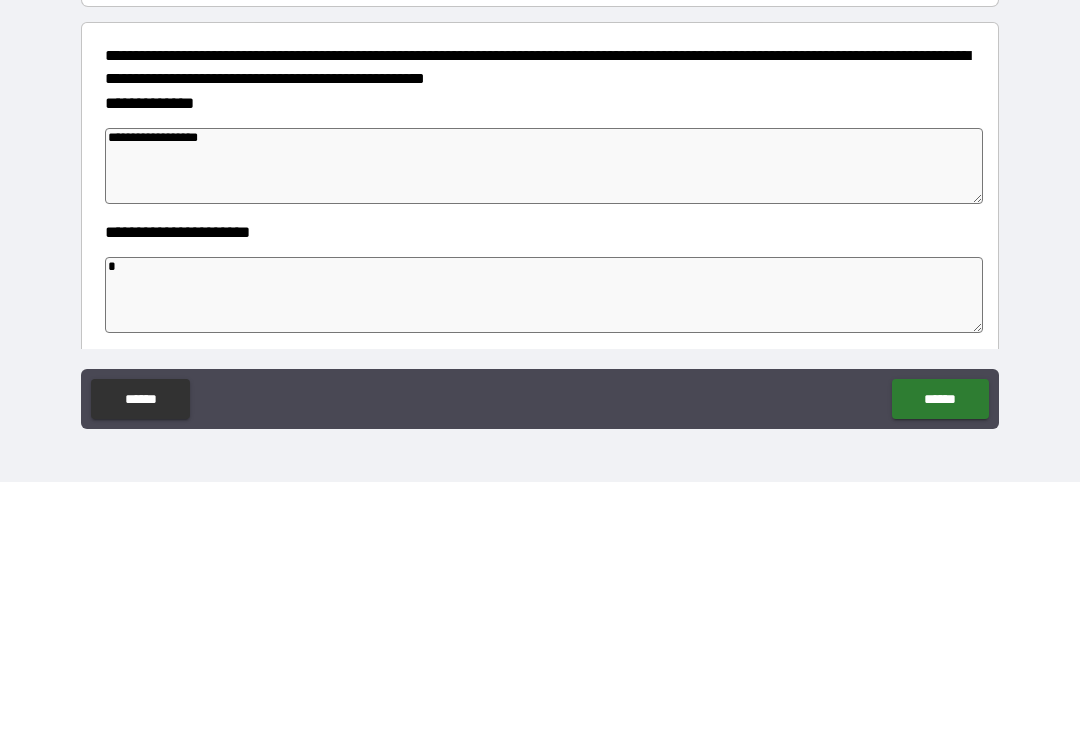 click on "**********" at bounding box center (544, 424) 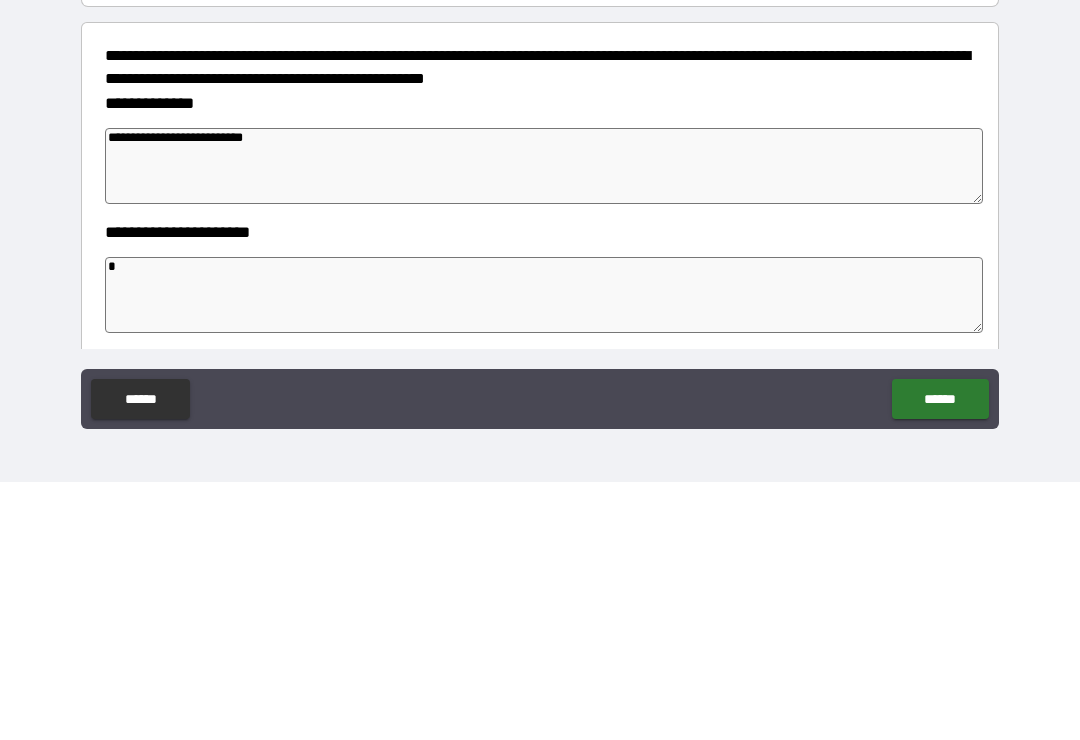 click on "*" at bounding box center (544, 553) 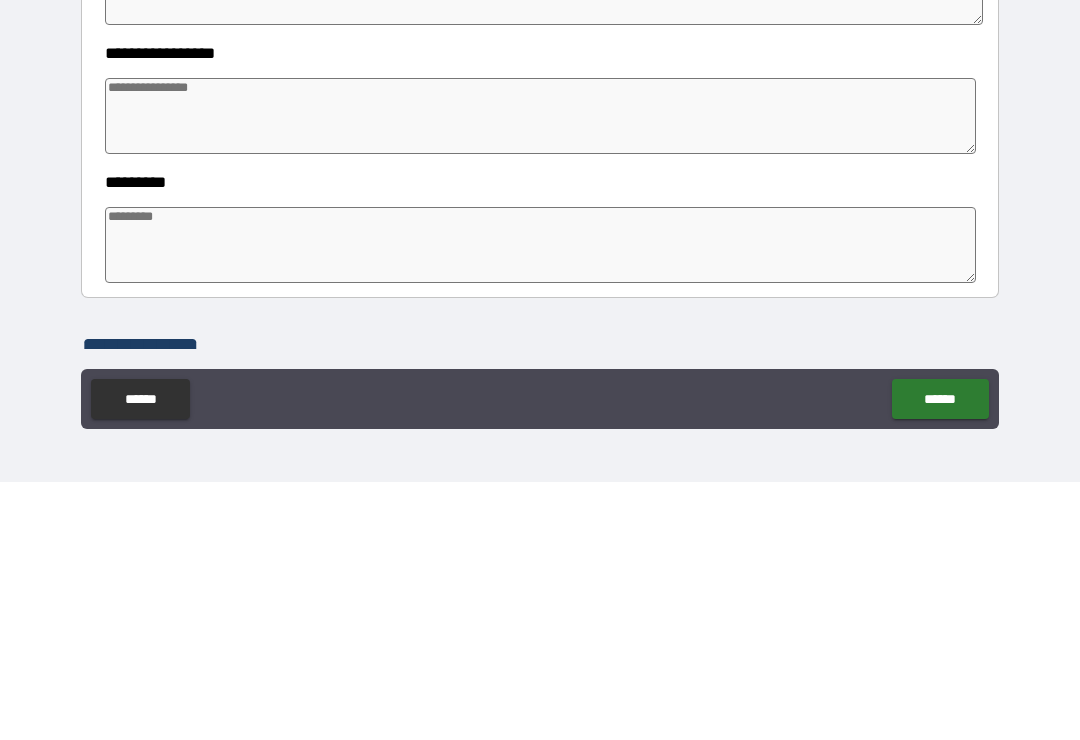scroll, scrollTop: 306, scrollLeft: 0, axis: vertical 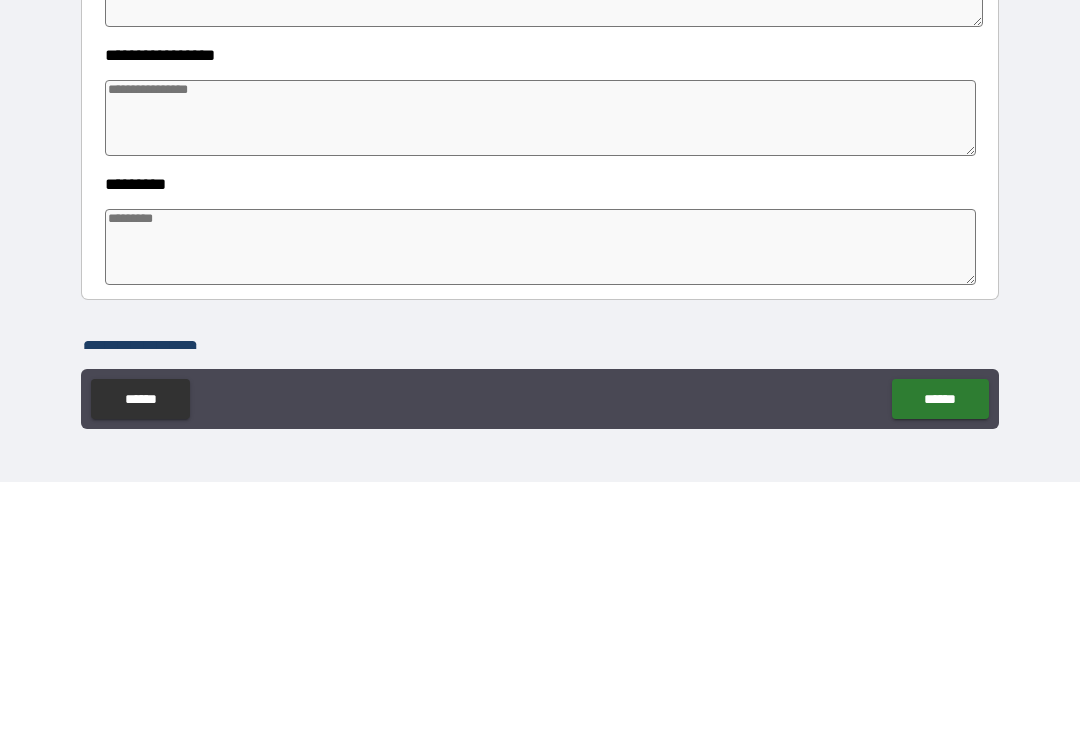 click at bounding box center [540, 376] 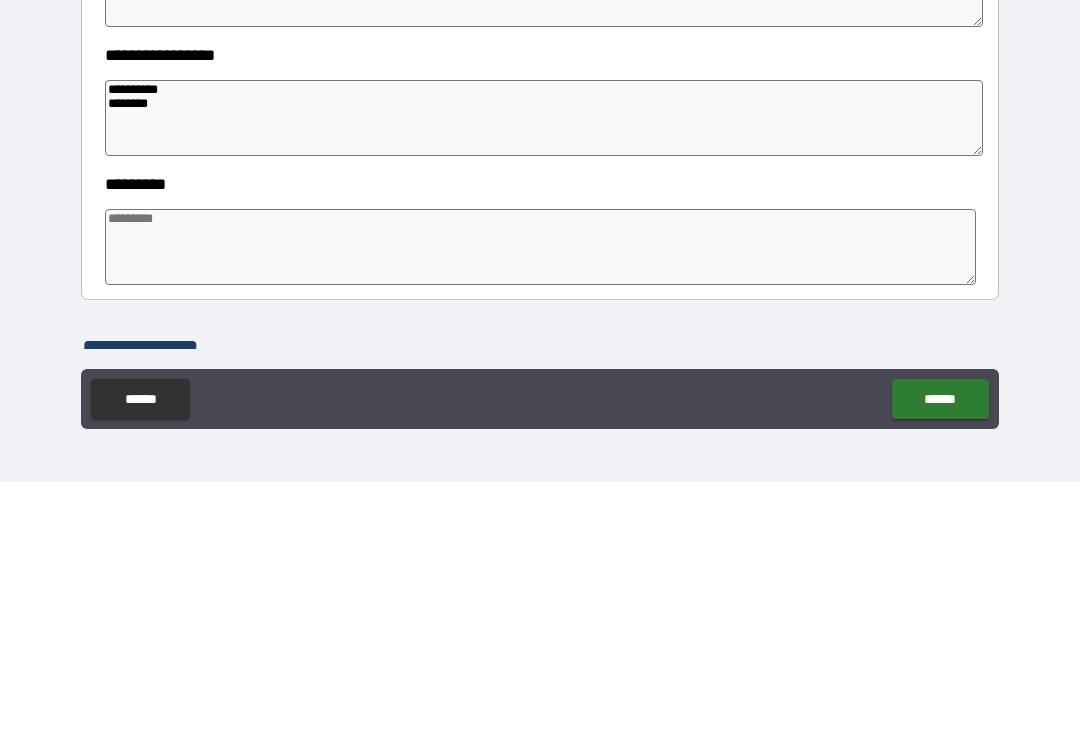 click at bounding box center [540, 505] 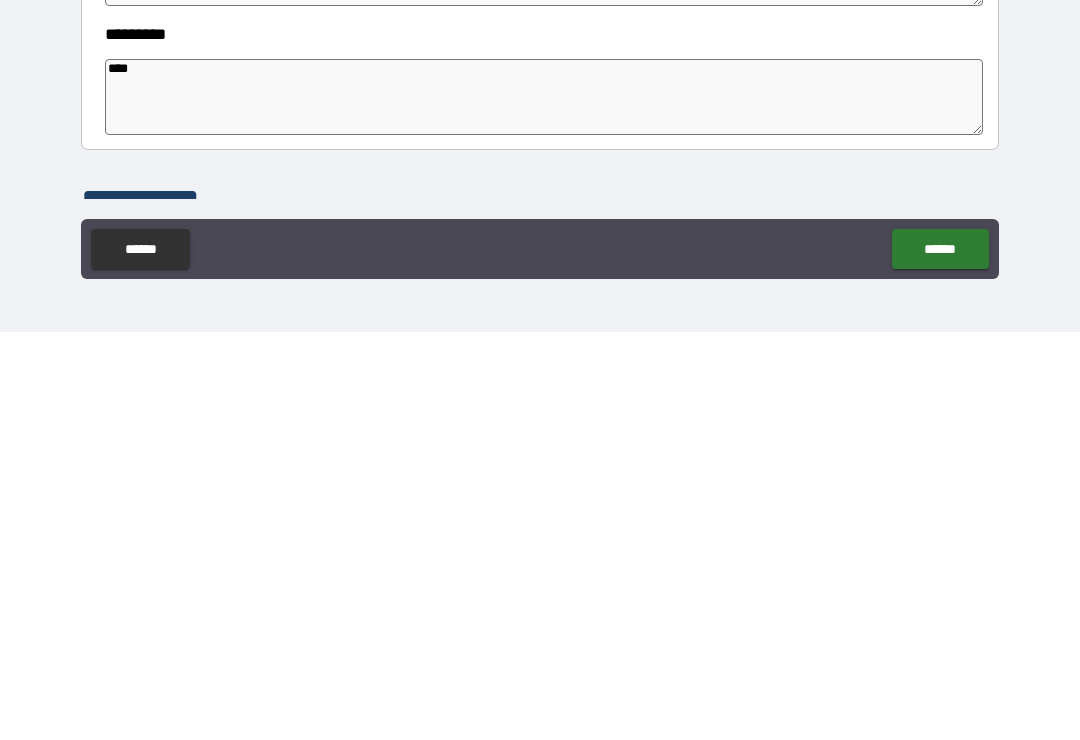 click on "*********" at bounding box center [540, 608] 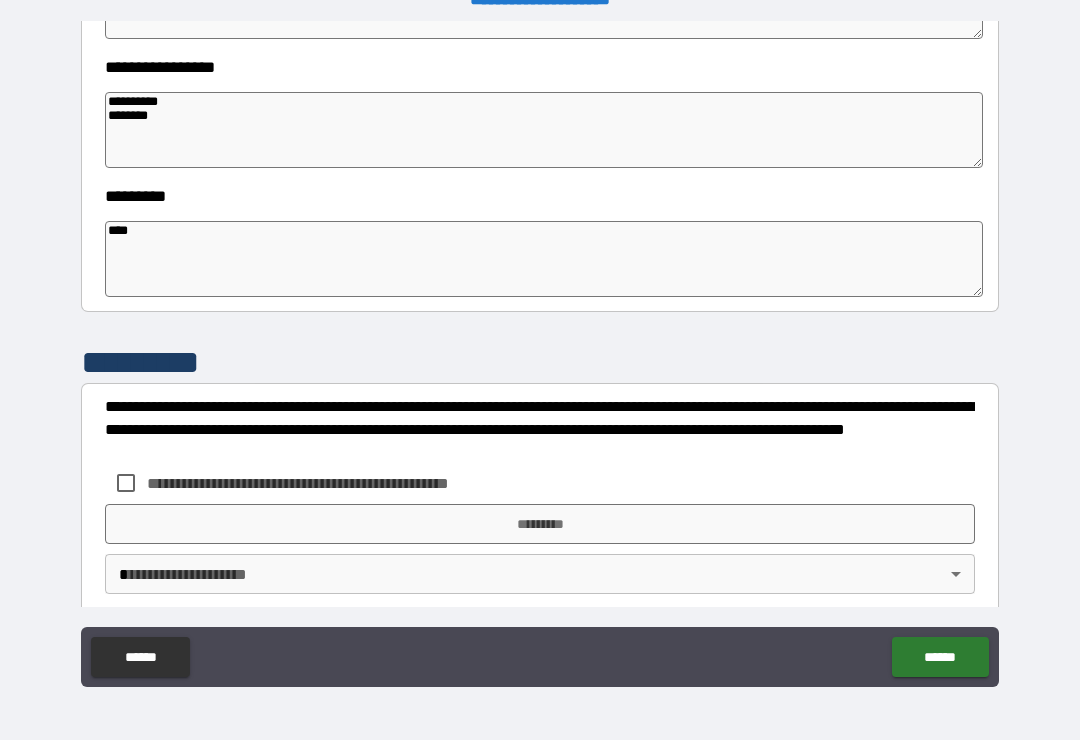 scroll, scrollTop: 556, scrollLeft: 0, axis: vertical 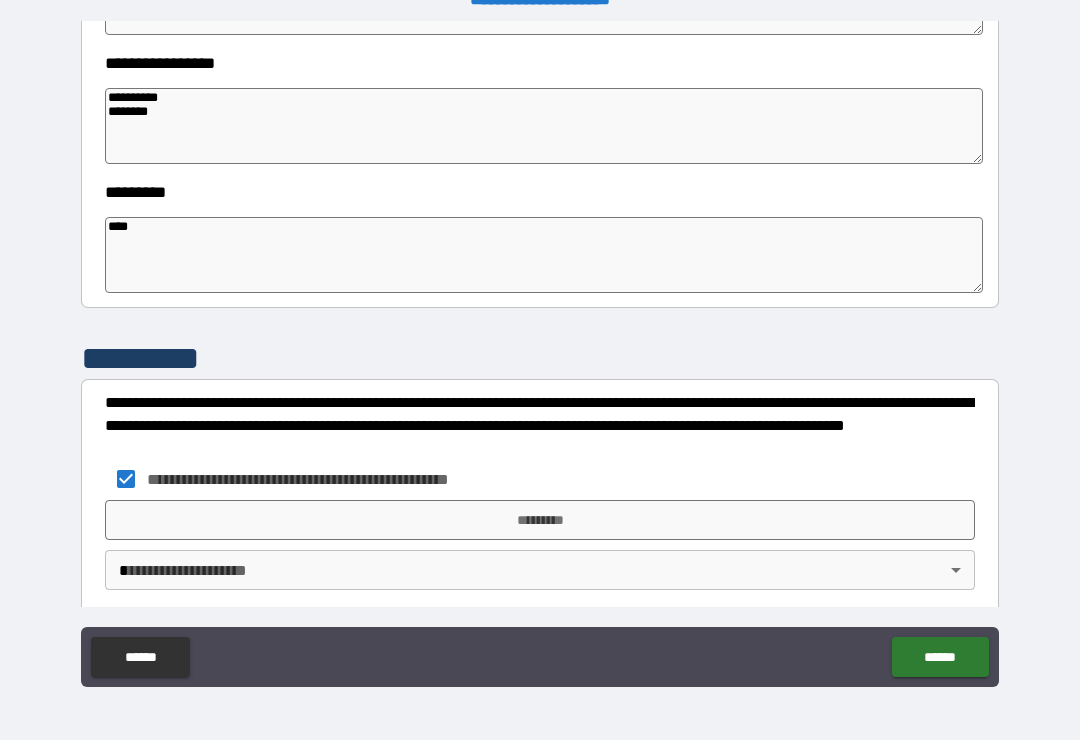 click on "**********" at bounding box center (540, 354) 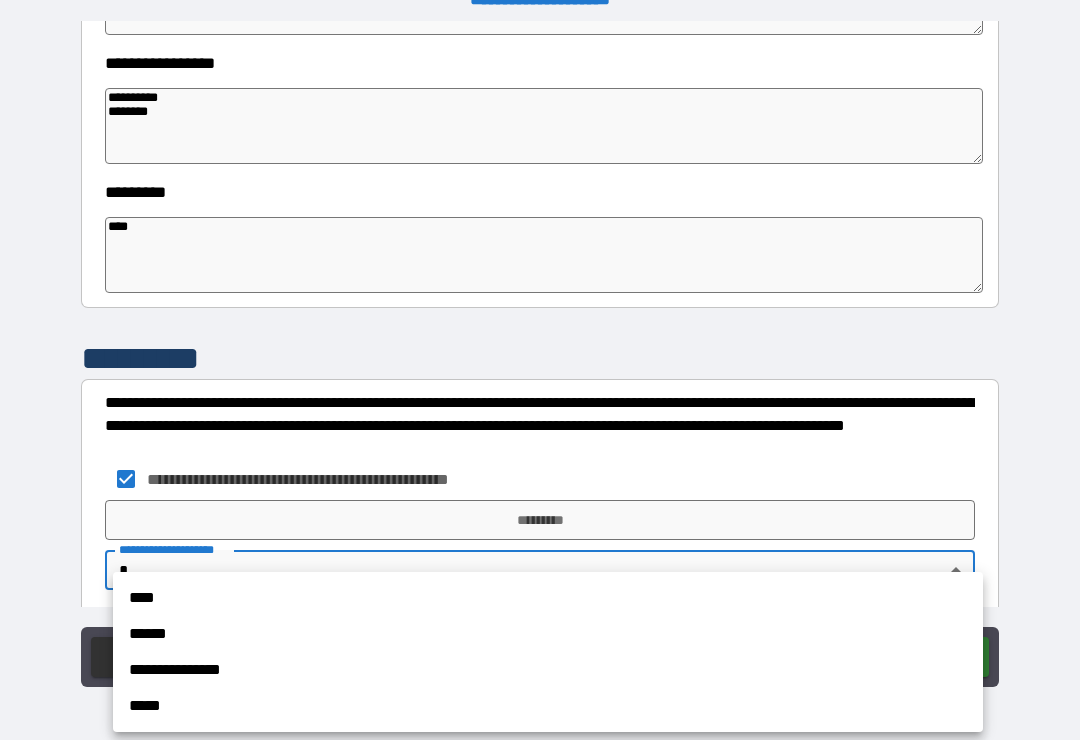 click on "****" at bounding box center (548, 598) 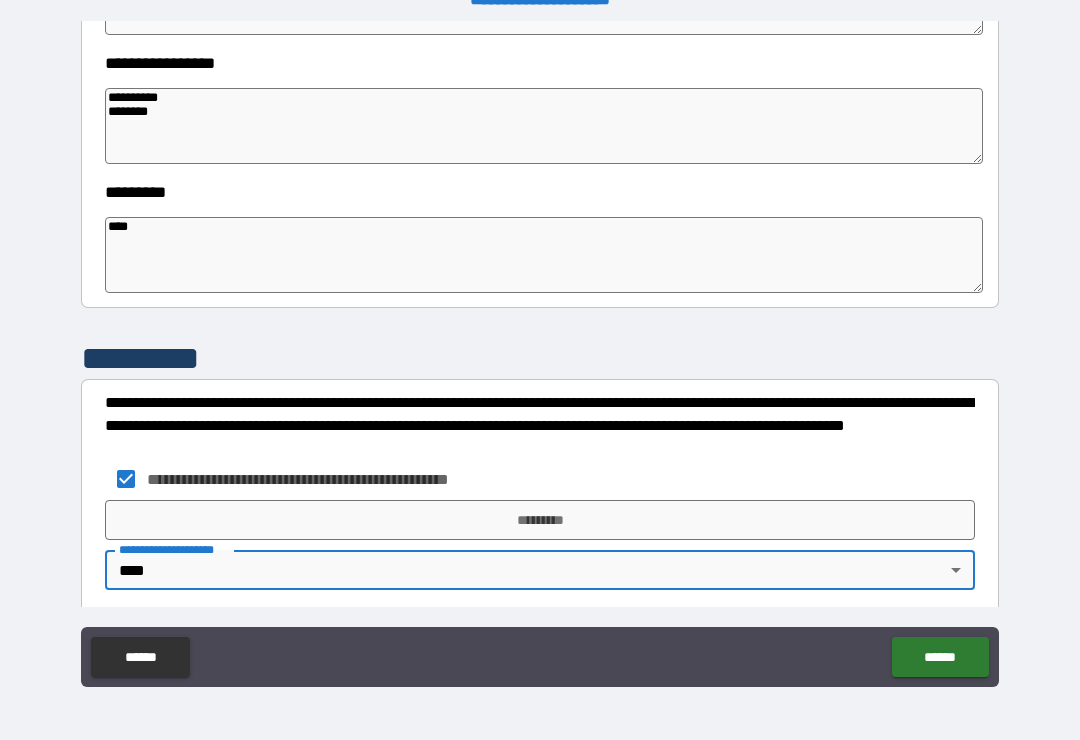 scroll, scrollTop: 557, scrollLeft: 0, axis: vertical 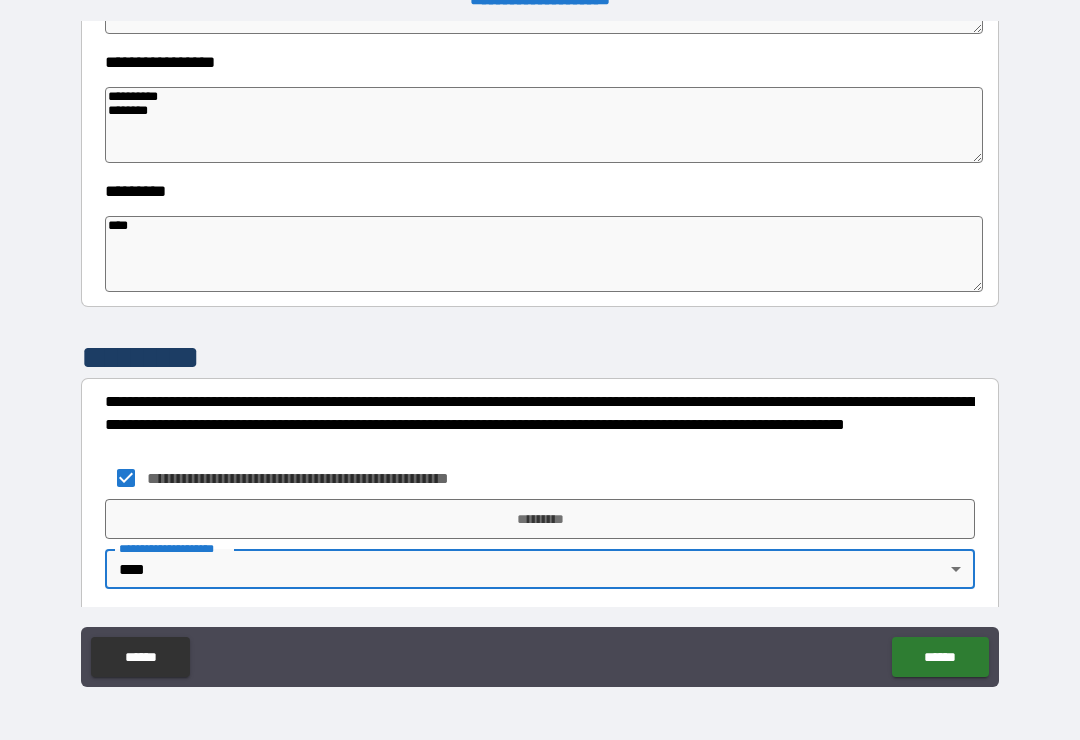 click on "*********" at bounding box center (540, 519) 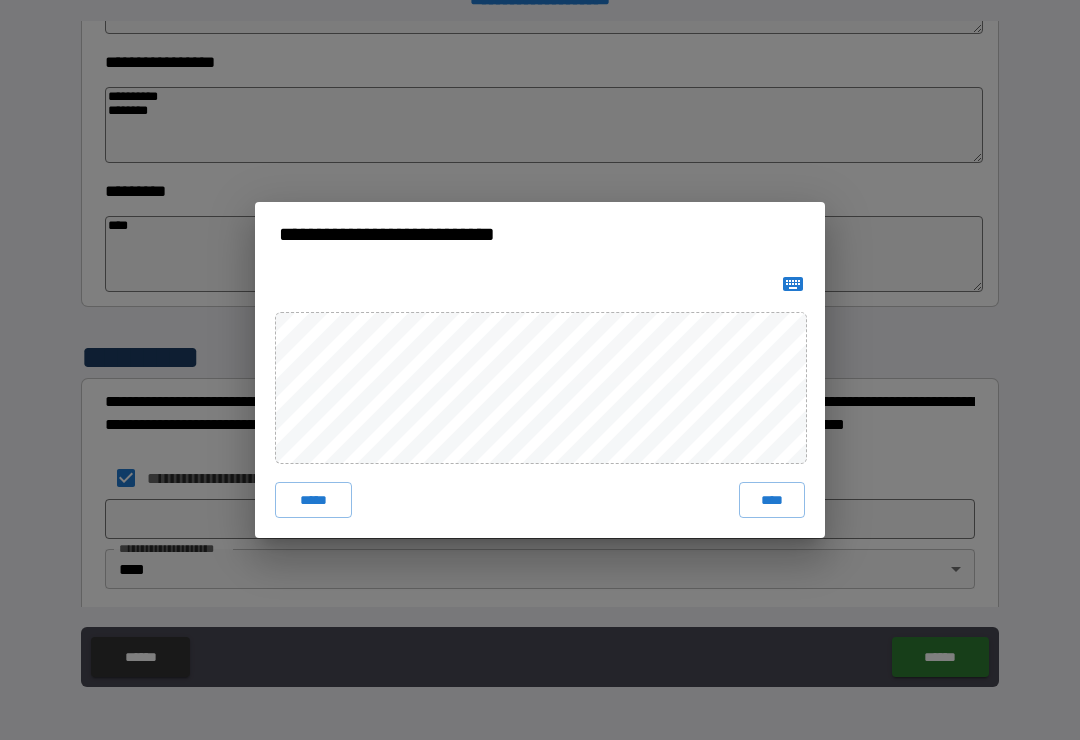 click on "****" at bounding box center (772, 500) 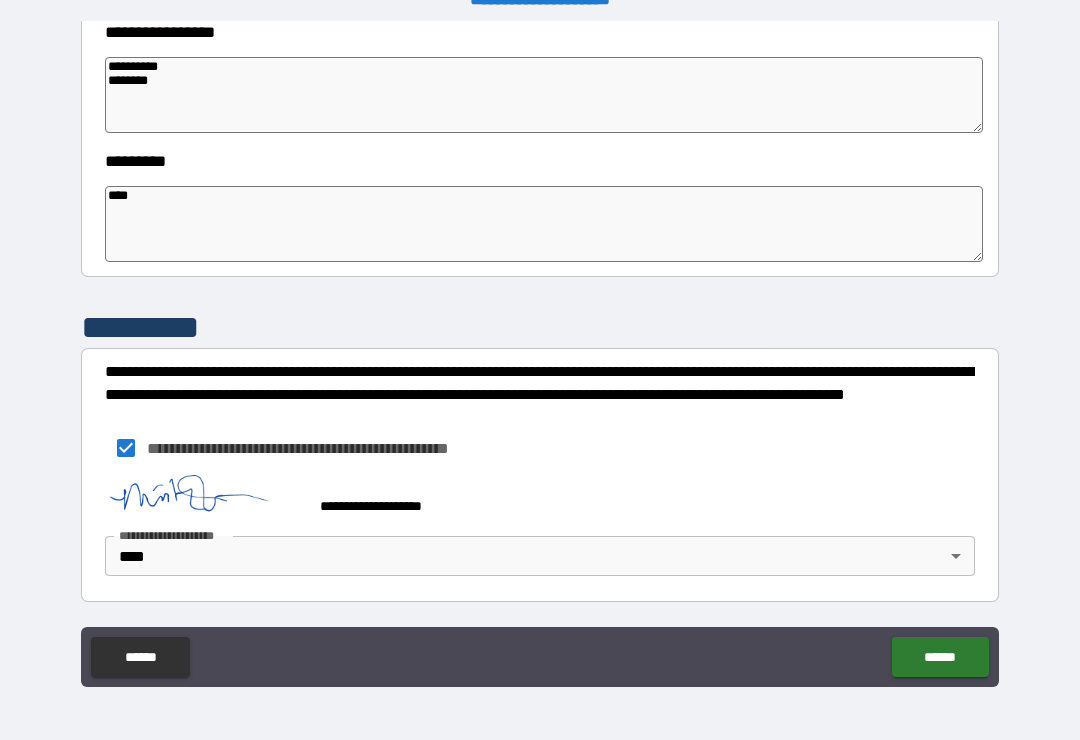 scroll, scrollTop: 603, scrollLeft: 0, axis: vertical 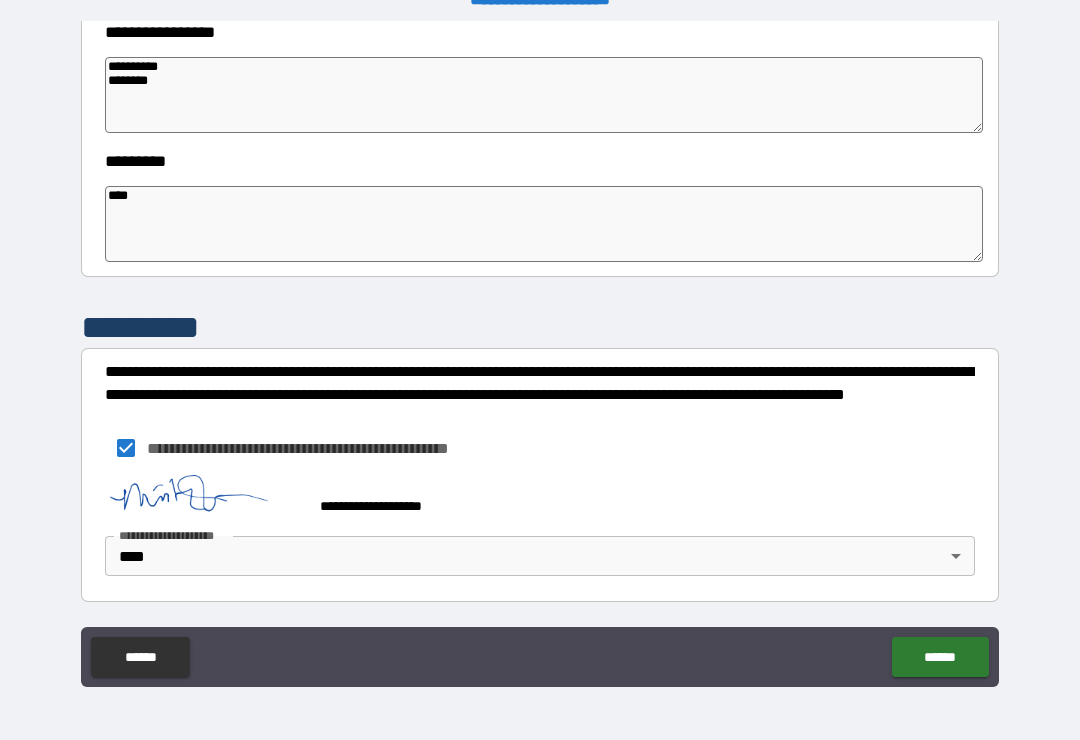 click on "******" at bounding box center (940, 657) 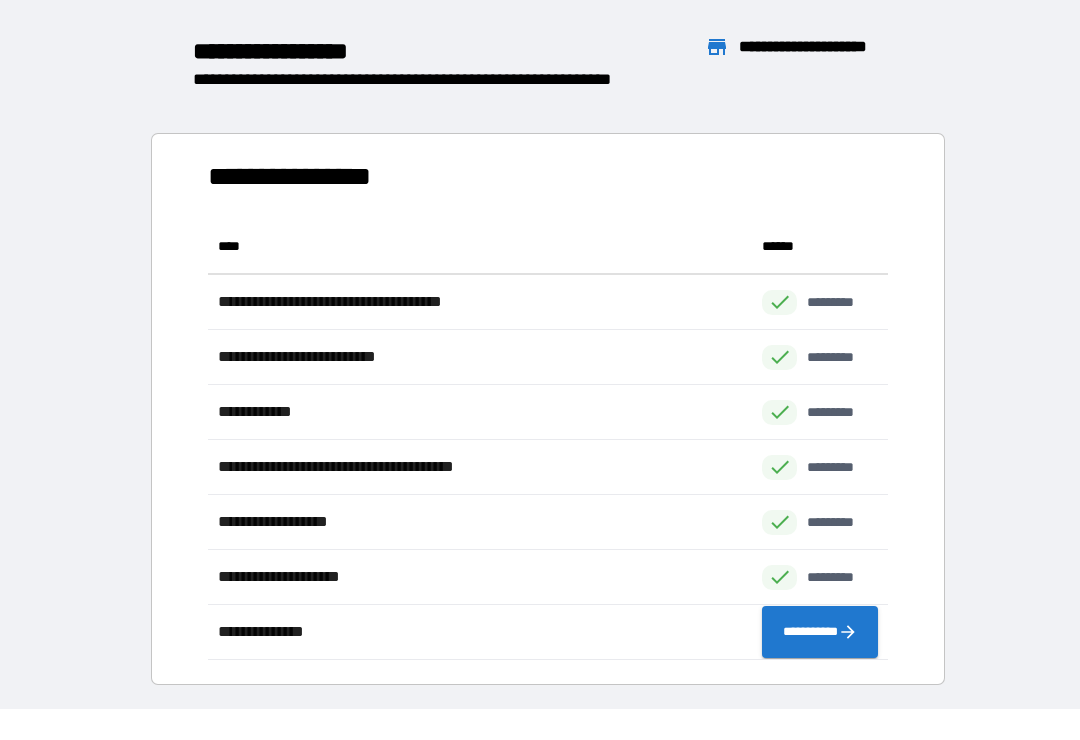 scroll, scrollTop: 1, scrollLeft: 1, axis: both 